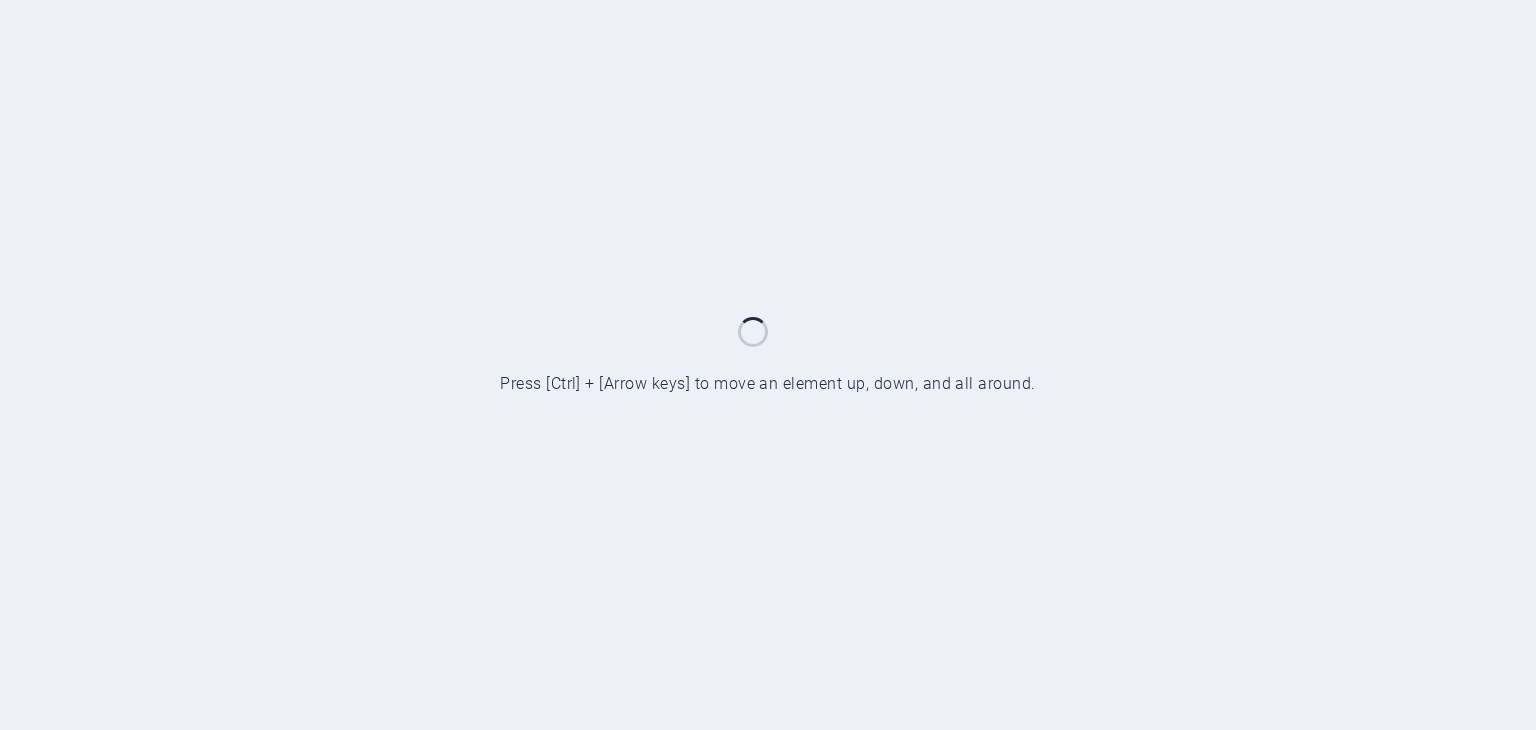 scroll, scrollTop: 0, scrollLeft: 0, axis: both 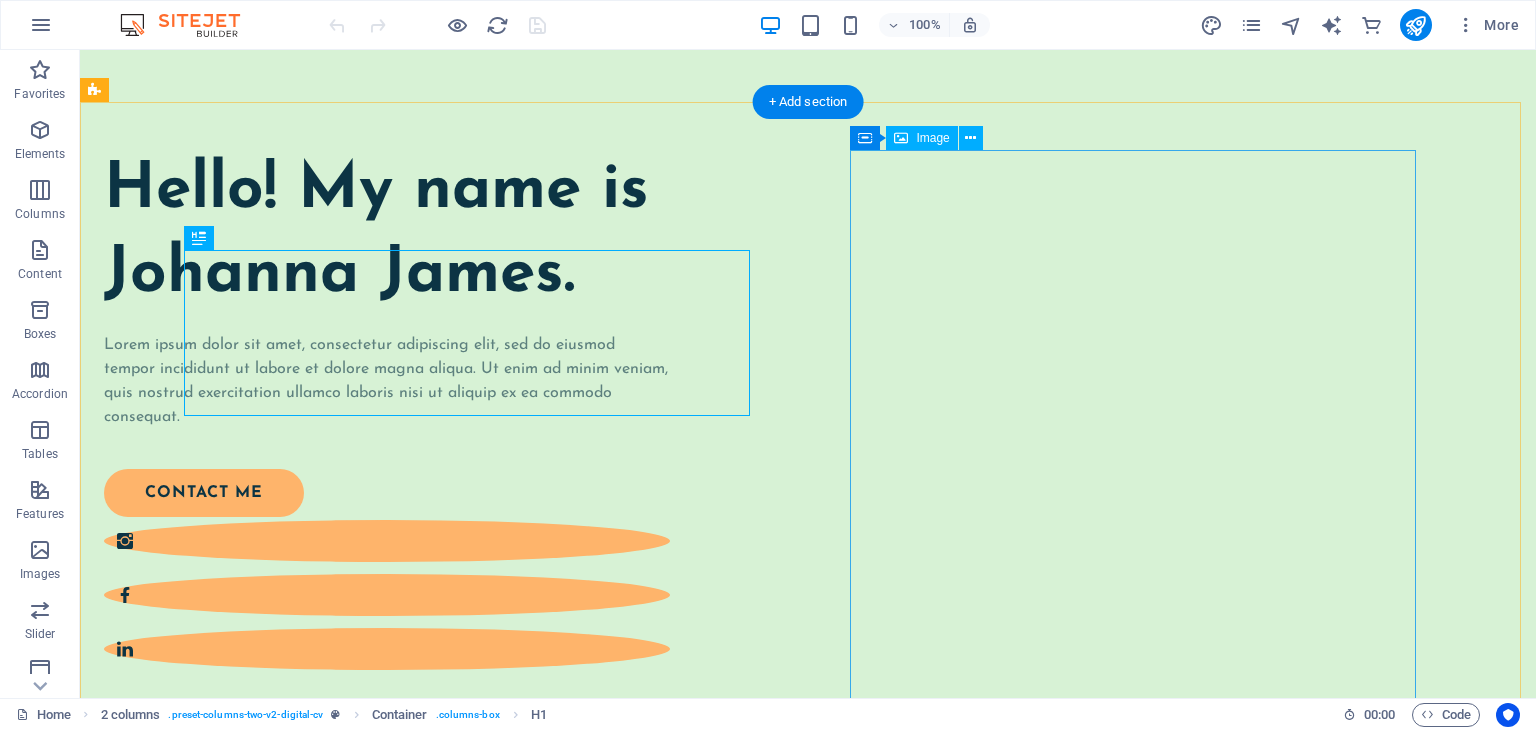 click at bounding box center [387, 1006] 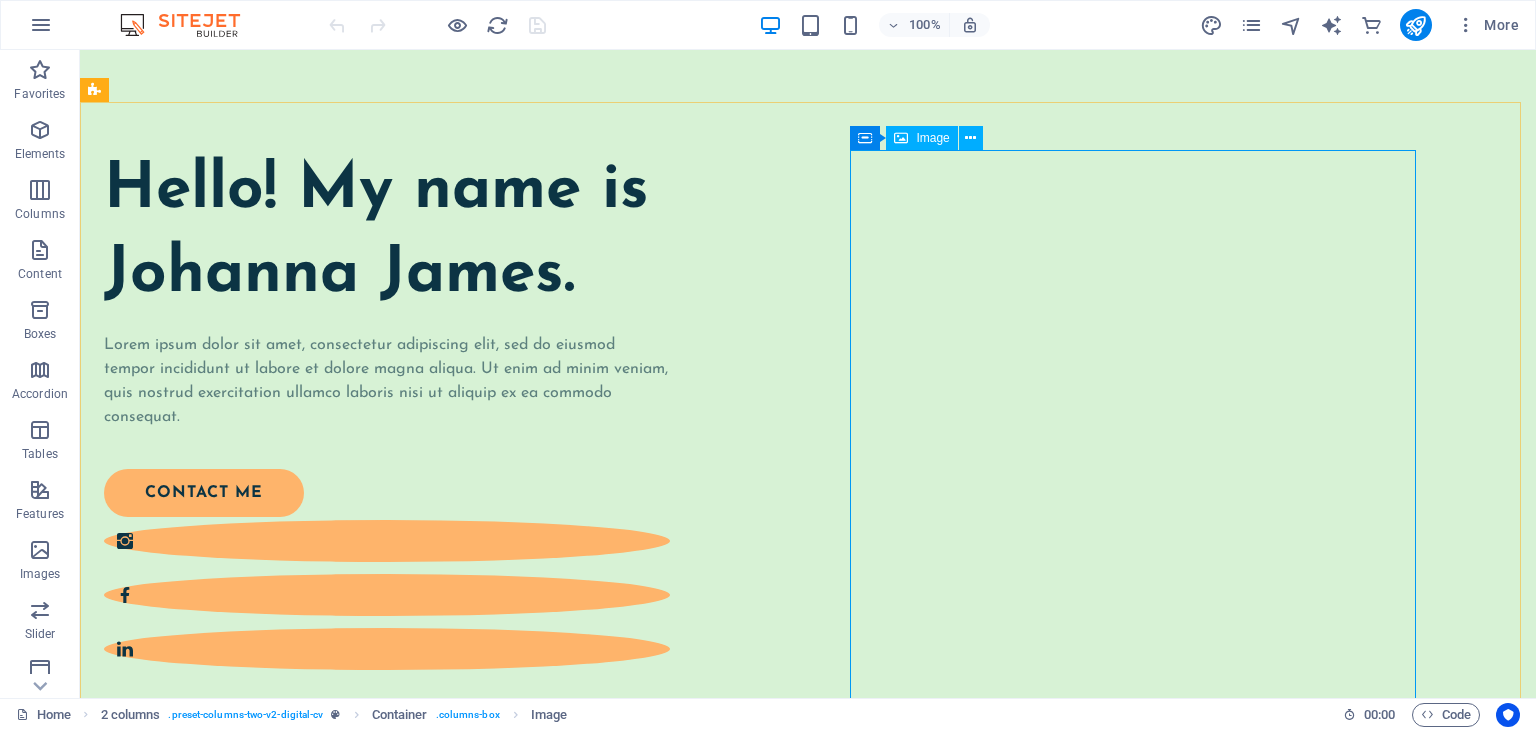 click on "Image" at bounding box center [932, 138] 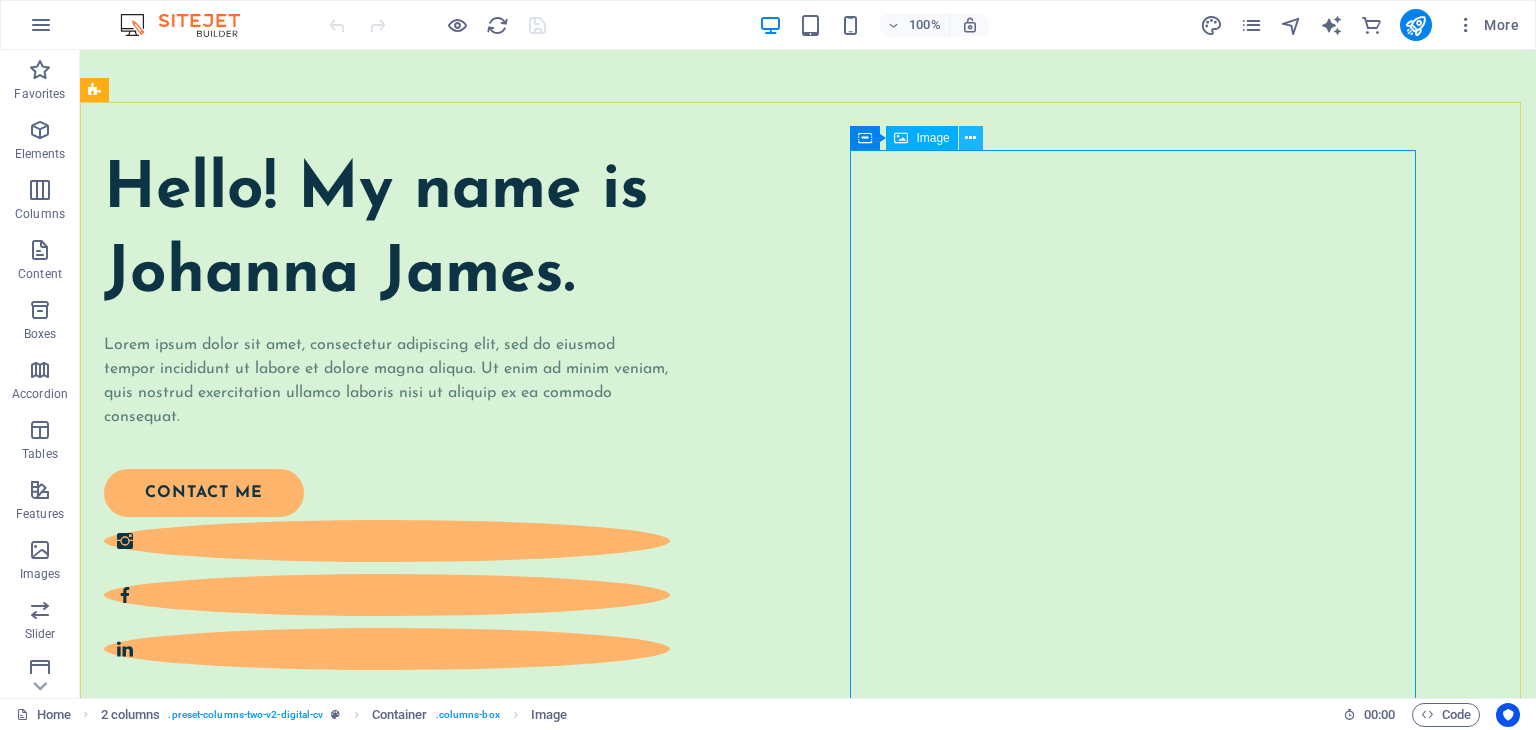 click at bounding box center (970, 138) 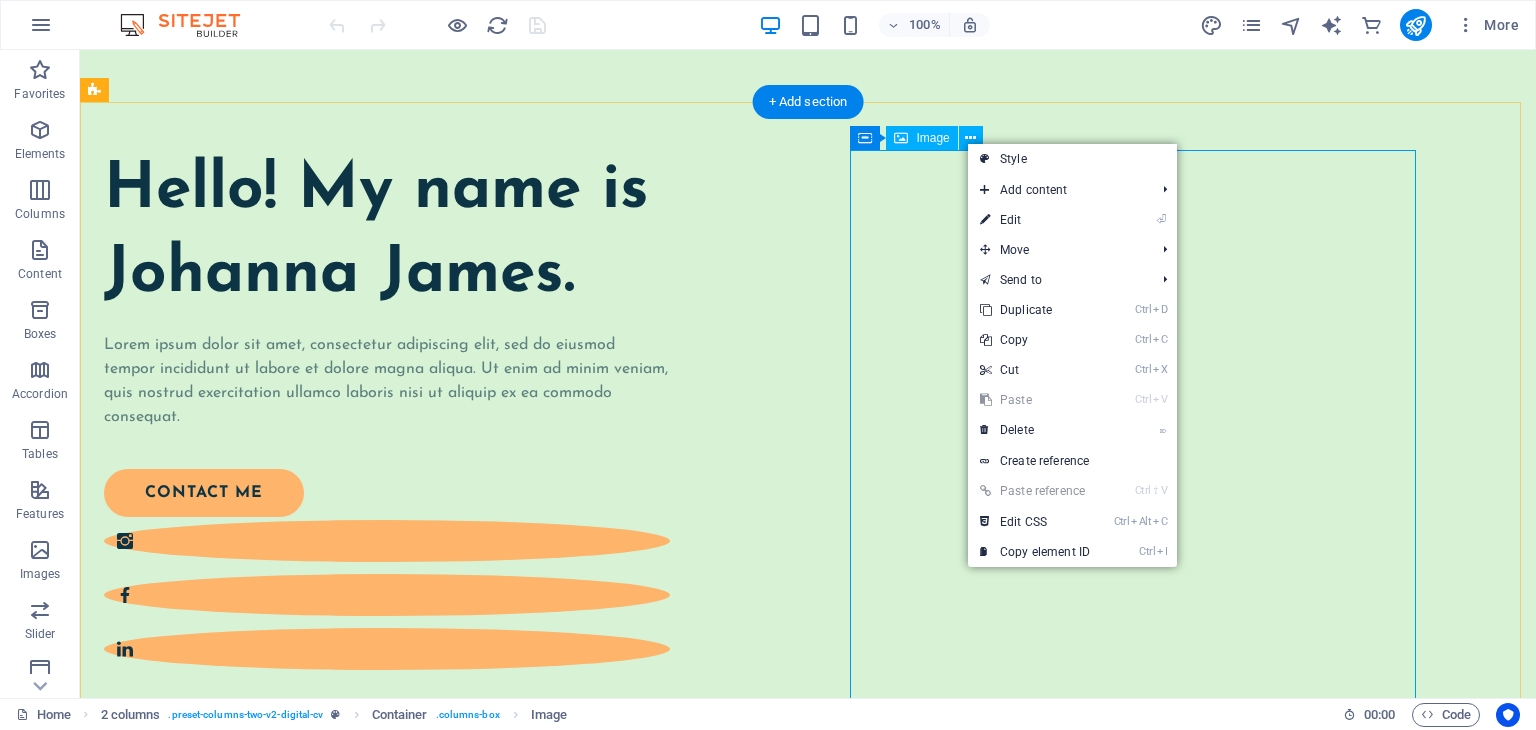click at bounding box center [387, 1006] 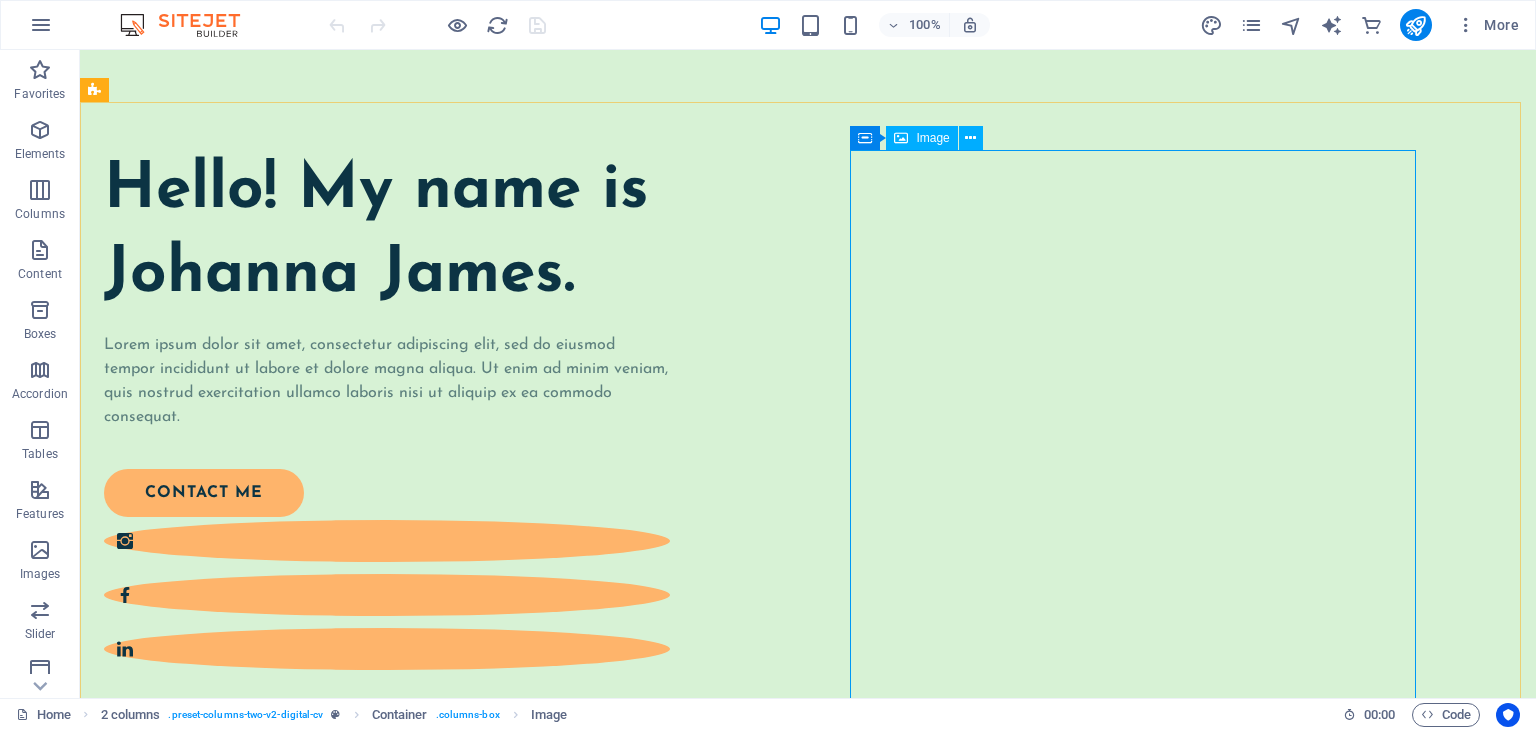 click at bounding box center (901, 138) 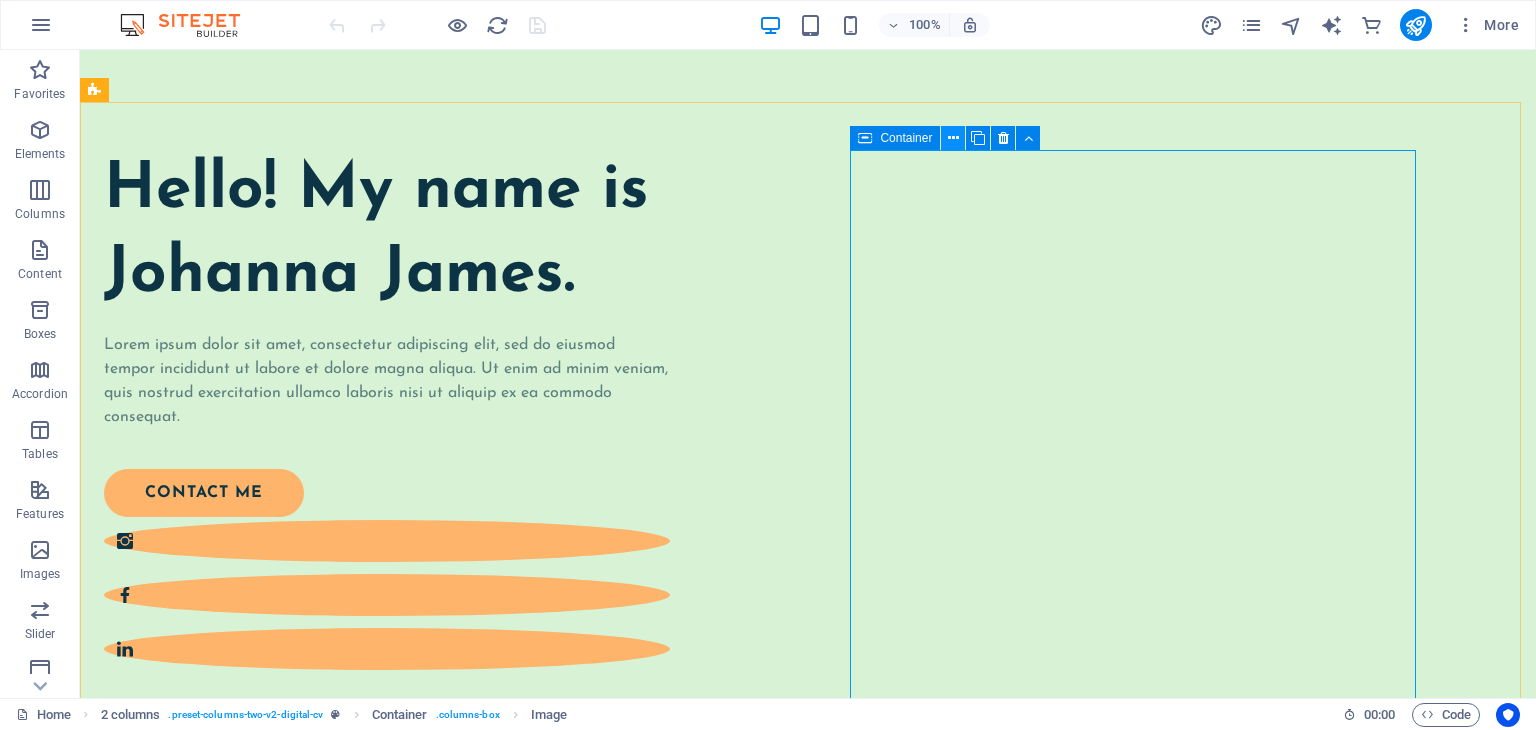 click at bounding box center [953, 138] 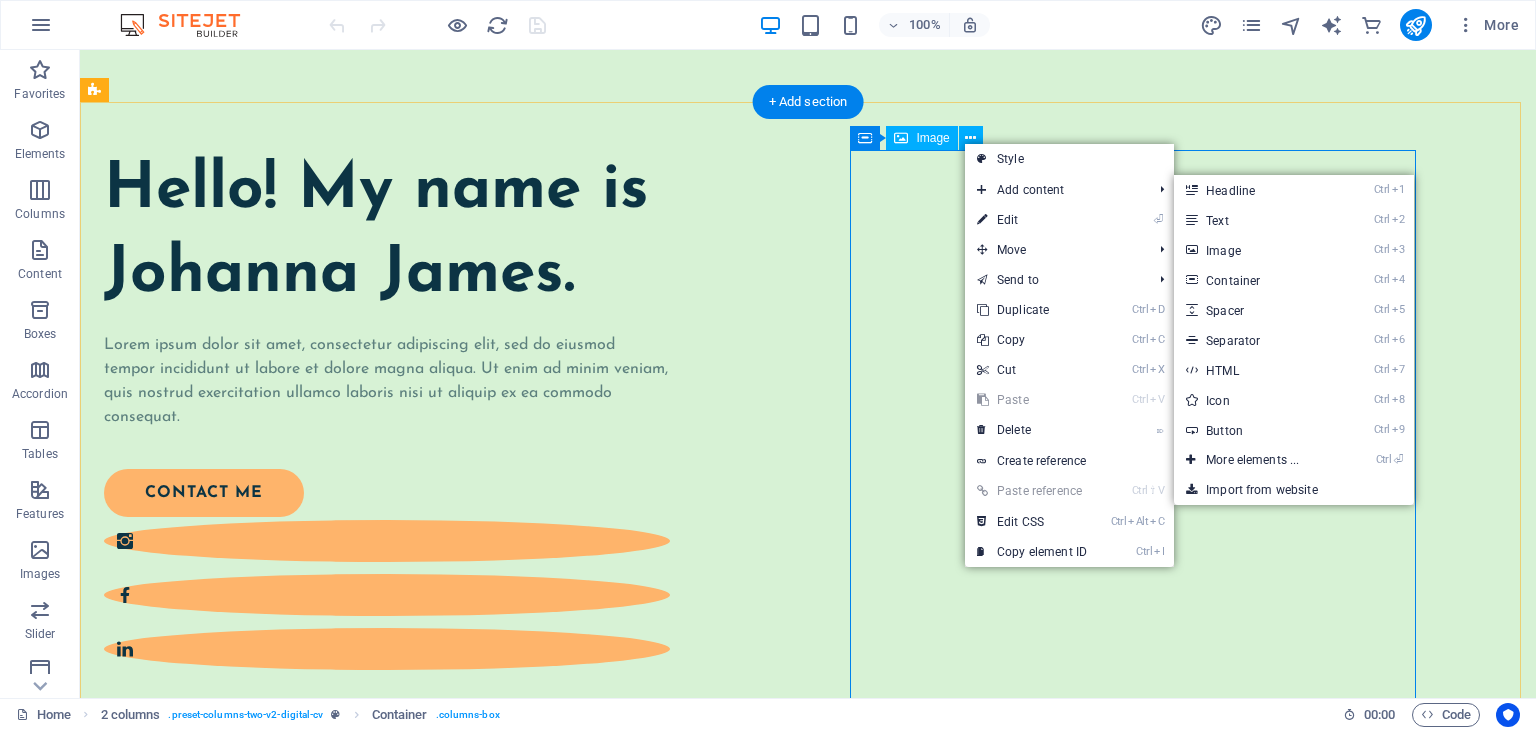 click at bounding box center (387, 1006) 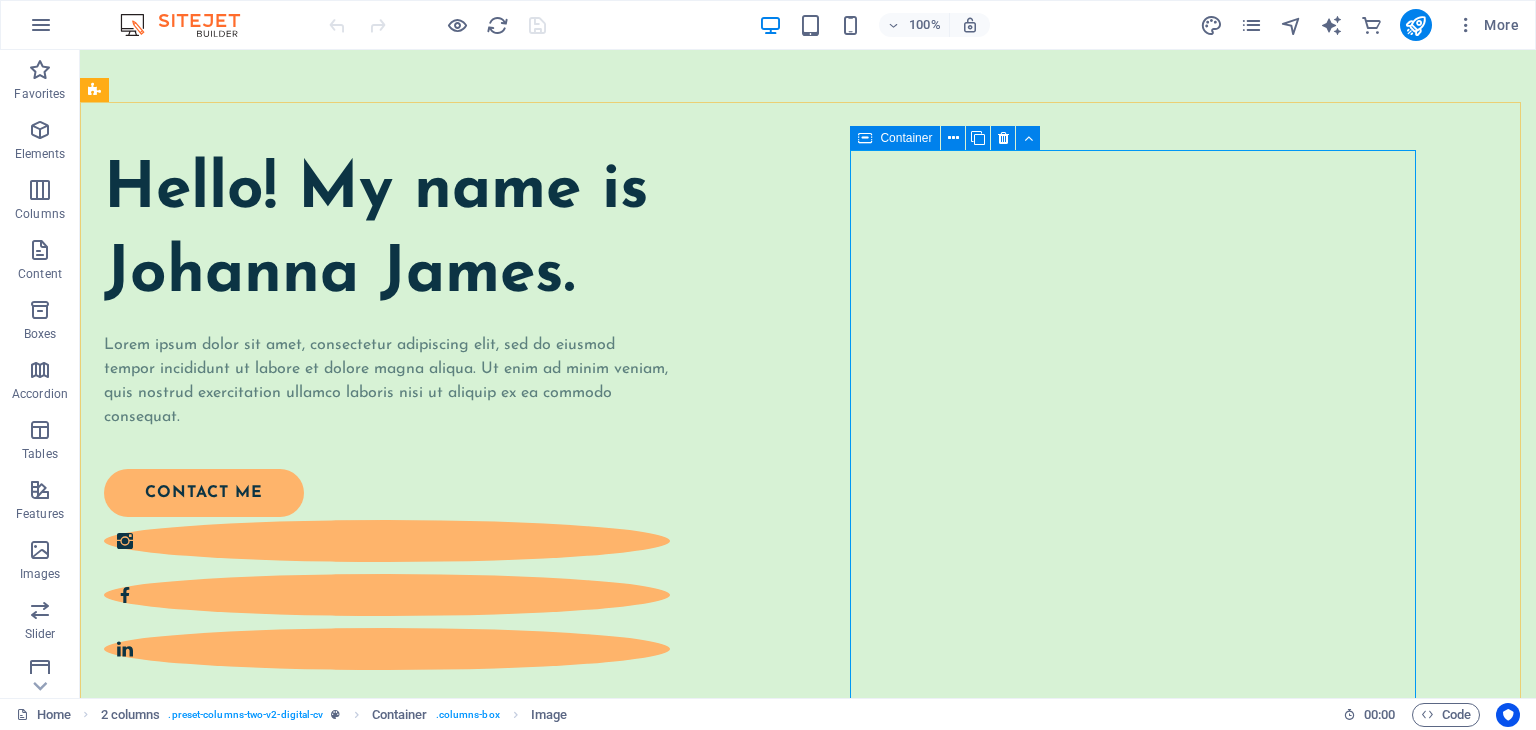 click at bounding box center [865, 138] 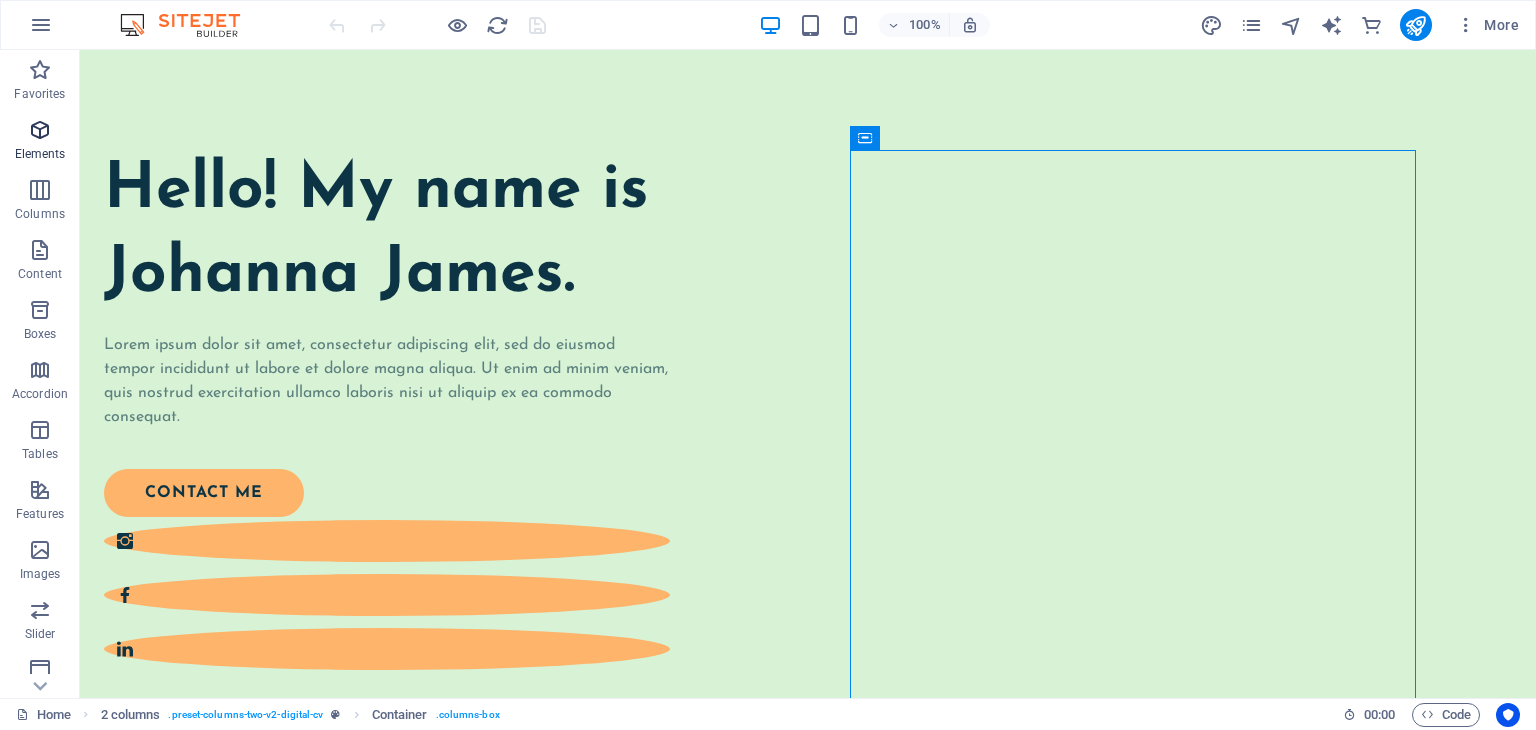 click on "Elements" at bounding box center (40, 142) 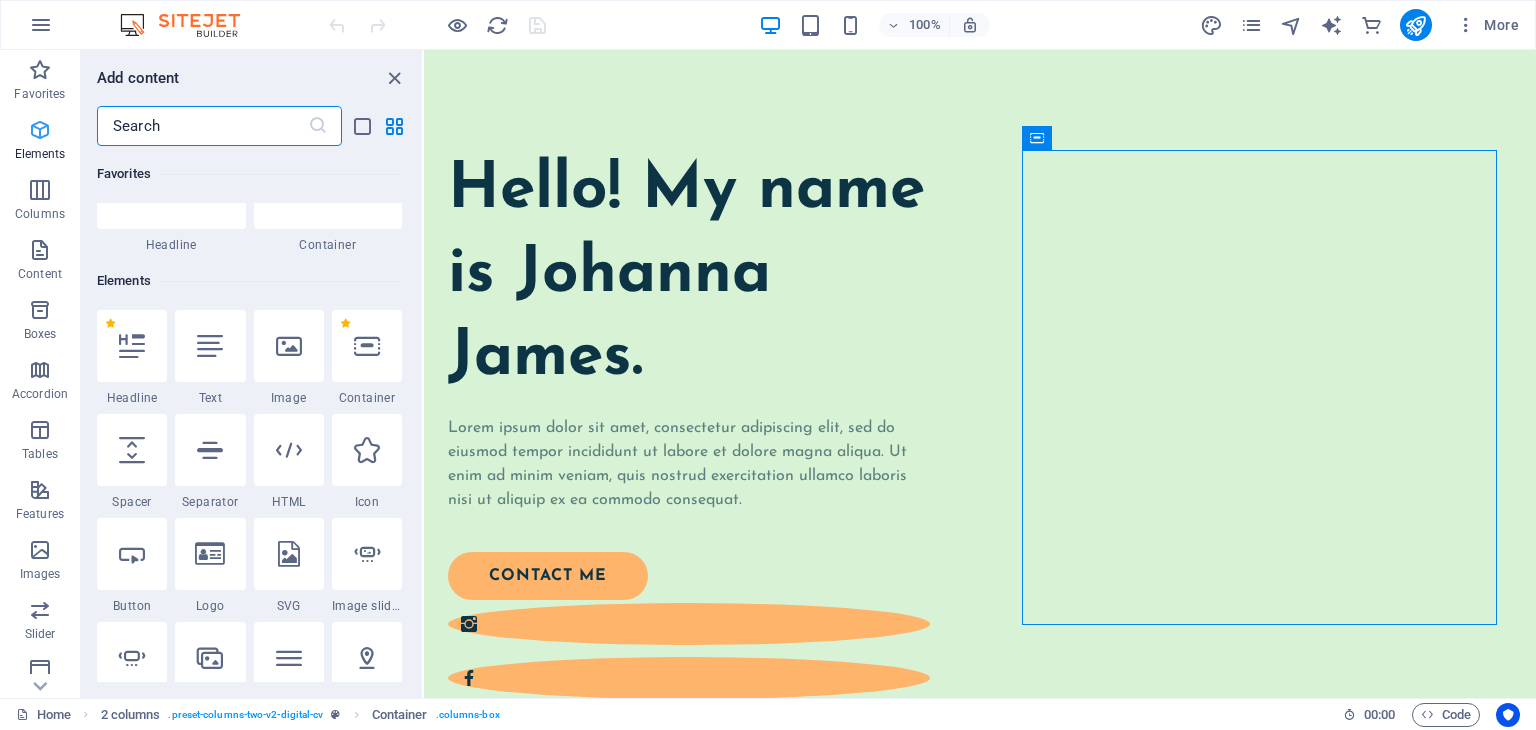 scroll, scrollTop: 212, scrollLeft: 0, axis: vertical 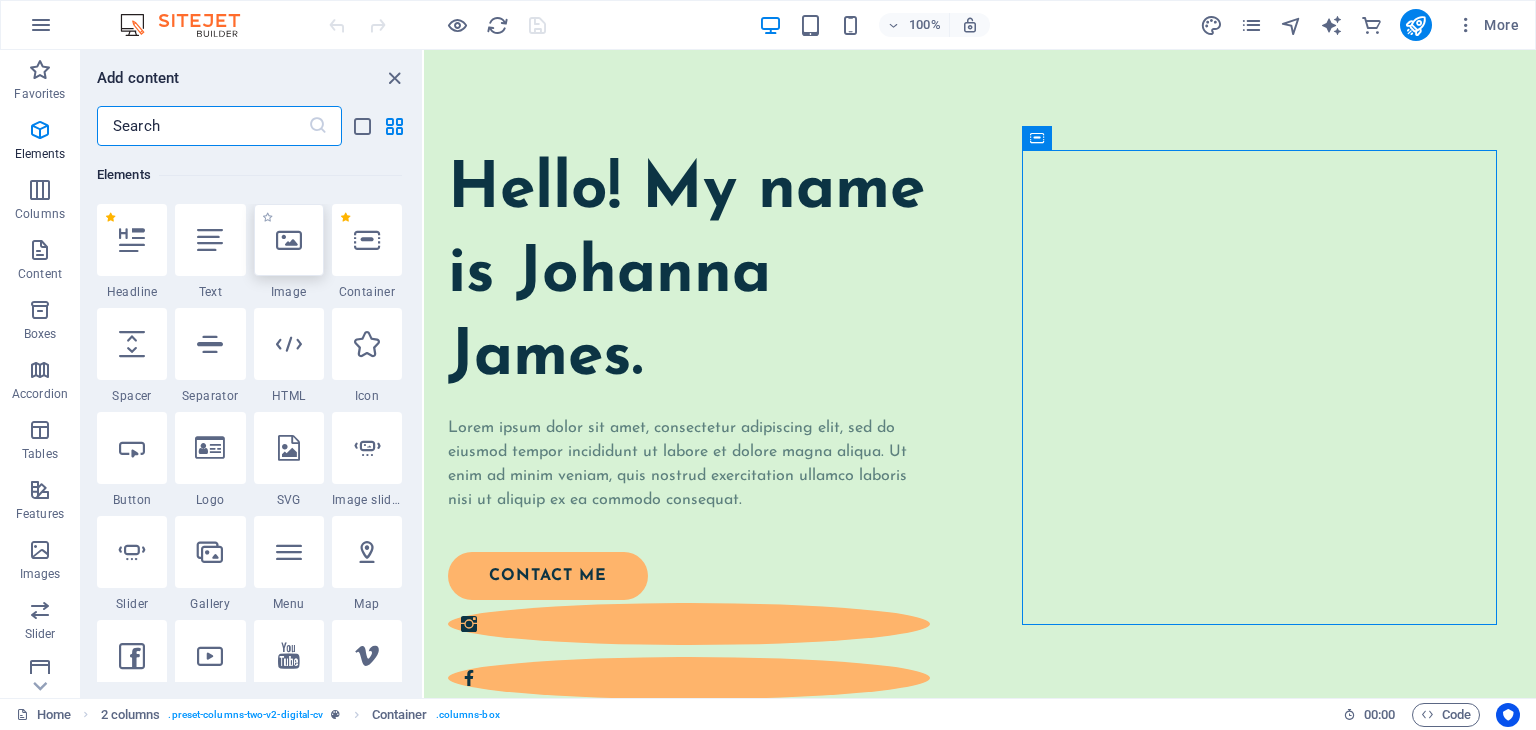 click at bounding box center (289, 240) 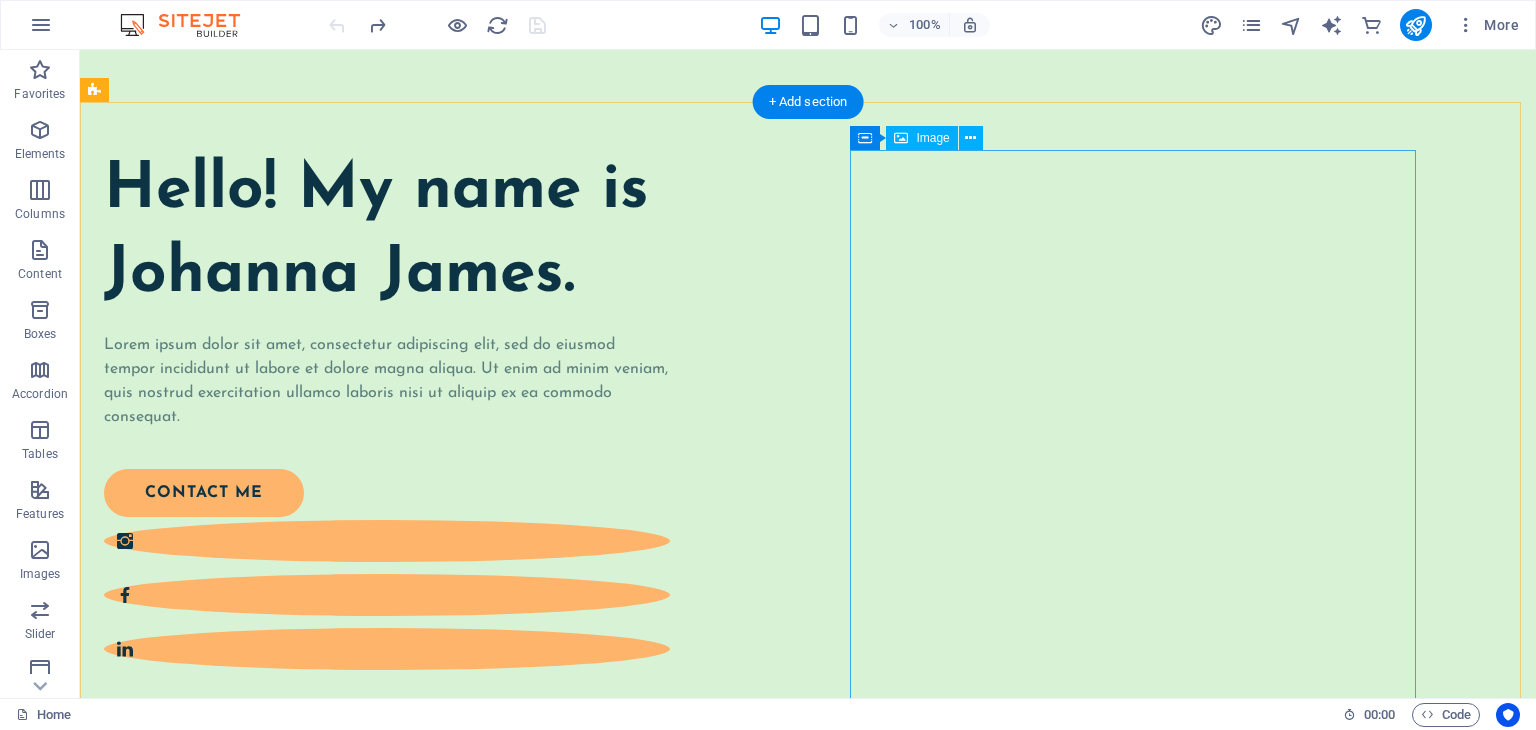 click at bounding box center (387, 1006) 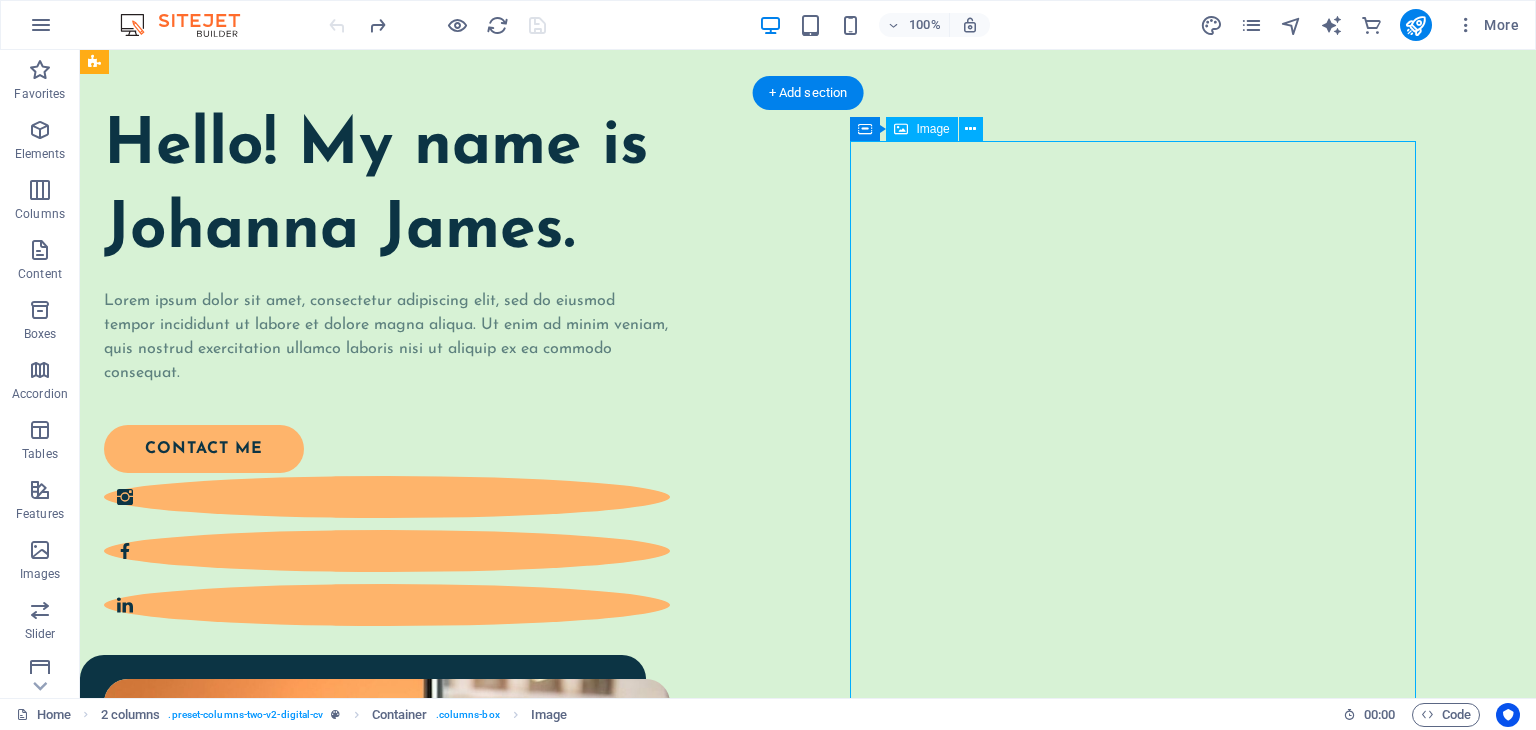 scroll, scrollTop: 100, scrollLeft: 0, axis: vertical 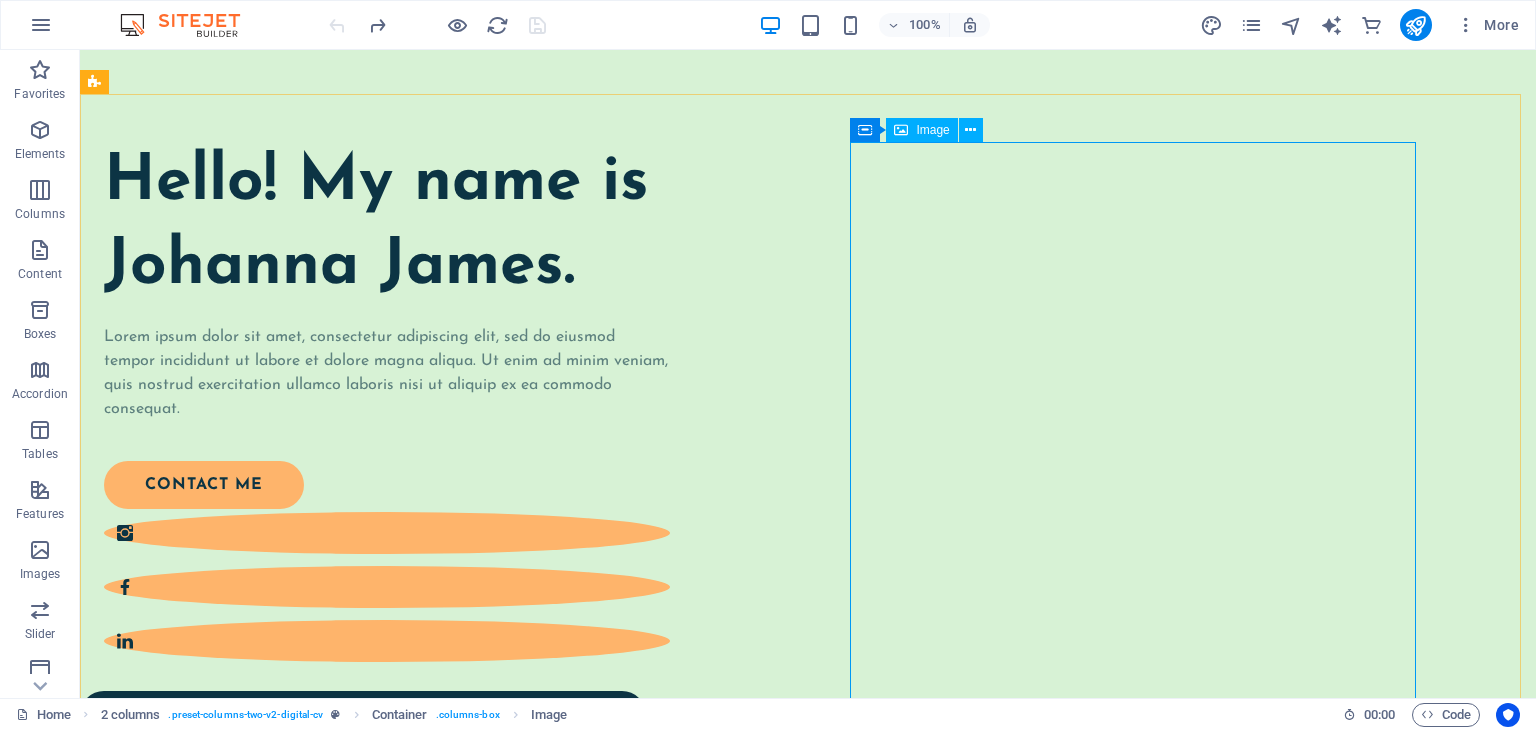 click at bounding box center (901, 130) 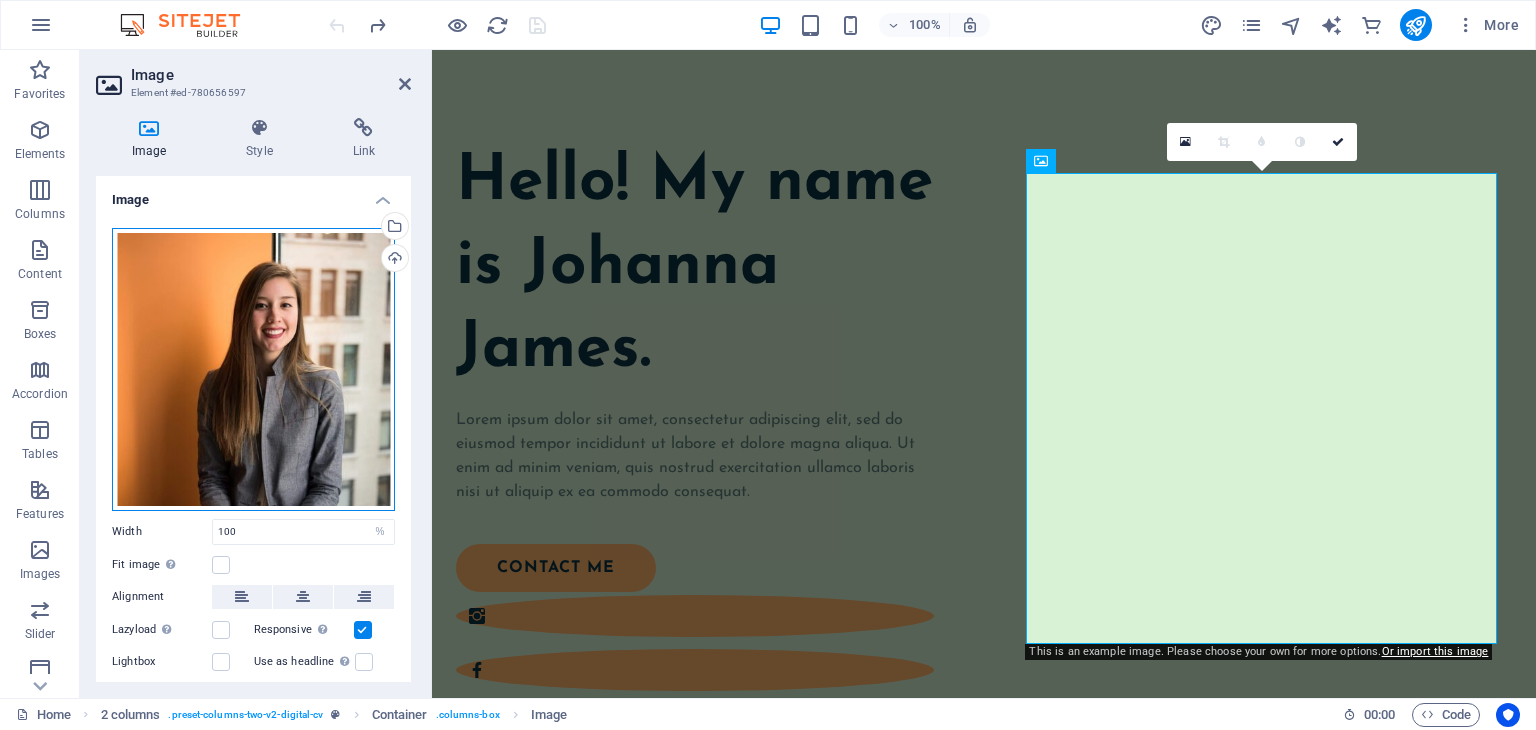 click on "Drag files here, click to choose files or select files from Files or our free stock photos & videos" at bounding box center (253, 369) 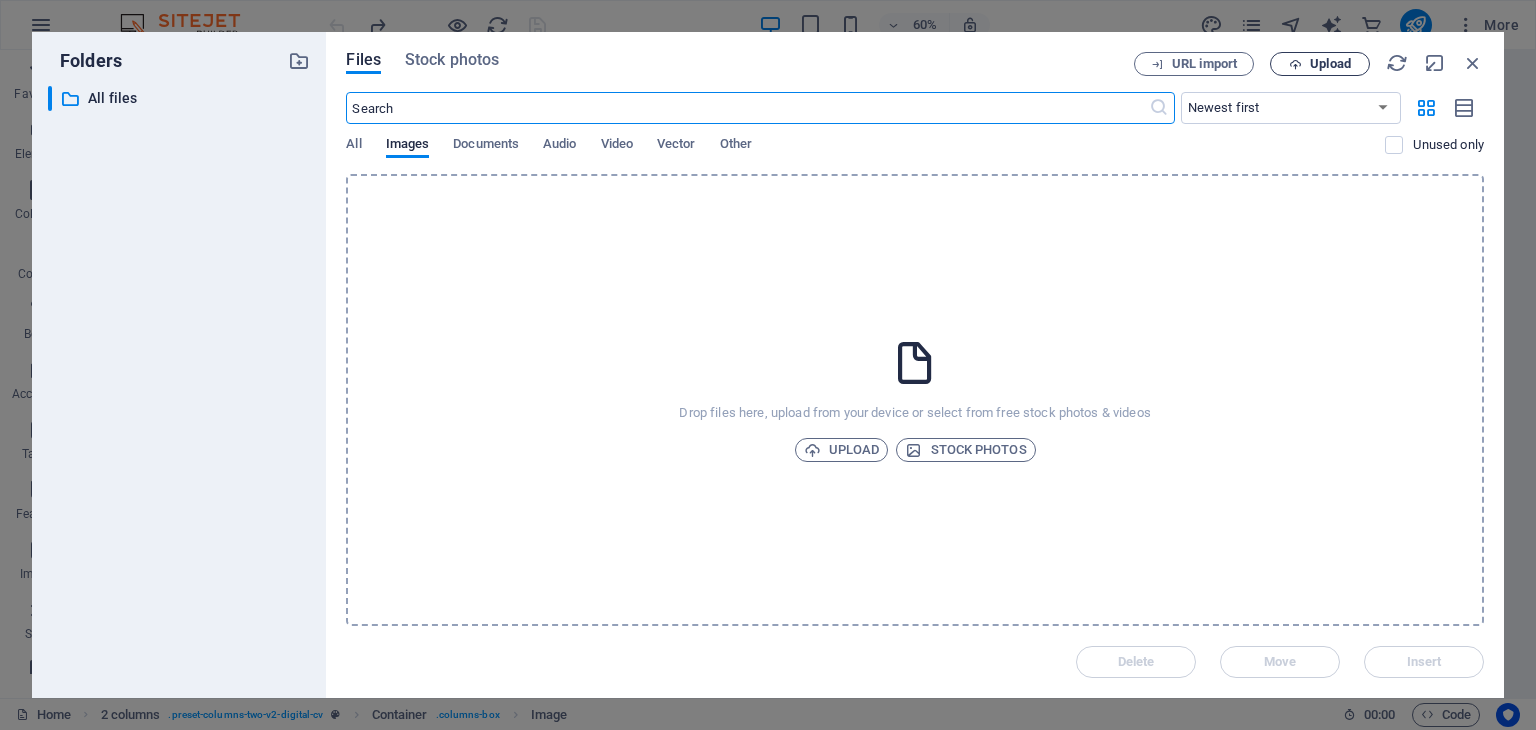 click at bounding box center (1295, 64) 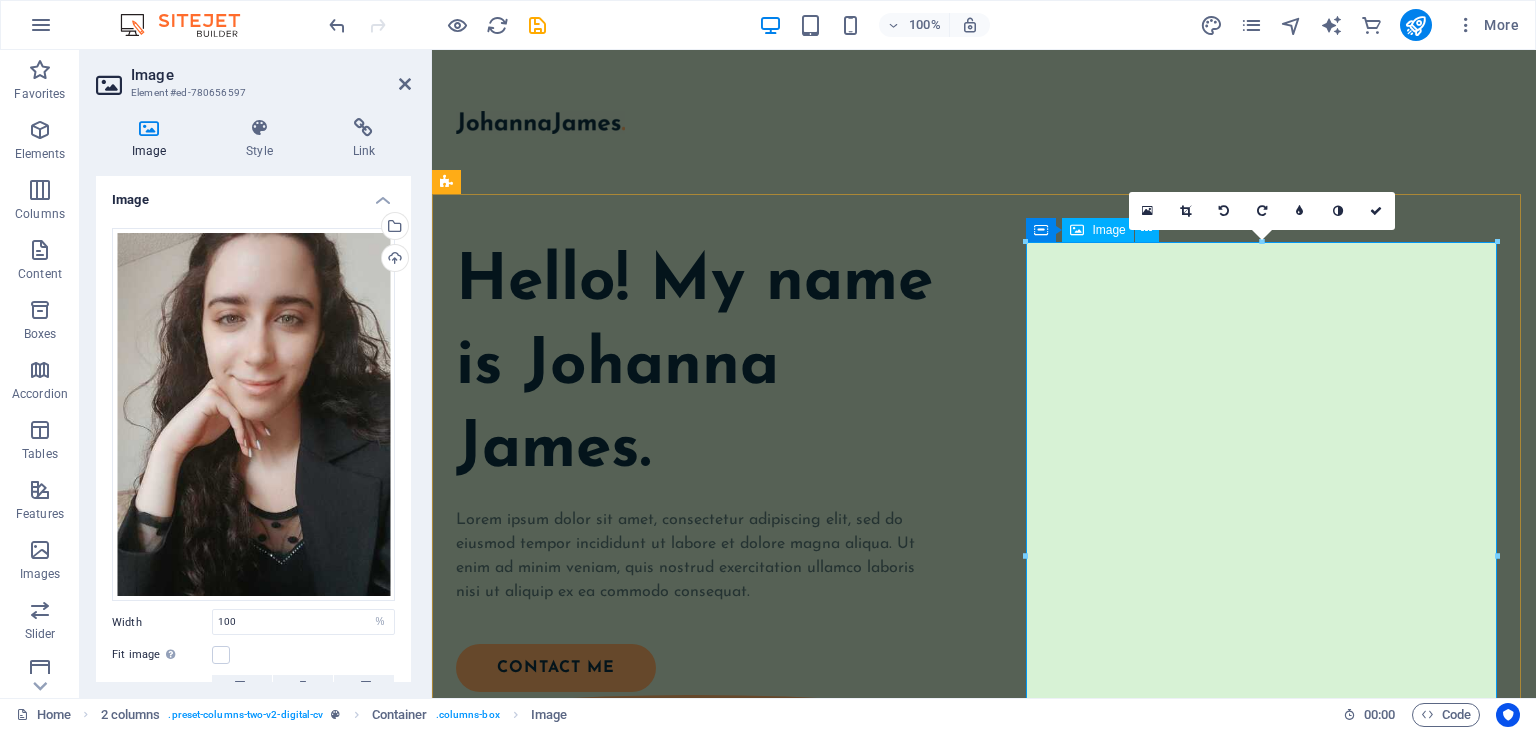 scroll, scrollTop: 100, scrollLeft: 0, axis: vertical 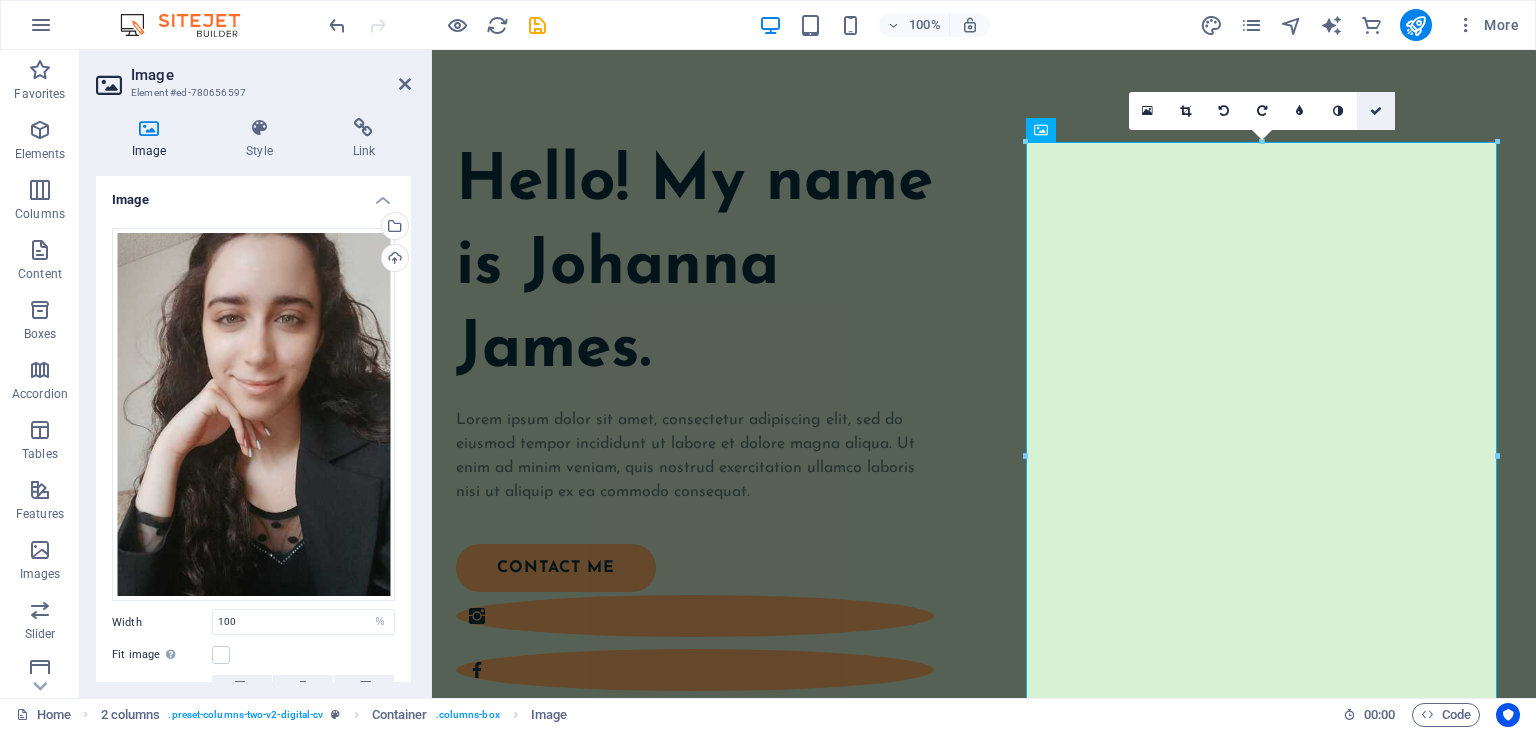 click at bounding box center (1376, 111) 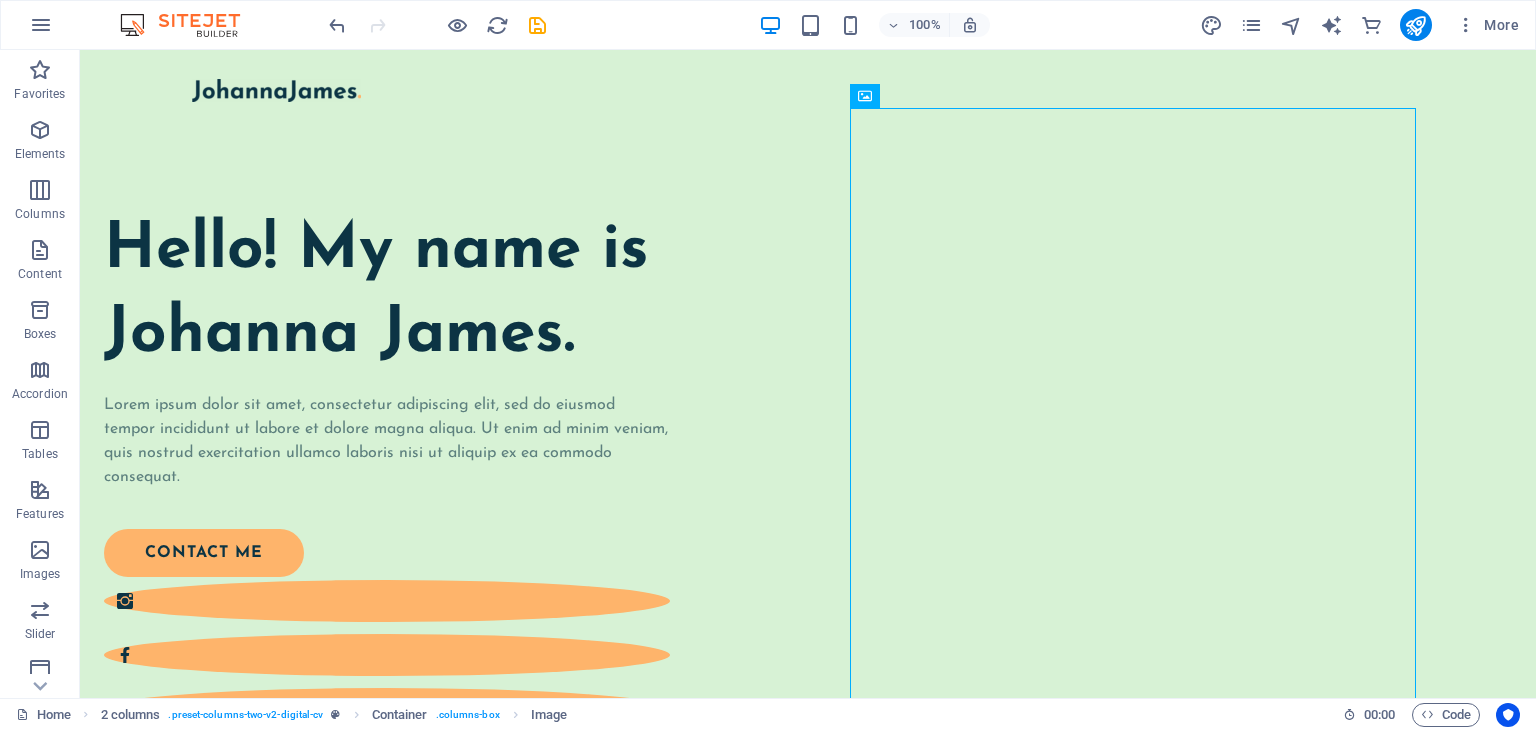 scroll, scrollTop: 0, scrollLeft: 0, axis: both 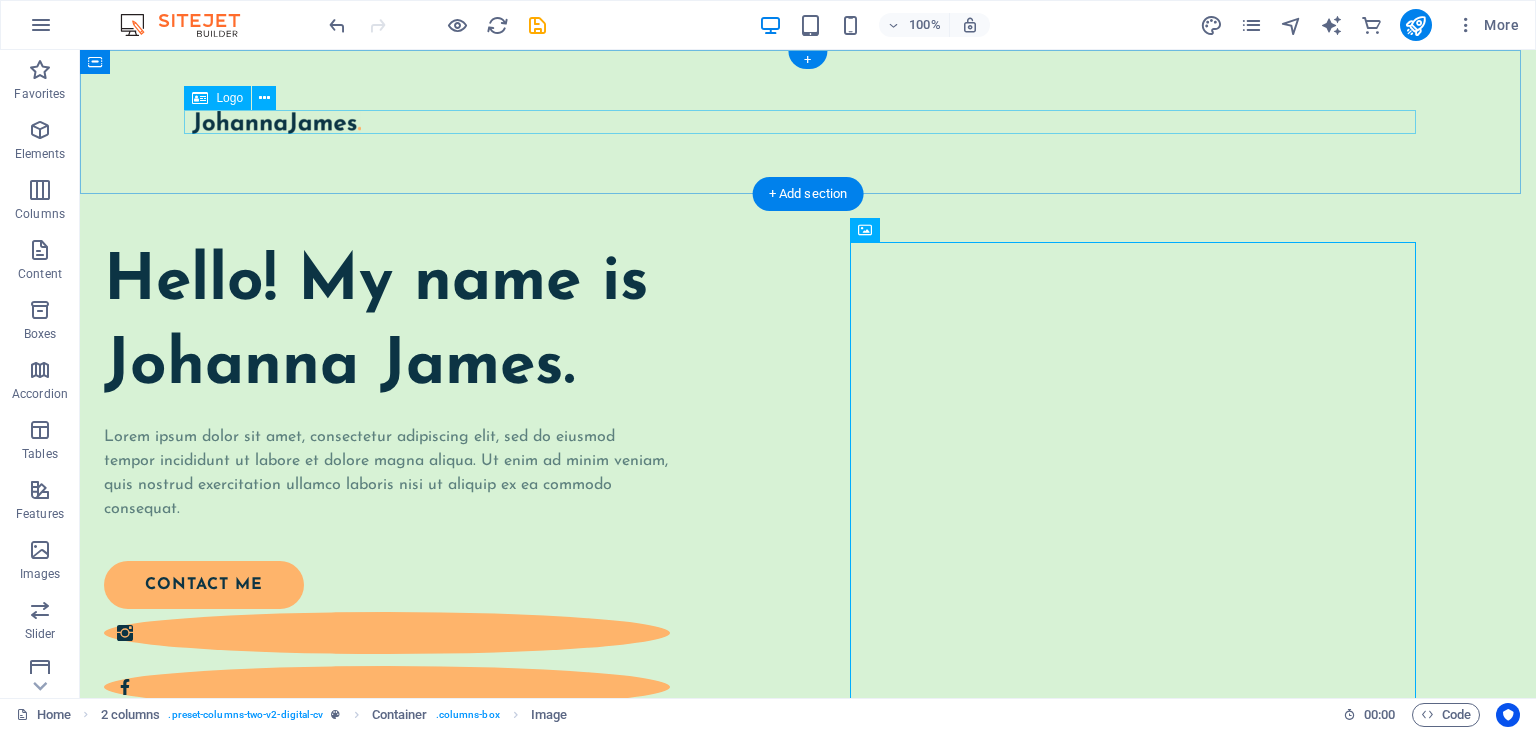 click at bounding box center [808, 122] 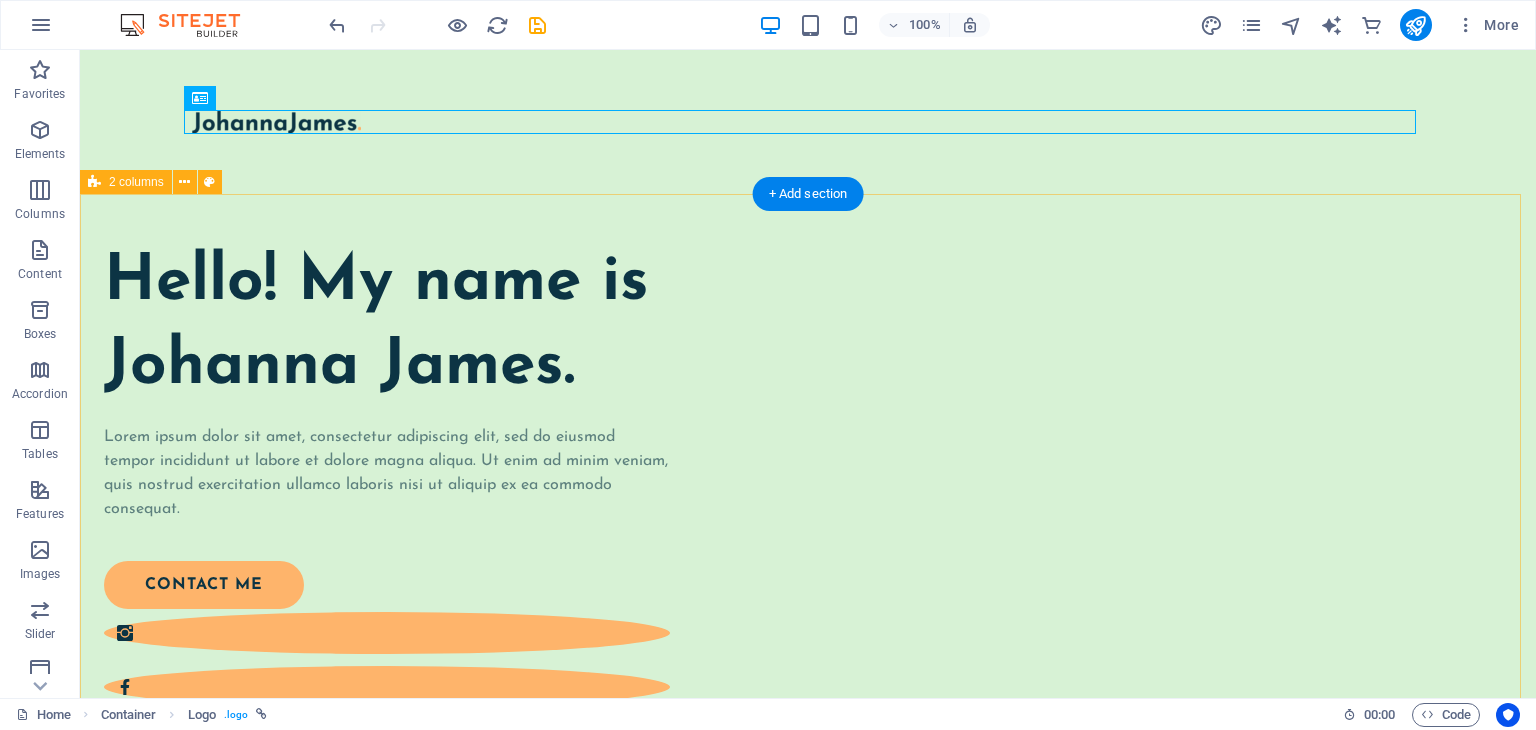 click on "Hello! My name is Johanna James. Lorem ipsum dolor sit amet, consectetur adipiscing elit, sed do eiusmod tempor incididunt ut labore et dolore magna aliqua. Ut enim ad minim veniam, quis nostrud exercitation ullamco laboris nisi ut aliquip ex ea commodo consequat. contact me" at bounding box center [387, 503] 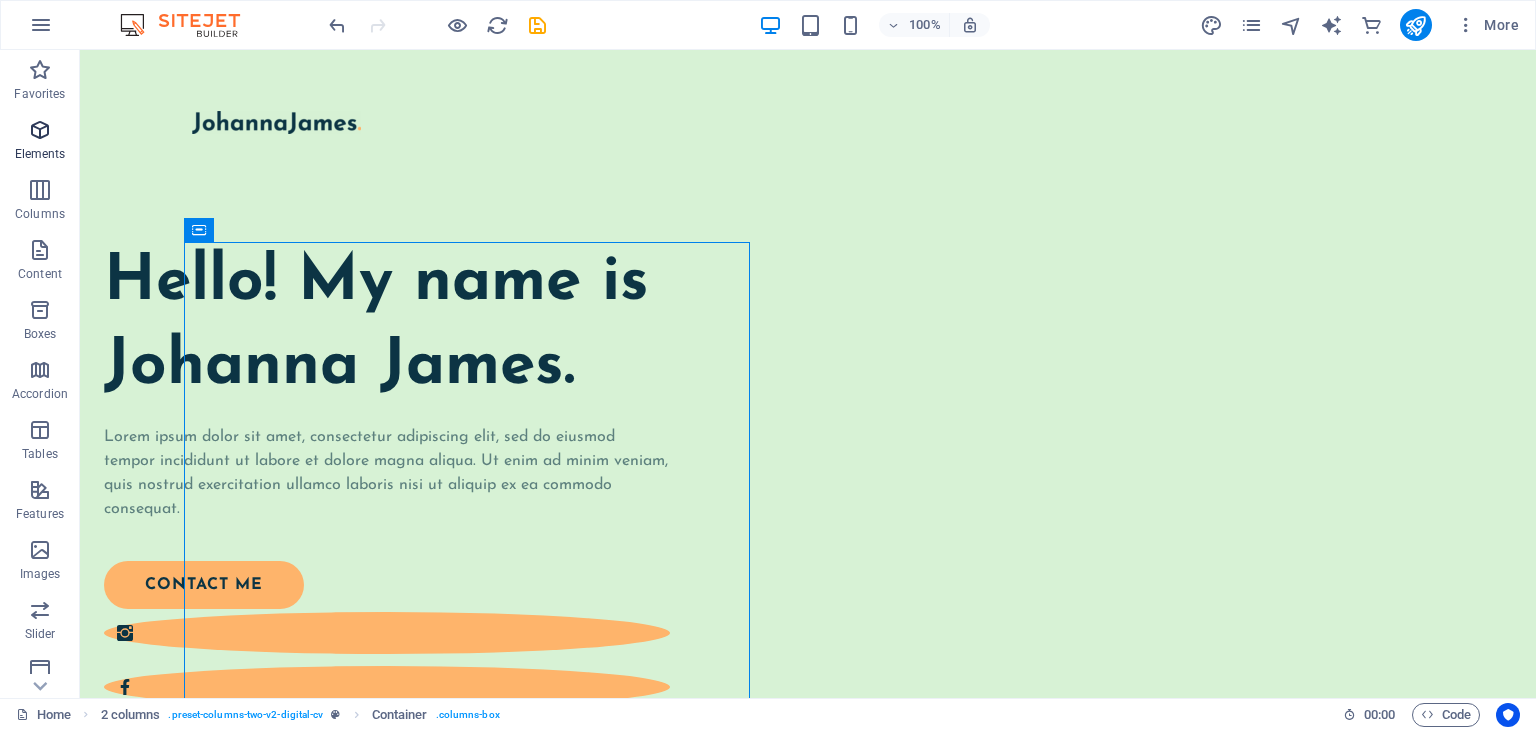 click at bounding box center (40, 130) 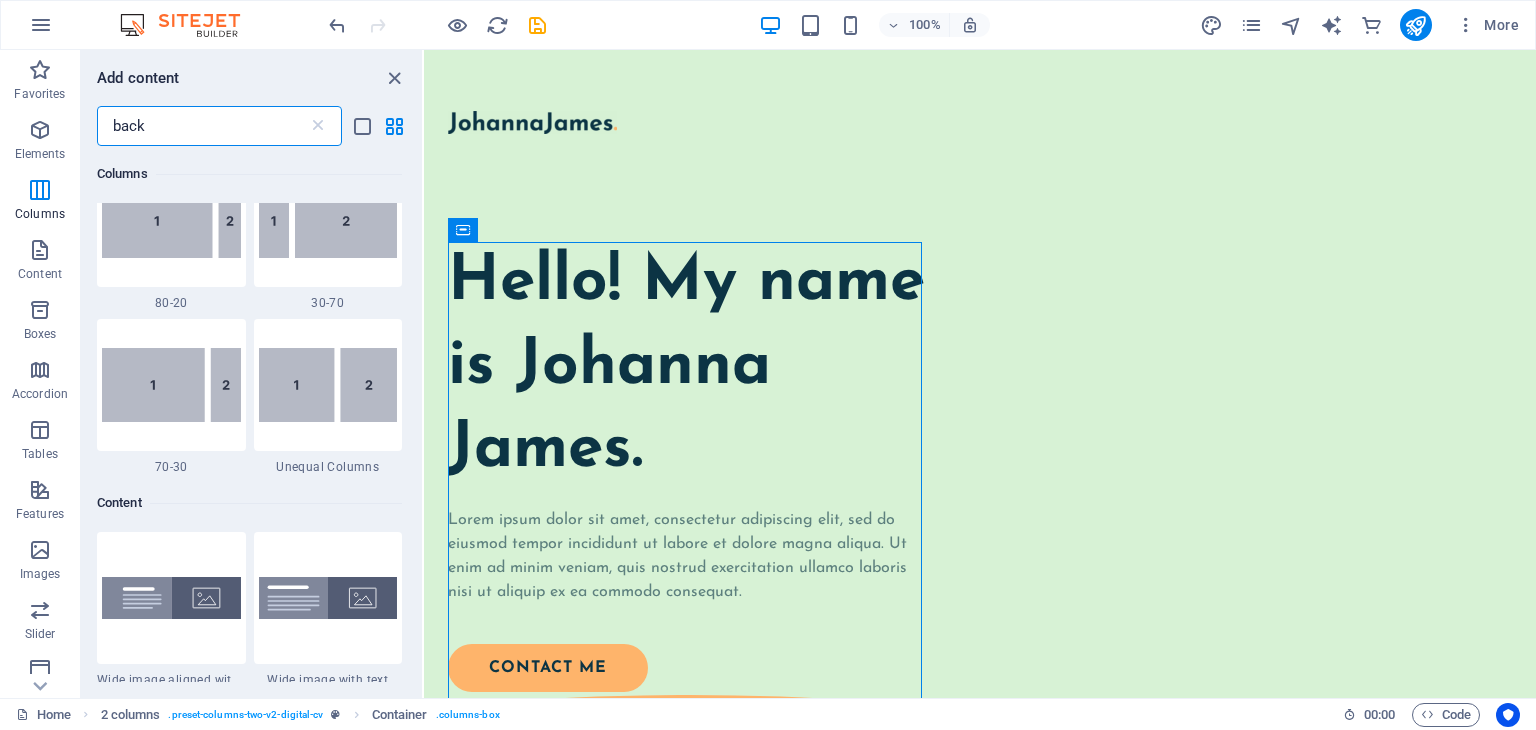 scroll, scrollTop: 0, scrollLeft: 0, axis: both 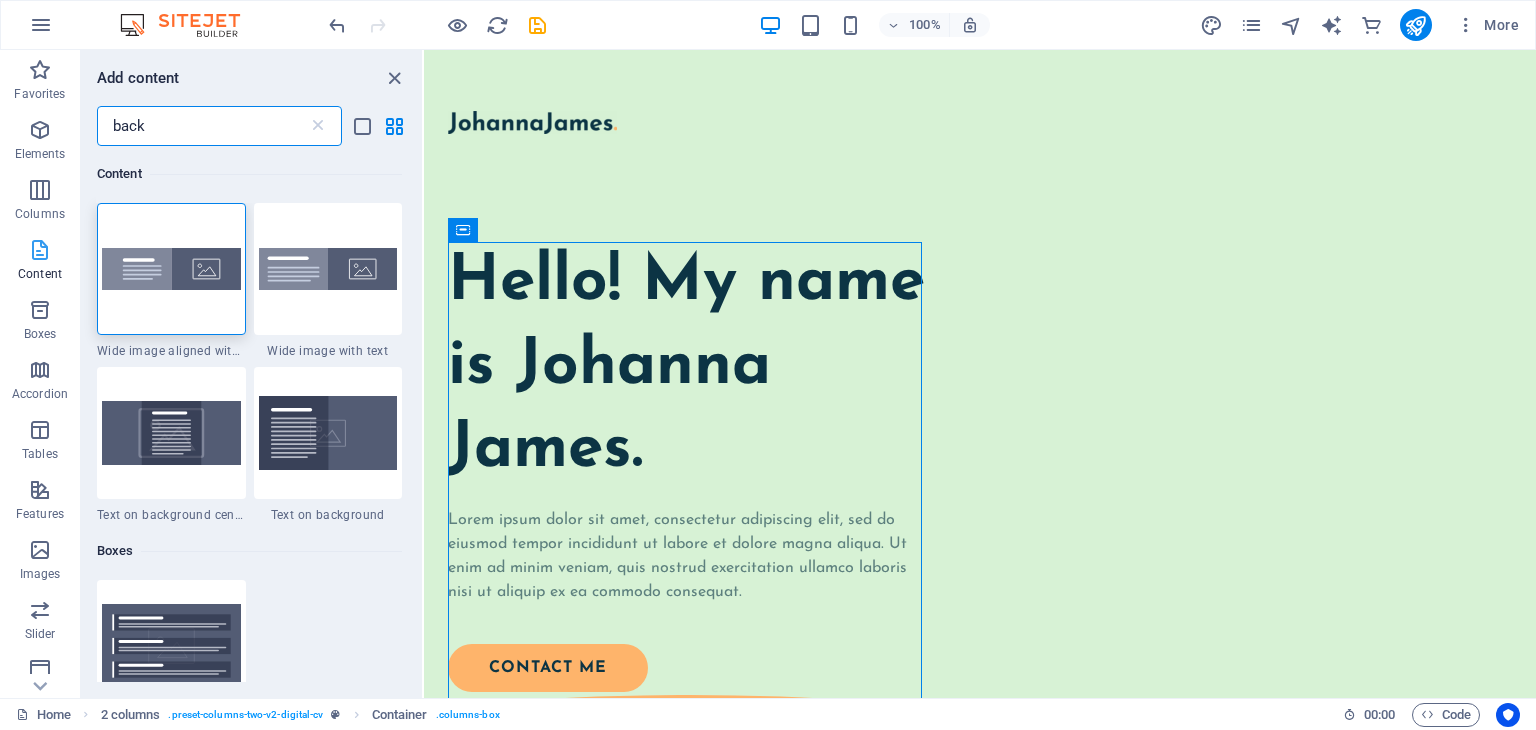 type on "back" 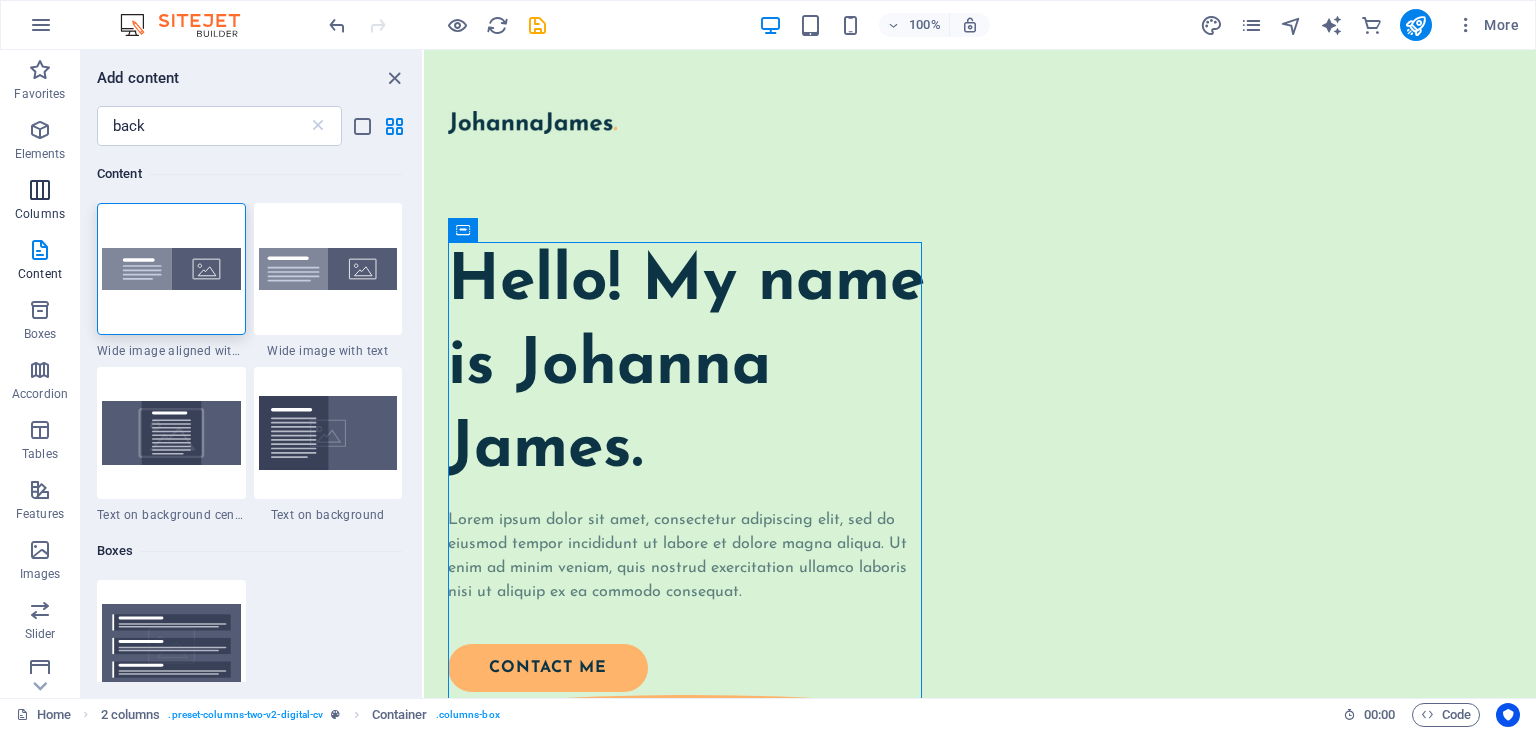 click at bounding box center (40, 190) 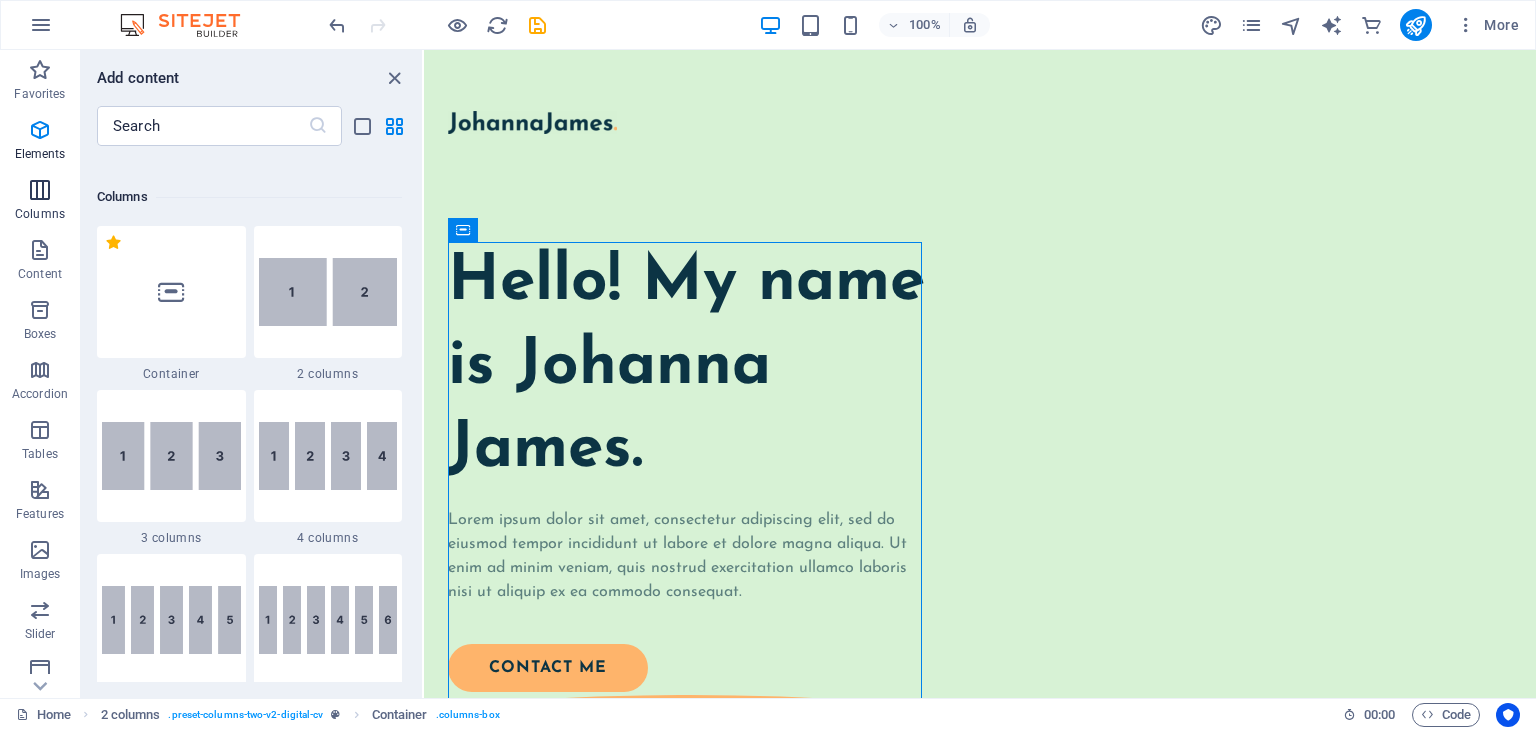 scroll, scrollTop: 990, scrollLeft: 0, axis: vertical 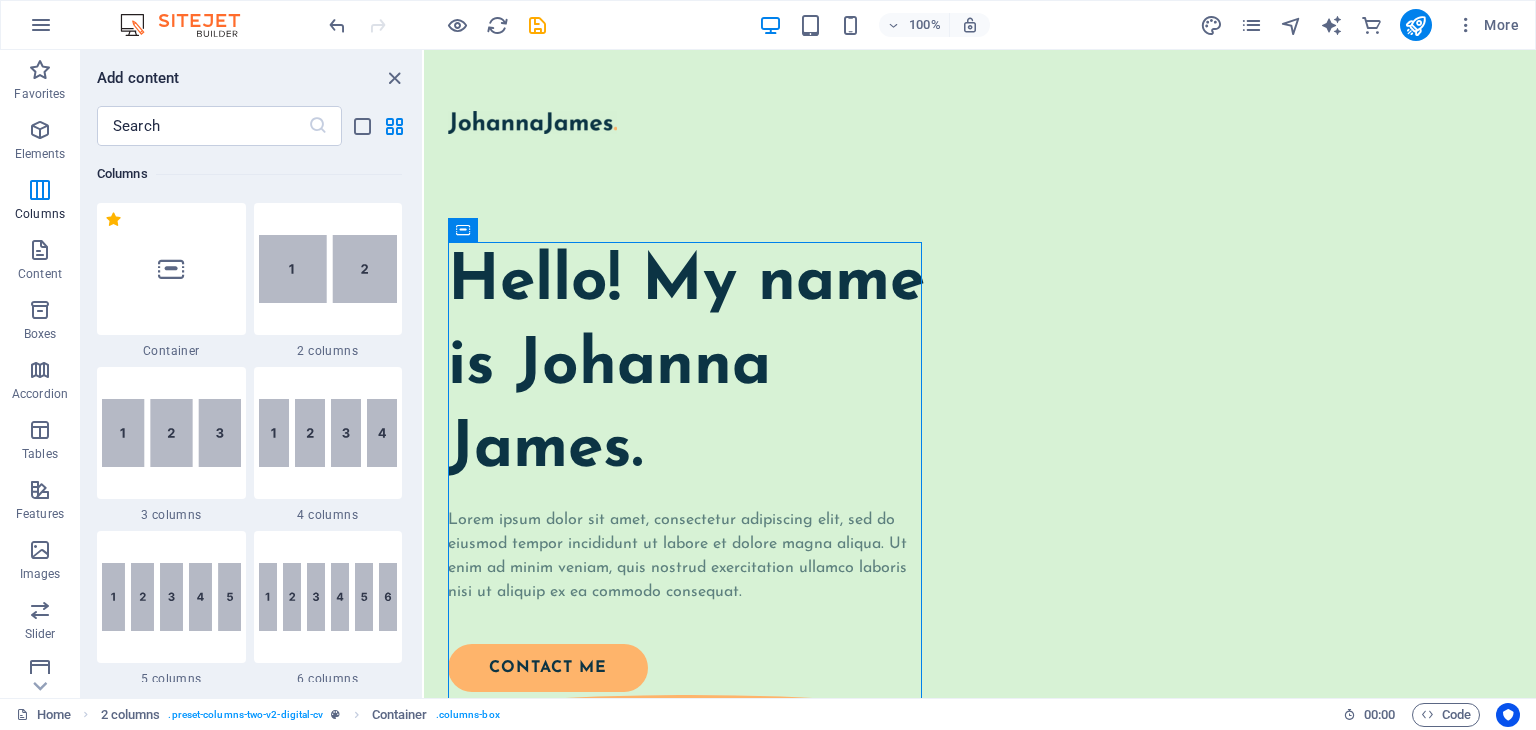 click at bounding box center [980, 122] 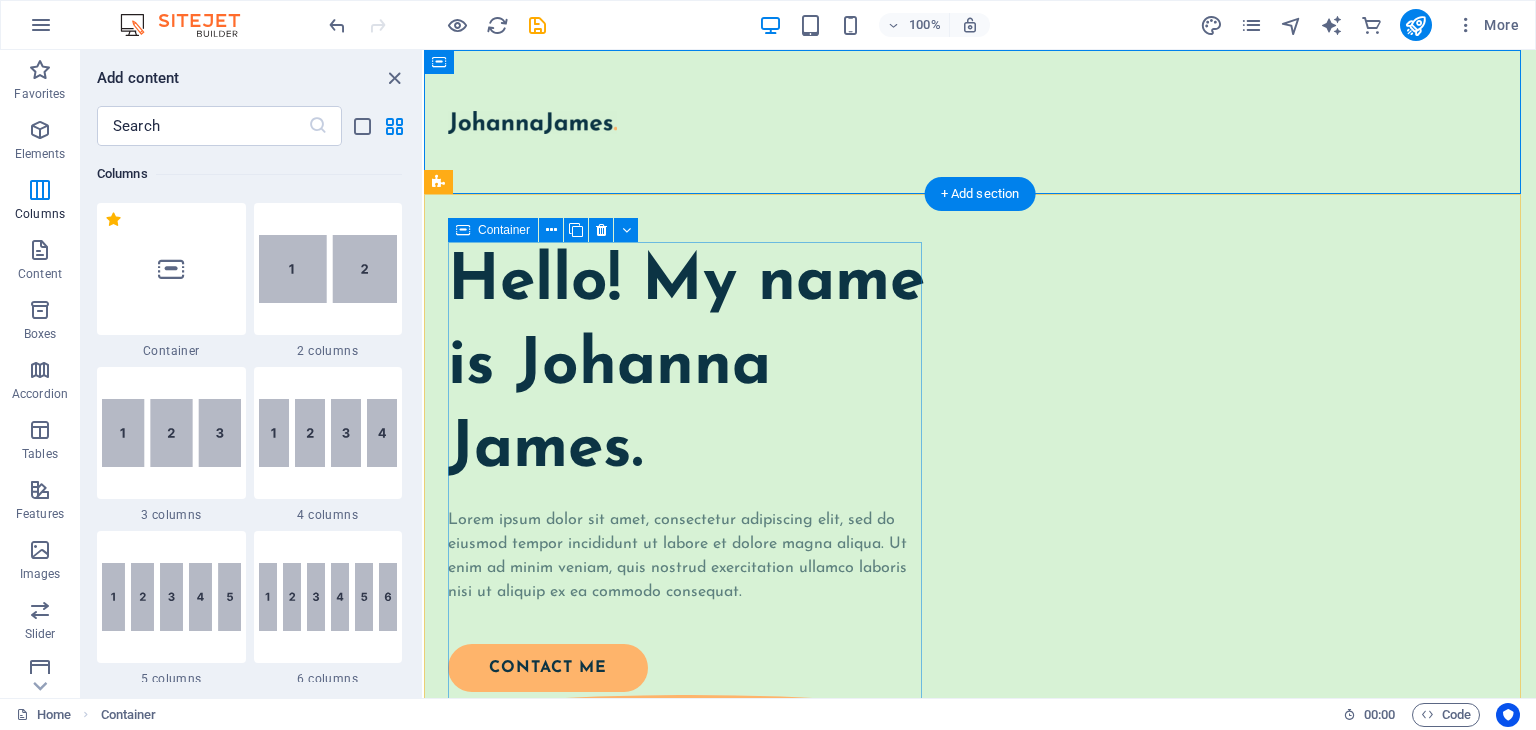 click on "Hello! My name is Johanna James. Lorem ipsum dolor sit amet, consectetur adipiscing elit, sed do eiusmod tempor incididunt ut labore et dolore magna aliqua. Ut enim ad minim veniam, quis nostrud exercitation ullamco laboris nisi ut aliquip ex ea commodo consequat. contact me" at bounding box center [689, 545] 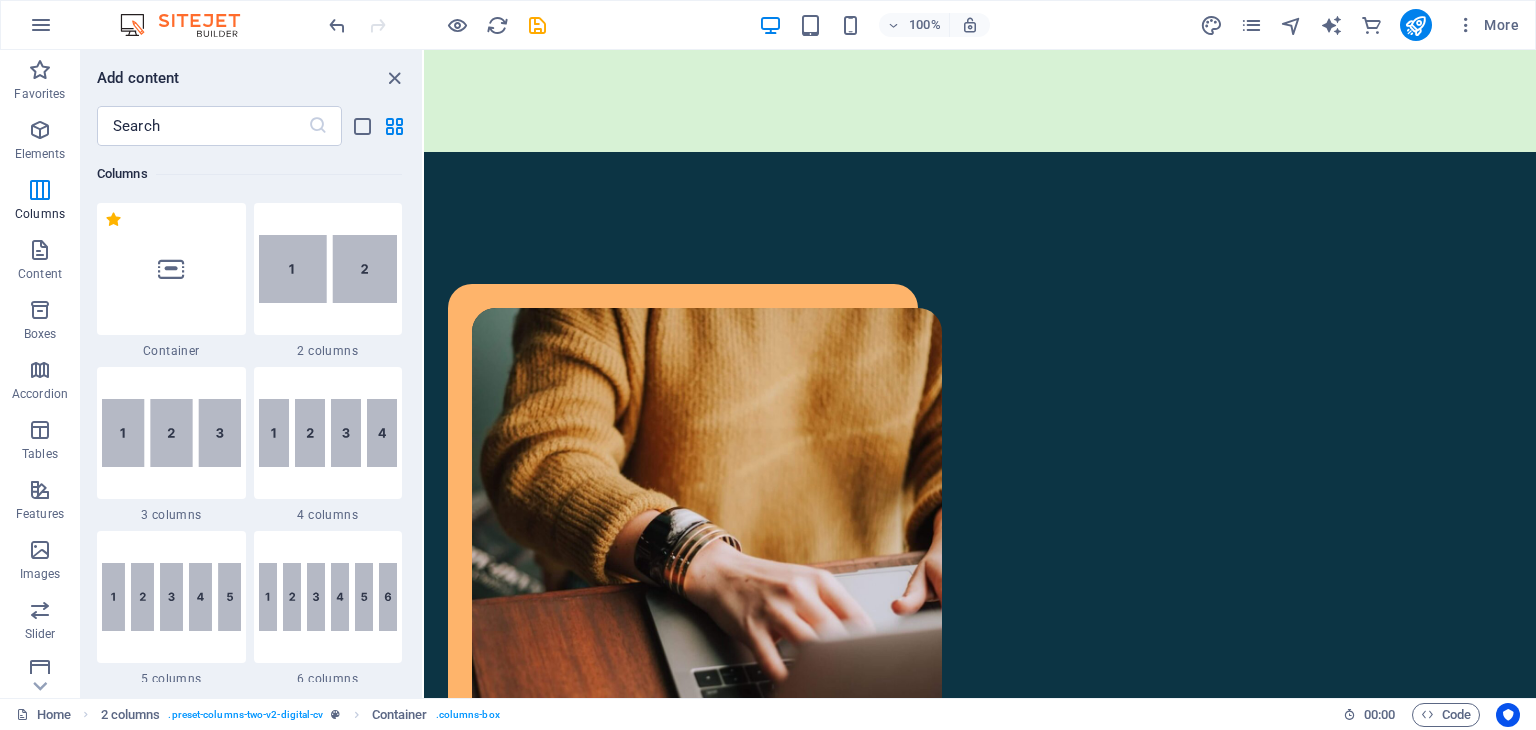 scroll, scrollTop: 1360, scrollLeft: 0, axis: vertical 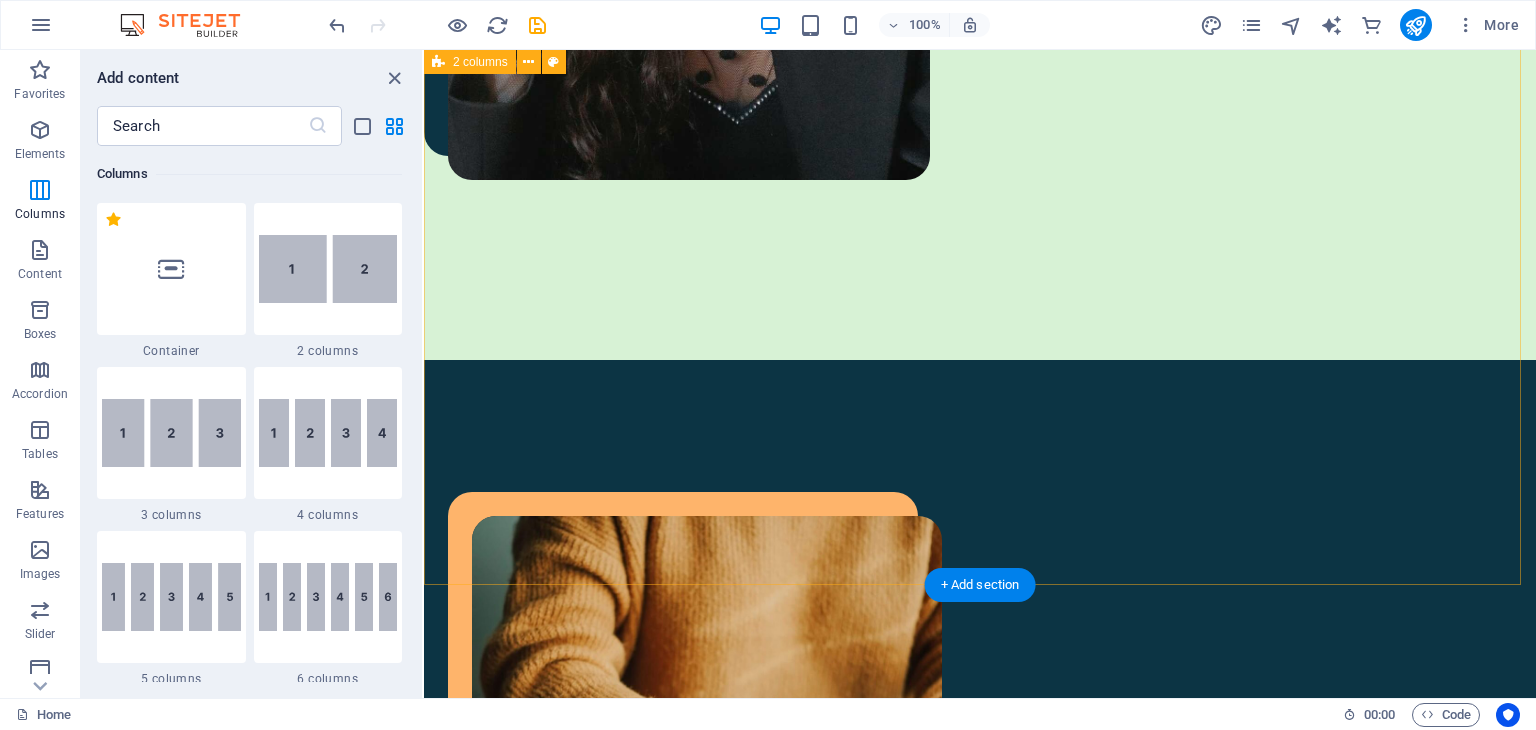click on "A little bit of my story Lorem ipsum dolor sit amet, consectetur adipiscing elit, sed do eiusmod tempor incididunt ut labore et dolore magna aliqua. Ut enim ad minim veniam, quis nostrud exercitation ullamco laboris nisi ut aliquip ex ea commodo consequat. Lorem ipsum dolor sit amet, consectetur adipiscing elit, sed do eiusmod tempor incididunt ut labore et dolore magna aliqua. Ut enim ad minim veniam, quis nostrud exercitation ullamco laboris nisi ut aliquip ex ea commodo consequat. Lorem ipsum dolor sit amet, consectetur adipiscing elit, sed do eiusmod tempor incididunt ut labore et dolore magna aliqua. Ut enim ad minim veniam, quis nostrud exercitation ullamco laboris nisi ut aliquip ex ea commodo consequat. Download CV" at bounding box center [980, 1065] 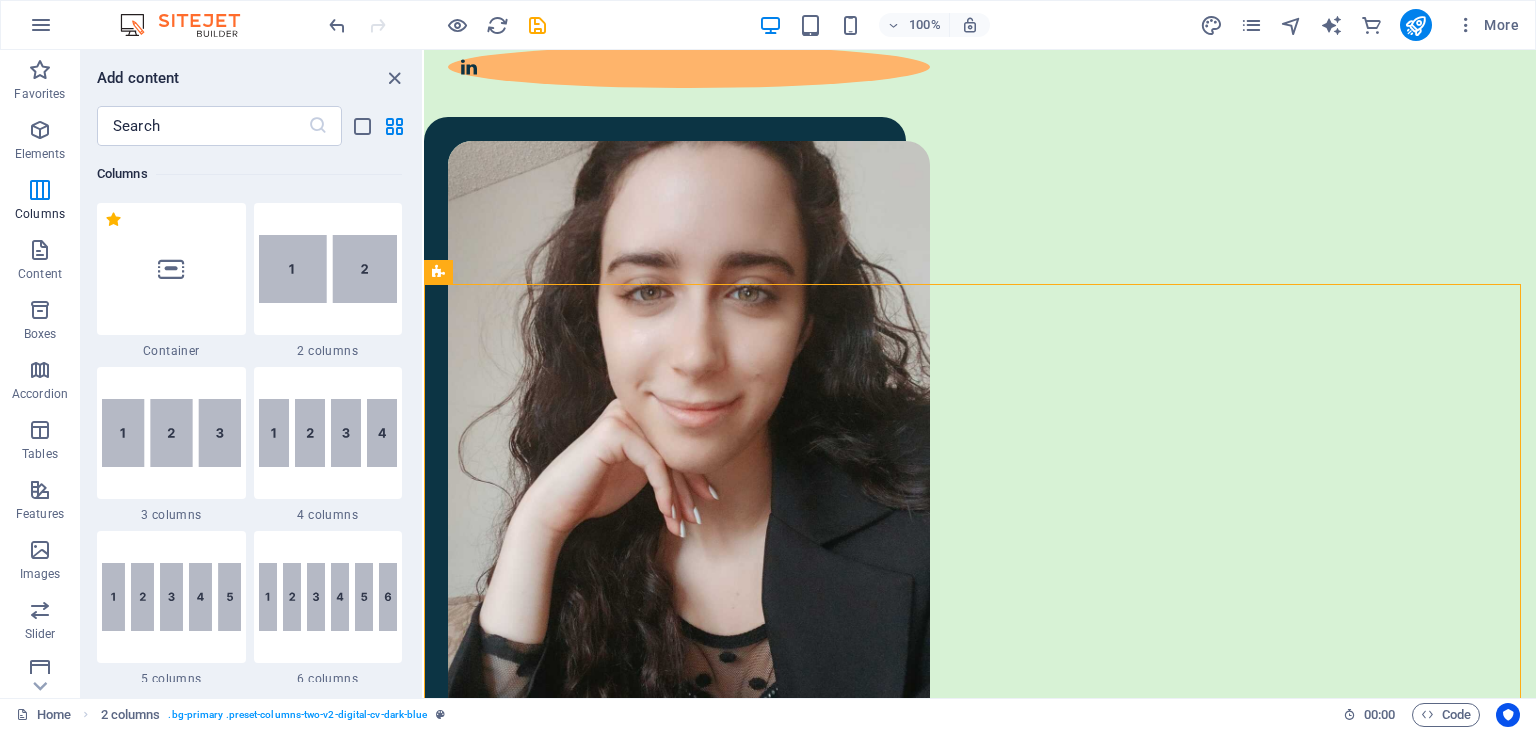 scroll, scrollTop: 644, scrollLeft: 0, axis: vertical 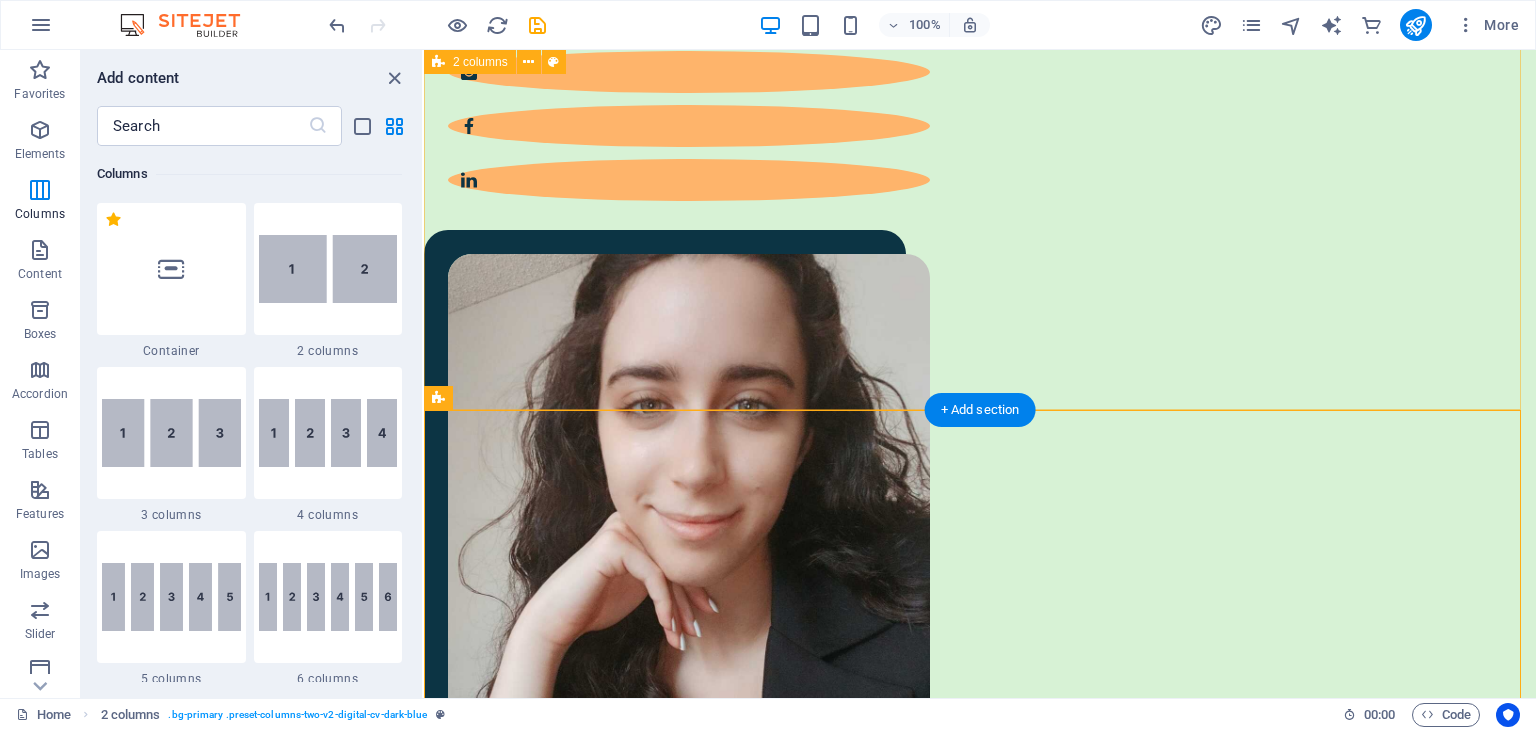click on "Hello! My name is Johanna James. Lorem ipsum dolor sit amet, consectetur adipiscing elit, sed do eiusmod tempor incididunt ut labore et dolore magna aliqua. Ut enim ad minim veniam, quis nostrud exercitation ullamco laboris nisi ut aliquip ex ea commodo consequat. contact me" at bounding box center (980, 313) 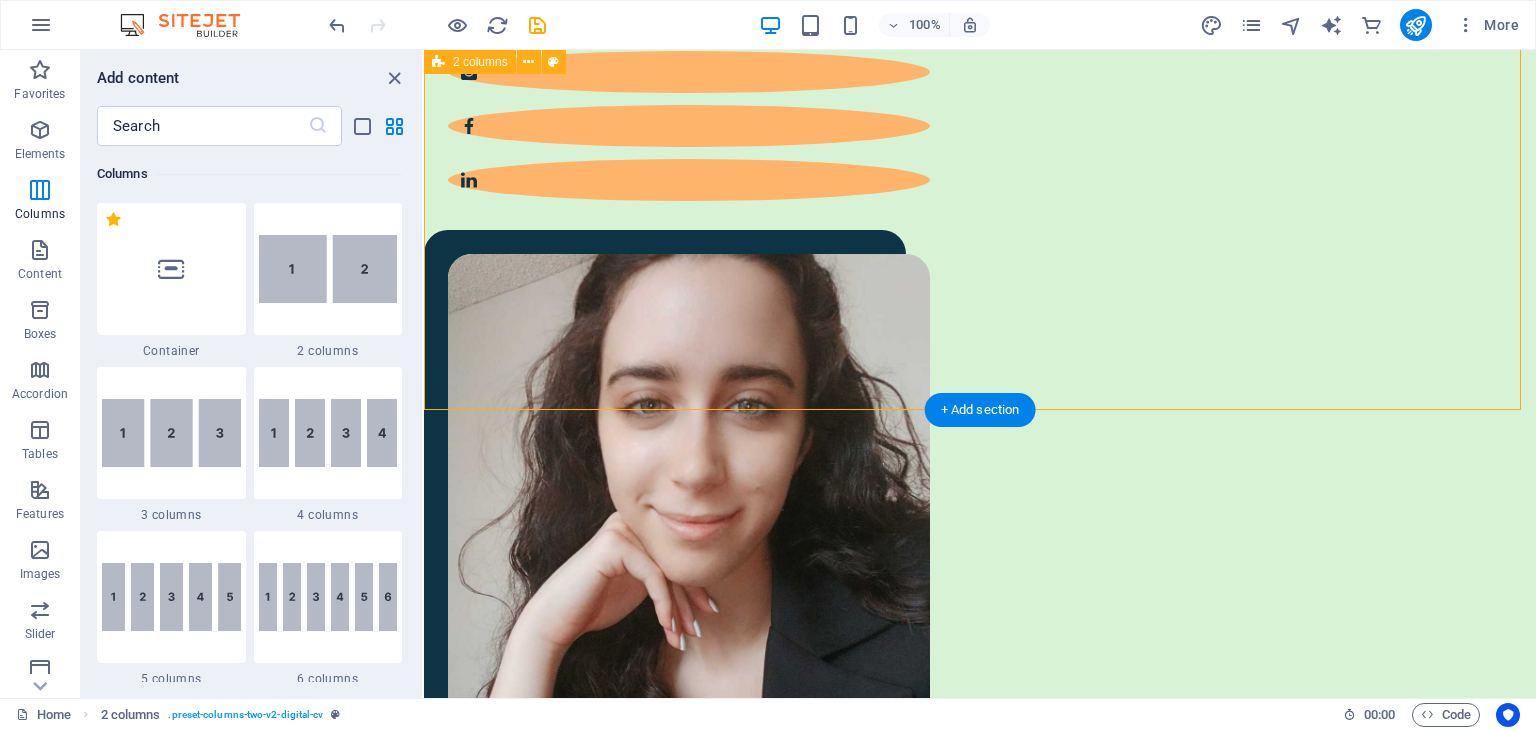 click on "Hello! My name is Johanna James. Lorem ipsum dolor sit amet, consectetur adipiscing elit, sed do eiusmod tempor incididunt ut labore et dolore magna aliqua. Ut enim ad minim veniam, quis nostrud exercitation ullamco laboris nisi ut aliquip ex ea commodo consequat. contact me" at bounding box center (980, 313) 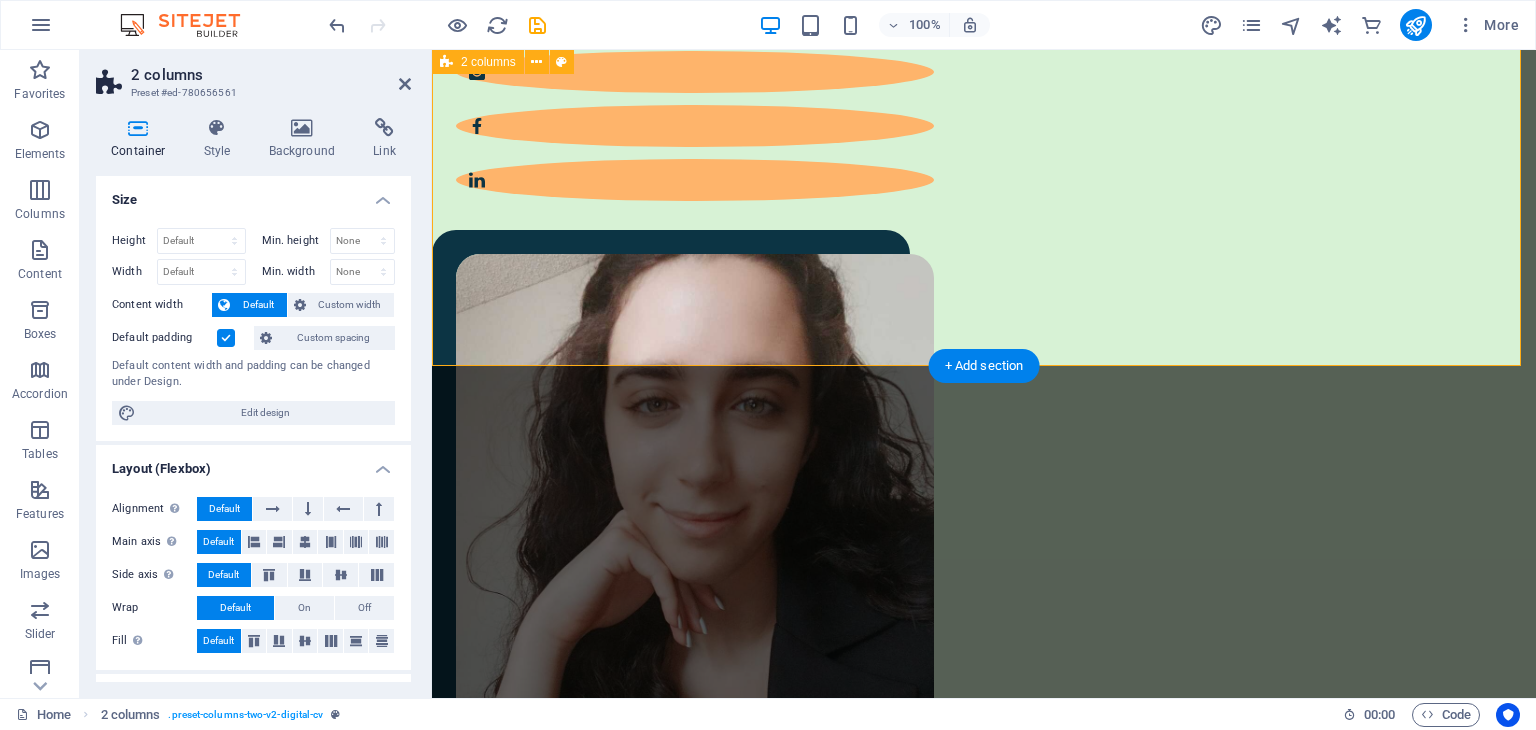 scroll, scrollTop: 683, scrollLeft: 0, axis: vertical 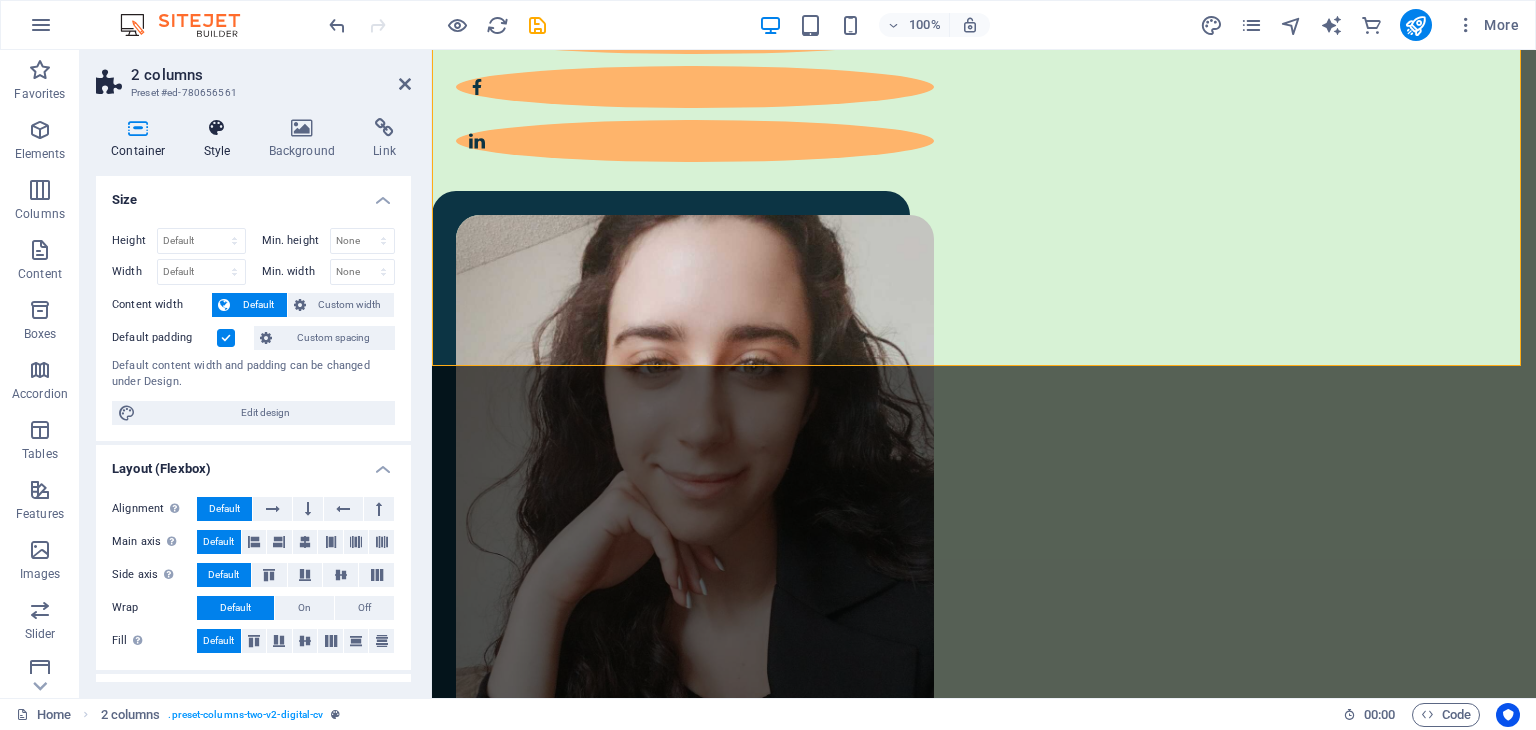 click on "Style" at bounding box center [221, 139] 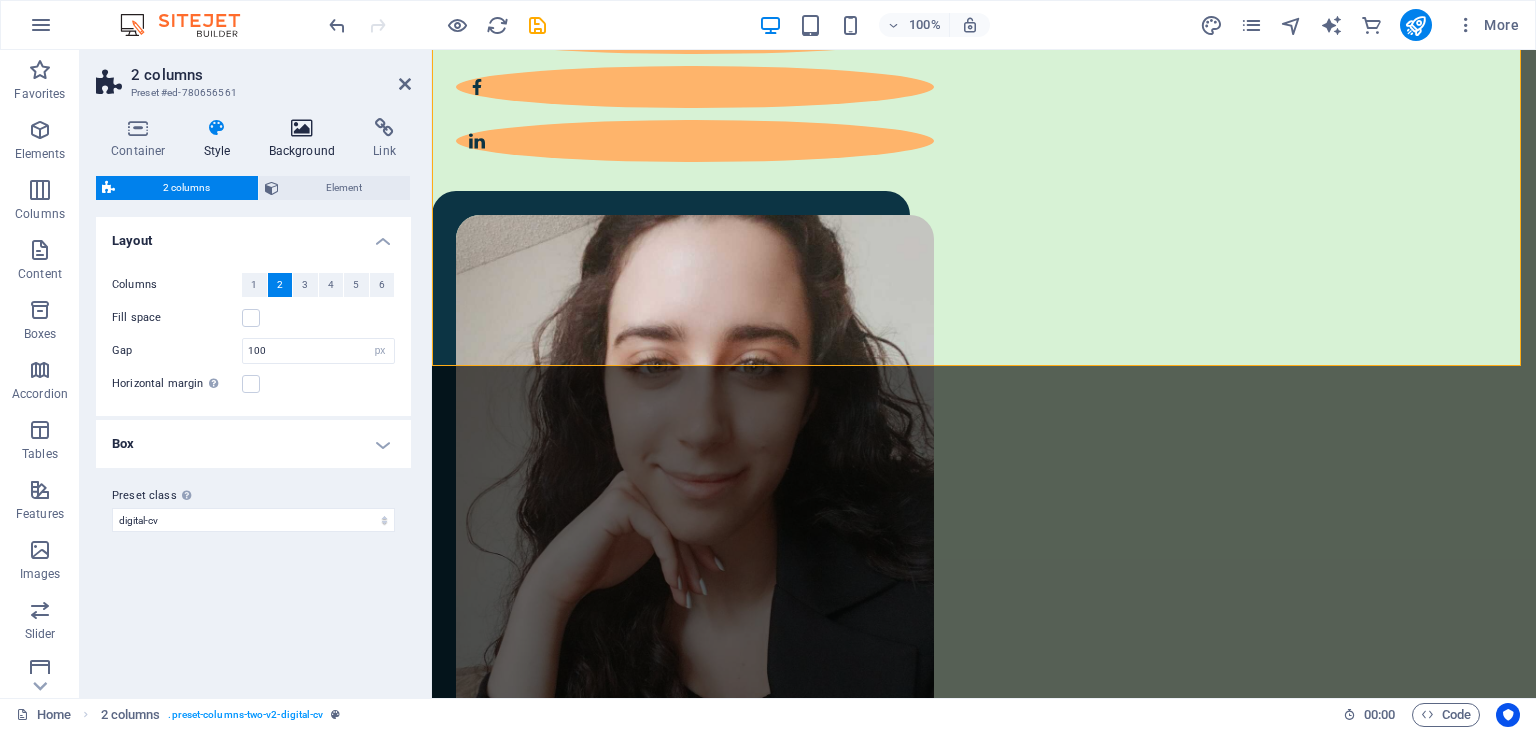 click at bounding box center (302, 128) 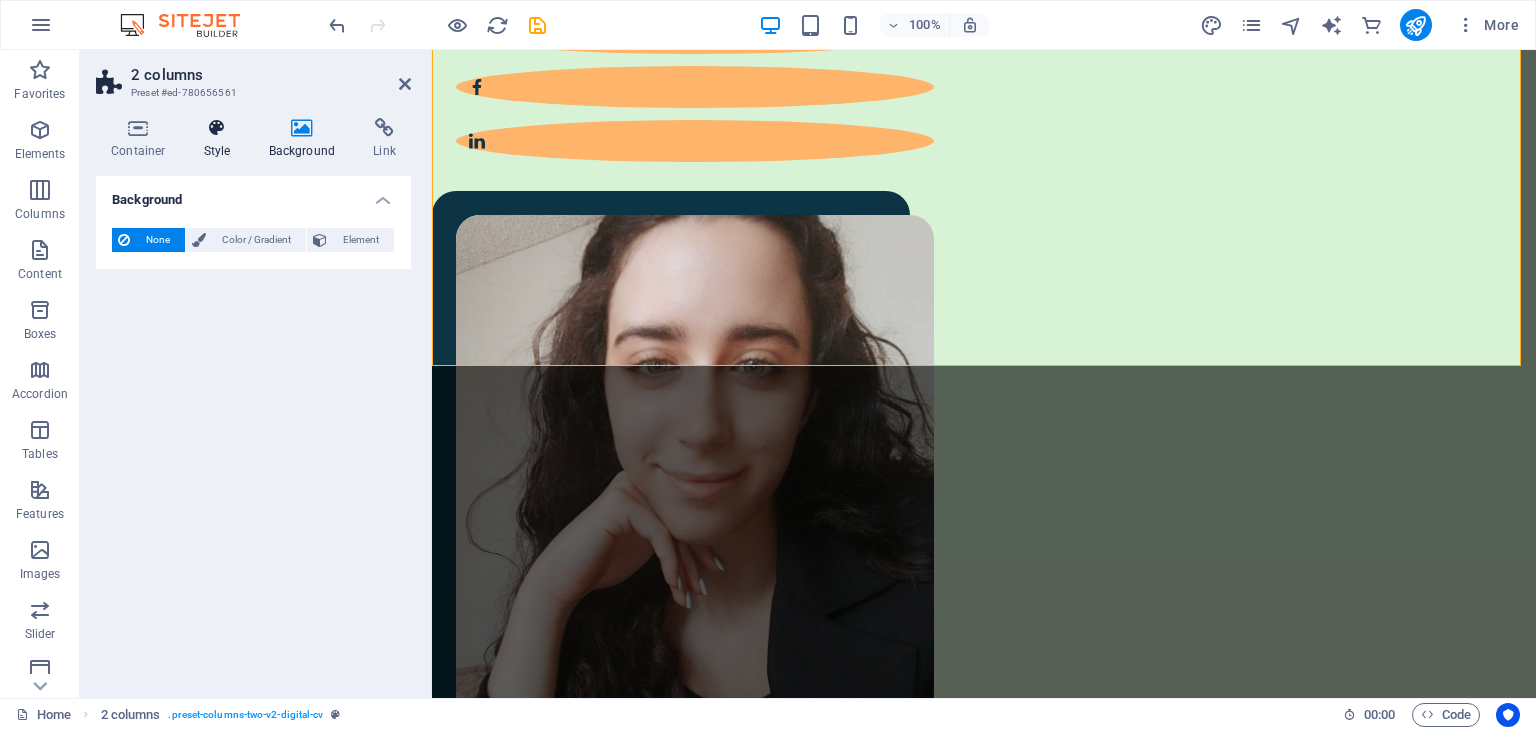 click on "Style" at bounding box center [221, 139] 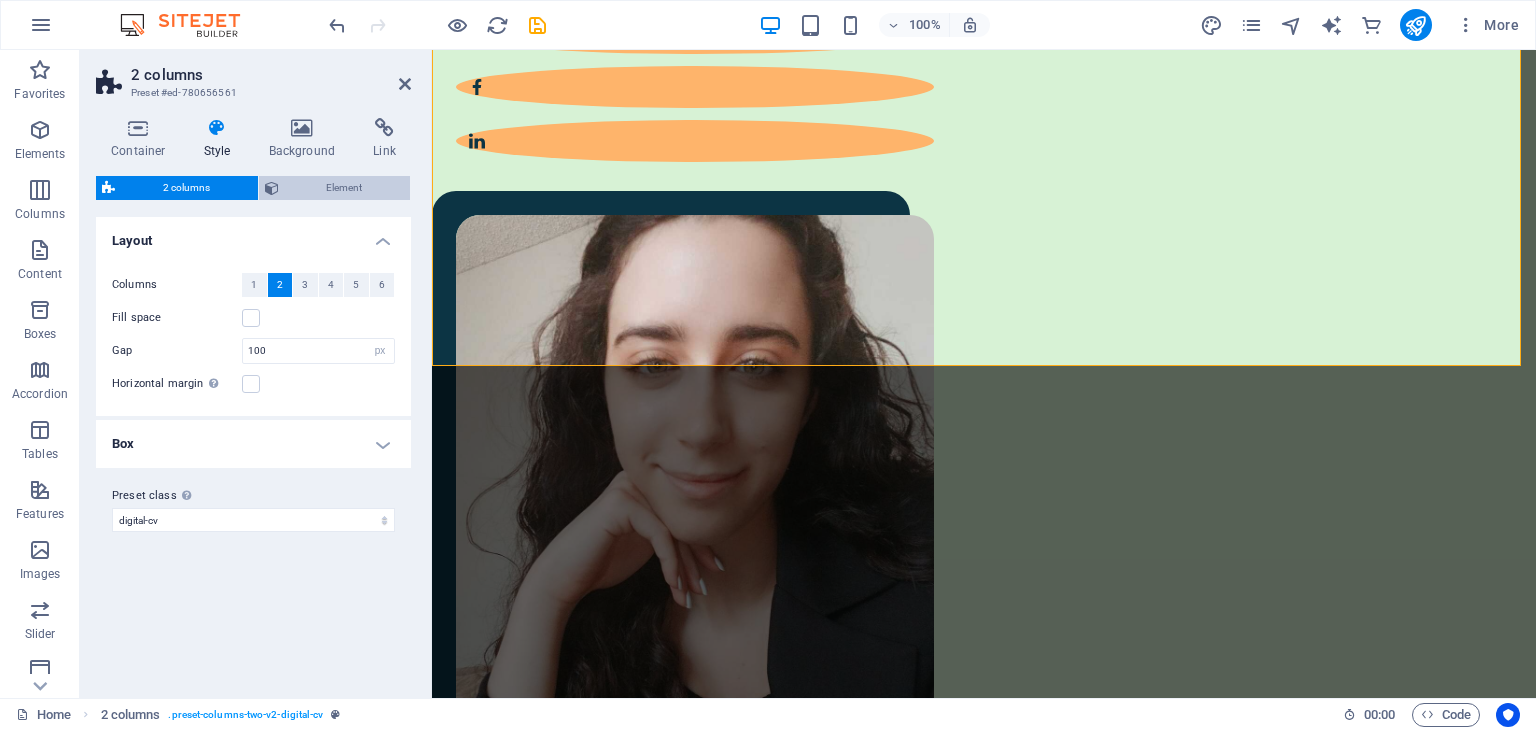 click on "Element" at bounding box center [345, 188] 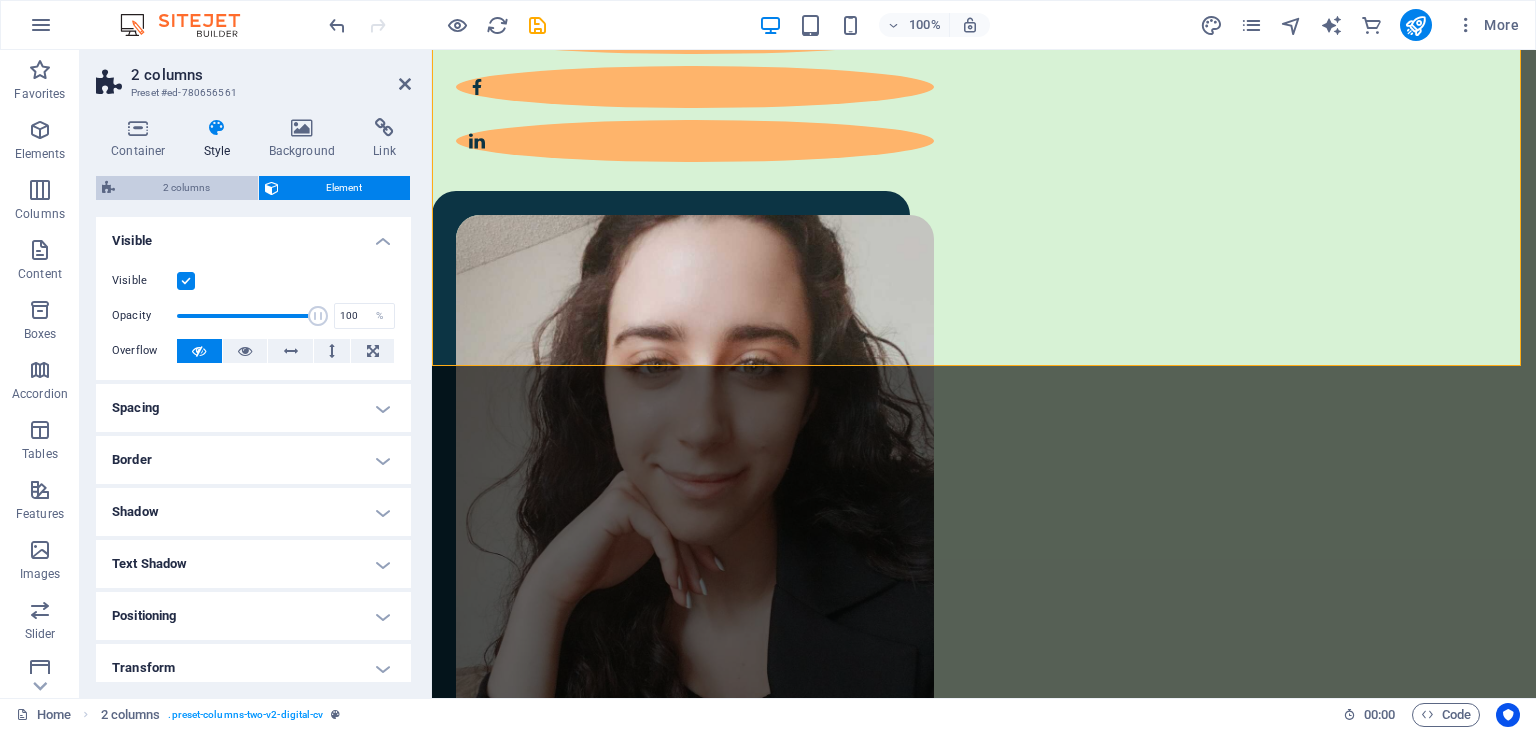 click on "2 columns" at bounding box center (186, 188) 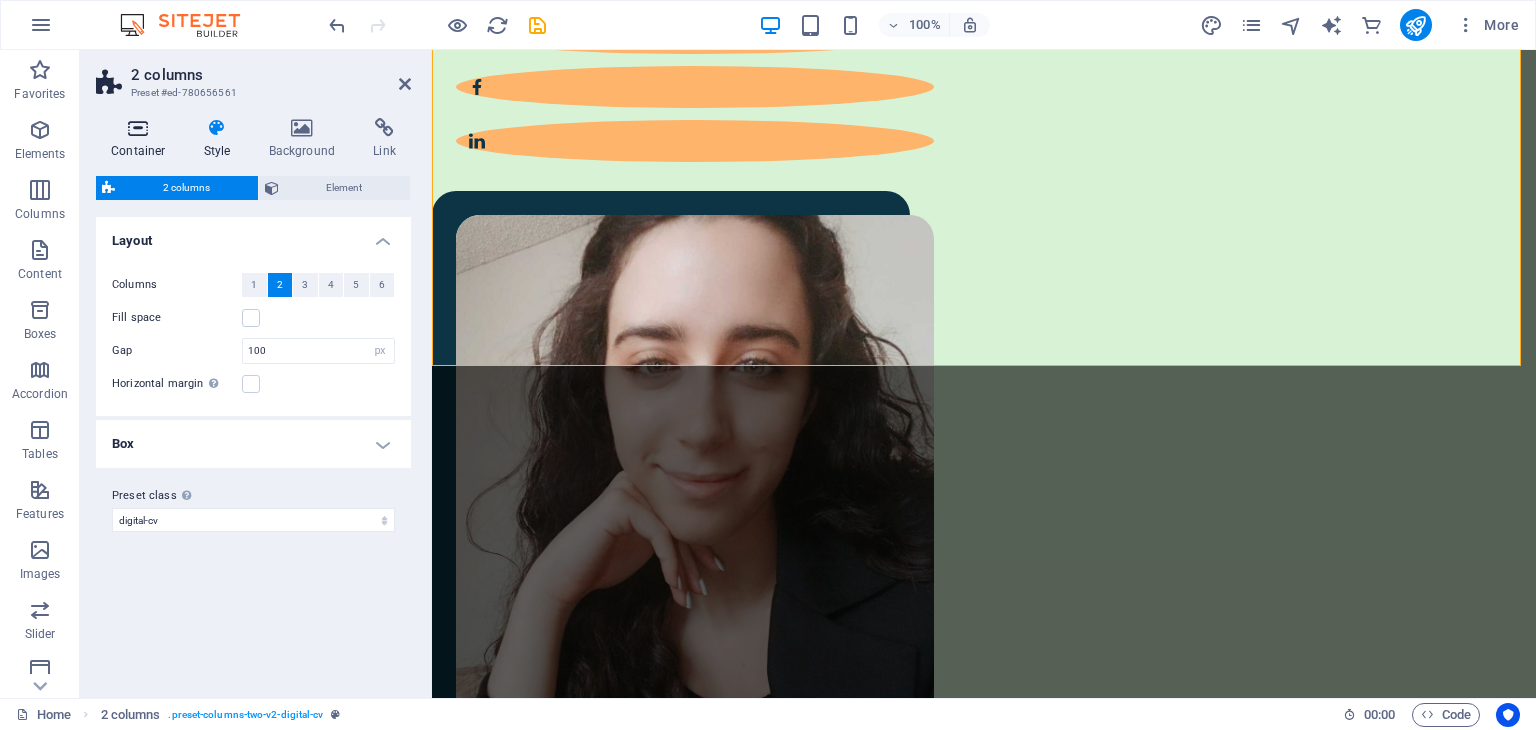 click at bounding box center [138, 128] 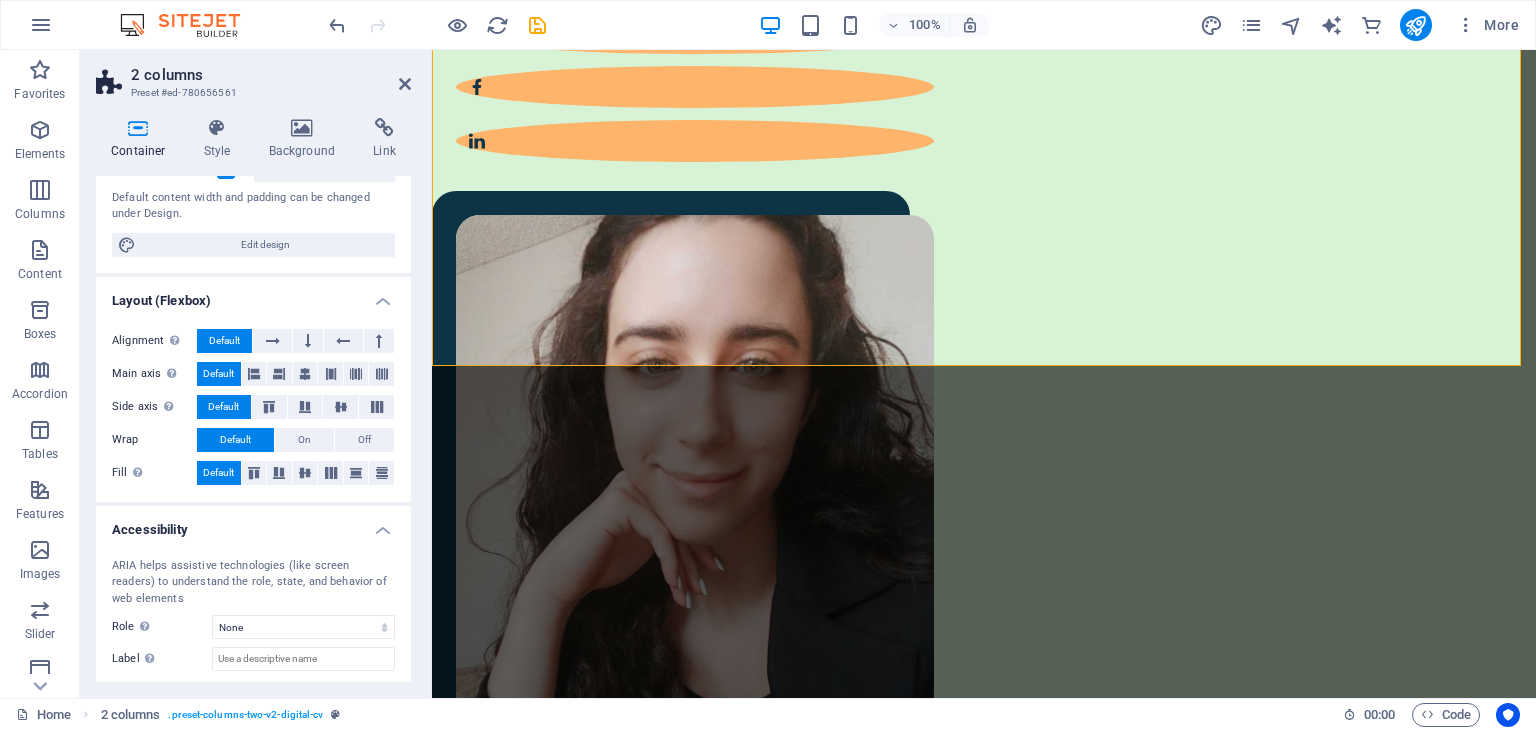 scroll, scrollTop: 268, scrollLeft: 0, axis: vertical 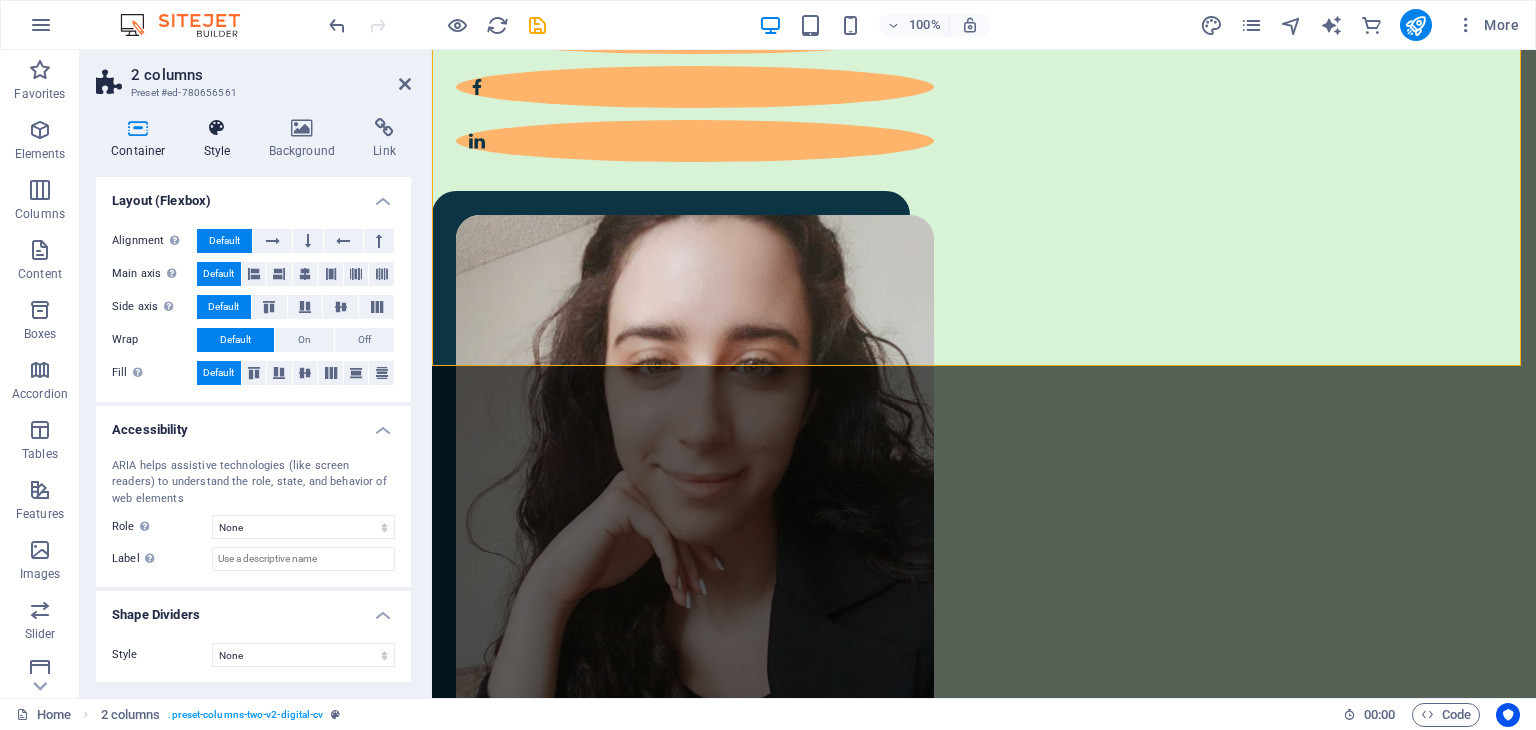 click at bounding box center (217, 128) 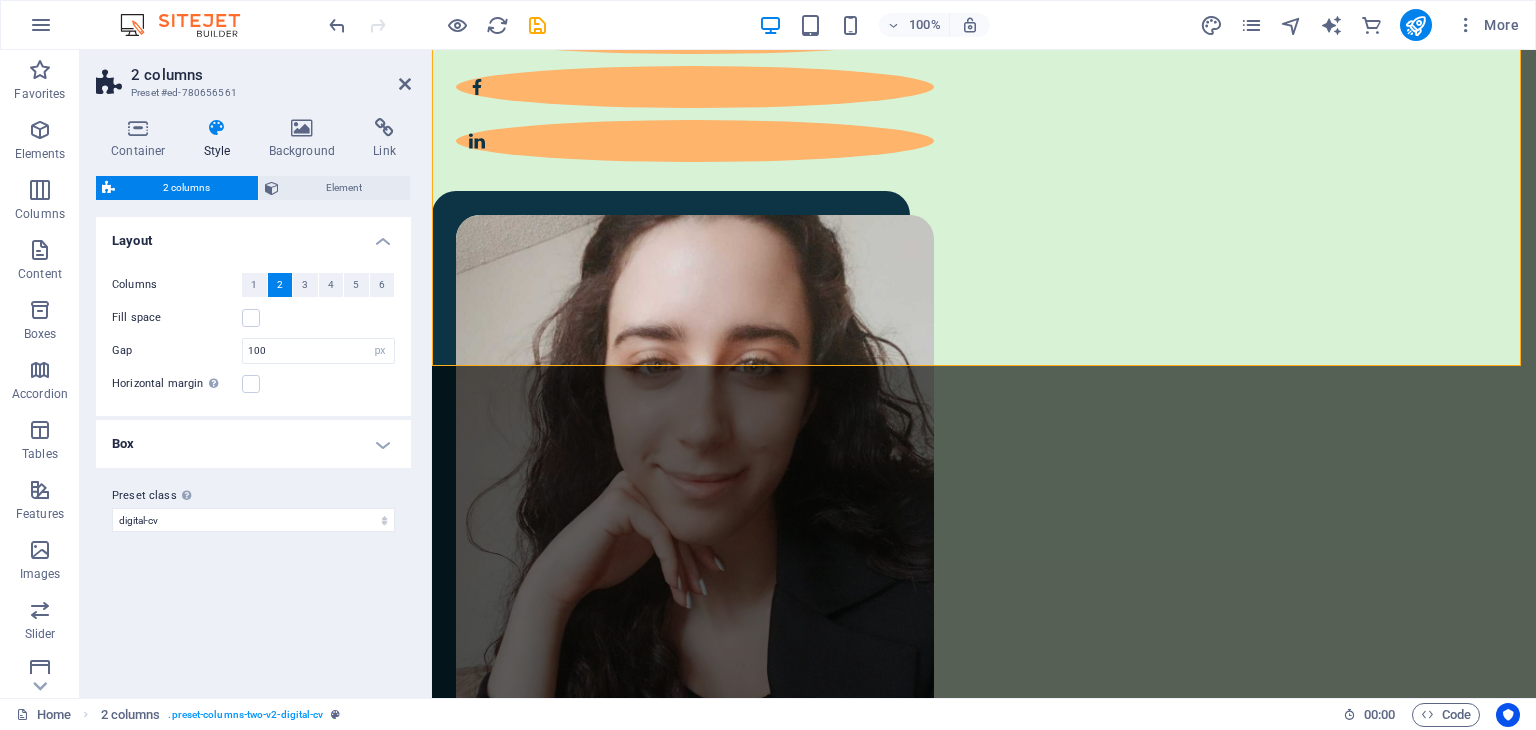 click on "Box" at bounding box center (253, 444) 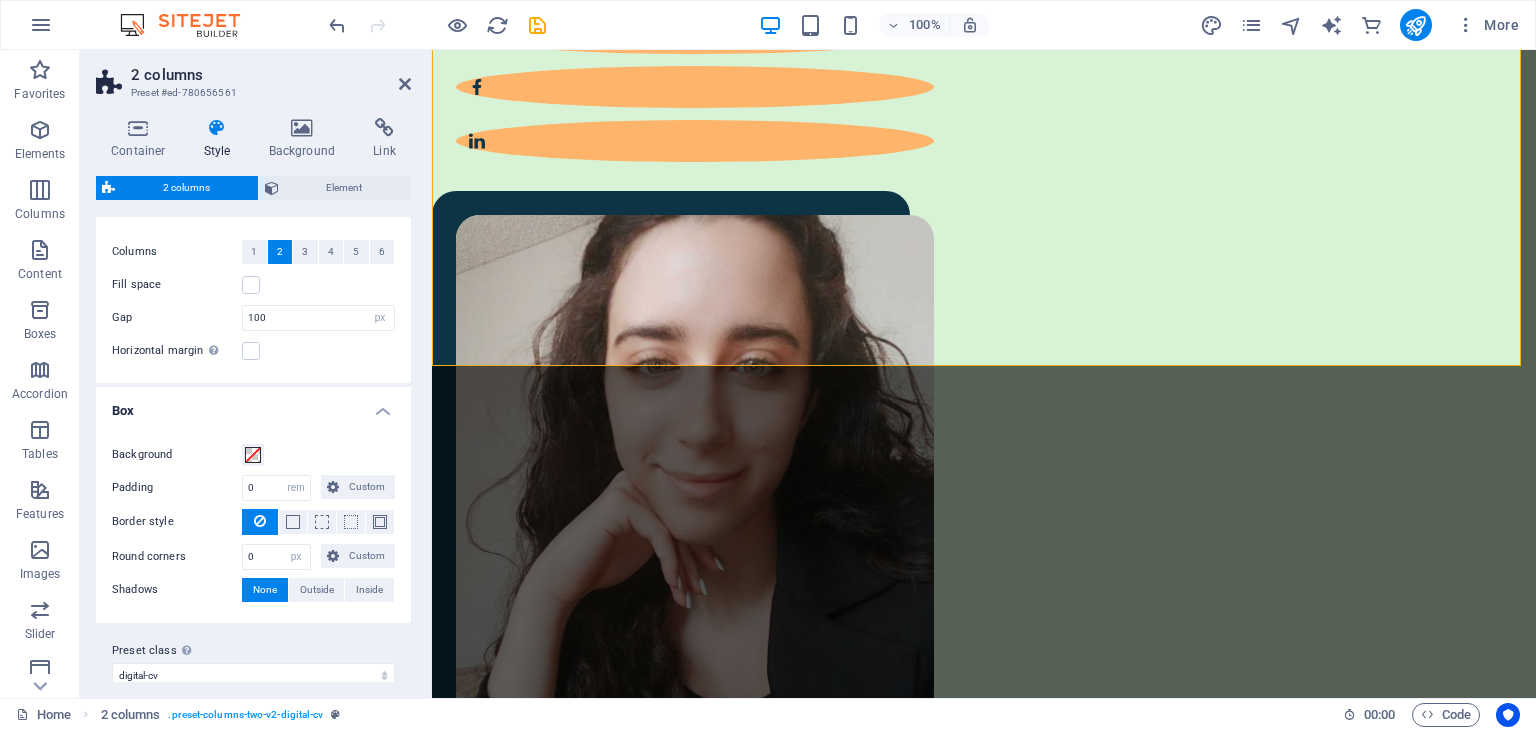 scroll, scrollTop: 52, scrollLeft: 0, axis: vertical 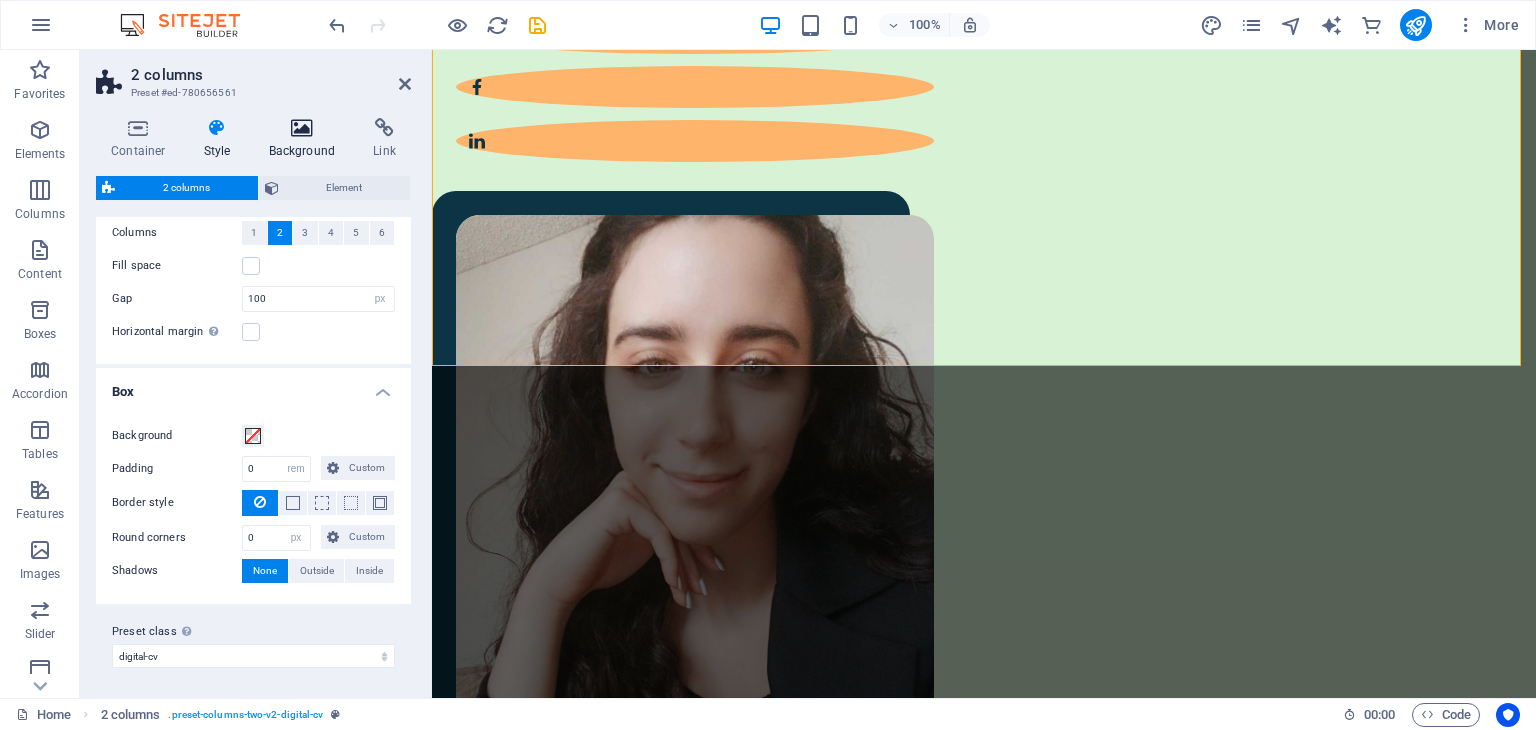 click at bounding box center [302, 128] 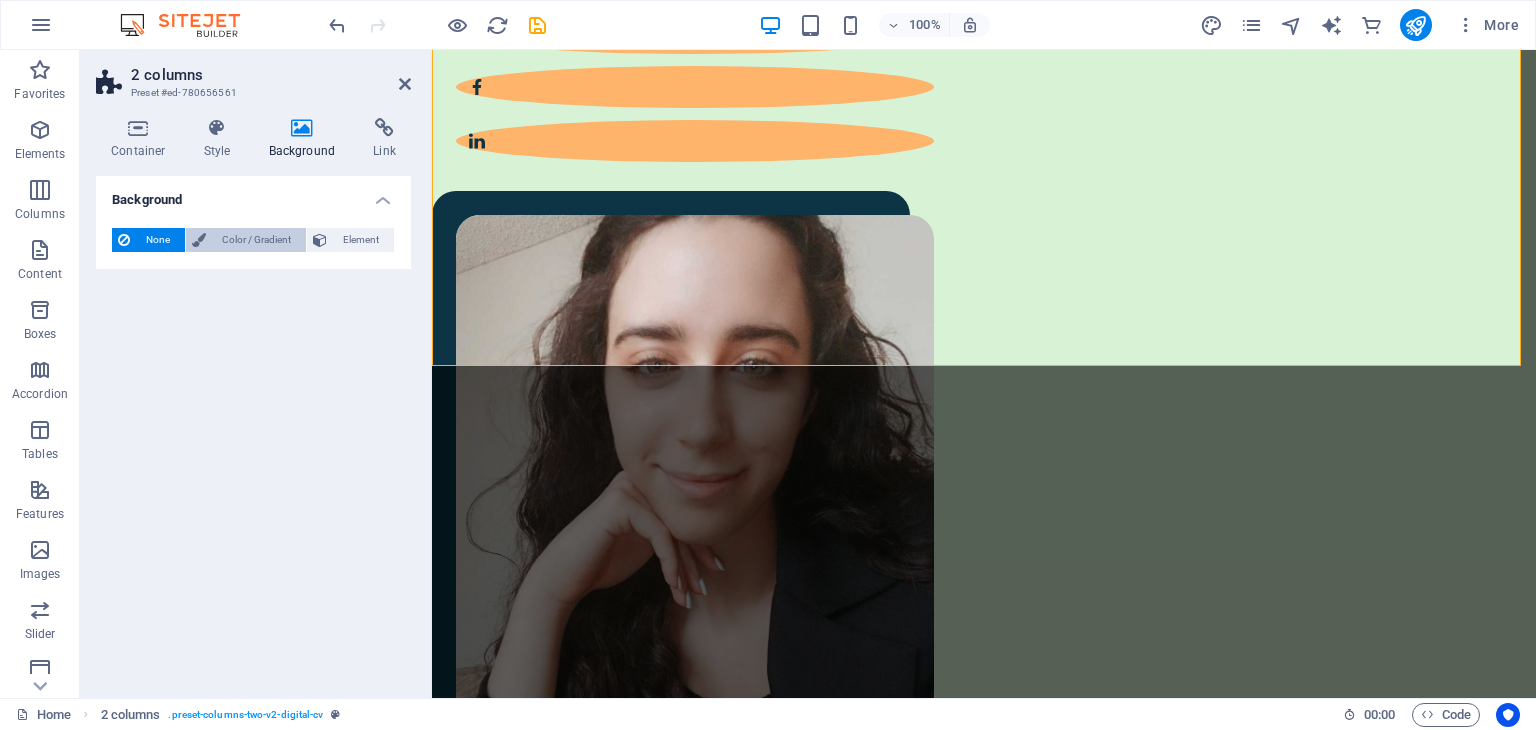 click on "Color / Gradient" at bounding box center (256, 240) 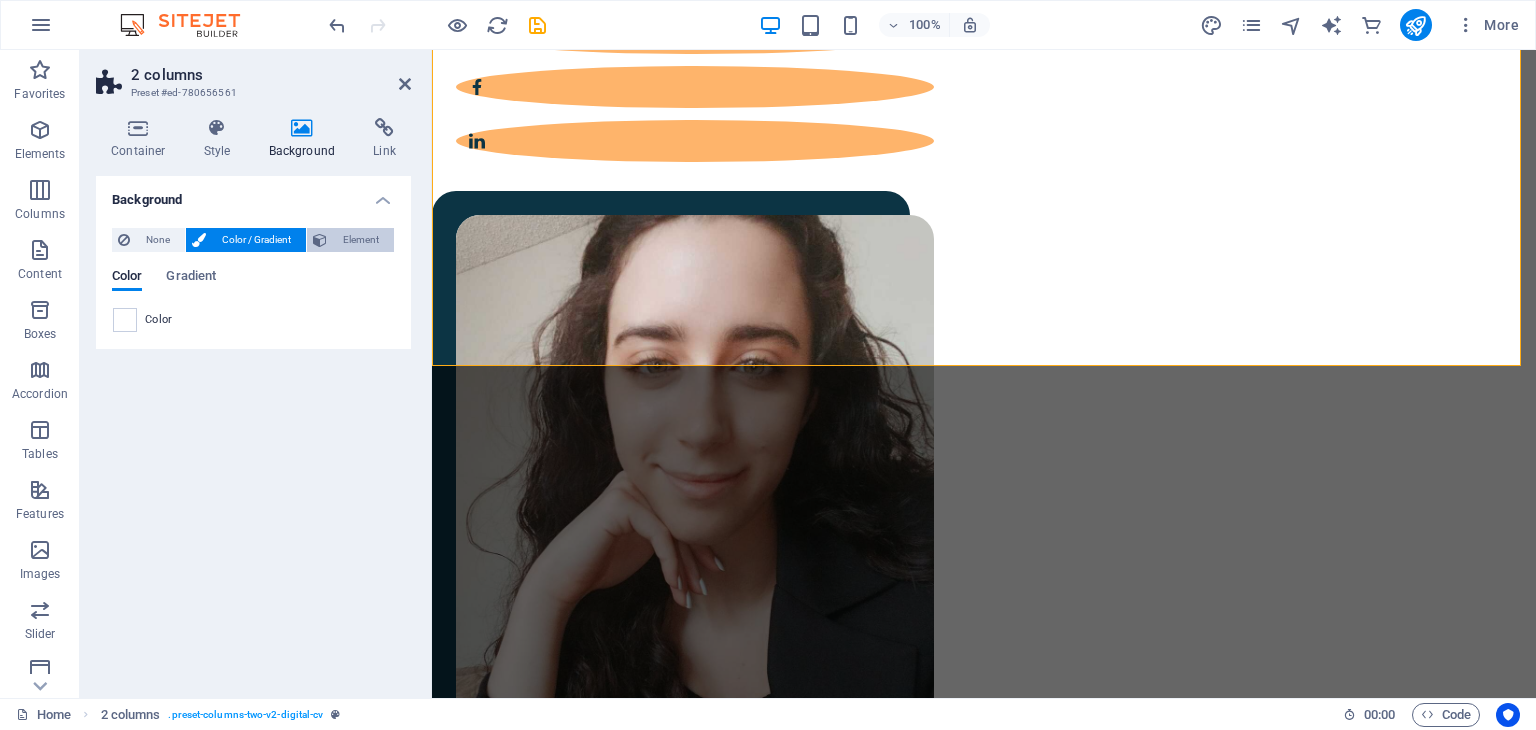 click on "Element" at bounding box center (360, 240) 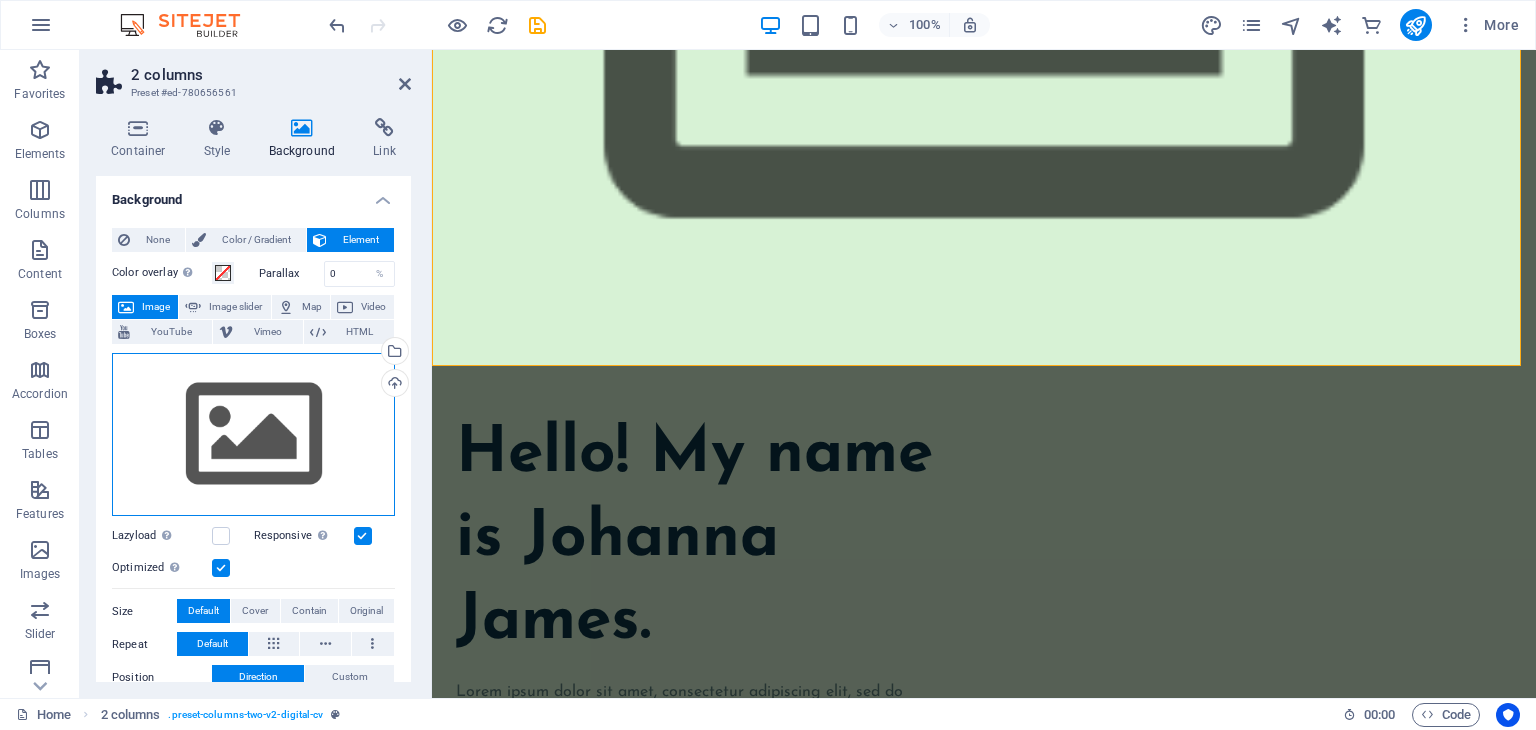 click on "Drag files here, click to choose files or select files from Files or our free stock photos & videos" at bounding box center [253, 435] 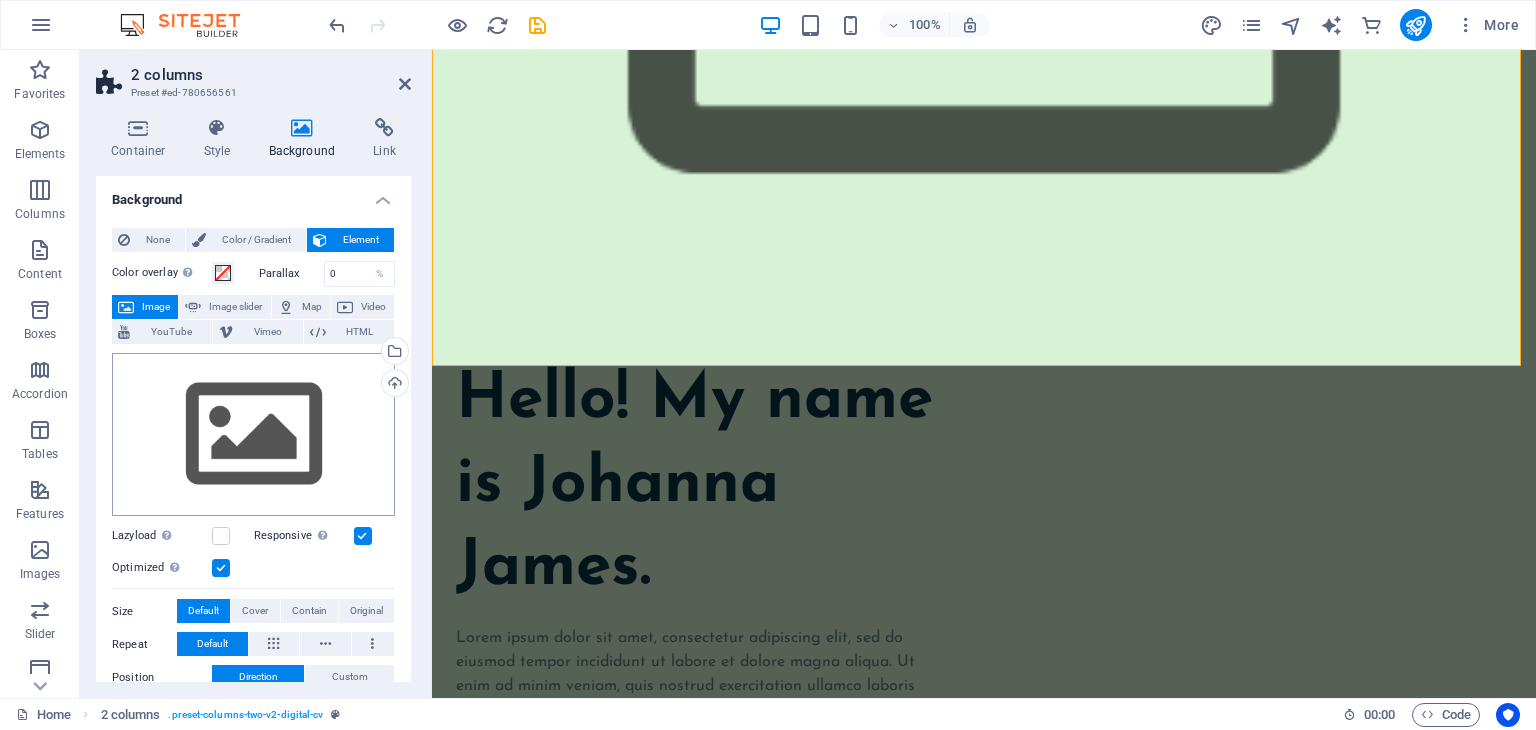 scroll, scrollTop: 656, scrollLeft: 0, axis: vertical 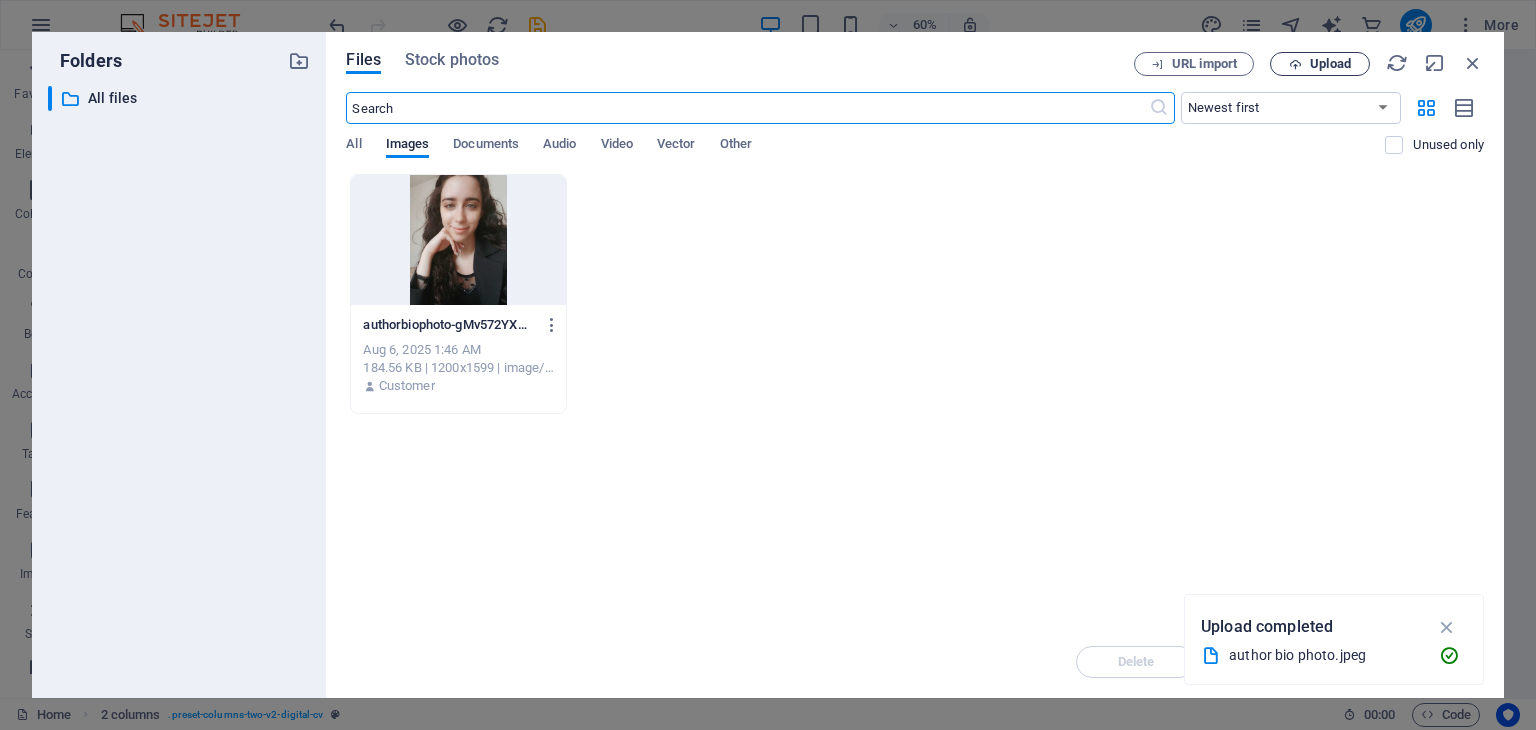 click on "Upload" at bounding box center (1330, 64) 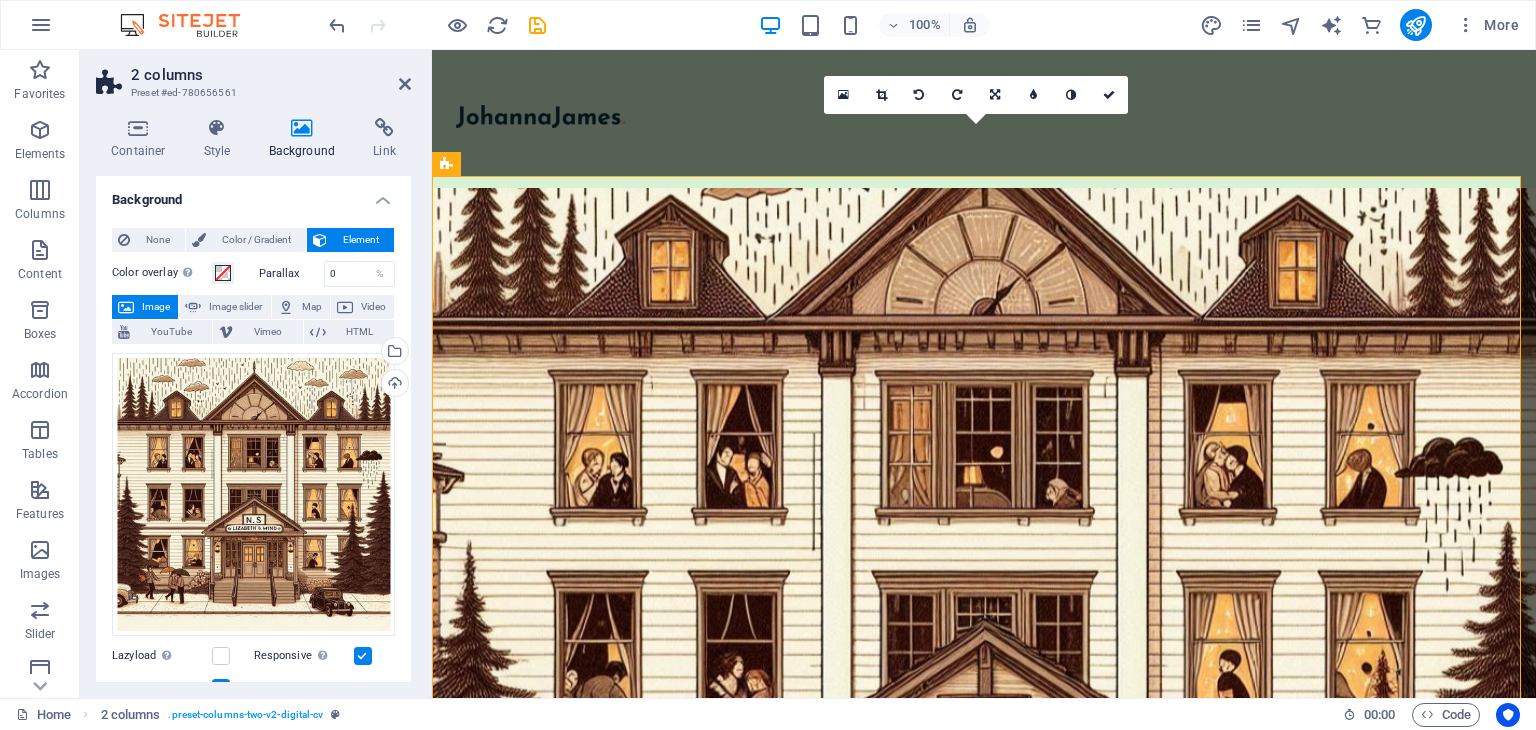 scroll, scrollTop: 0, scrollLeft: 0, axis: both 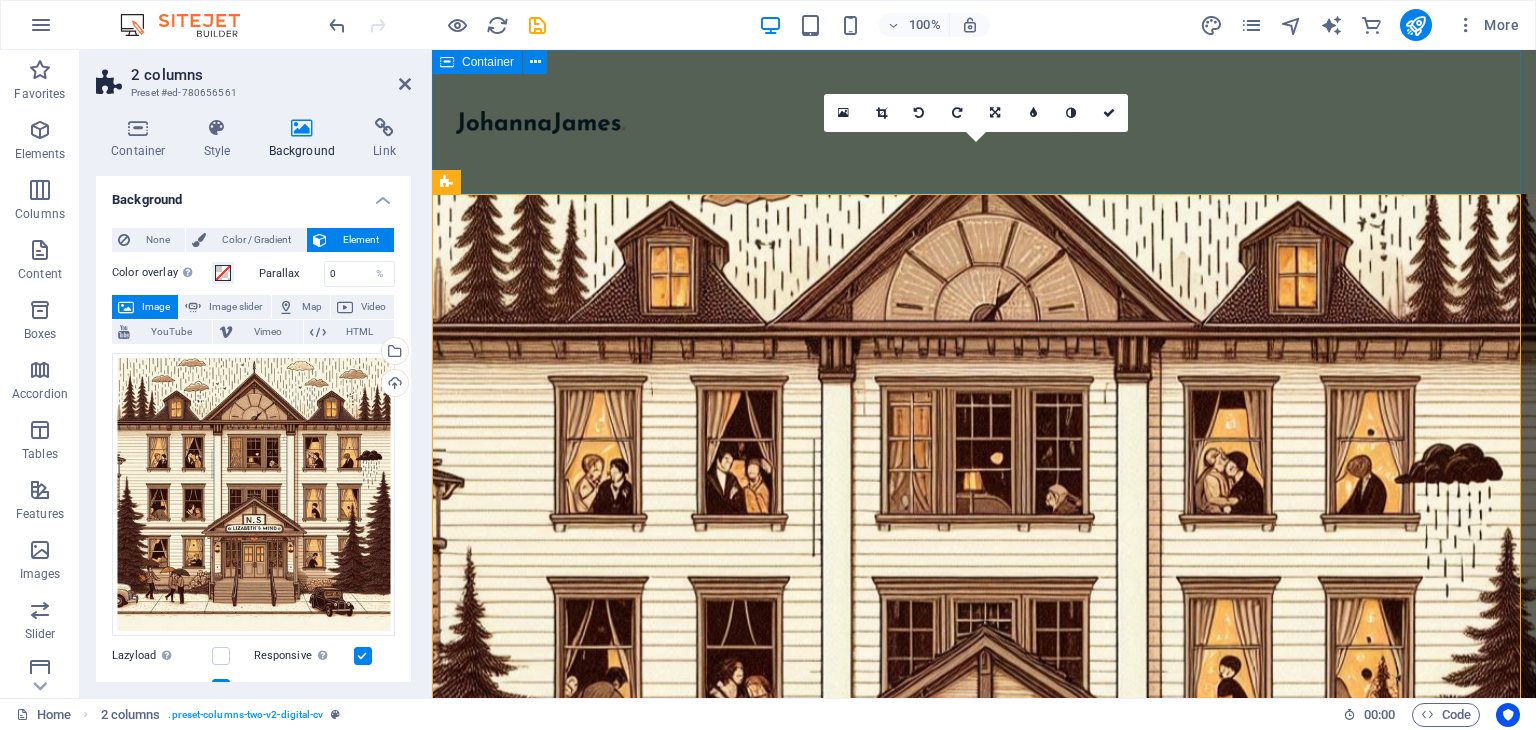 click at bounding box center (984, 122) 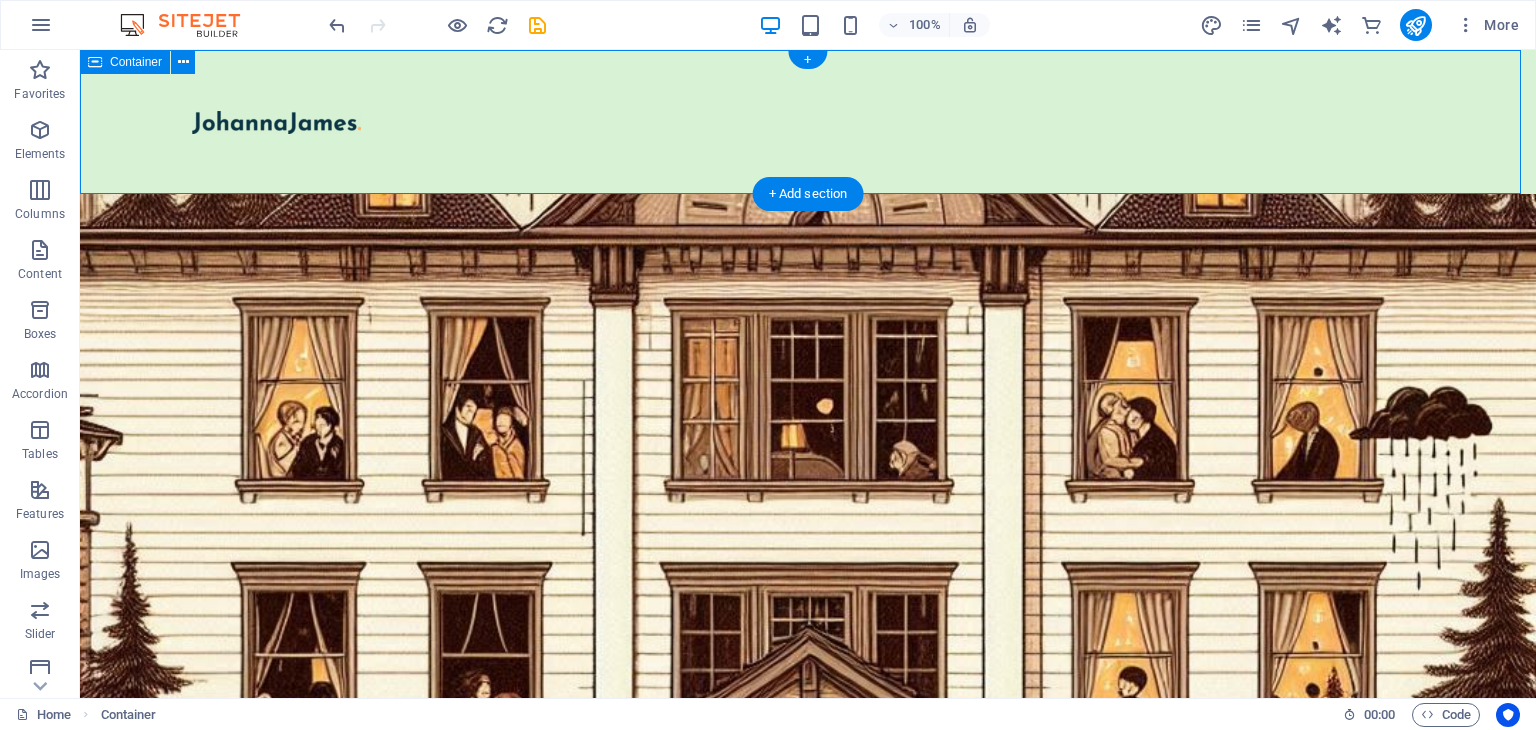 click at bounding box center [808, 122] 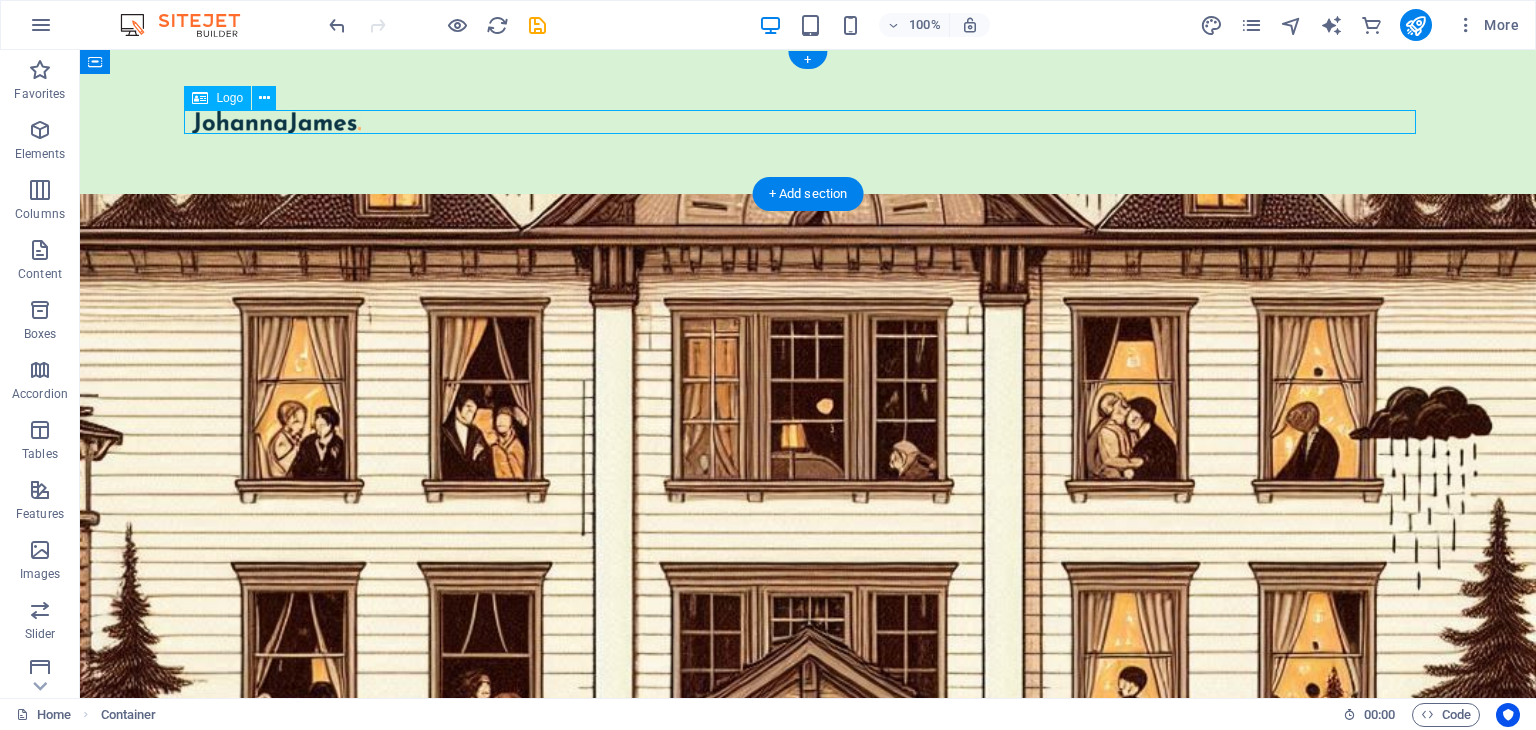click at bounding box center [808, 122] 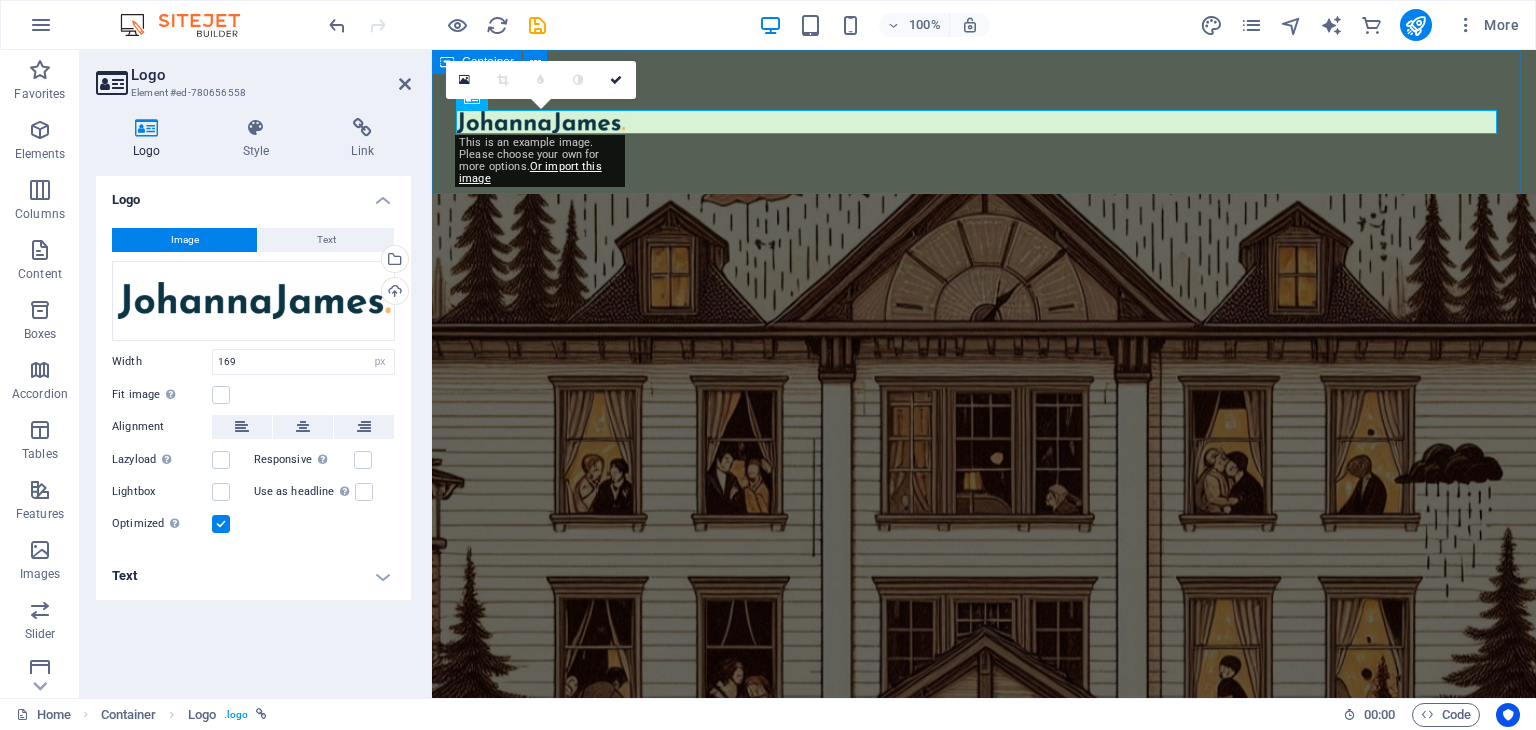 click at bounding box center [984, 122] 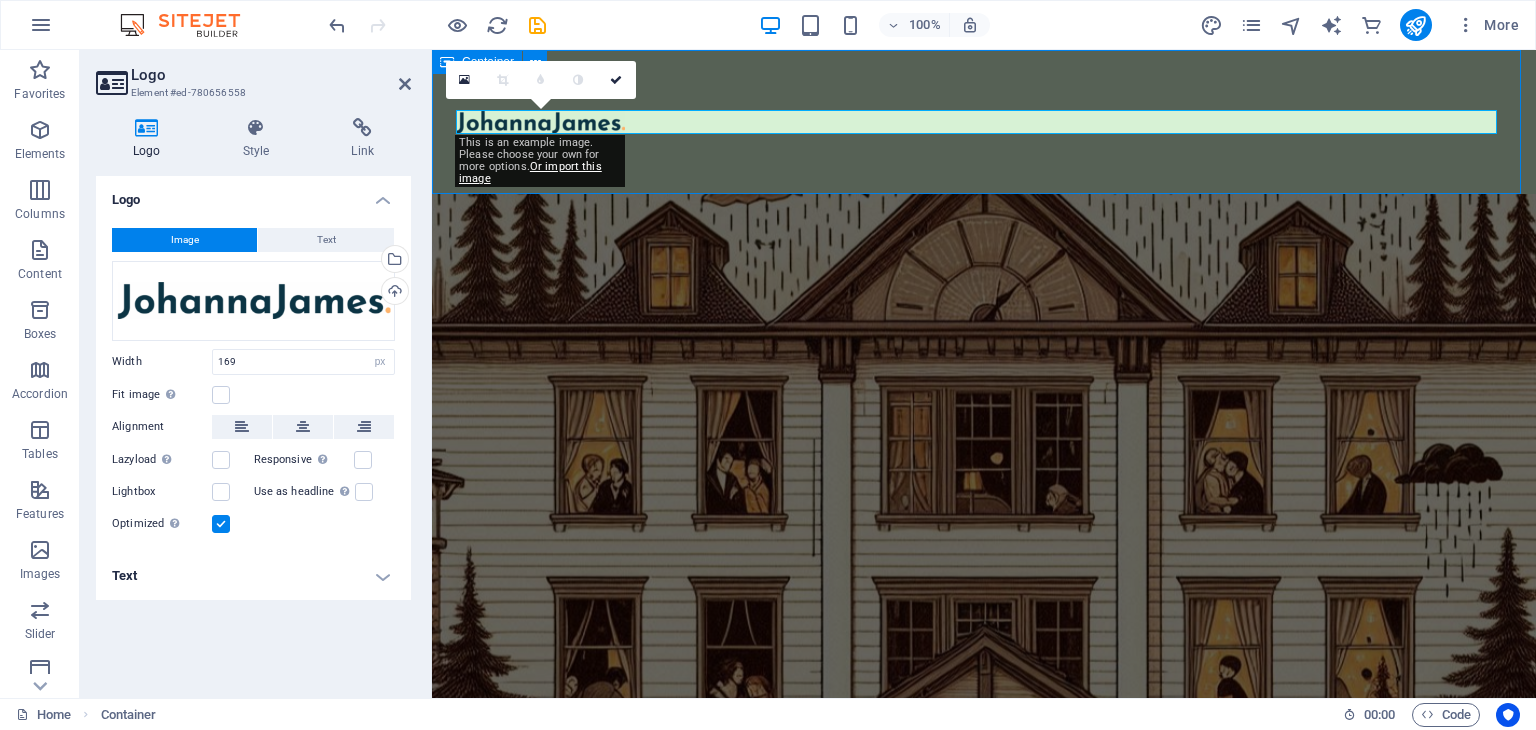 click at bounding box center [984, 122] 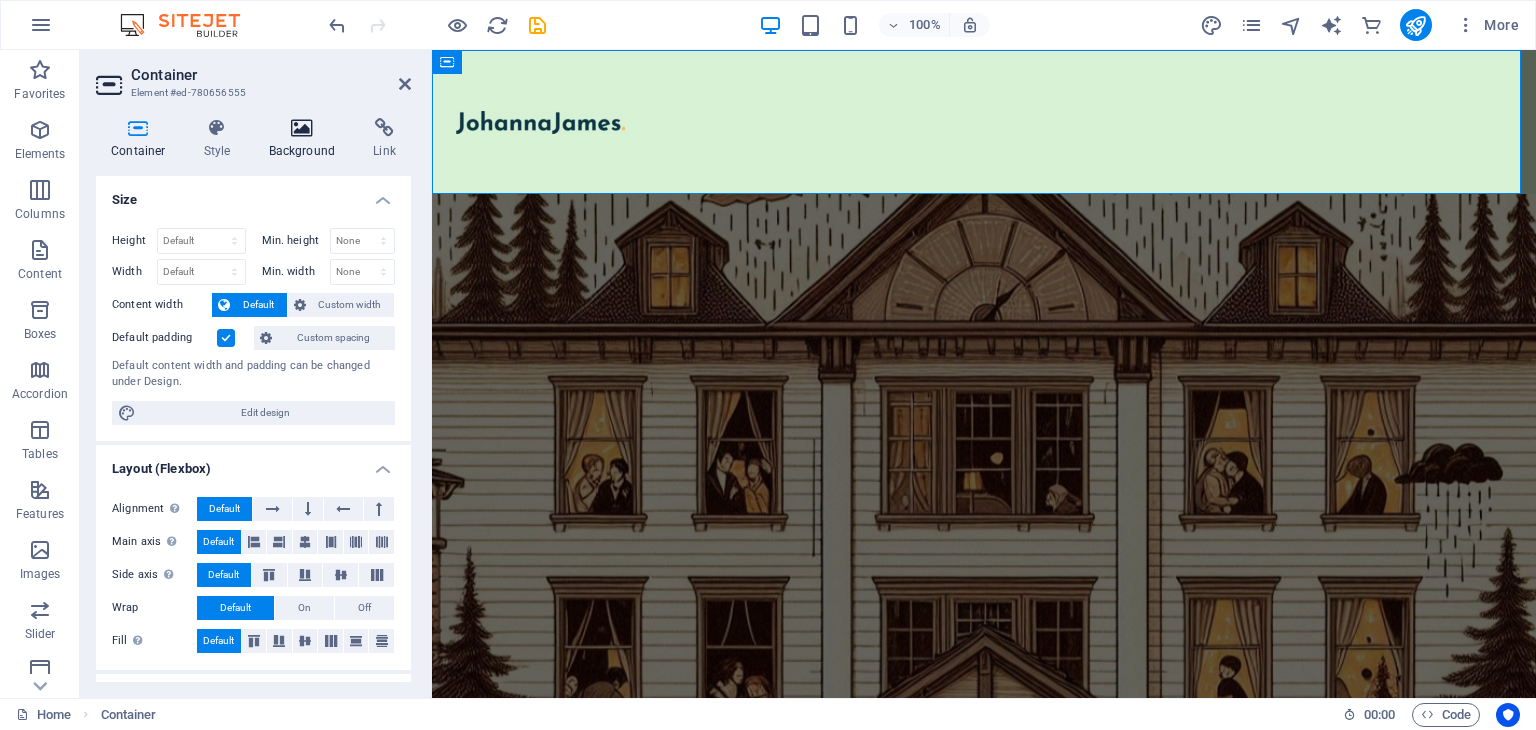click on "Background" at bounding box center [306, 139] 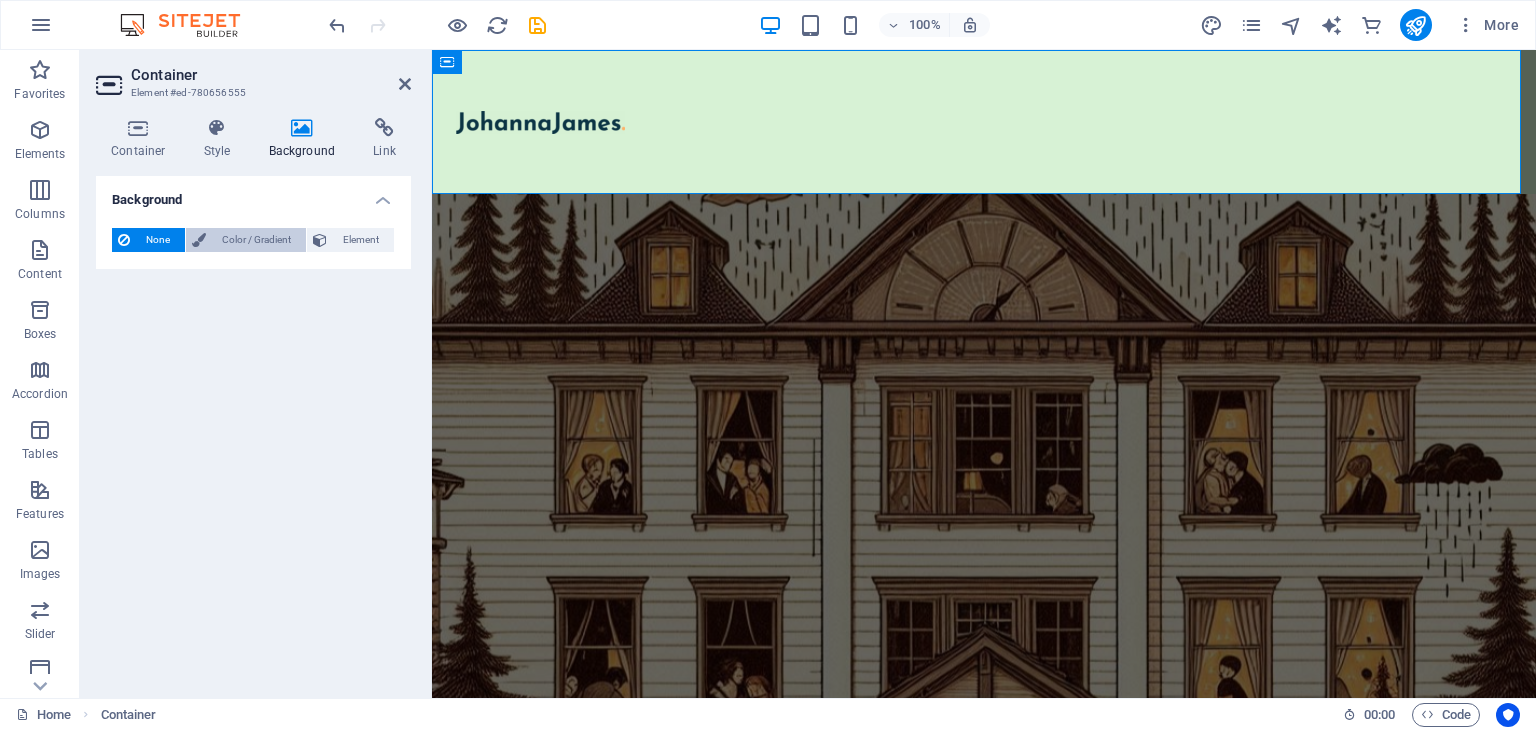 click on "Color / Gradient" at bounding box center (256, 240) 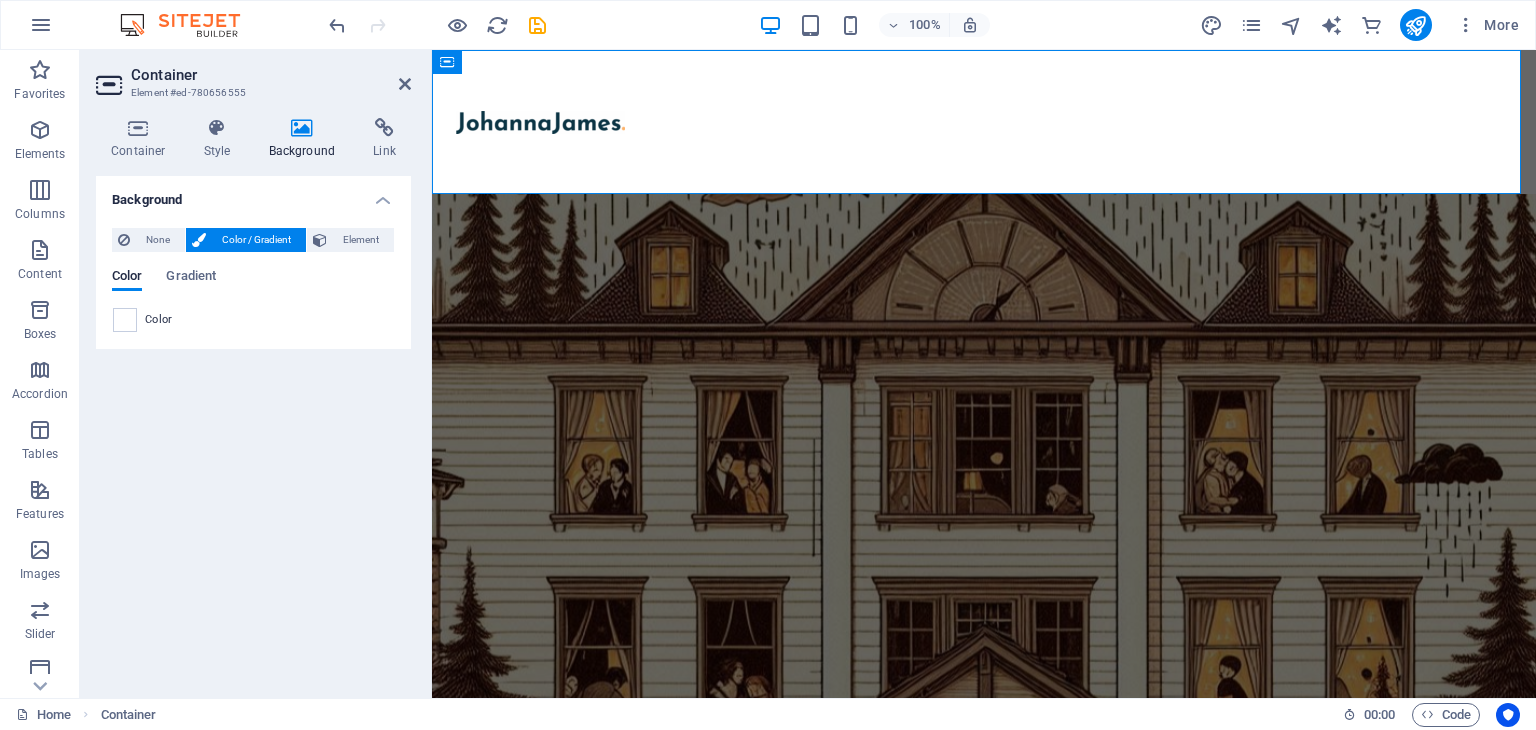 click on "Color" at bounding box center [159, 320] 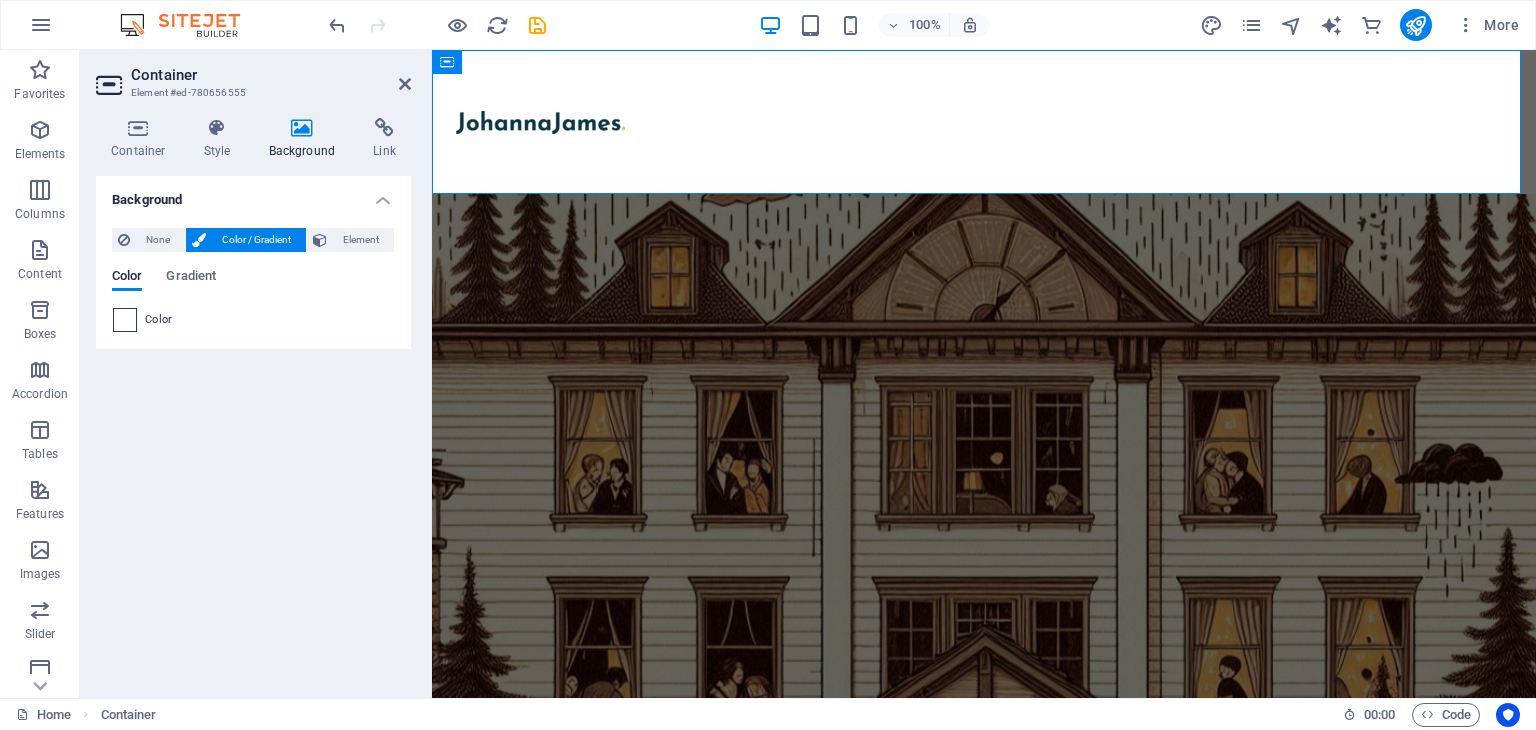 click at bounding box center (125, 320) 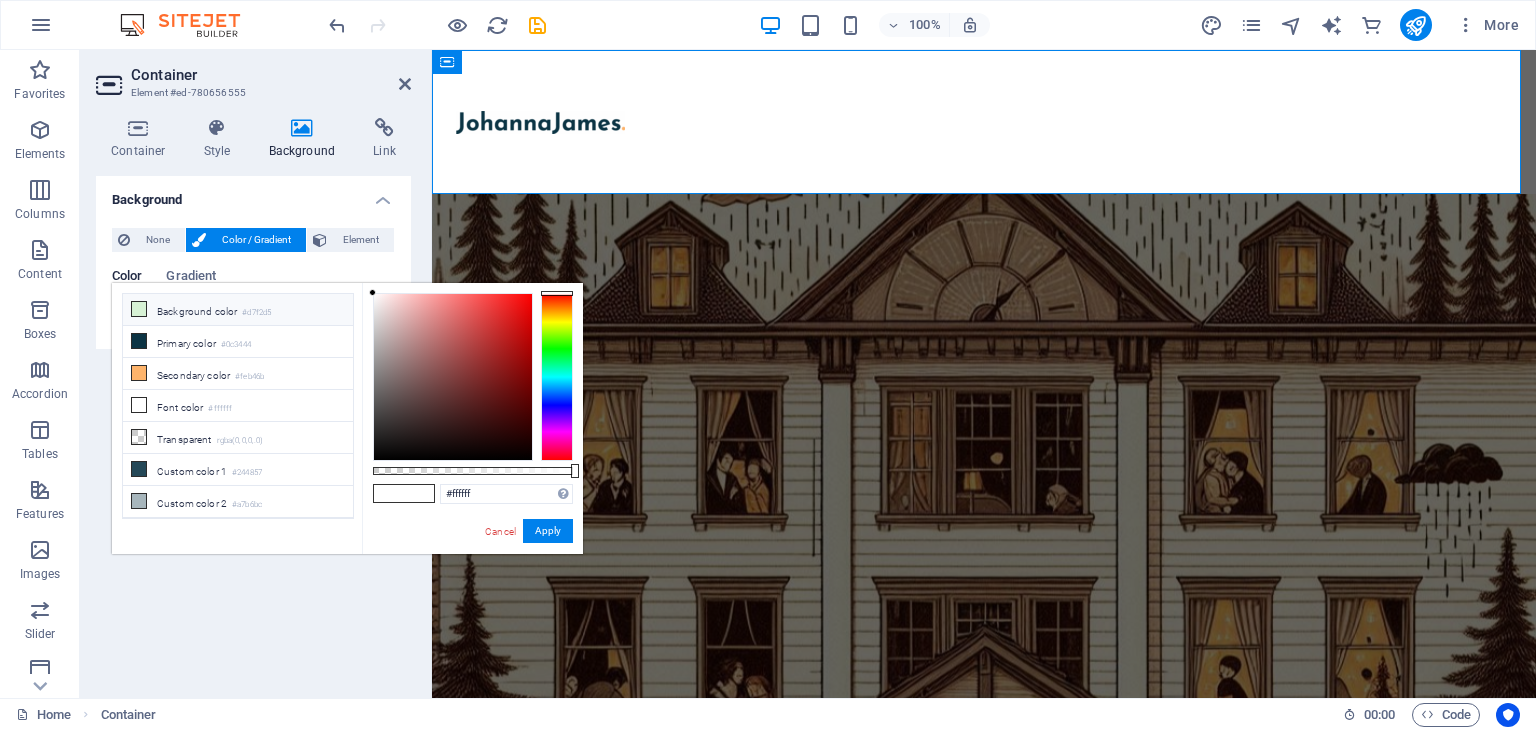 click on "Background color
#d7f2d5" at bounding box center [238, 310] 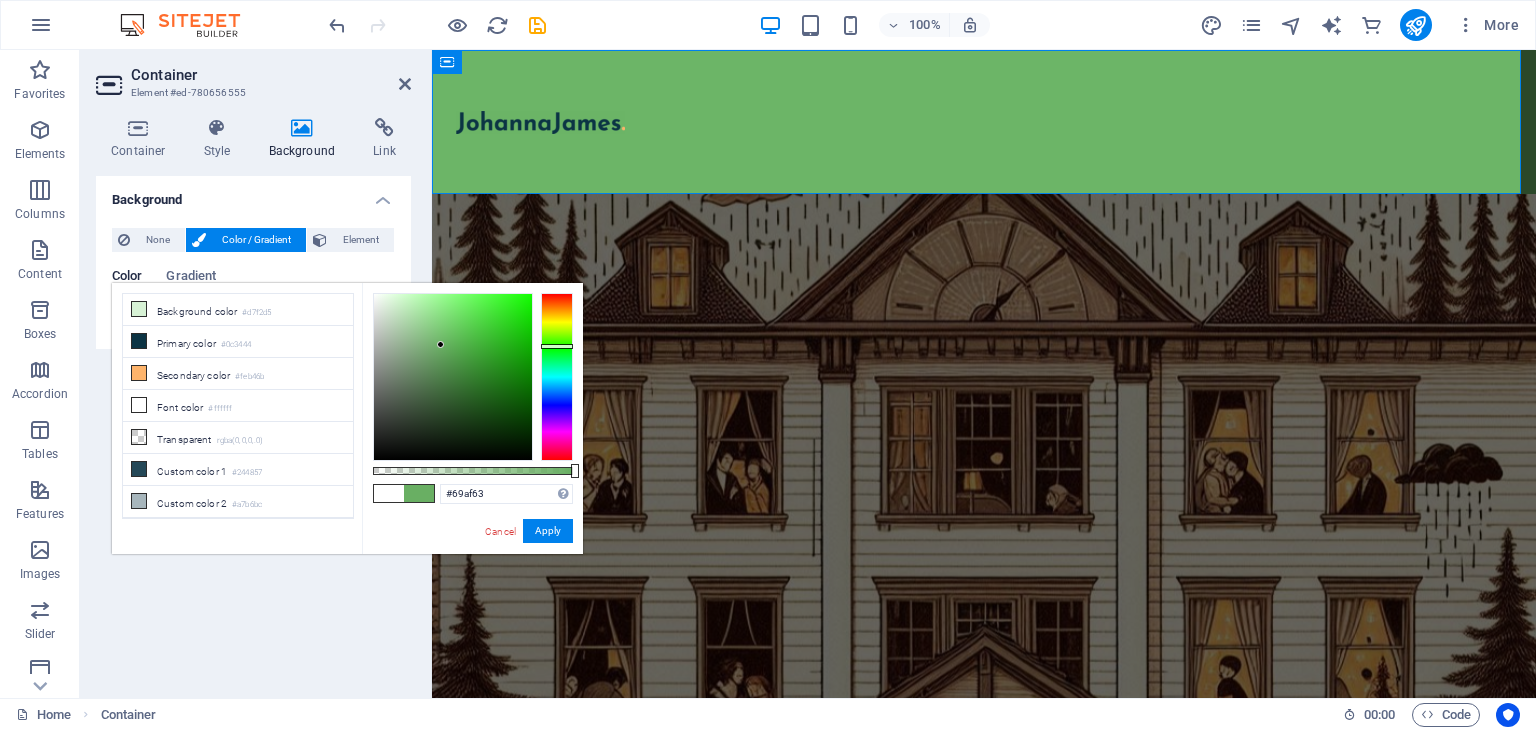 click at bounding box center [453, 377] 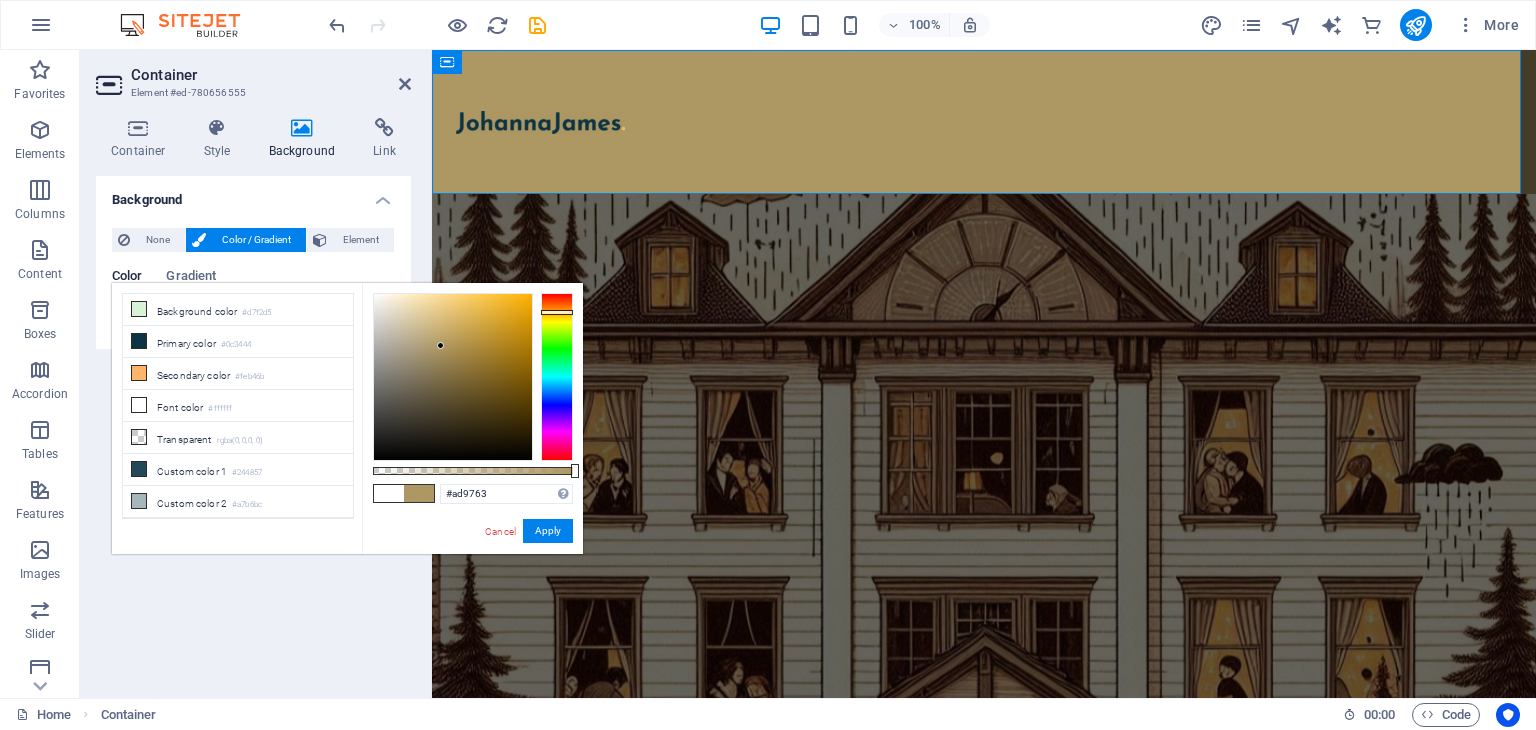 drag, startPoint x: 552, startPoint y: 323, endPoint x: 552, endPoint y: 312, distance: 11 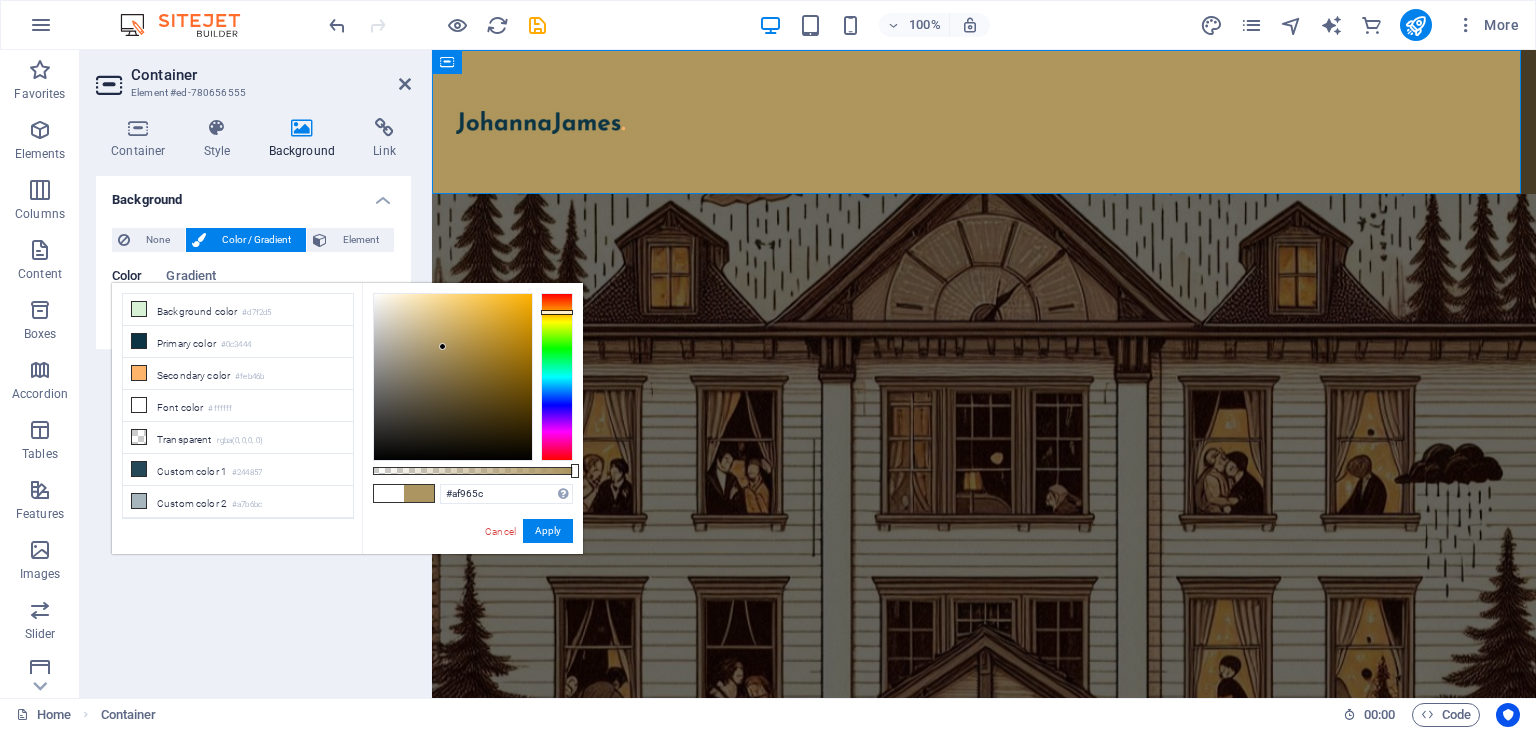click at bounding box center (453, 377) 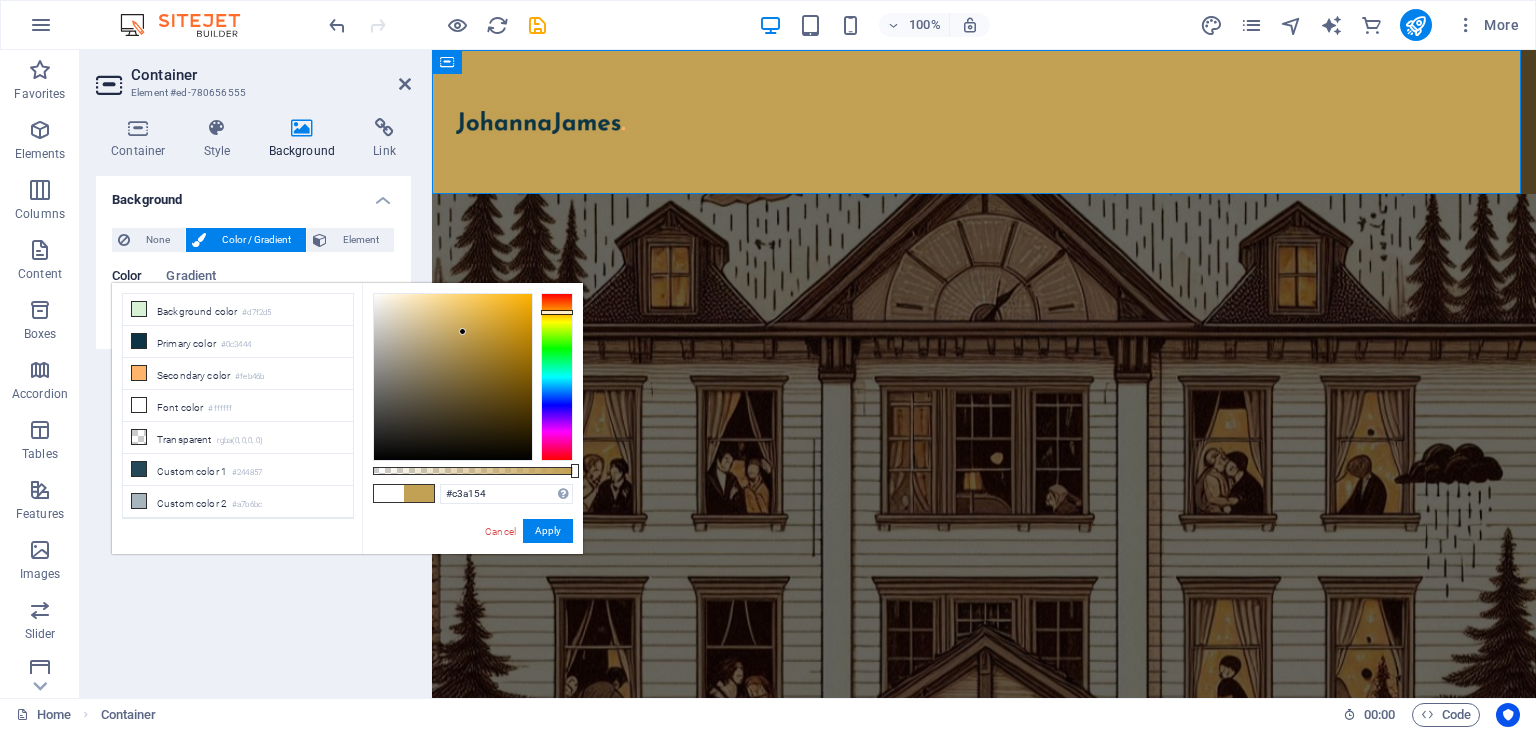 drag, startPoint x: 448, startPoint y: 345, endPoint x: 463, endPoint y: 332, distance: 19.849434 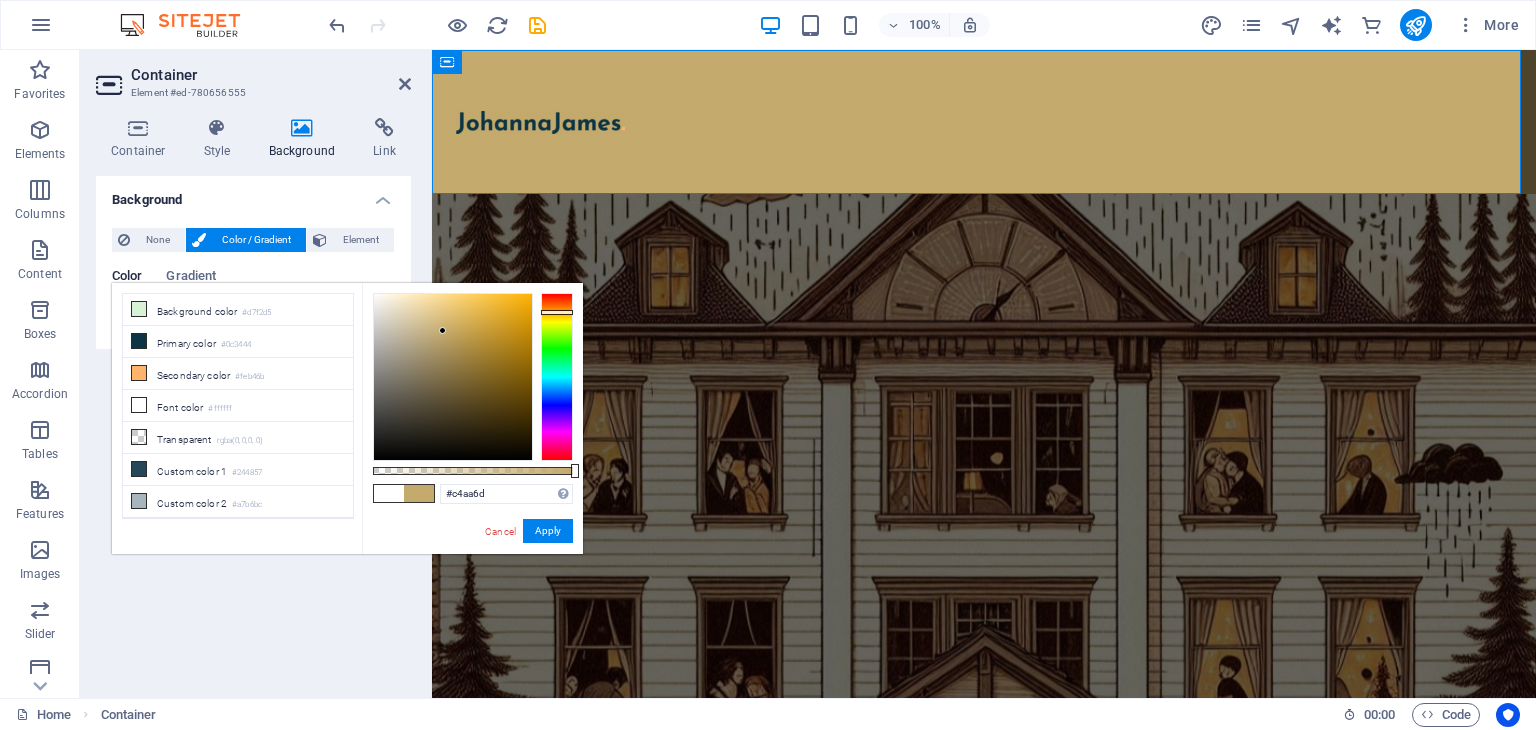 drag, startPoint x: 462, startPoint y: 329, endPoint x: 443, endPoint y: 331, distance: 19.104973 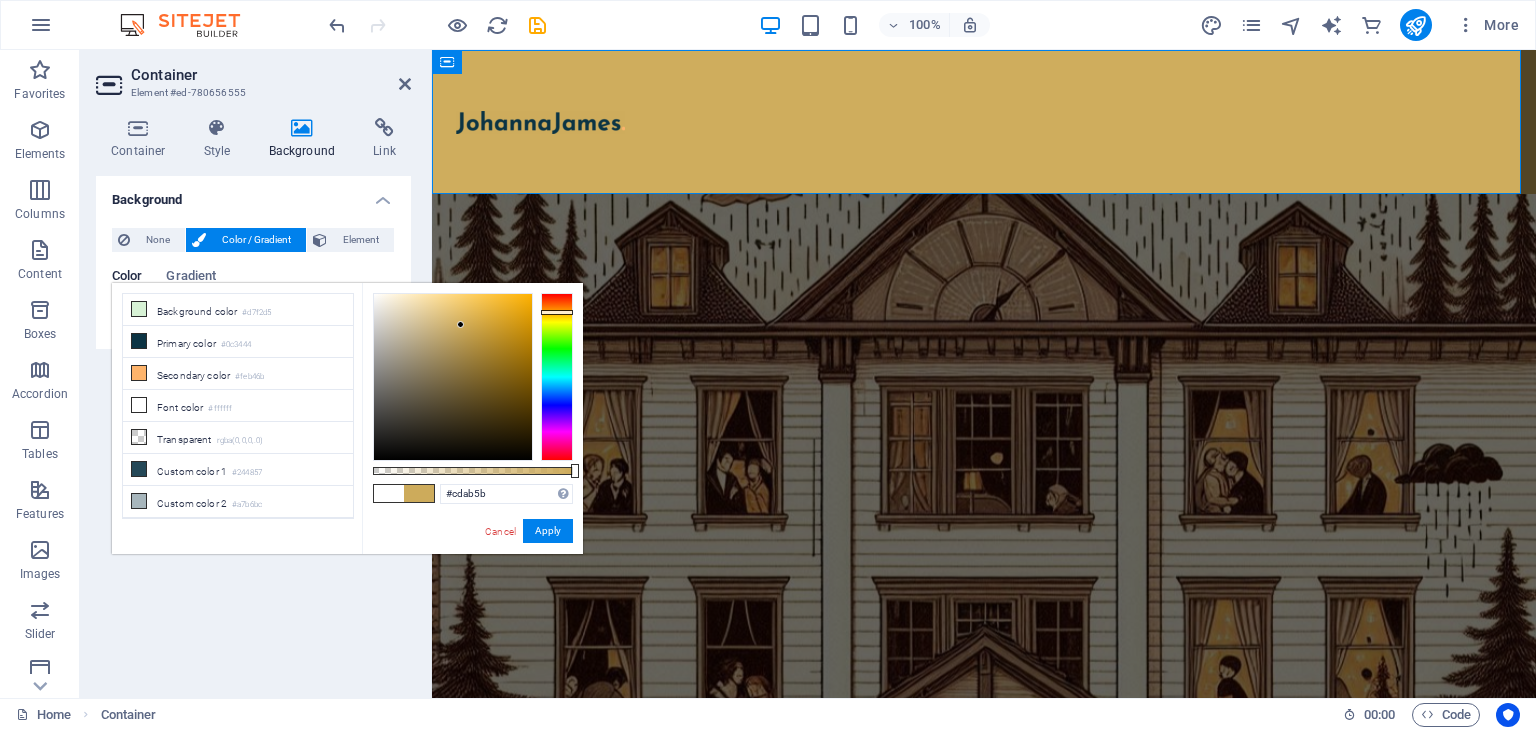 drag, startPoint x: 443, startPoint y: 331, endPoint x: 461, endPoint y: 325, distance: 18.973665 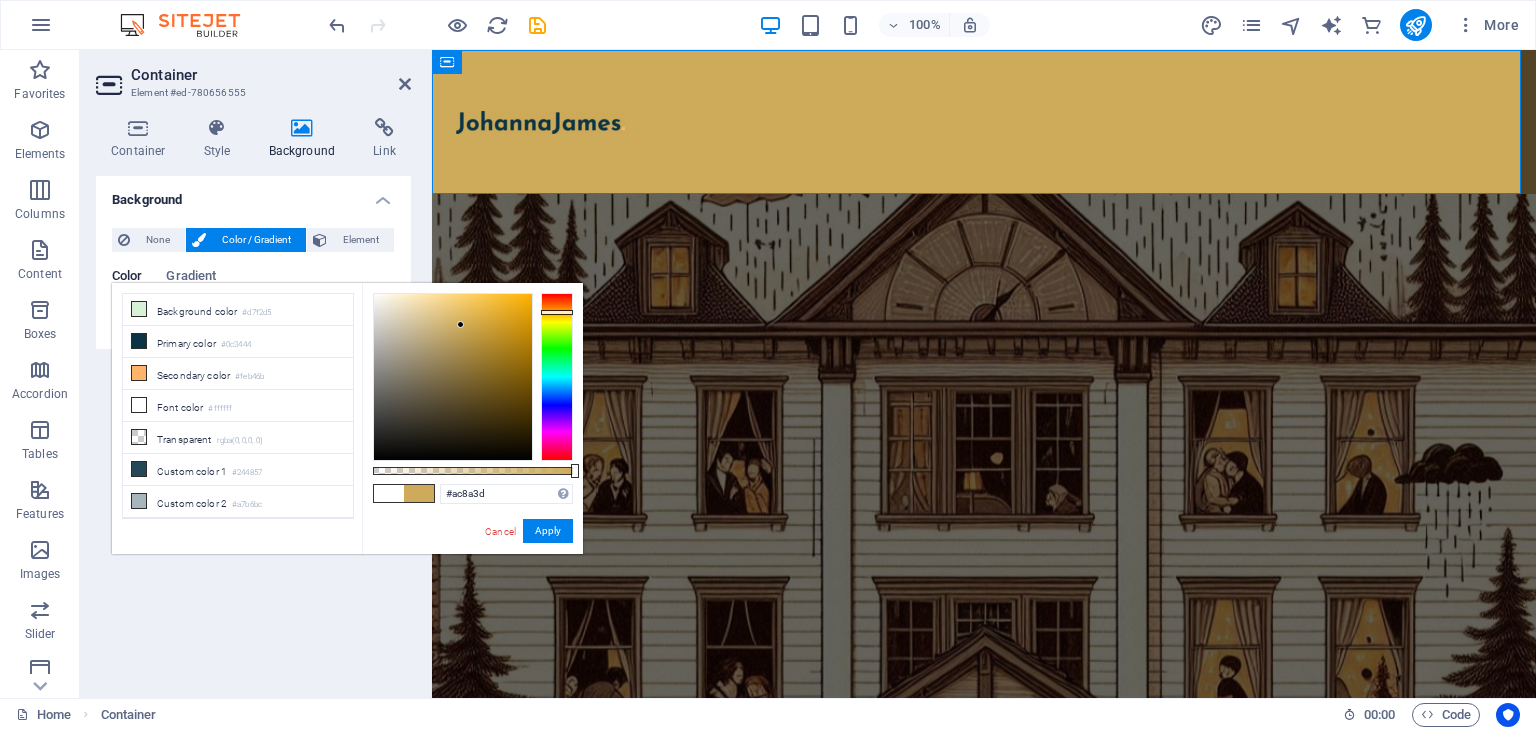 click at bounding box center [453, 377] 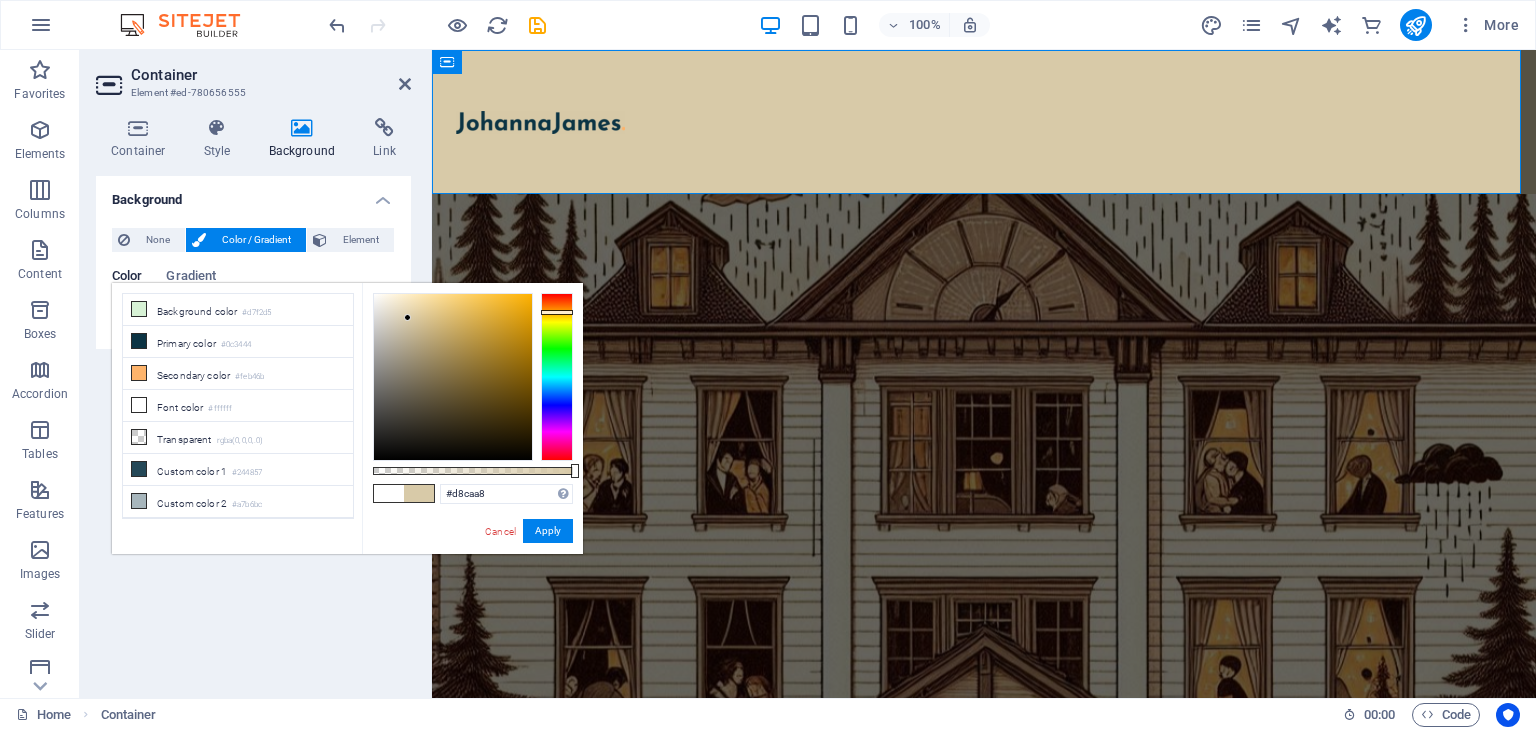 drag, startPoint x: 467, startPoint y: 334, endPoint x: 408, endPoint y: 318, distance: 61.13101 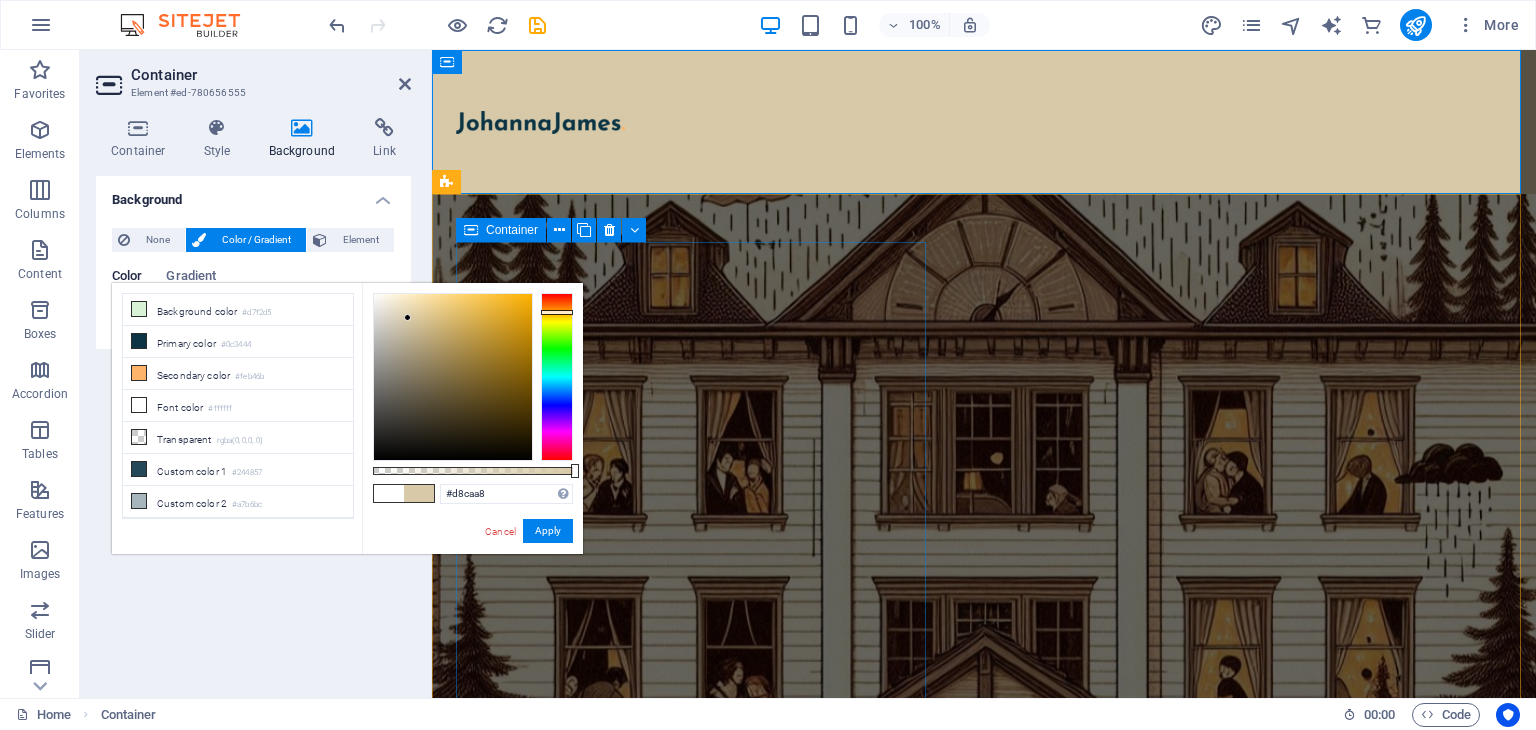 click on "Hello! My name is Johanna James. Lorem ipsum dolor sit amet, consectetur adipiscing elit, sed do eiusmod tempor incididunt ut labore et dolore magna aliqua. Ut enim ad minim veniam, quis nostrud exercitation ullamco laboris nisi ut aliquip ex ea commodo consequat. contact me" at bounding box center [695, 1400] 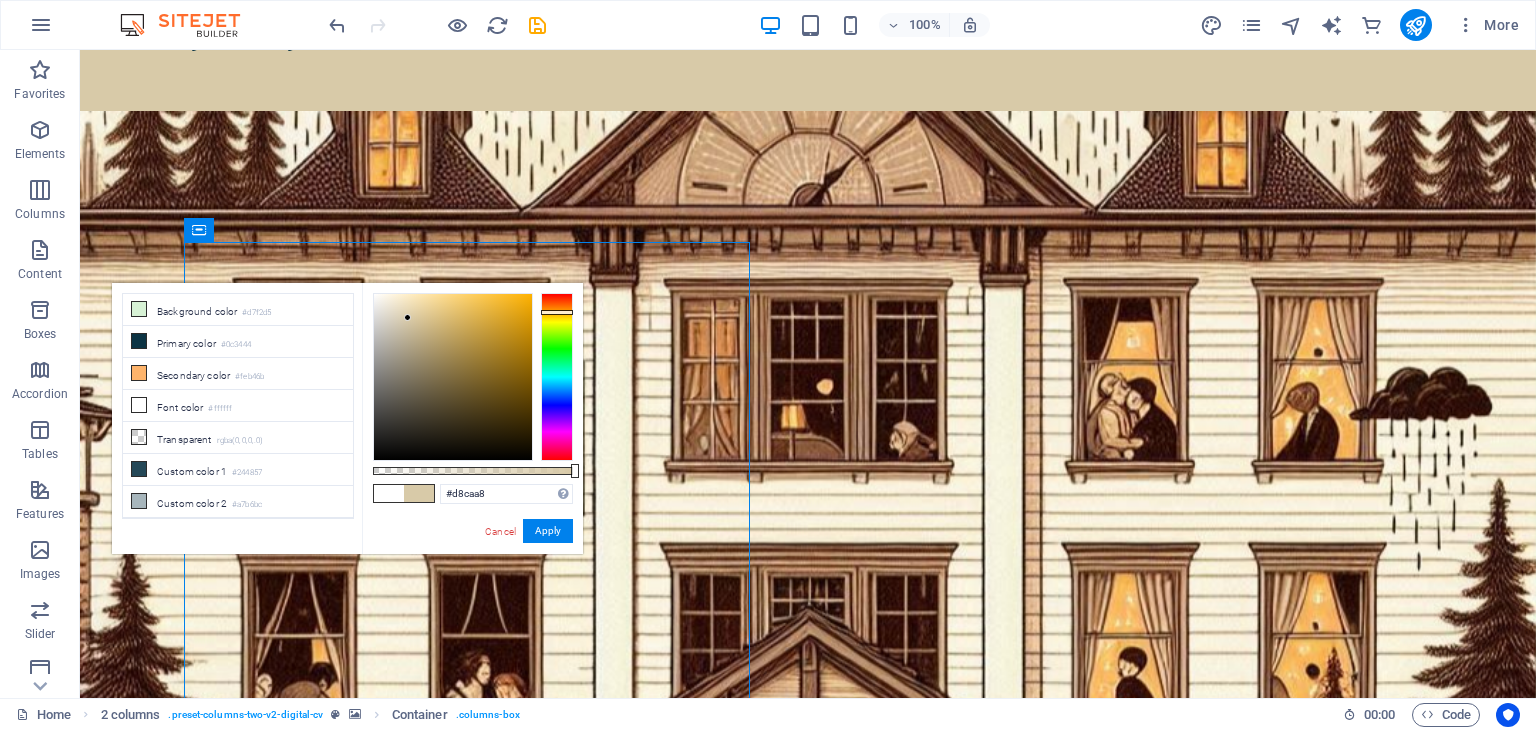 scroll, scrollTop: 0, scrollLeft: 0, axis: both 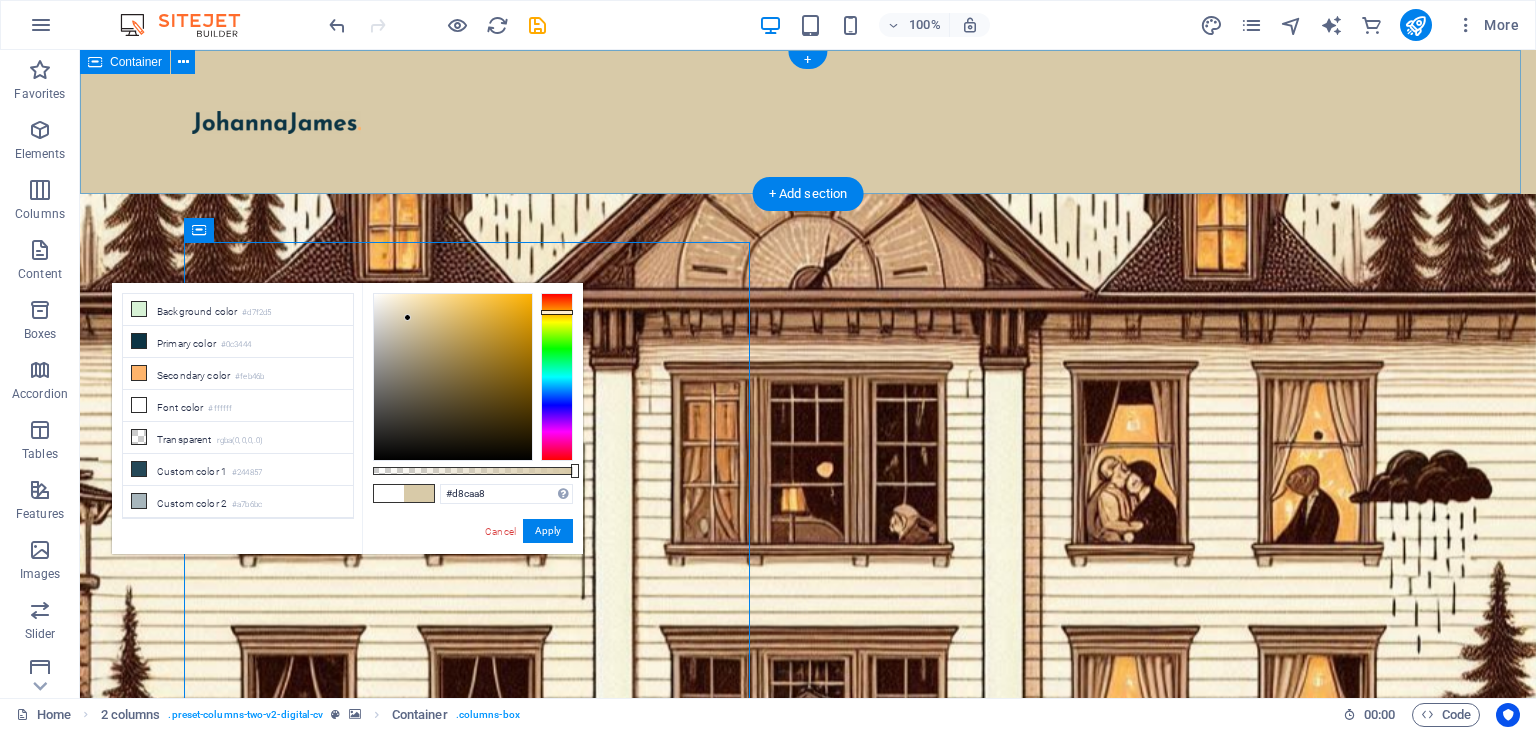 click at bounding box center (808, 122) 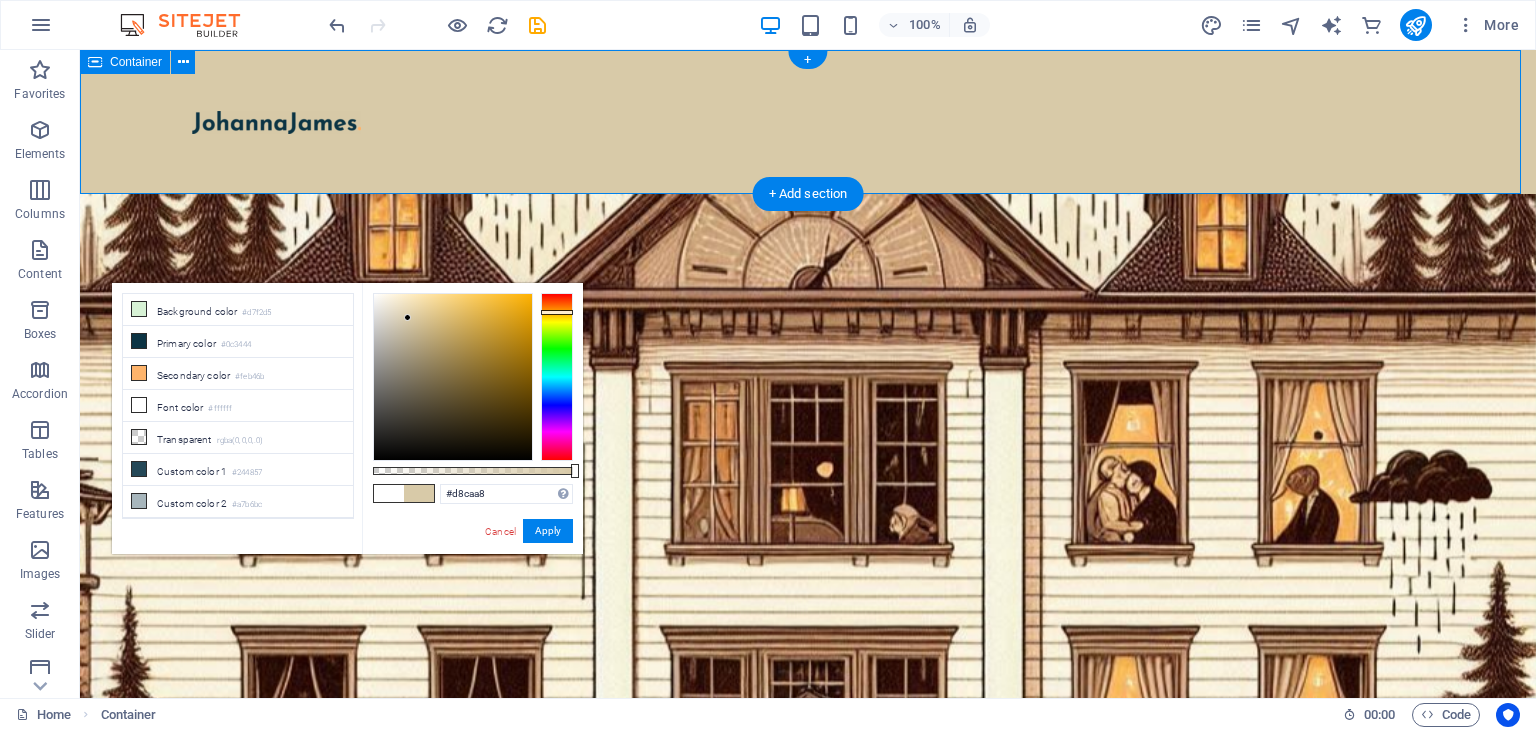 click at bounding box center (808, 122) 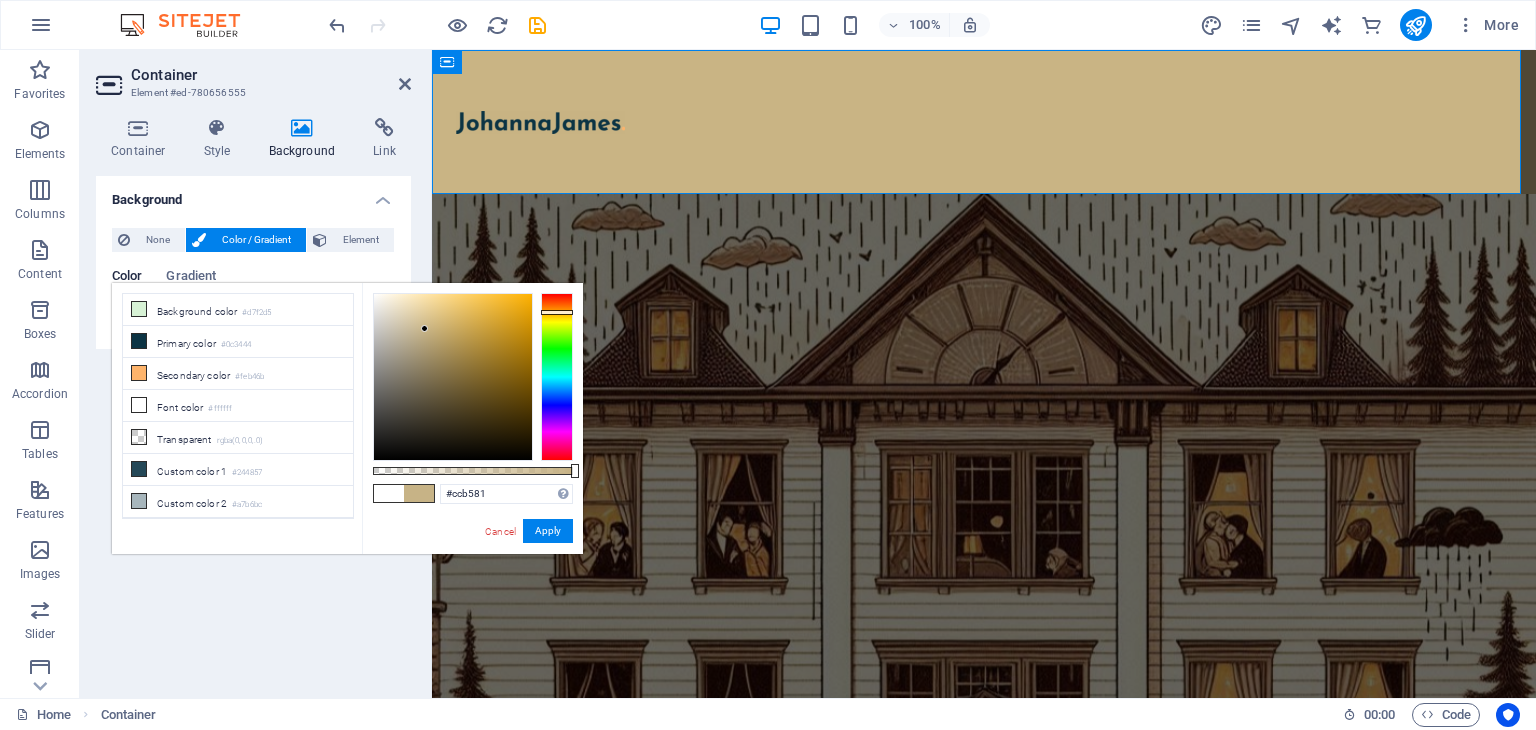 type on "#cdb681" 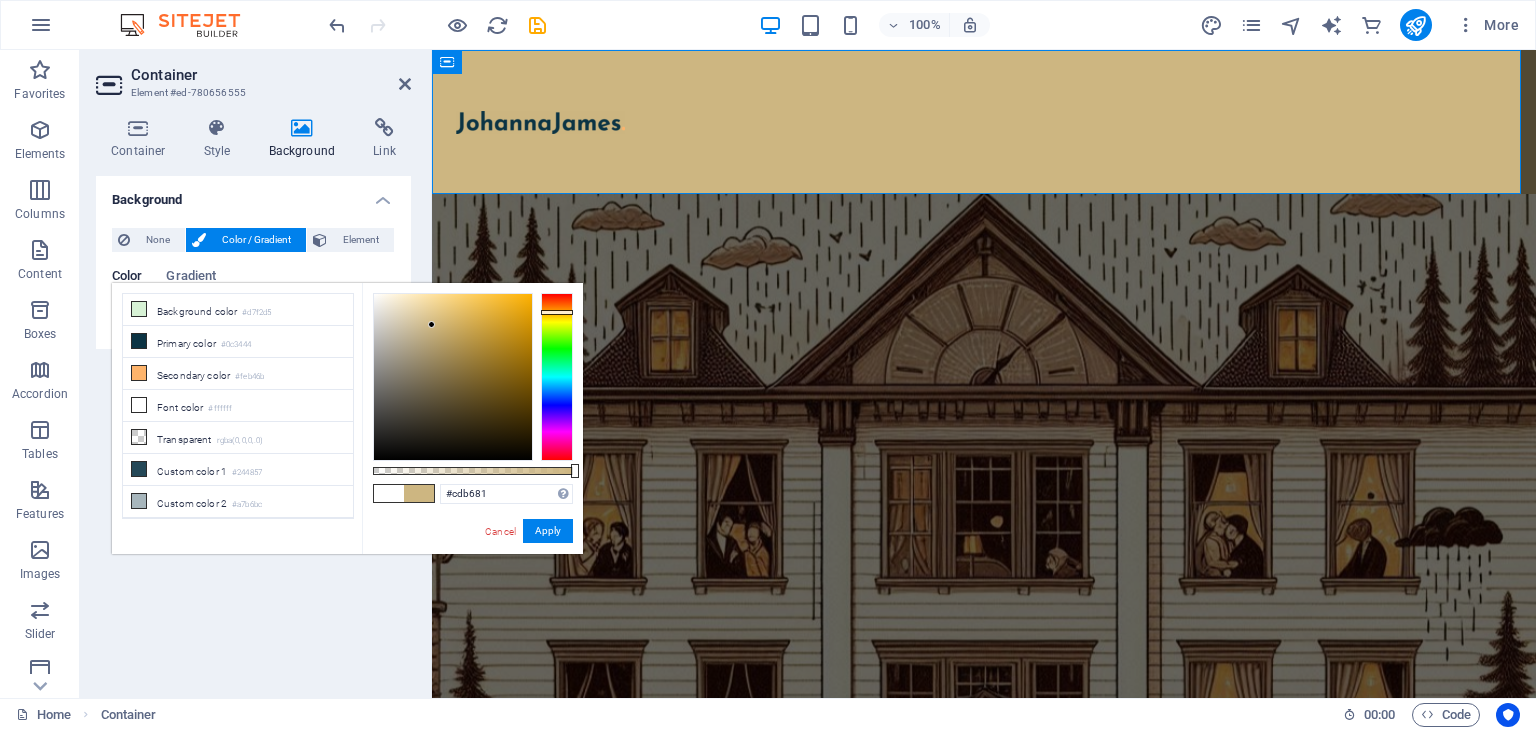 drag, startPoint x: 398, startPoint y: 318, endPoint x: 432, endPoint y: 325, distance: 34.713108 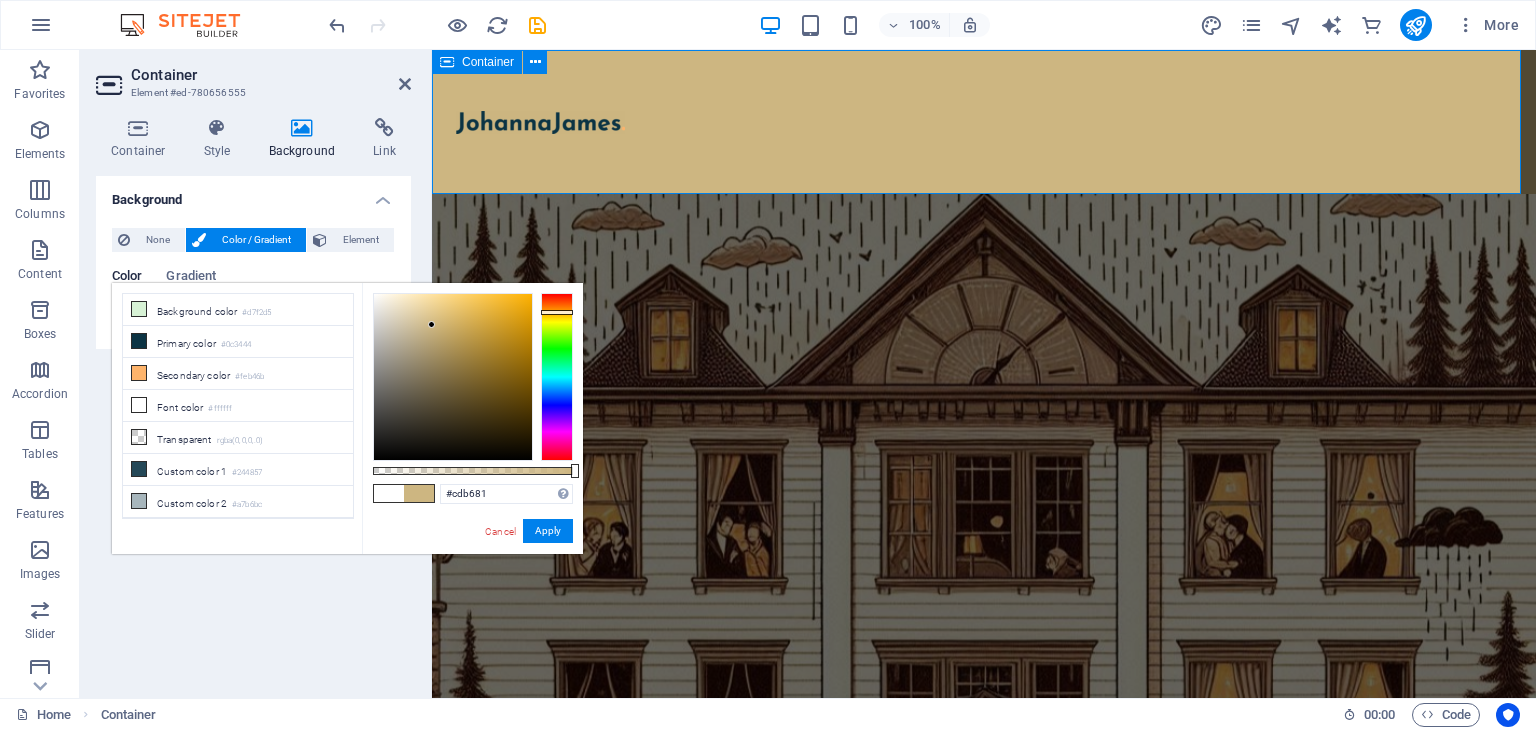 click at bounding box center (984, 122) 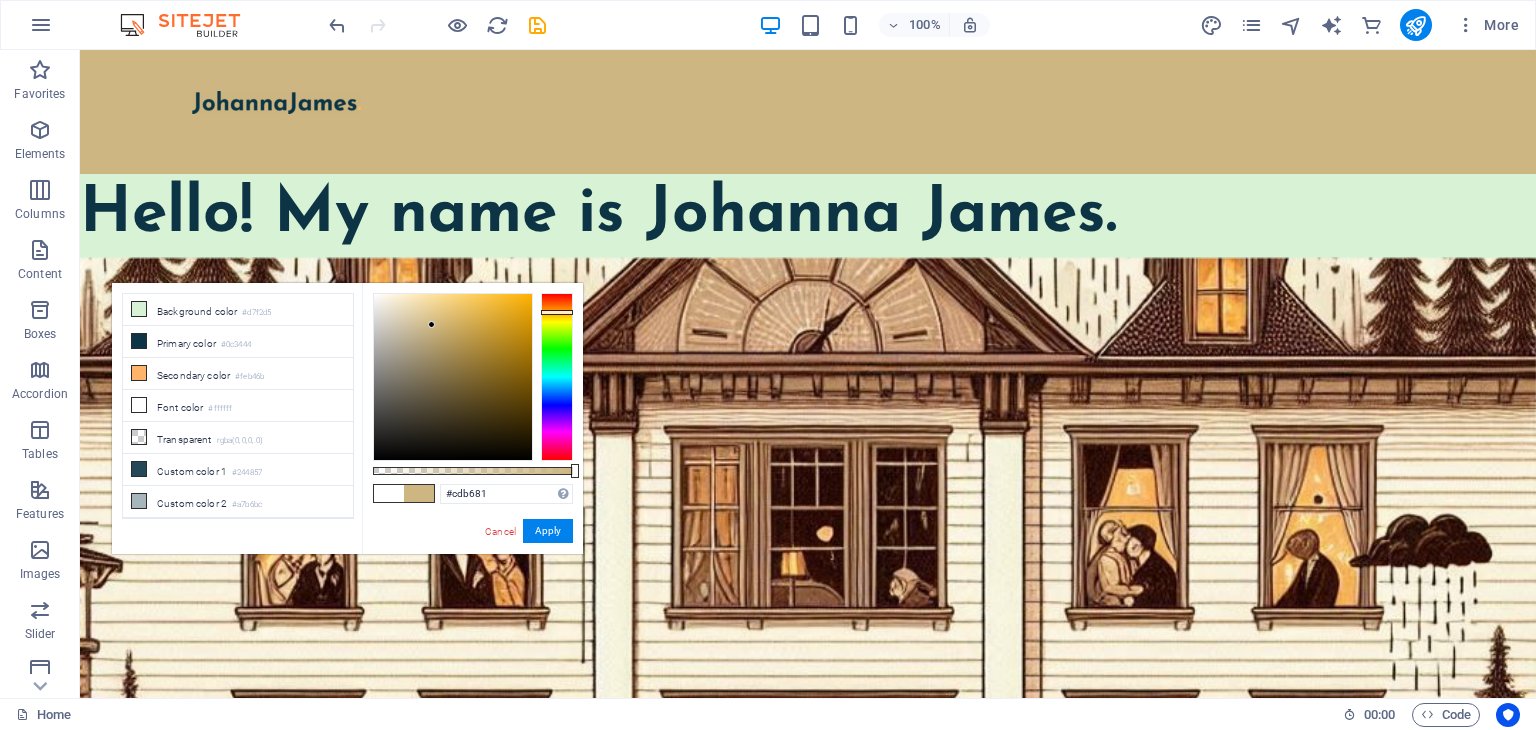 scroll, scrollTop: 0, scrollLeft: 0, axis: both 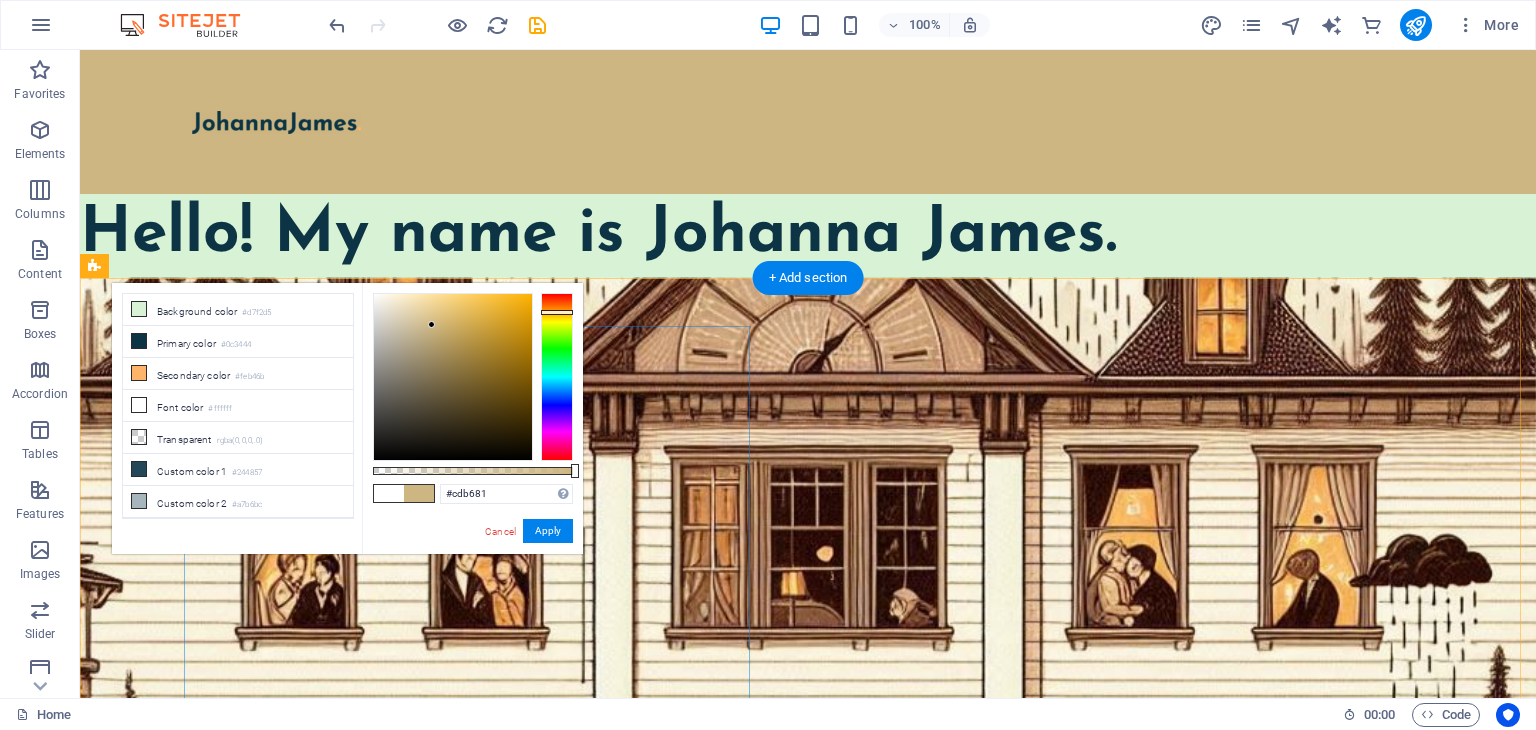 click on "Lorem ipsum dolor sit amet, consectetur adipiscing elit, sed do eiusmod tempor incididunt ut labore et dolore magna aliqua. Ut enim ad minim veniam, quis nostrud exercitation ullamco laboris nisi ut aliquip ex ea commodo consequat. contact me" at bounding box center (387, 1486) 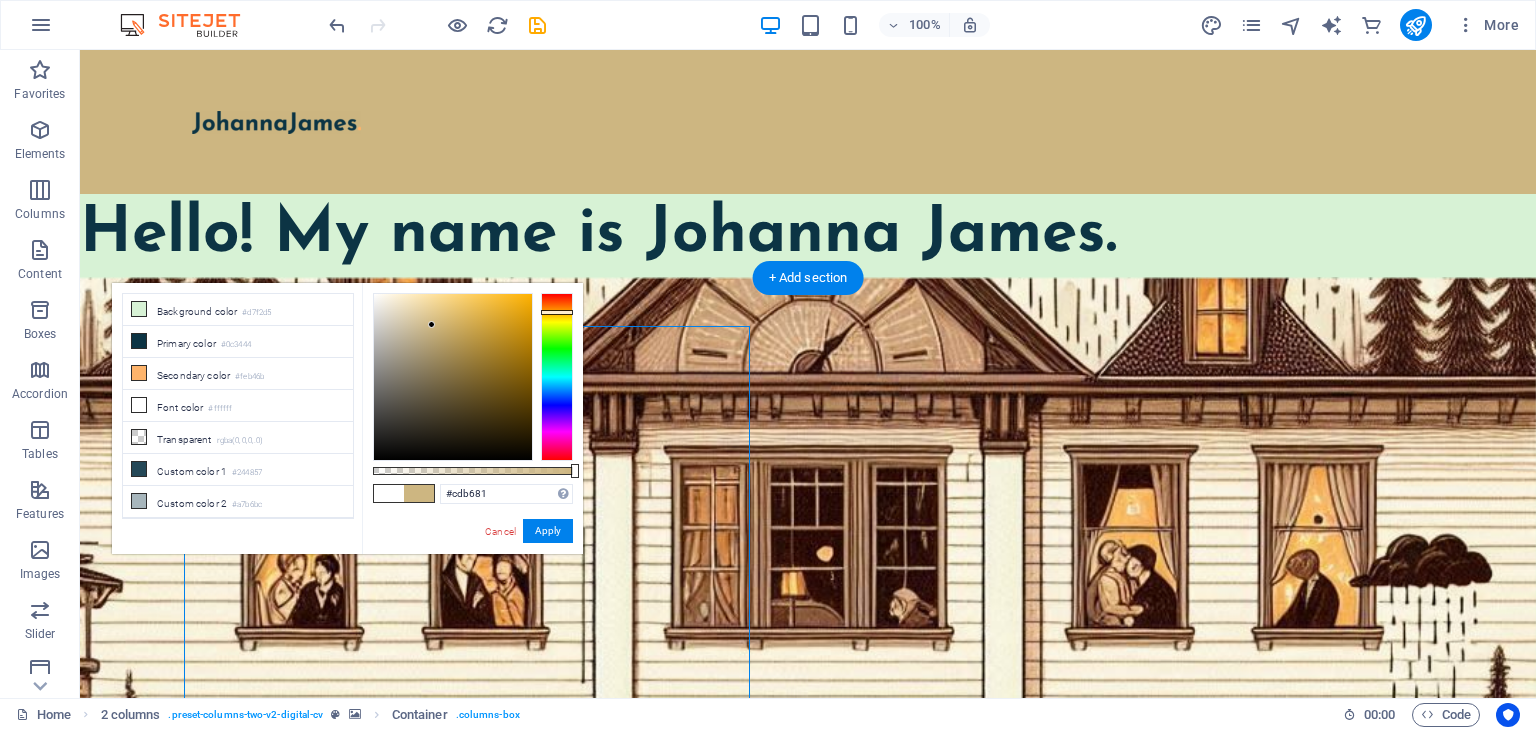 click at bounding box center [808, 769] 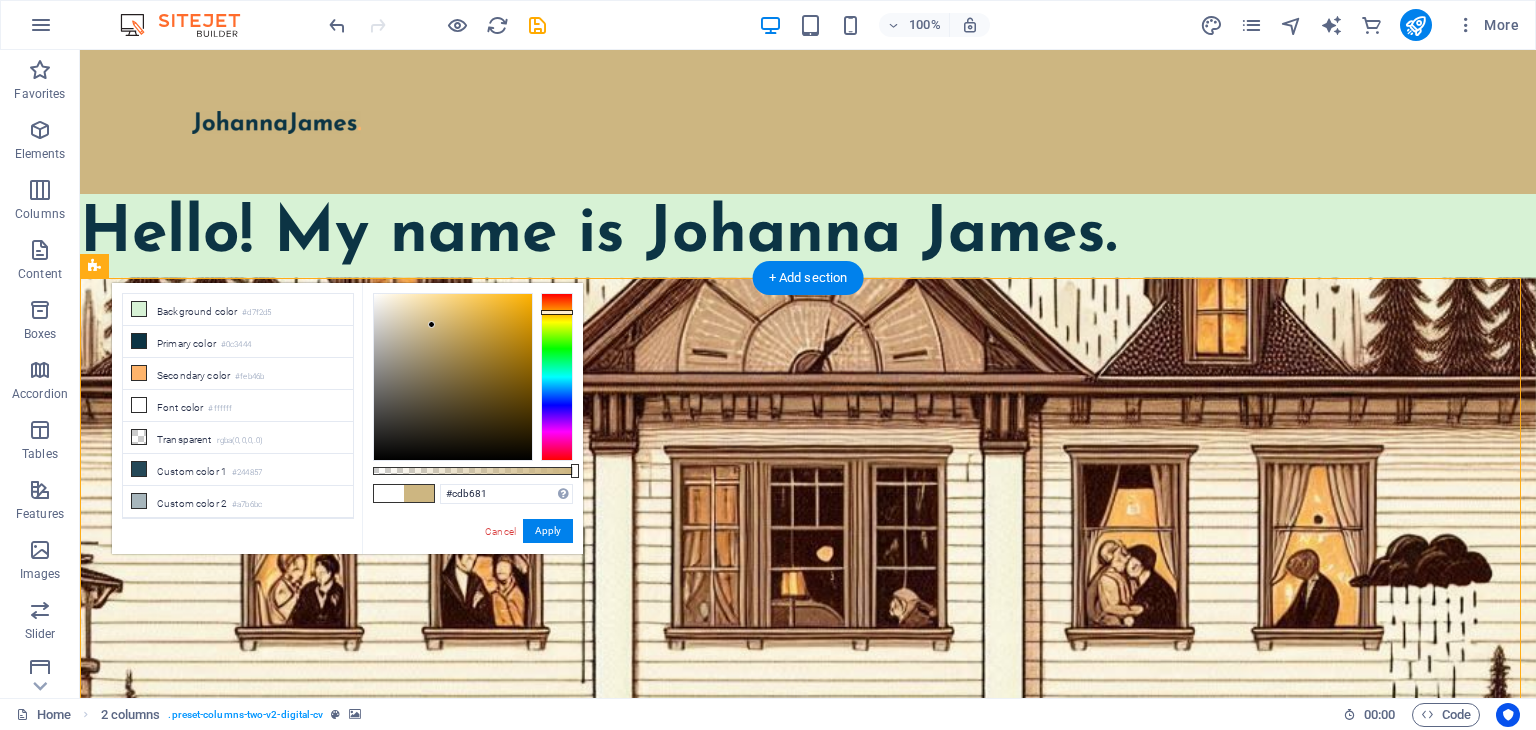 click at bounding box center [808, 769] 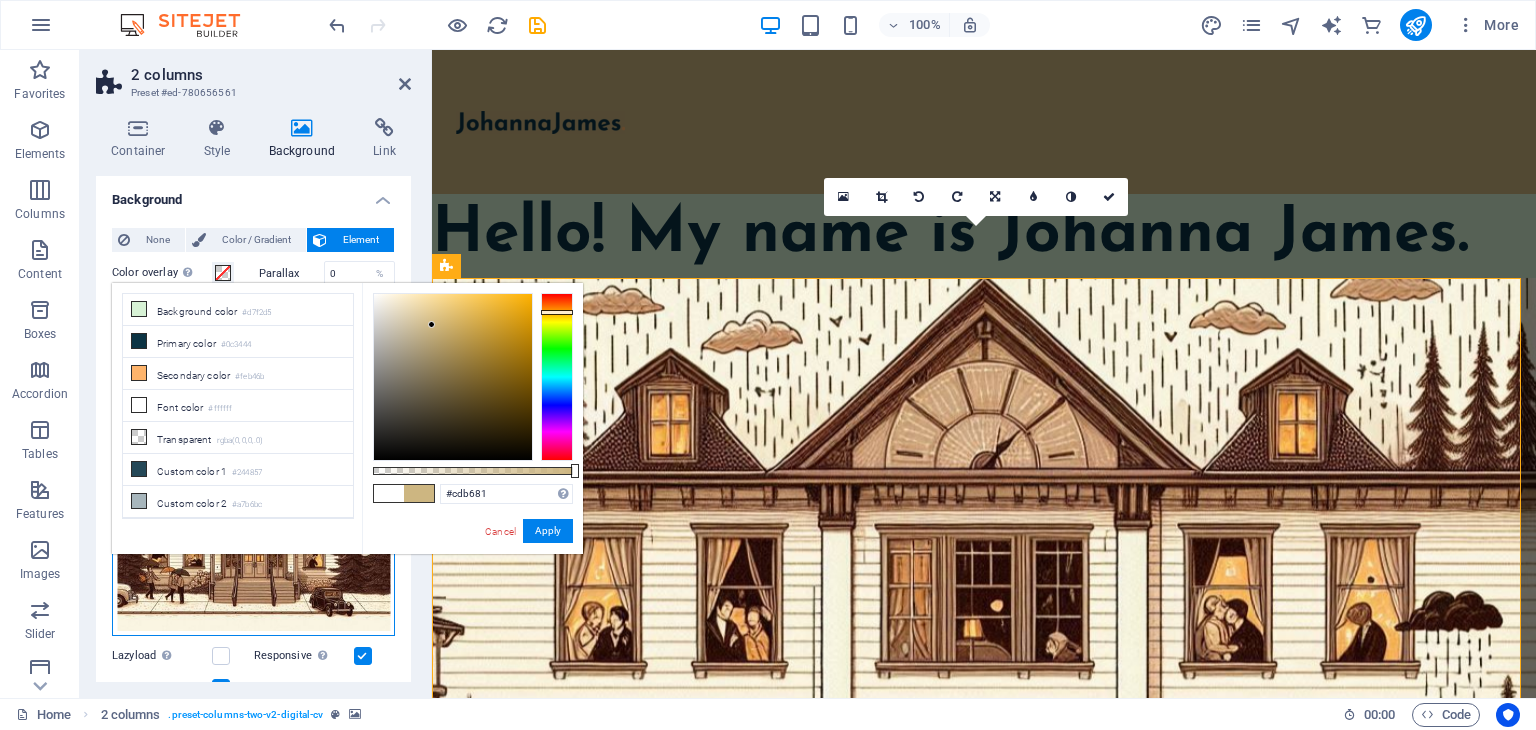 click on "Drag files here, click to choose files or select files from Files or our free stock photos & videos" at bounding box center [253, 494] 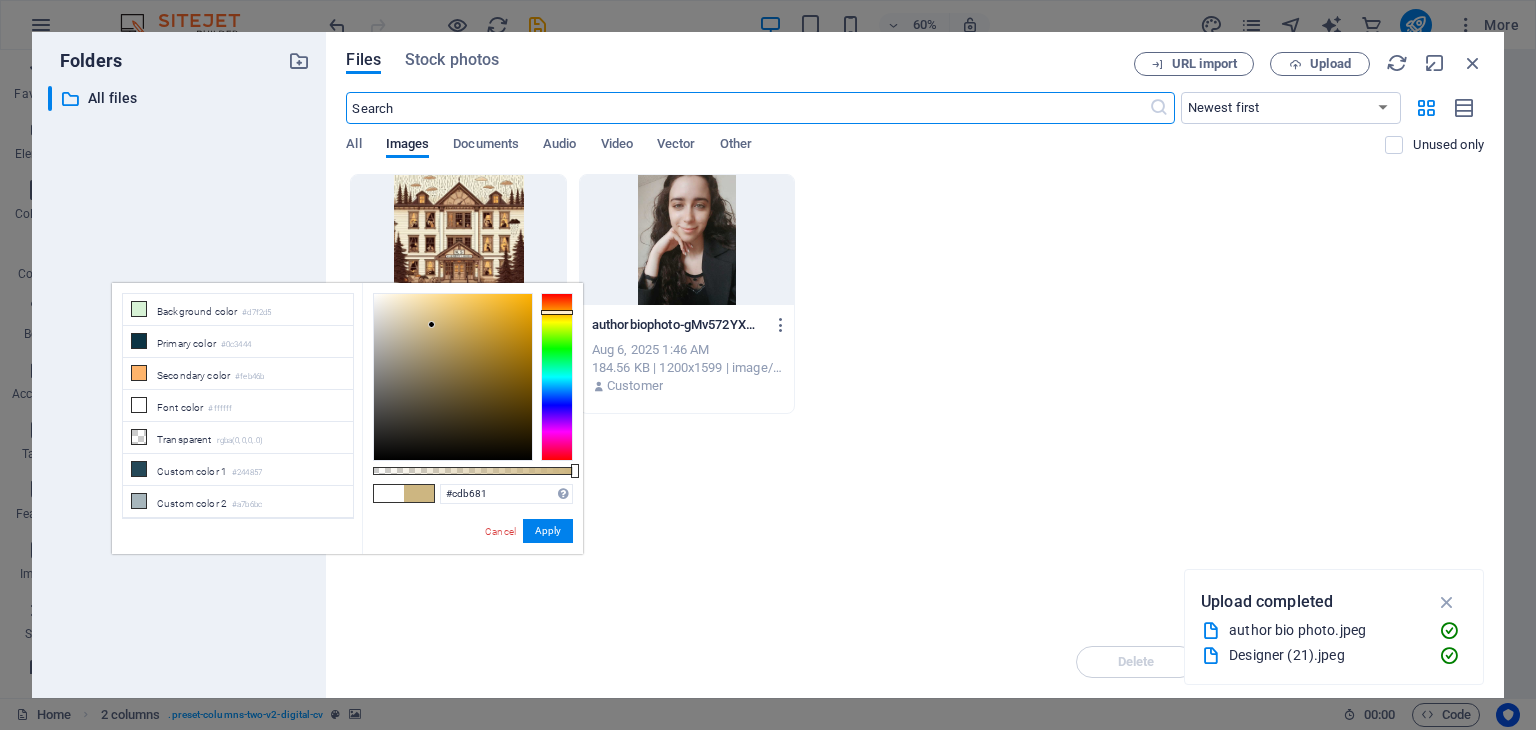 click on "Designer21-C5bj_xwrHA5ryU8-eR0MGQ.jpeg Designer21-C5bj_xwrHA5ryU8-eR0MGQ.jpeg Aug 6, 2025 1:47 AM 309.37 KB | 1024x1024 | image/jpeg Customer authorbiophoto-gMv572YXAWTd7y08oNZnZw.jpeg authorbiophoto-gMv572YXAWTd7y08oNZnZw.jpeg Aug 6, 2025 1:46 AM 184.56 KB | 1200x1599 | image/jpeg Customer" at bounding box center [915, 294] 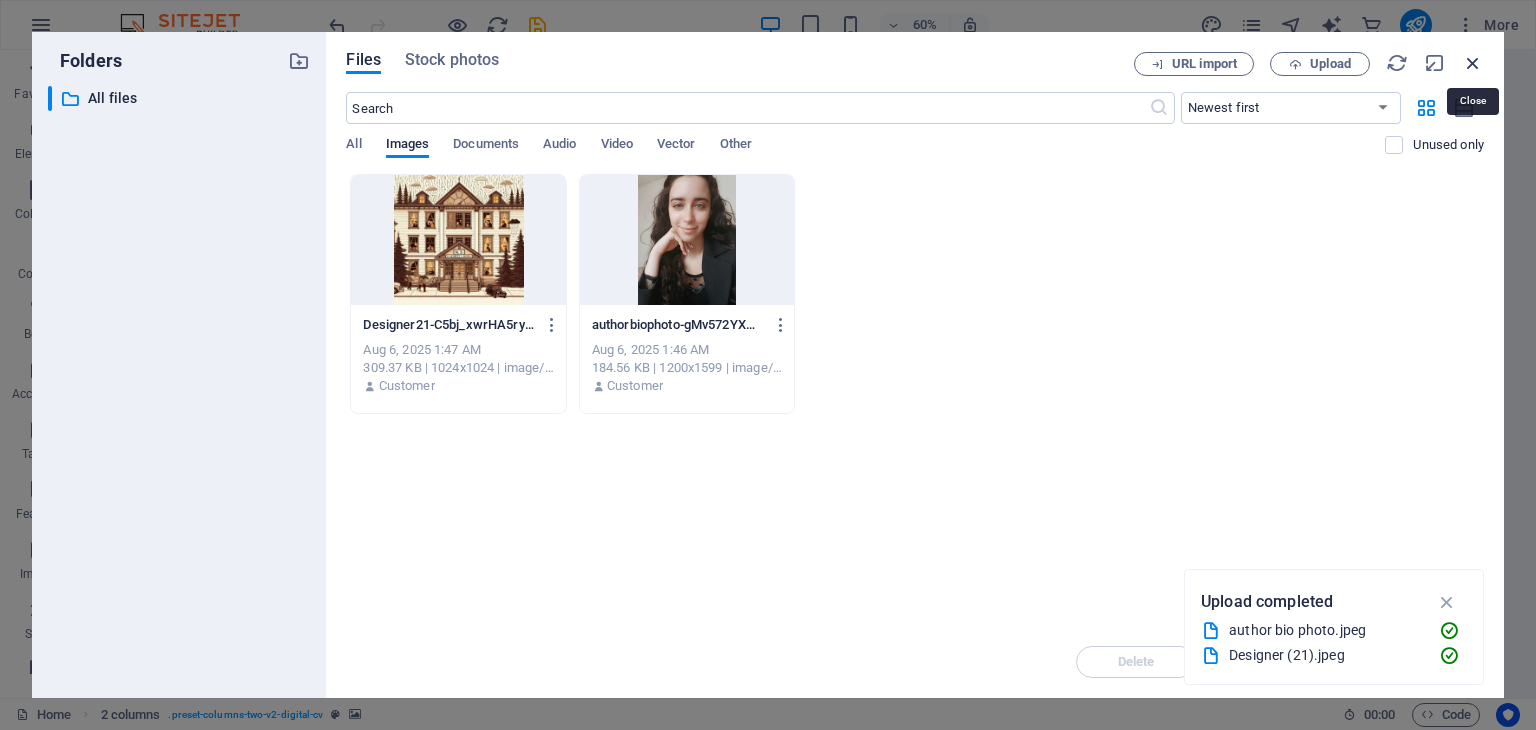 click at bounding box center [1473, 63] 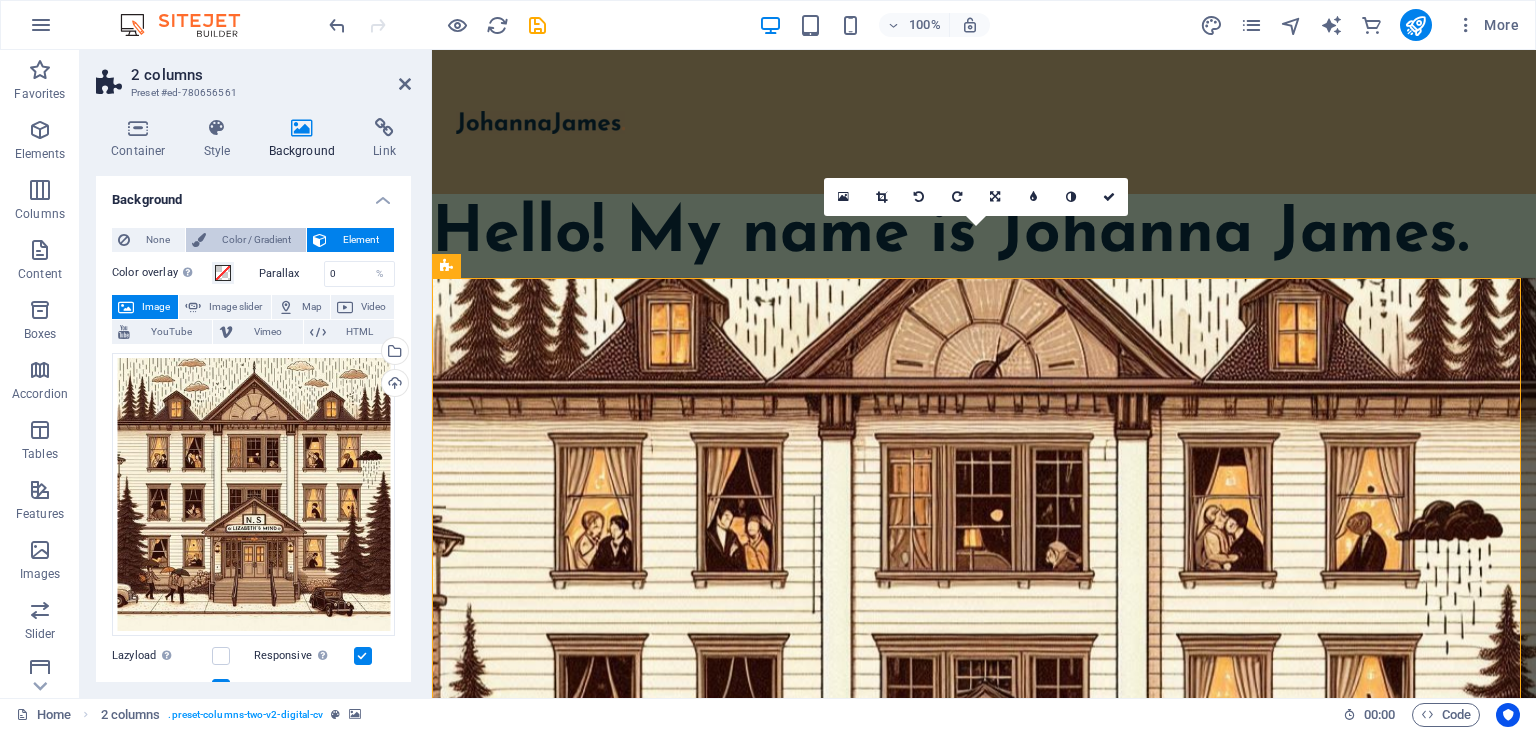 click on "Color / Gradient" at bounding box center [256, 240] 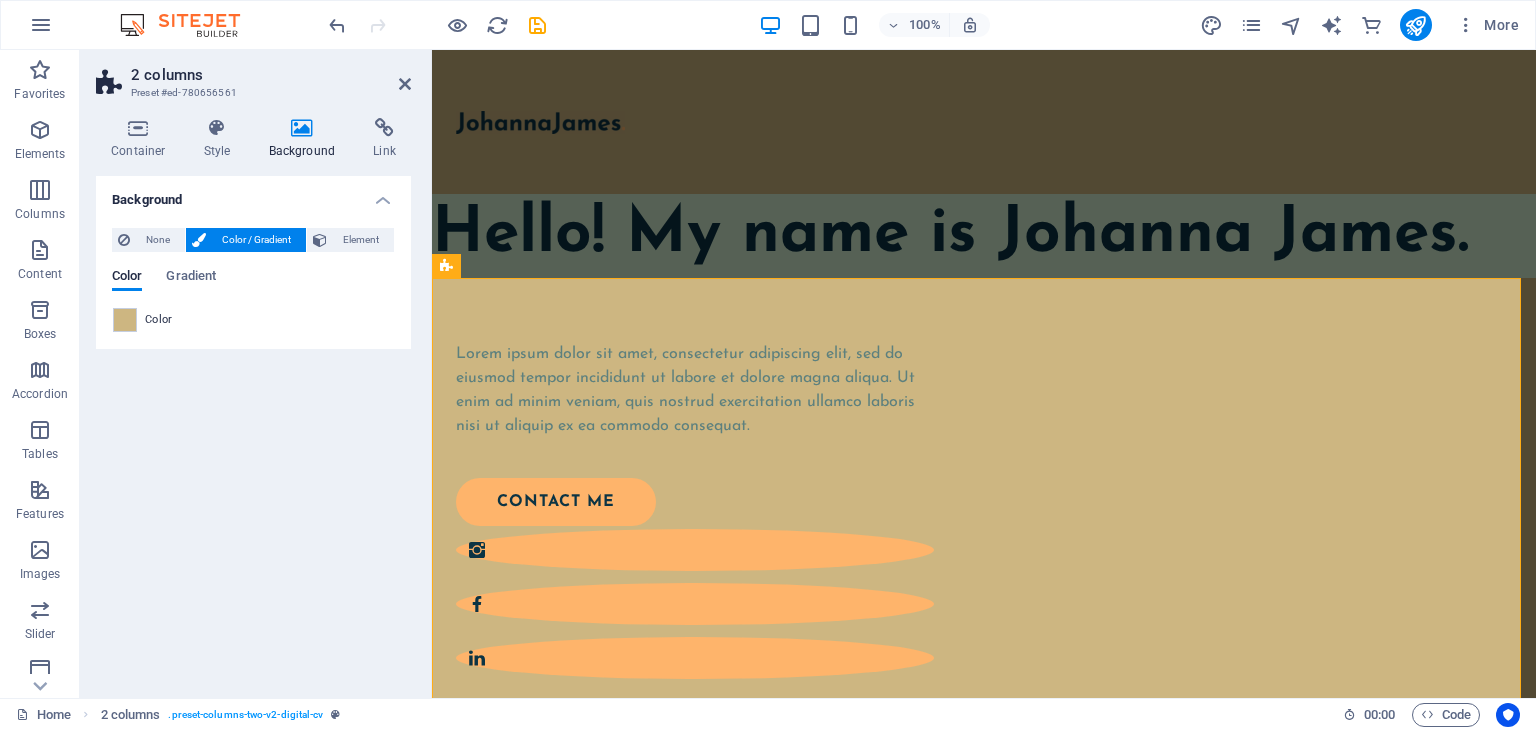 click on "Color" at bounding box center (253, 320) 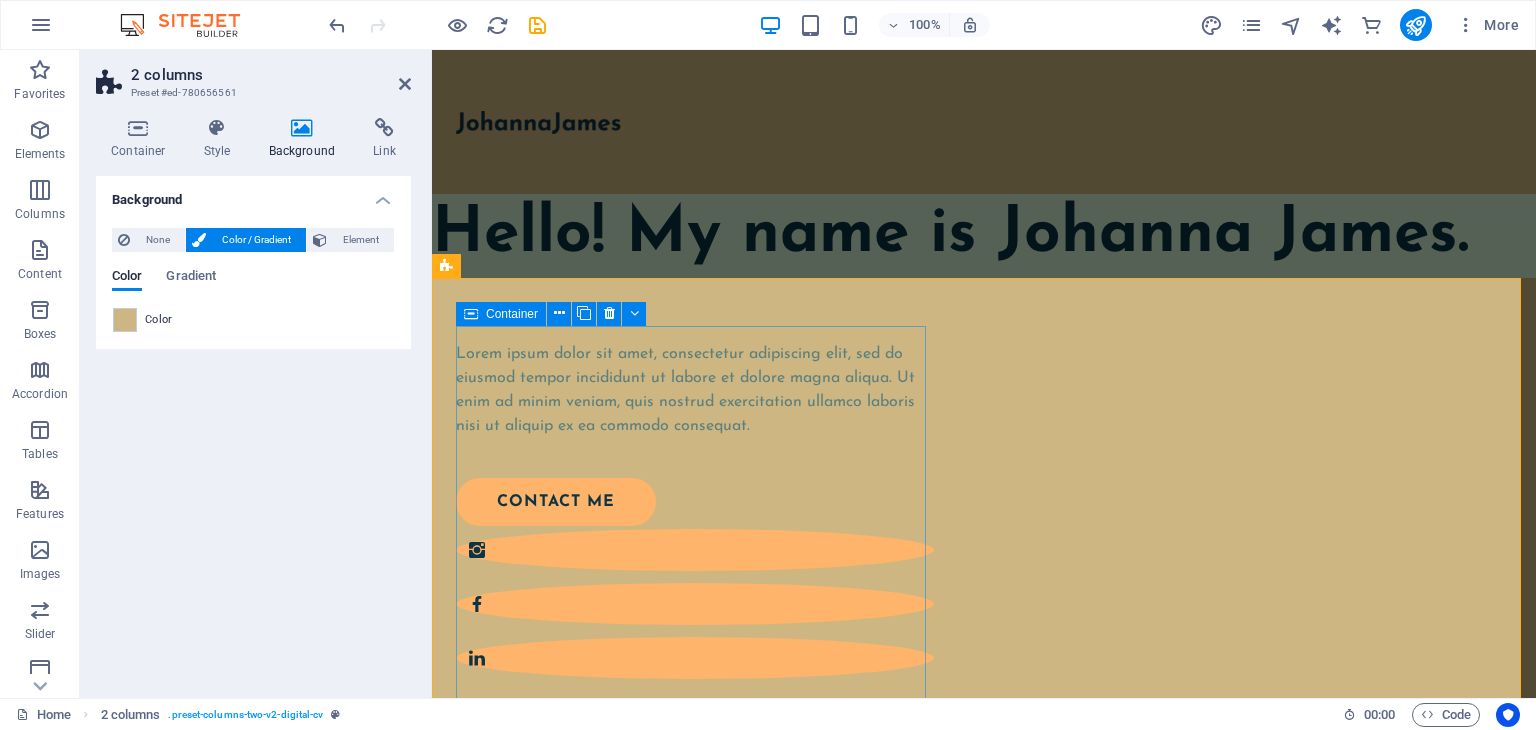 click on "Lorem ipsum dolor sit amet, consectetur adipiscing elit, sed do eiusmod tempor incididunt ut labore et dolore magna aliqua. Ut enim ad minim veniam, quis nostrud exercitation ullamco laboris nisi ut aliquip ex ea commodo consequat. contact me" at bounding box center (695, 504) 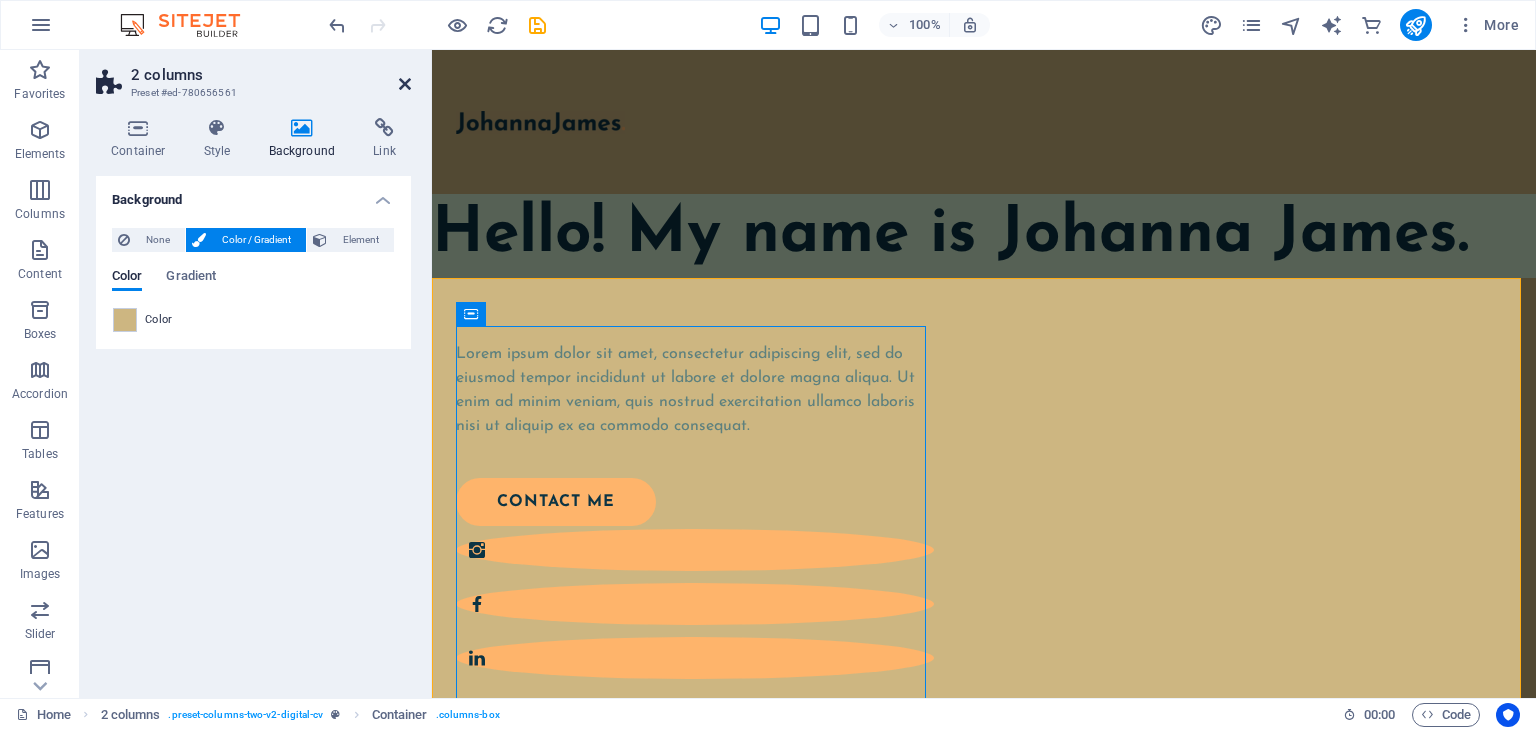 click at bounding box center [405, 84] 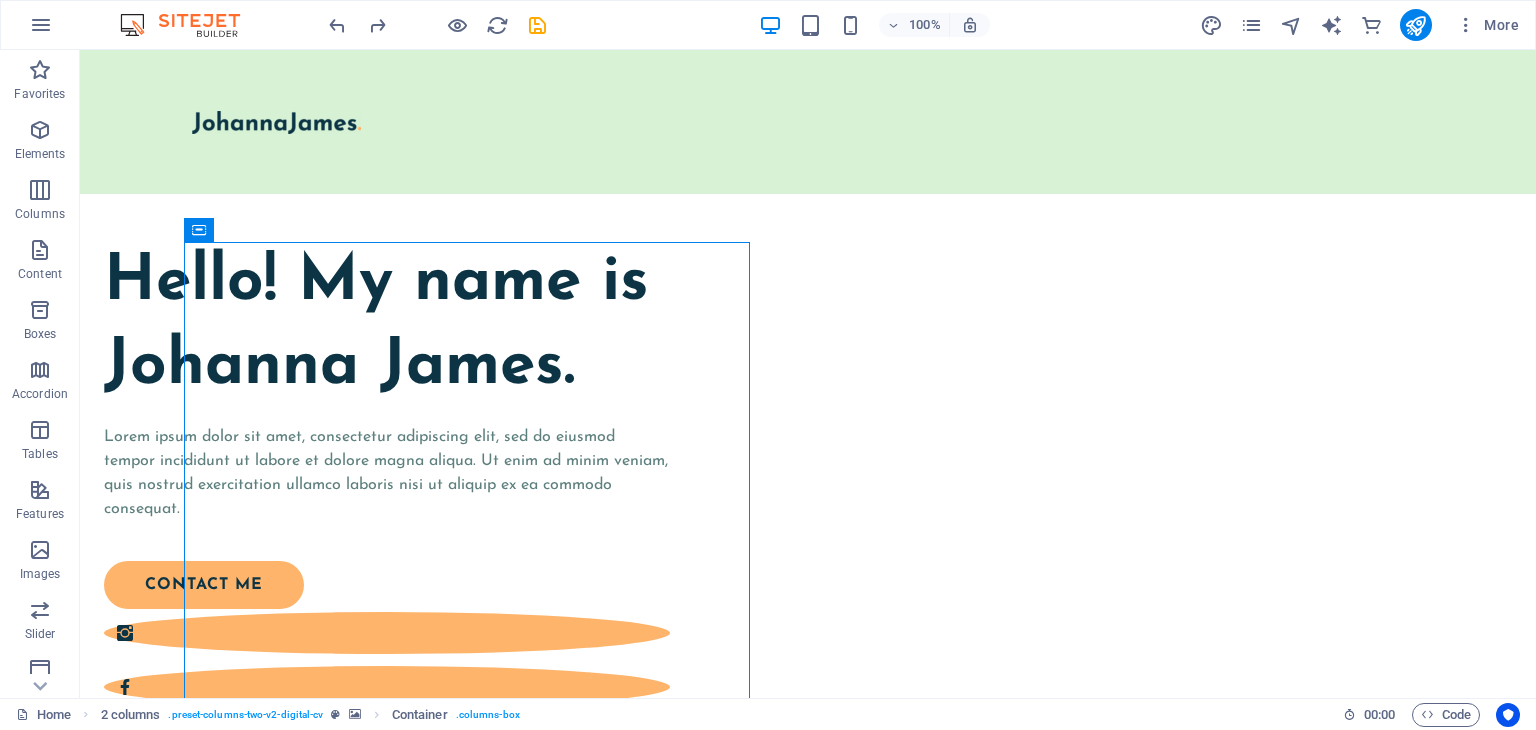 scroll, scrollTop: 210, scrollLeft: 0, axis: vertical 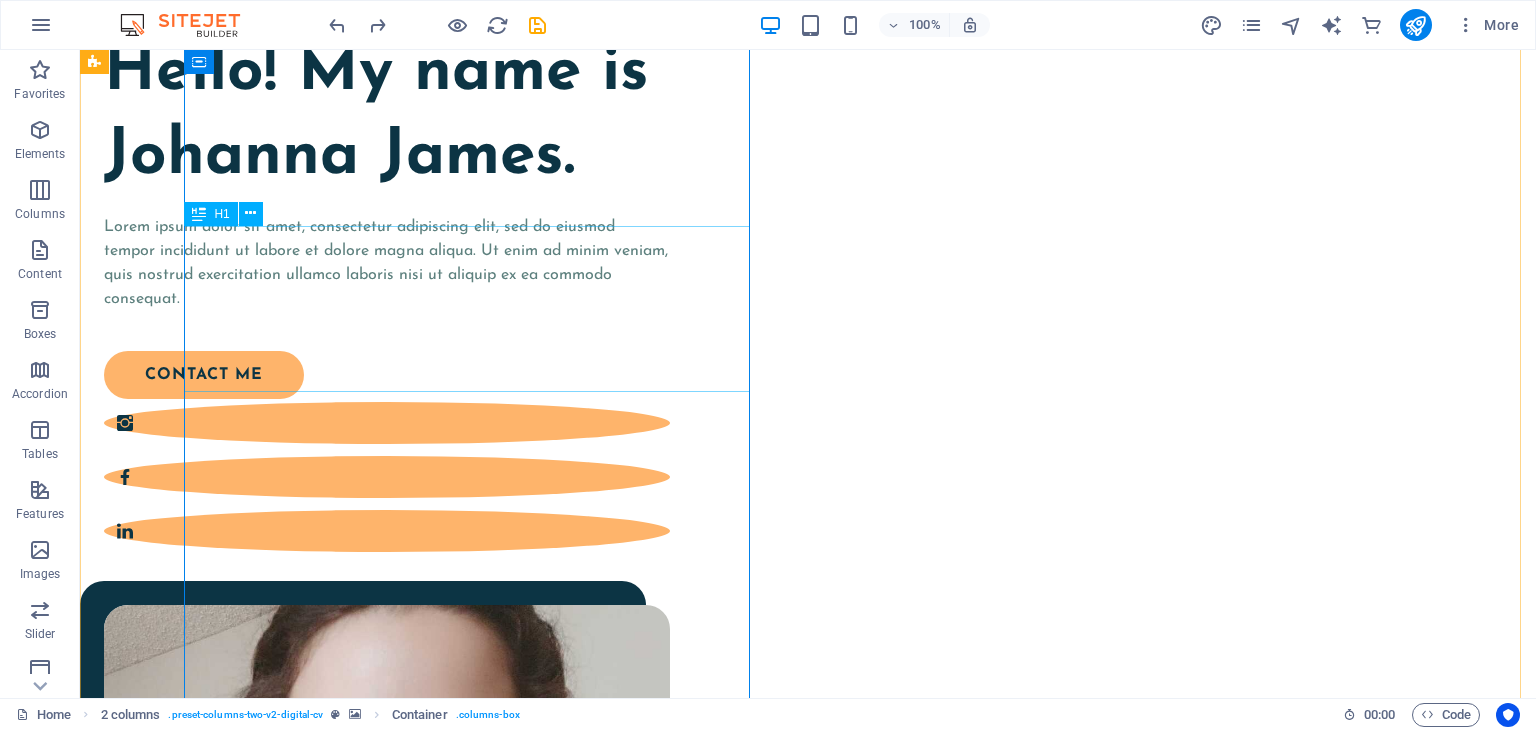 click on "Hello! My name is Johanna James." at bounding box center [387, 115] 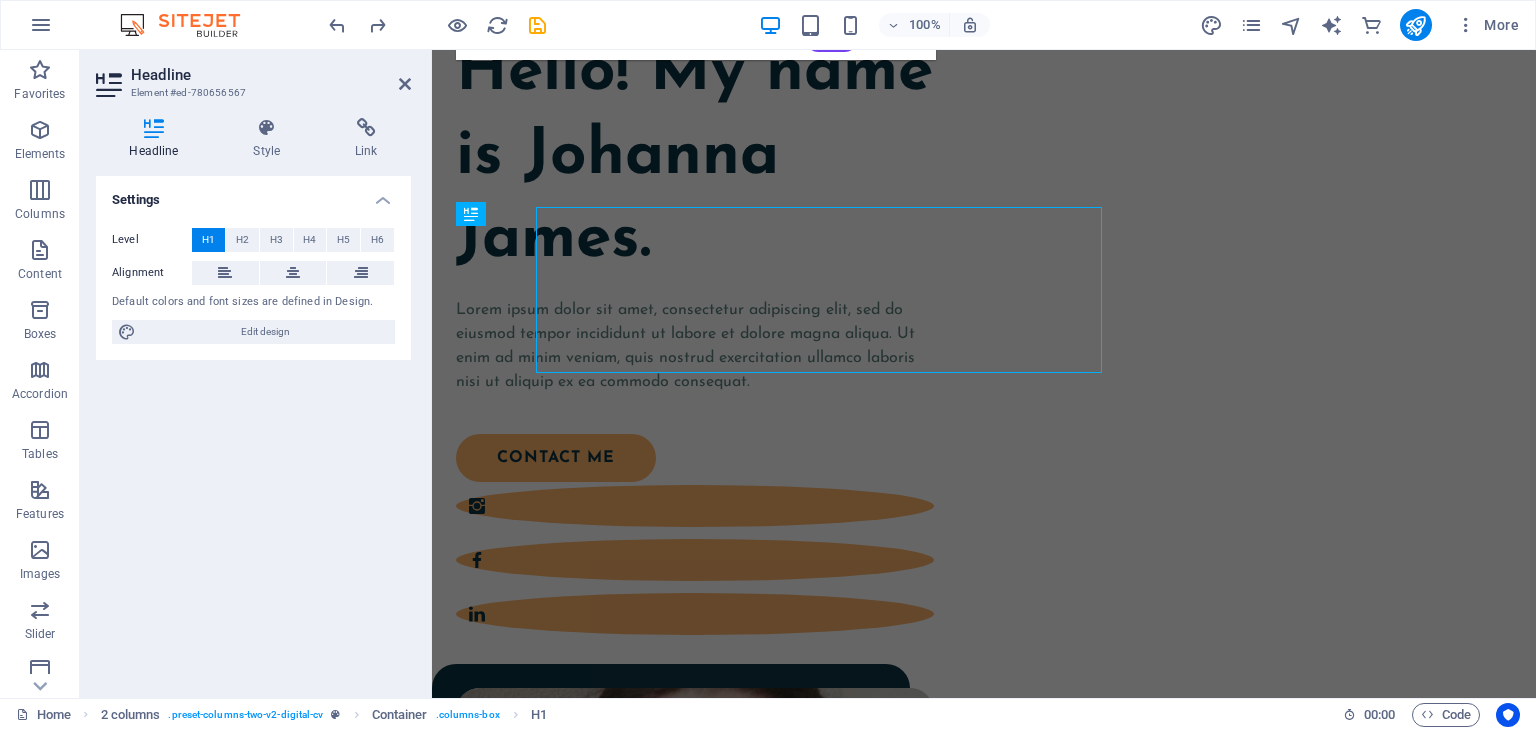 scroll, scrollTop: 63, scrollLeft: 0, axis: vertical 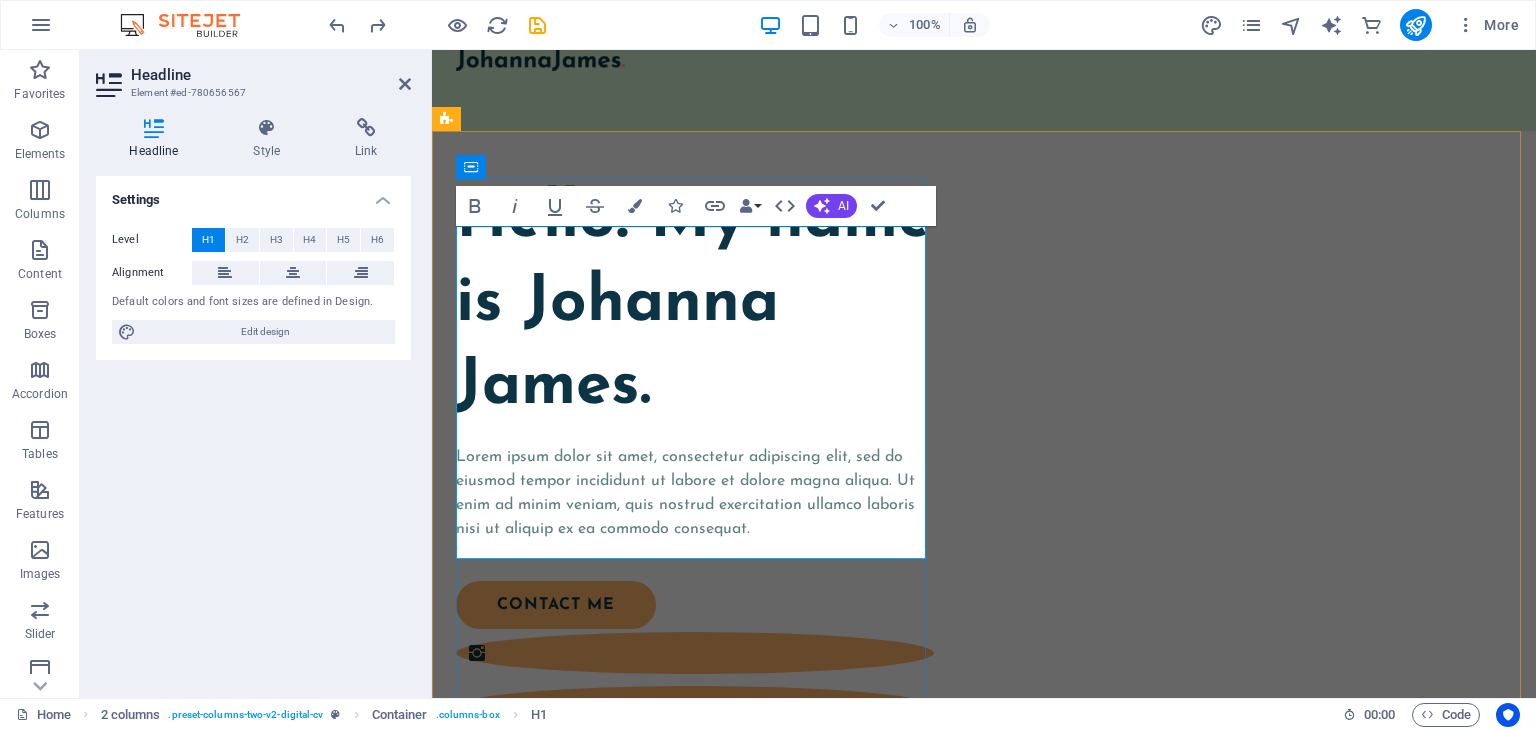 click on "Hello! My name is Johanna James." at bounding box center (695, 304) 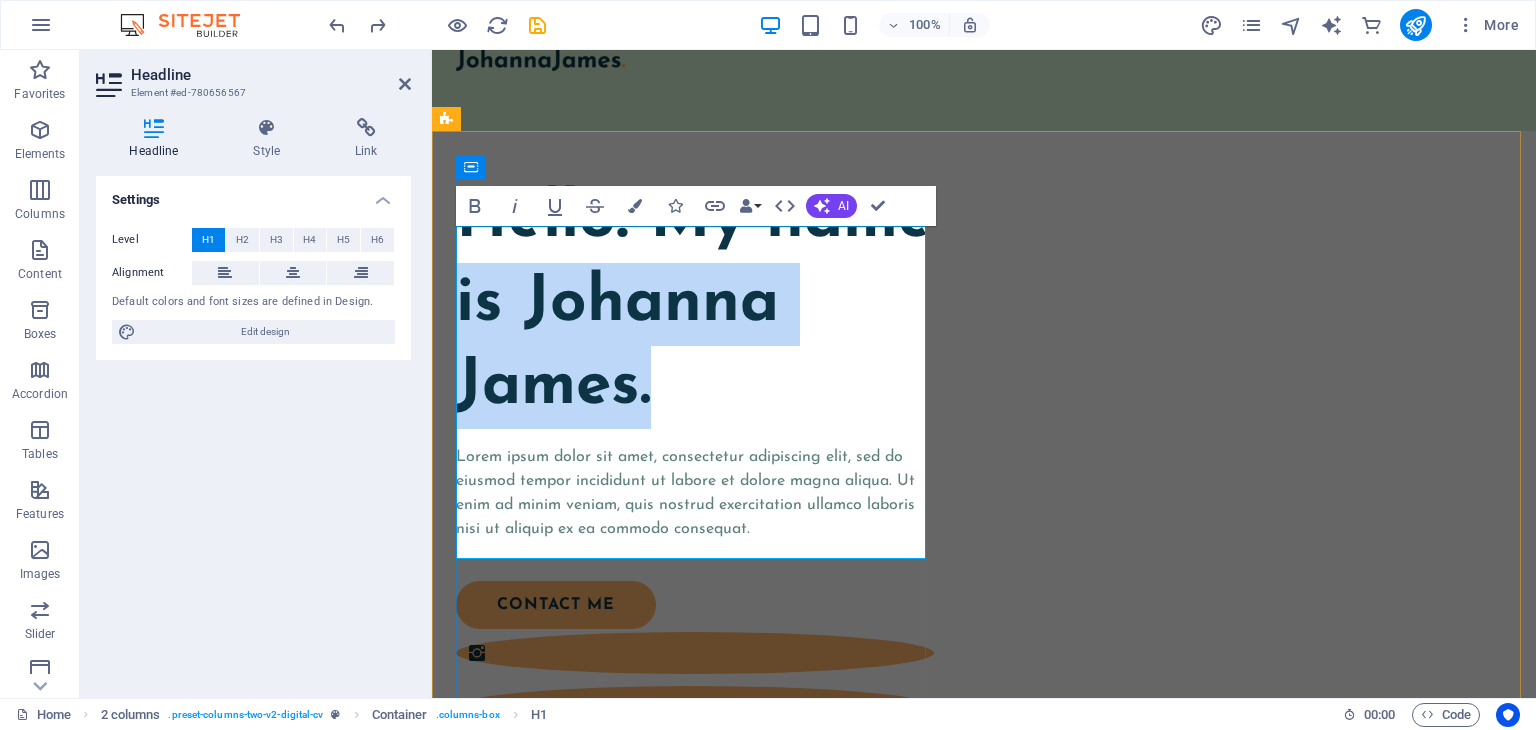 drag, startPoint x: 705, startPoint y: 526, endPoint x: 648, endPoint y: 359, distance: 176.45963 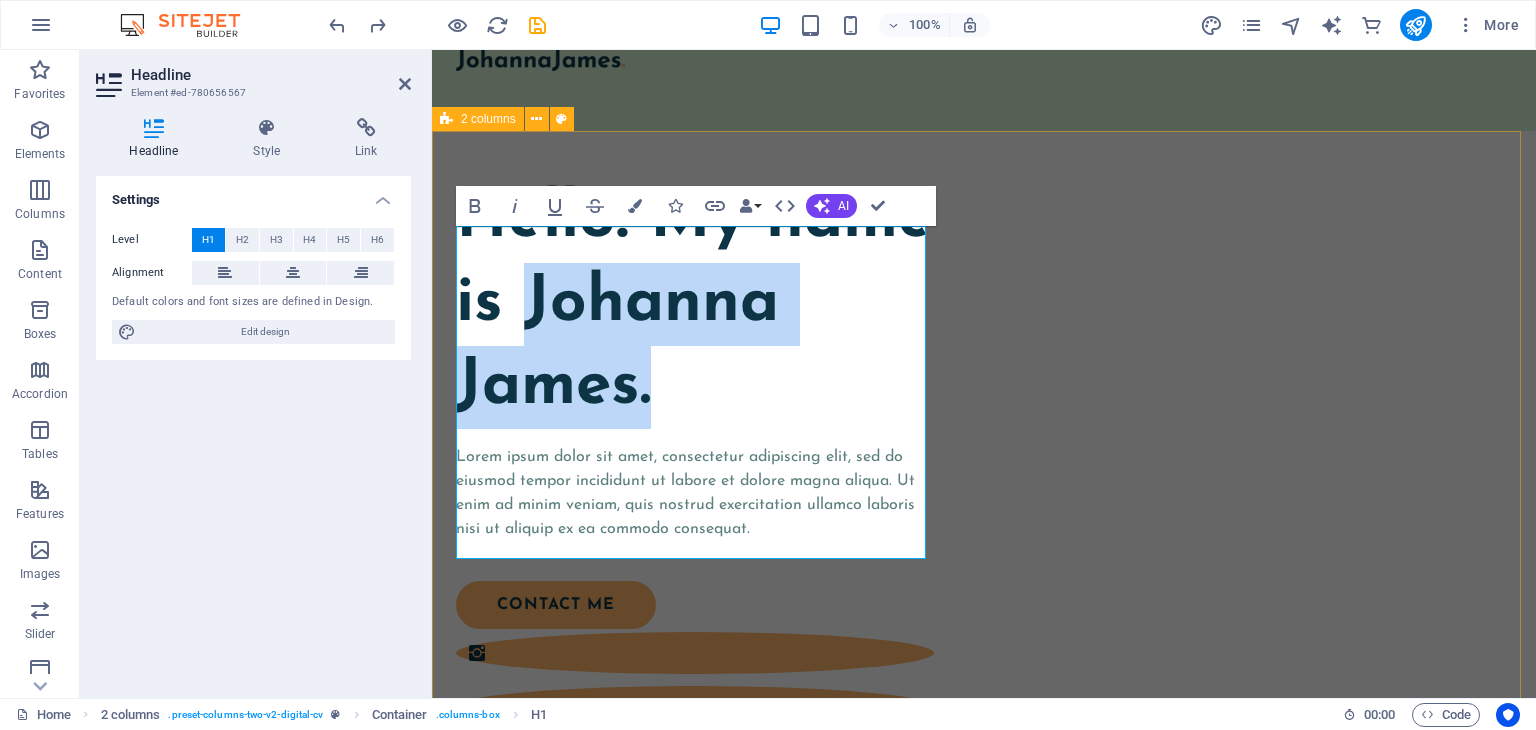 drag, startPoint x: 710, startPoint y: 509, endPoint x: 453, endPoint y: 429, distance: 269.1635 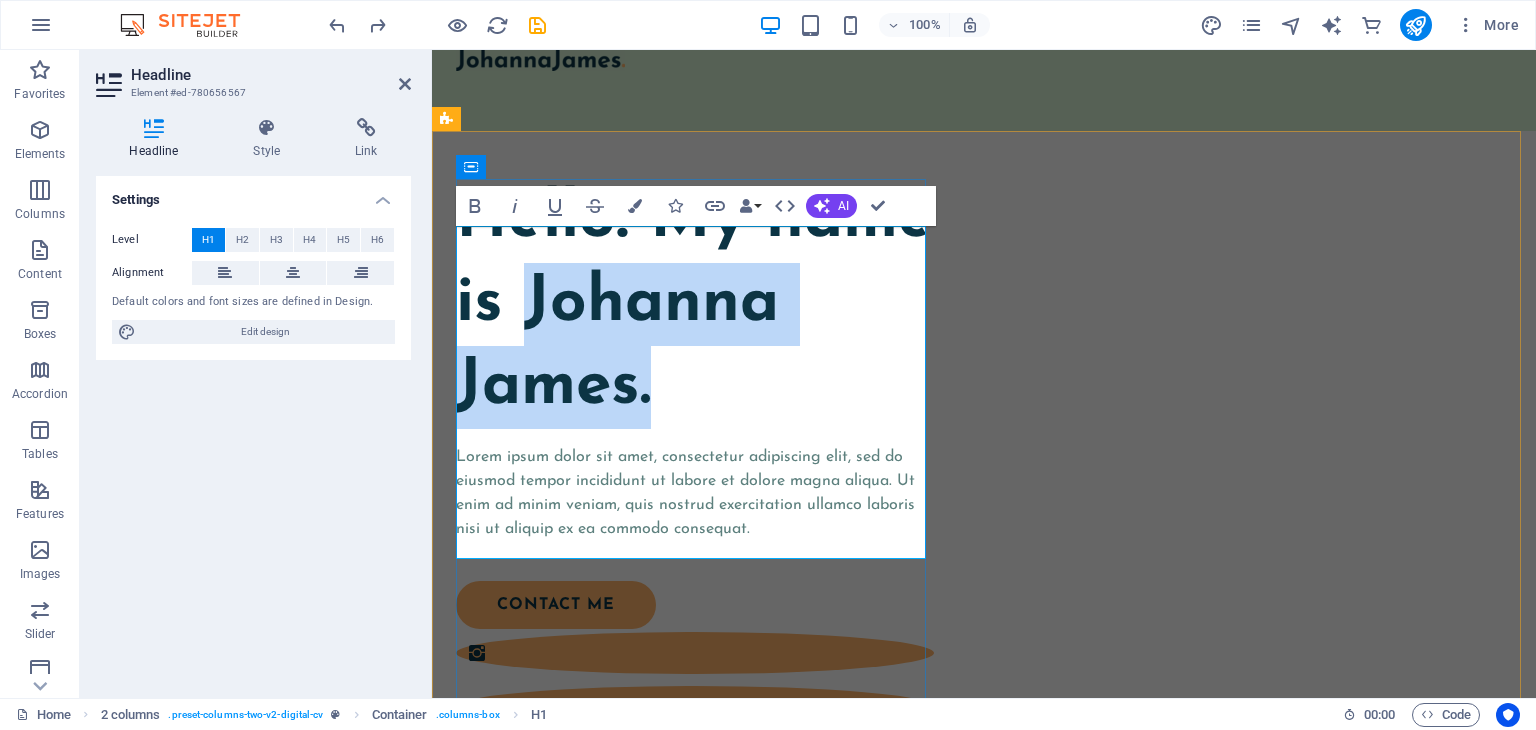 type 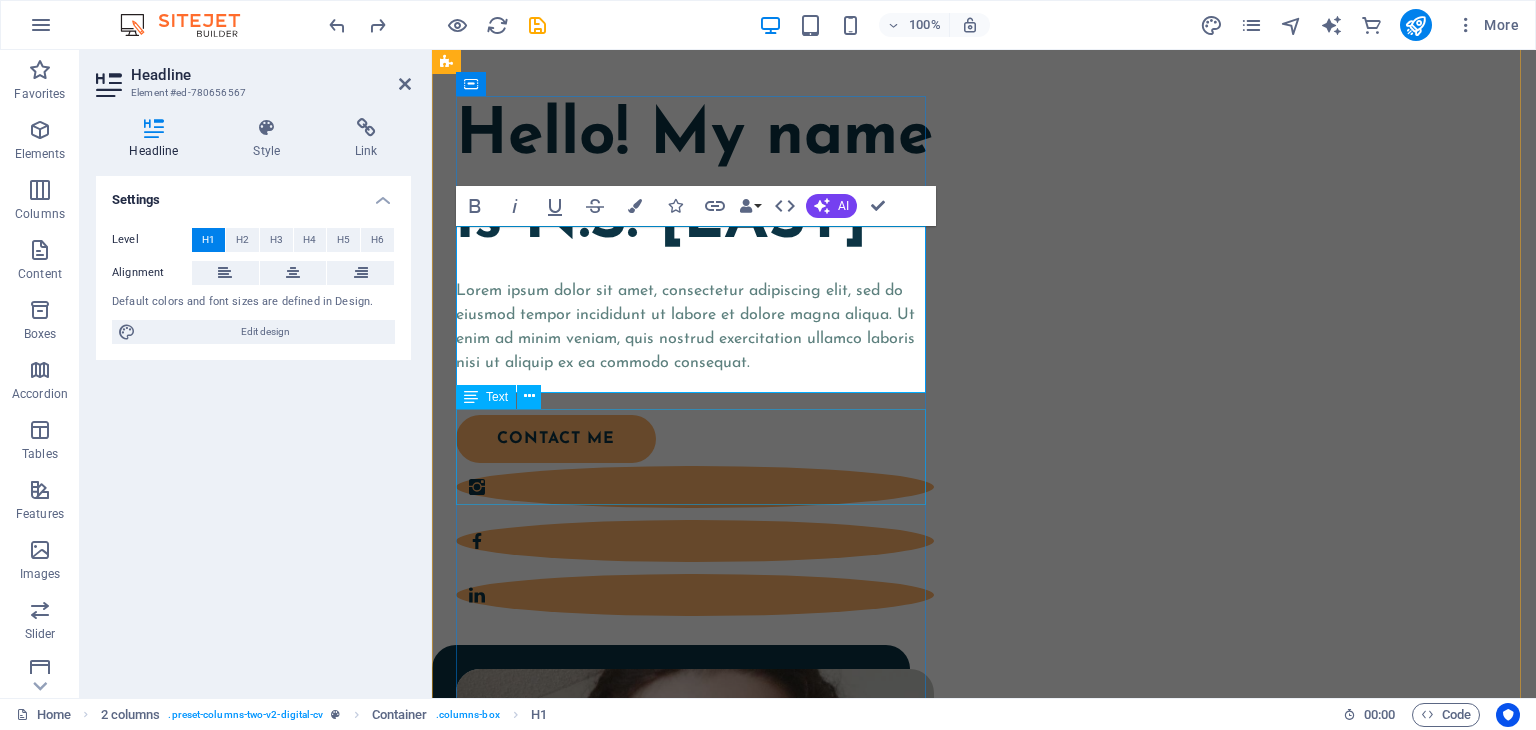 scroll, scrollTop: 104, scrollLeft: 0, axis: vertical 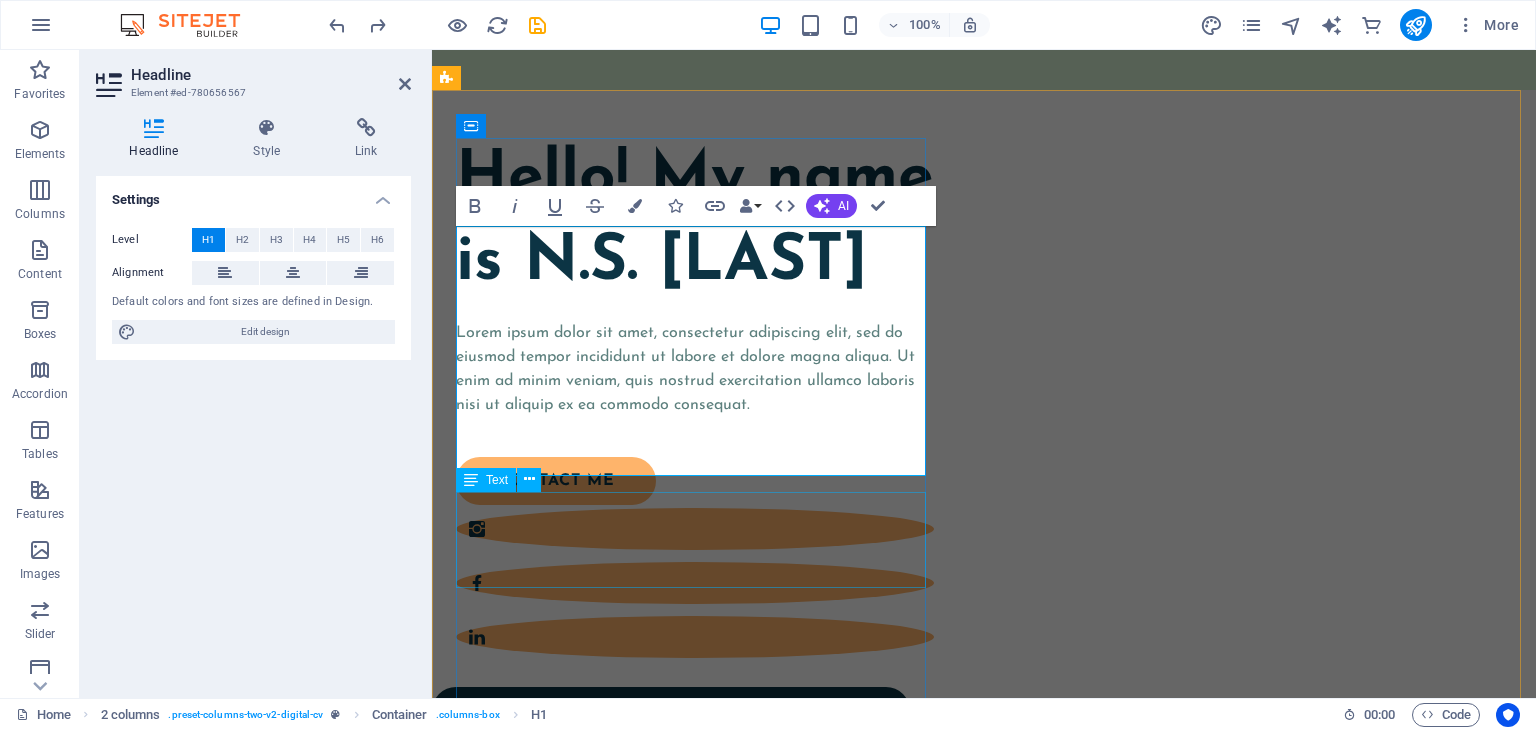 click on "Lorem ipsum dolor sit amet, consectetur adipiscing elit, sed do eiusmod tempor incididunt ut labore et dolore magna aliqua. Ut enim ad minim veniam, quis nostrud exercitation ullamco laboris nisi ut aliquip ex ea commodo consequat." at bounding box center [695, 369] 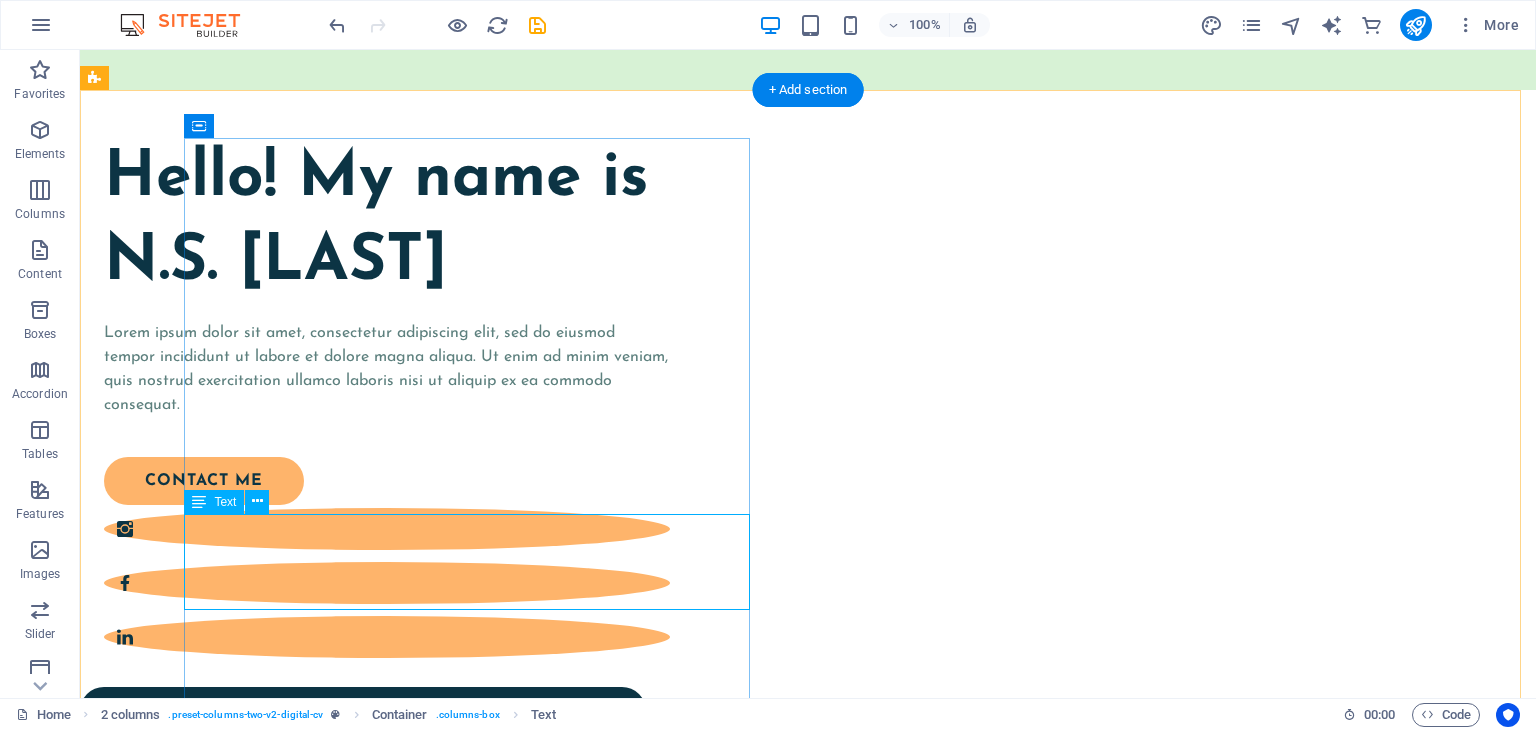 click on "Lorem ipsum dolor sit amet, consectetur adipiscing elit, sed do eiusmod tempor incididunt ut labore et dolore magna aliqua. Ut enim ad minim veniam, quis nostrud exercitation ullamco laboris nisi ut aliquip ex ea commodo consequat." at bounding box center [387, 369] 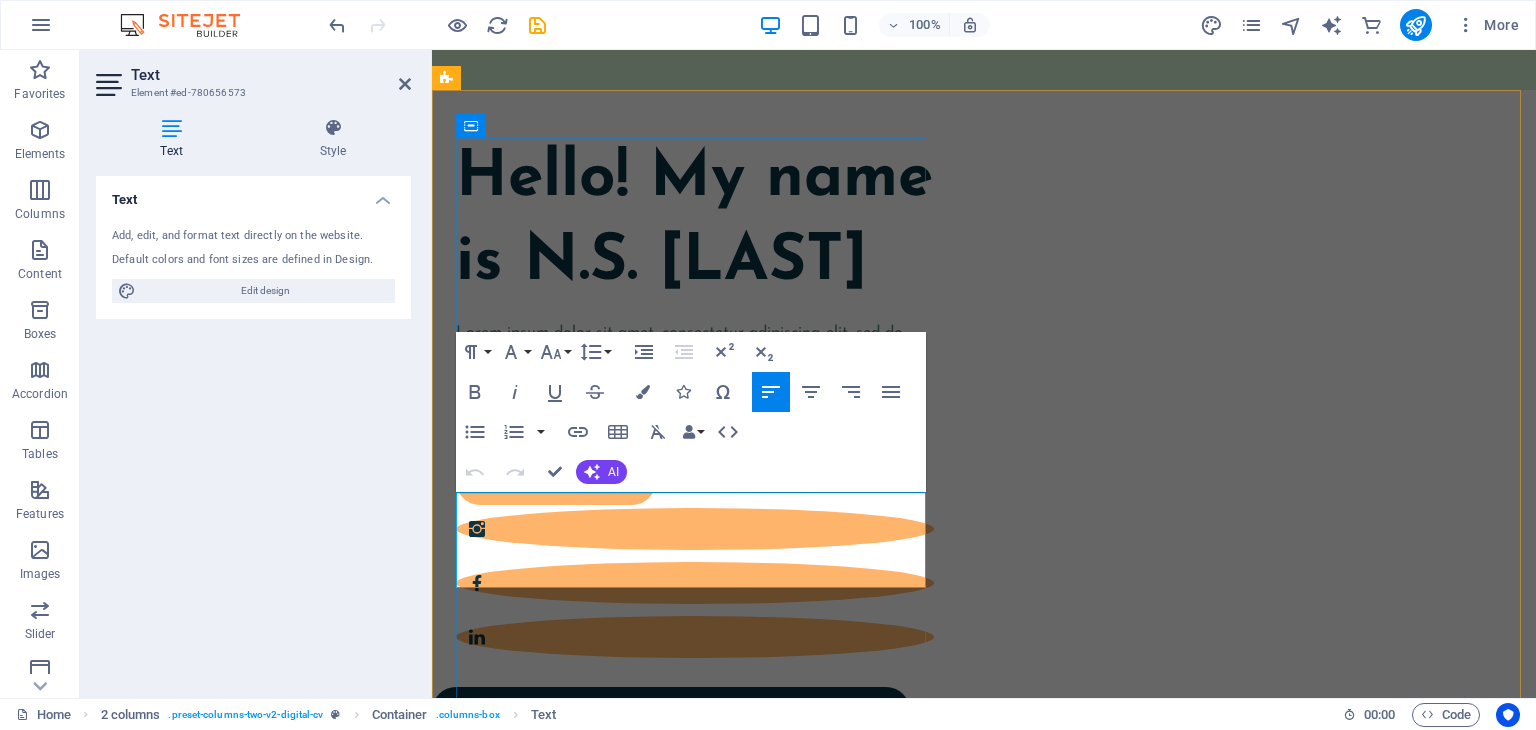 click on "Lorem ipsum dolor sit amet, consectetur adipiscing elit, sed do eiusmod tempor incididunt ut labore et dolore magna aliqua. Ut enim ad minim veniam, quis nostrud exercitation ullamco laboris nisi ut aliquip ex ea commodo consequat." at bounding box center (695, 369) 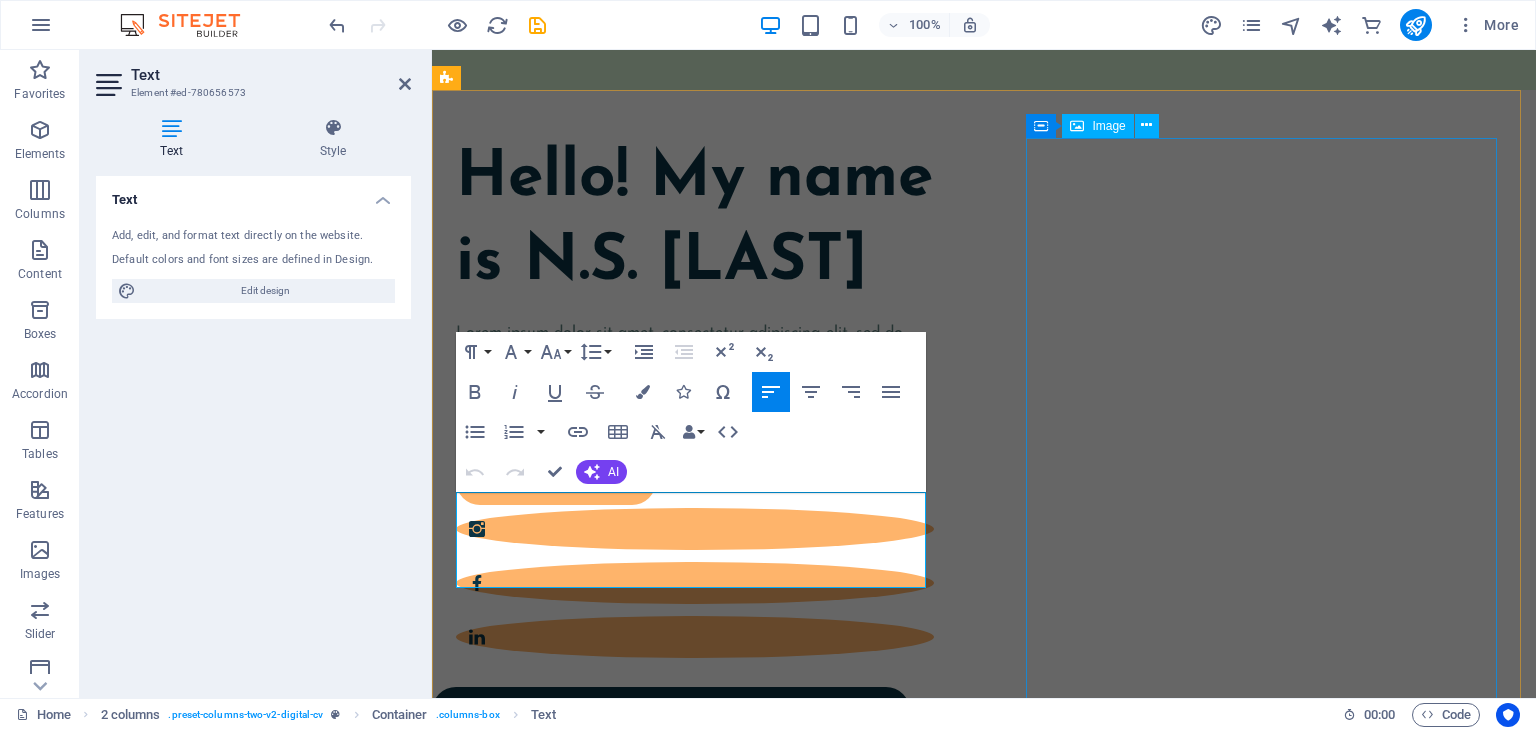 click at bounding box center (695, 1029) 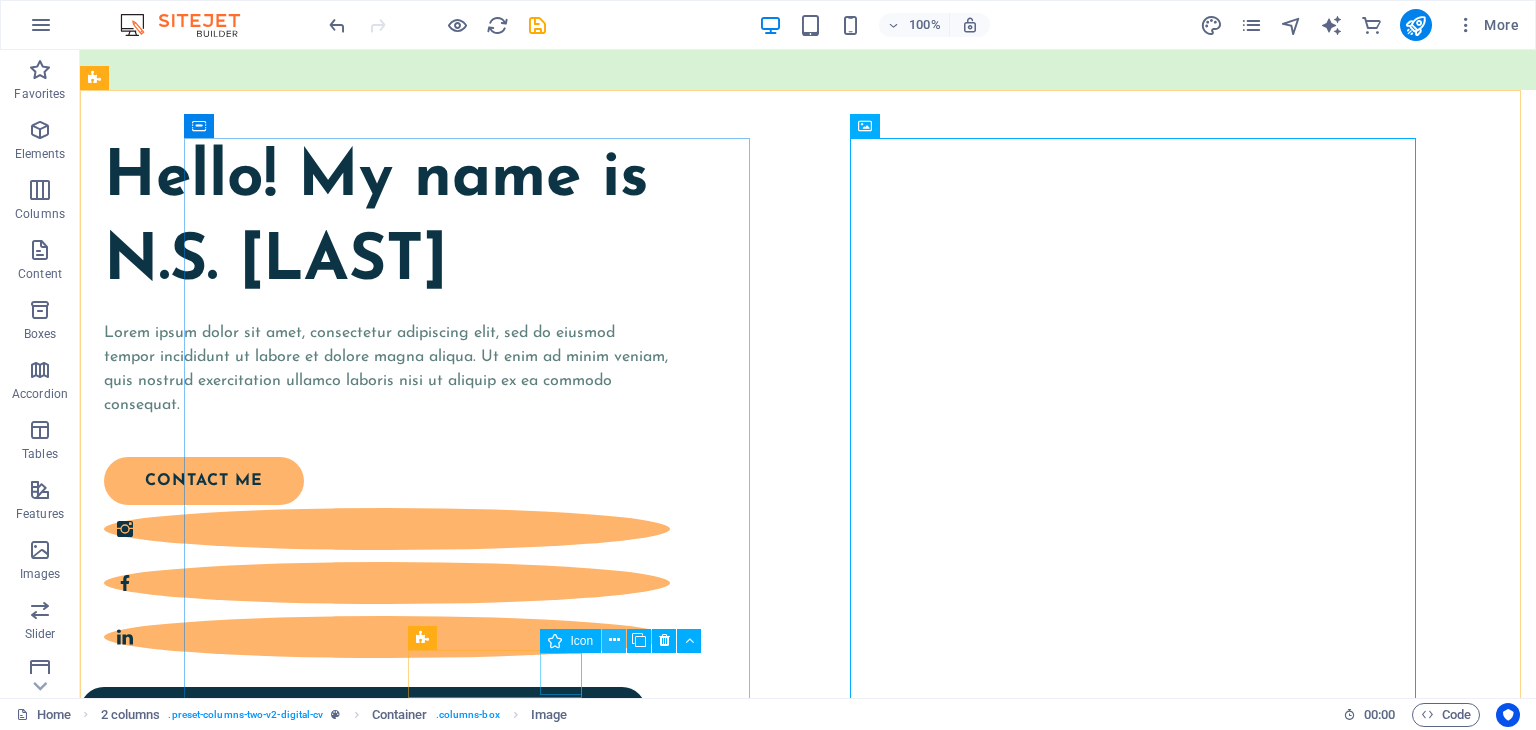 click at bounding box center [614, 640] 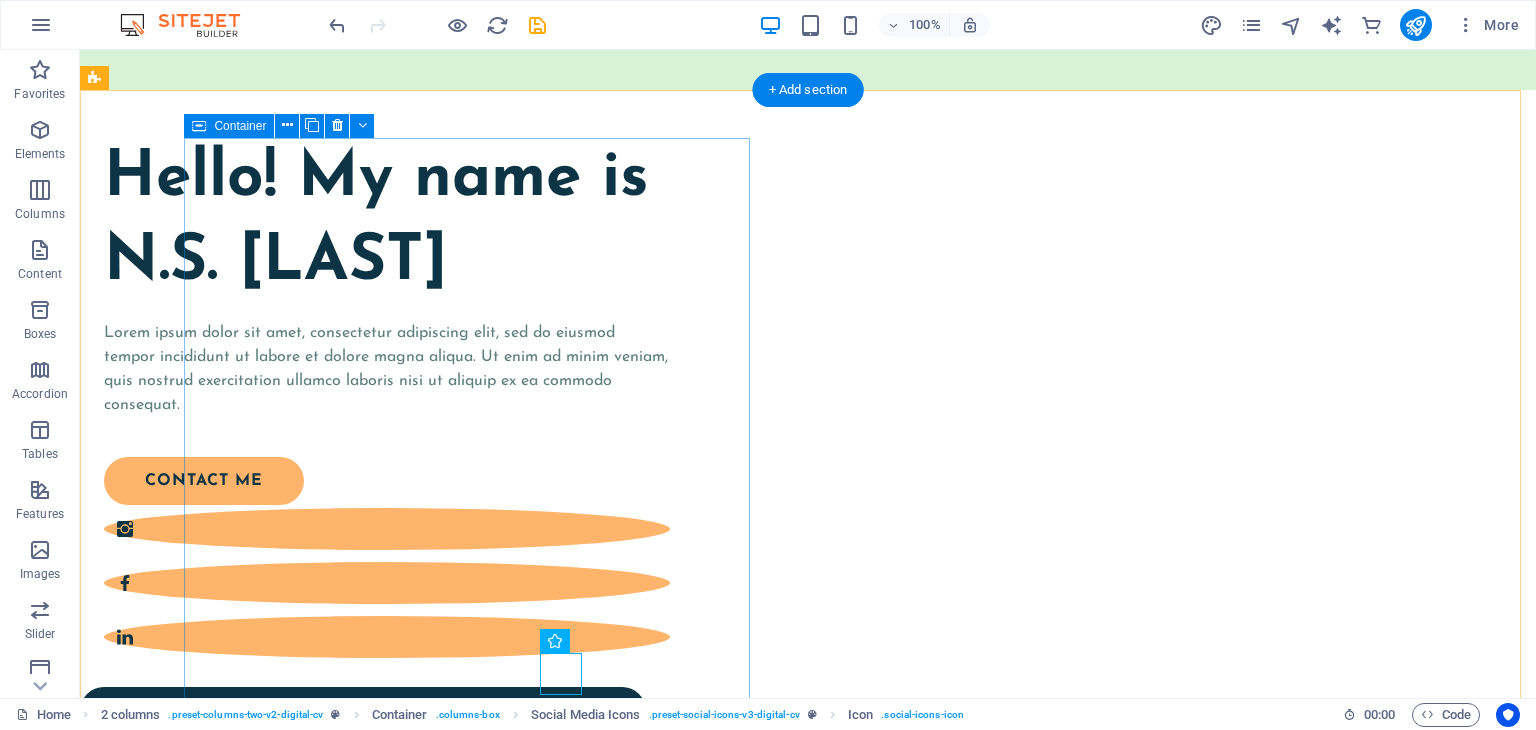 click on "Hello! My name is N.S. [LAST] Lorem ipsum dolor sit amet, consectetur adipiscing elit, sed do eiusmod tempor incididunt ut labore et dolore magna aliqua. Ut enim ad minim veniam, quis nostrud exercitation ullamco laboris nisi ut aliquip ex ea commodo consequat. contact me" at bounding box center (387, 399) 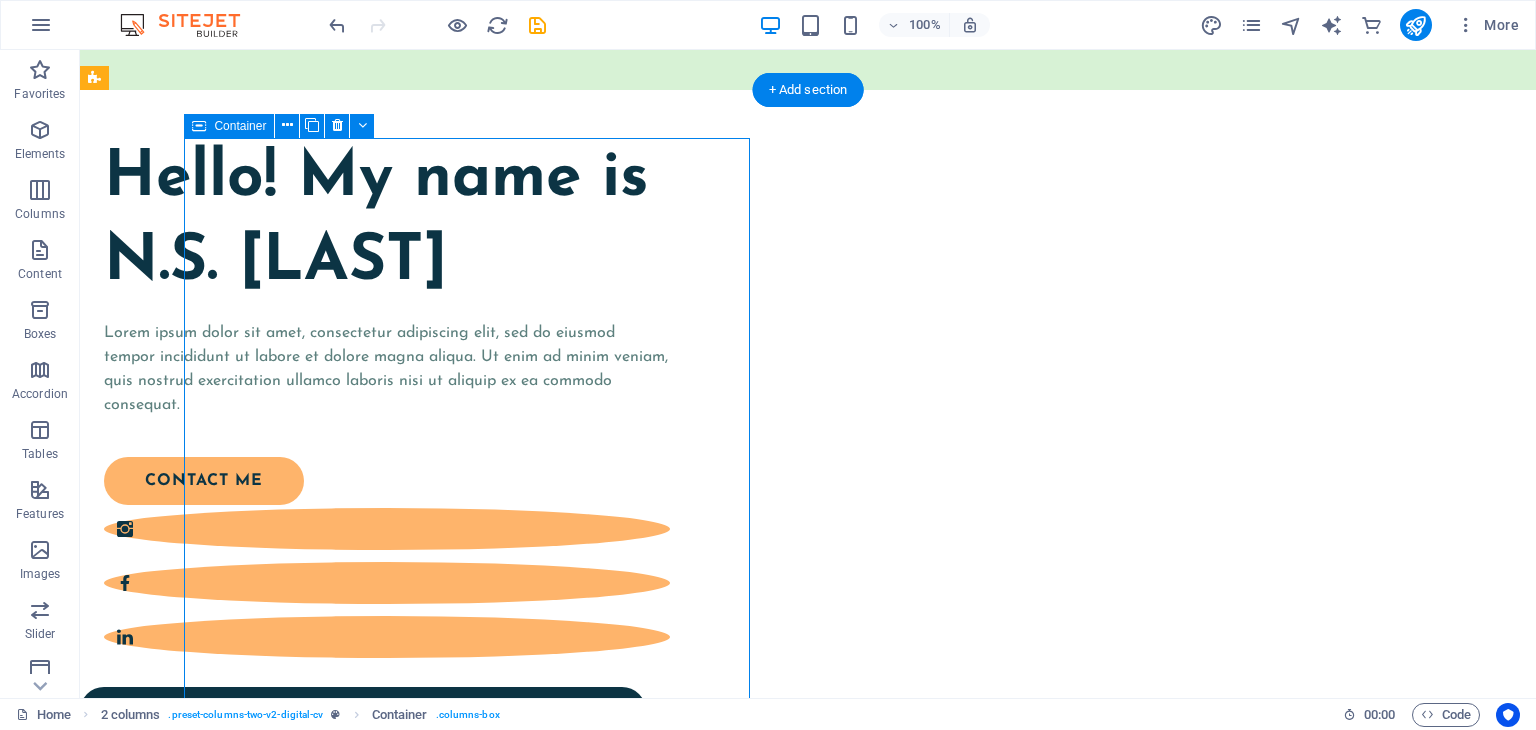 click on "Hello! My name is N.S. [LAST] Lorem ipsum dolor sit amet, consectetur adipiscing elit, sed do eiusmod tempor incididunt ut labore et dolore magna aliqua. Ut enim ad minim veniam, quis nostrud exercitation ullamco laboris nisi ut aliquip ex ea commodo consequat. contact me" at bounding box center [387, 399] 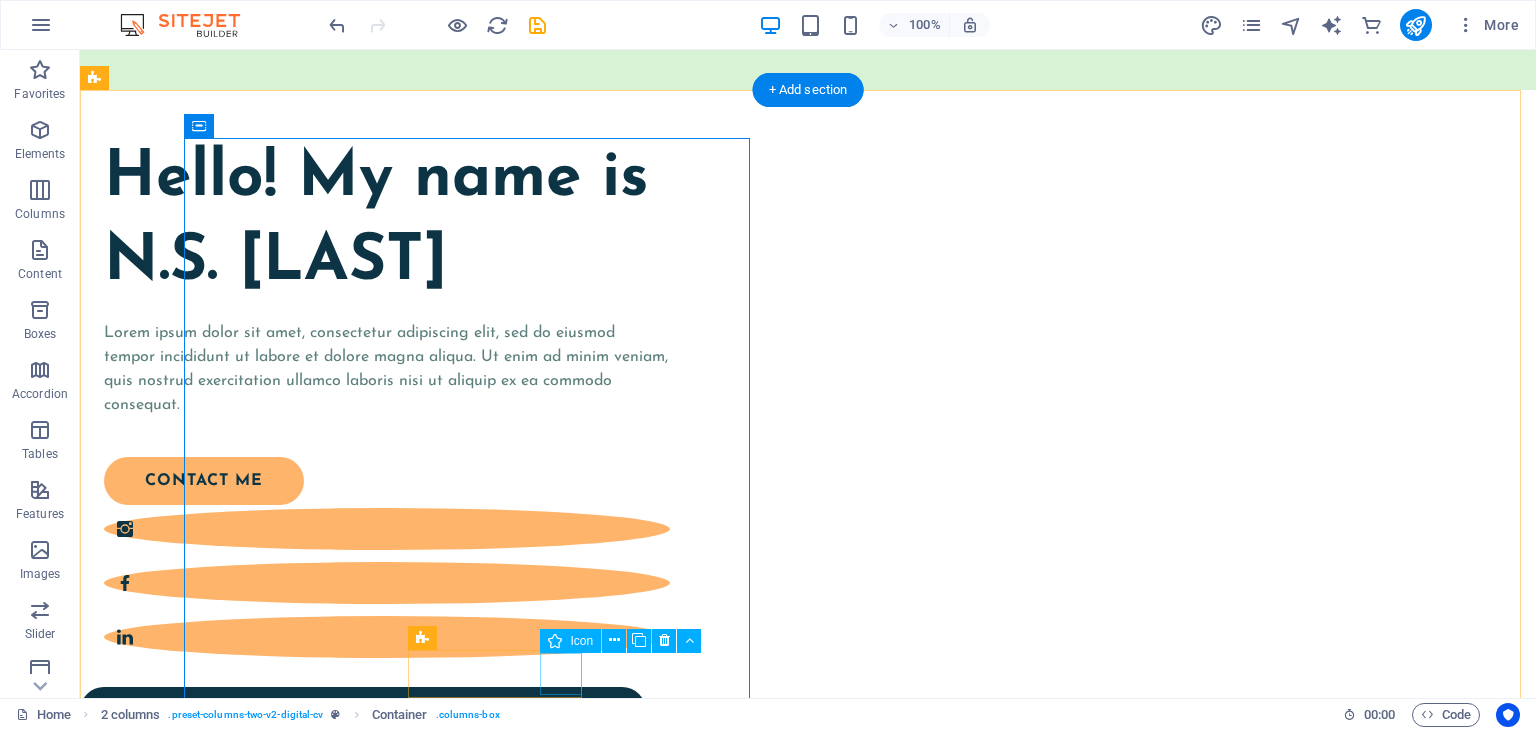 click at bounding box center [387, 637] 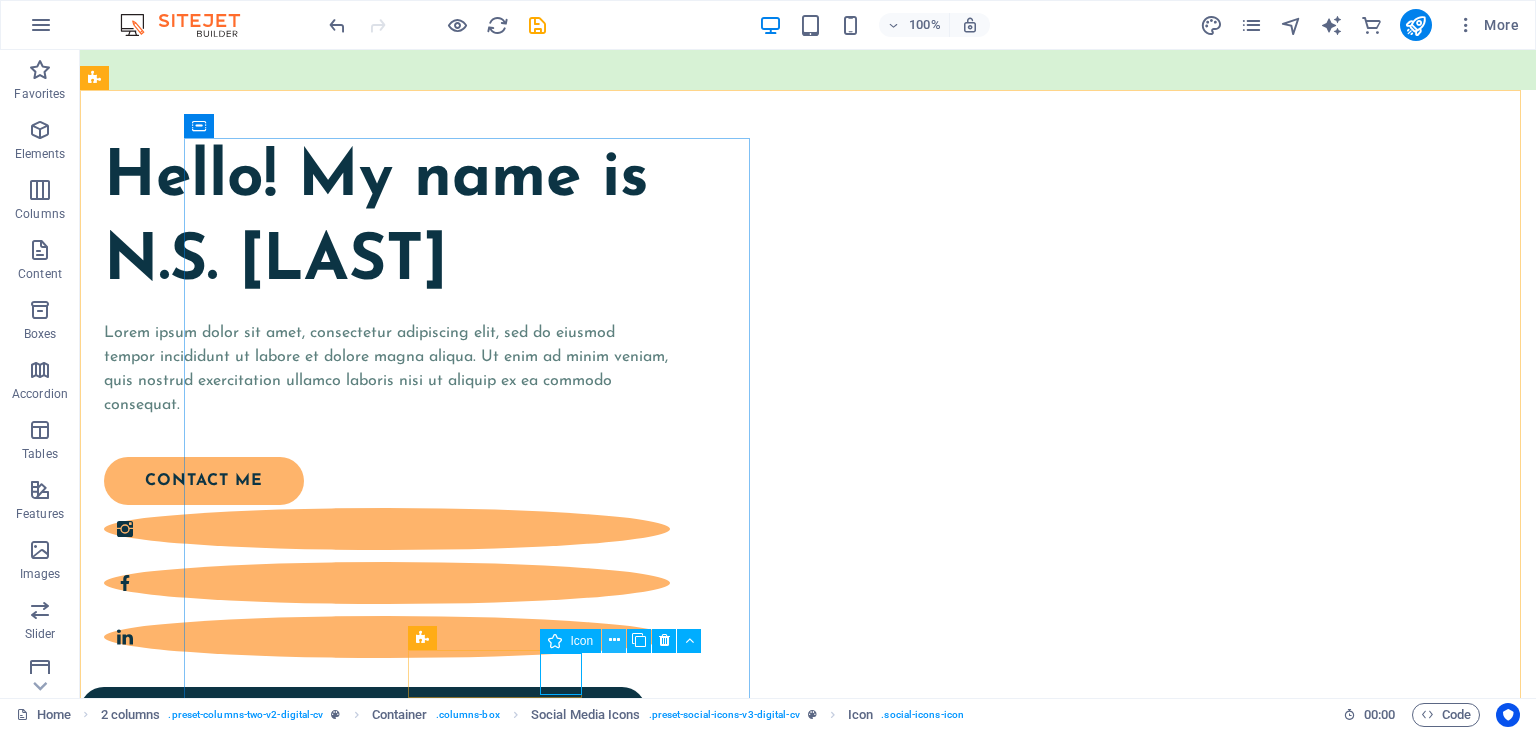 click at bounding box center (614, 641) 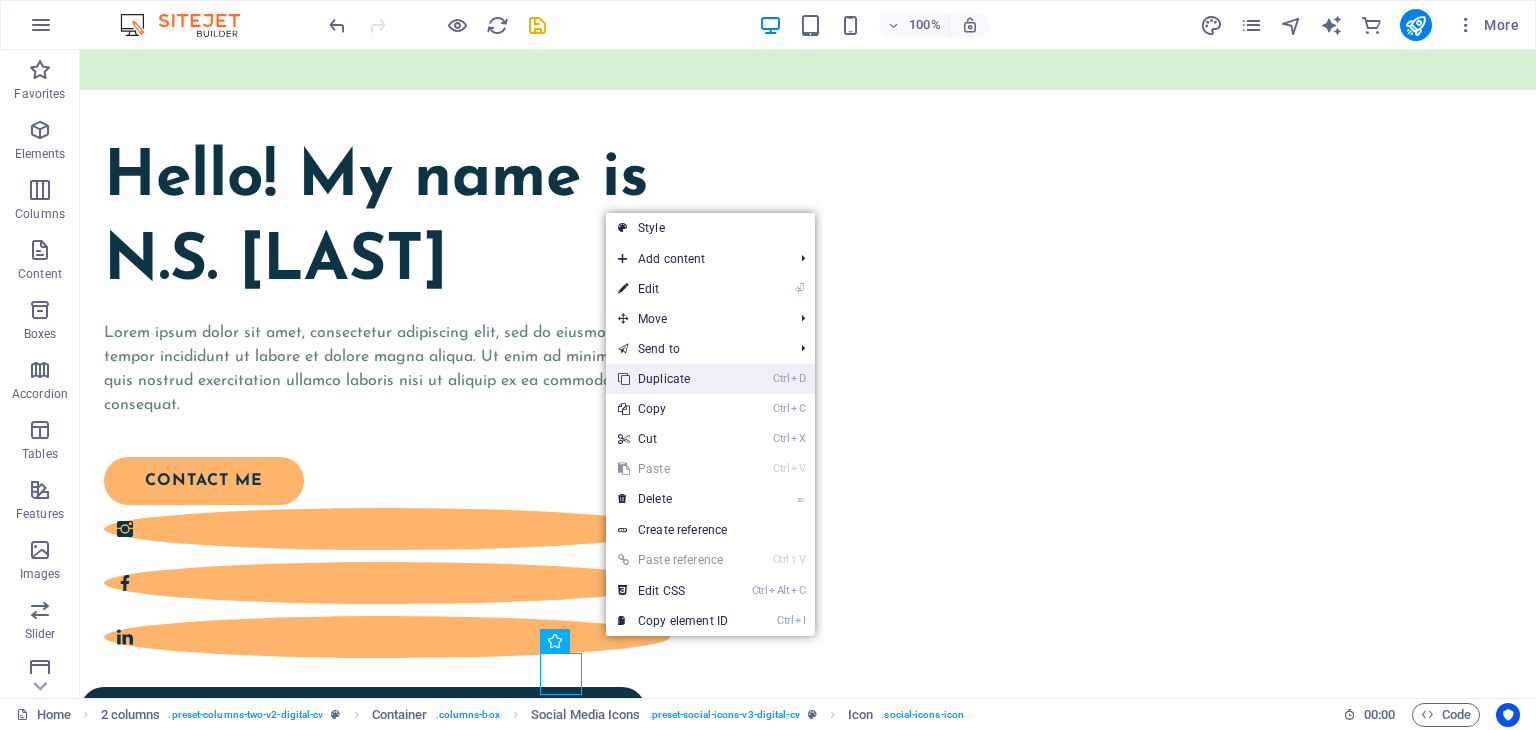 click on "Ctrl D  Duplicate" at bounding box center [673, 379] 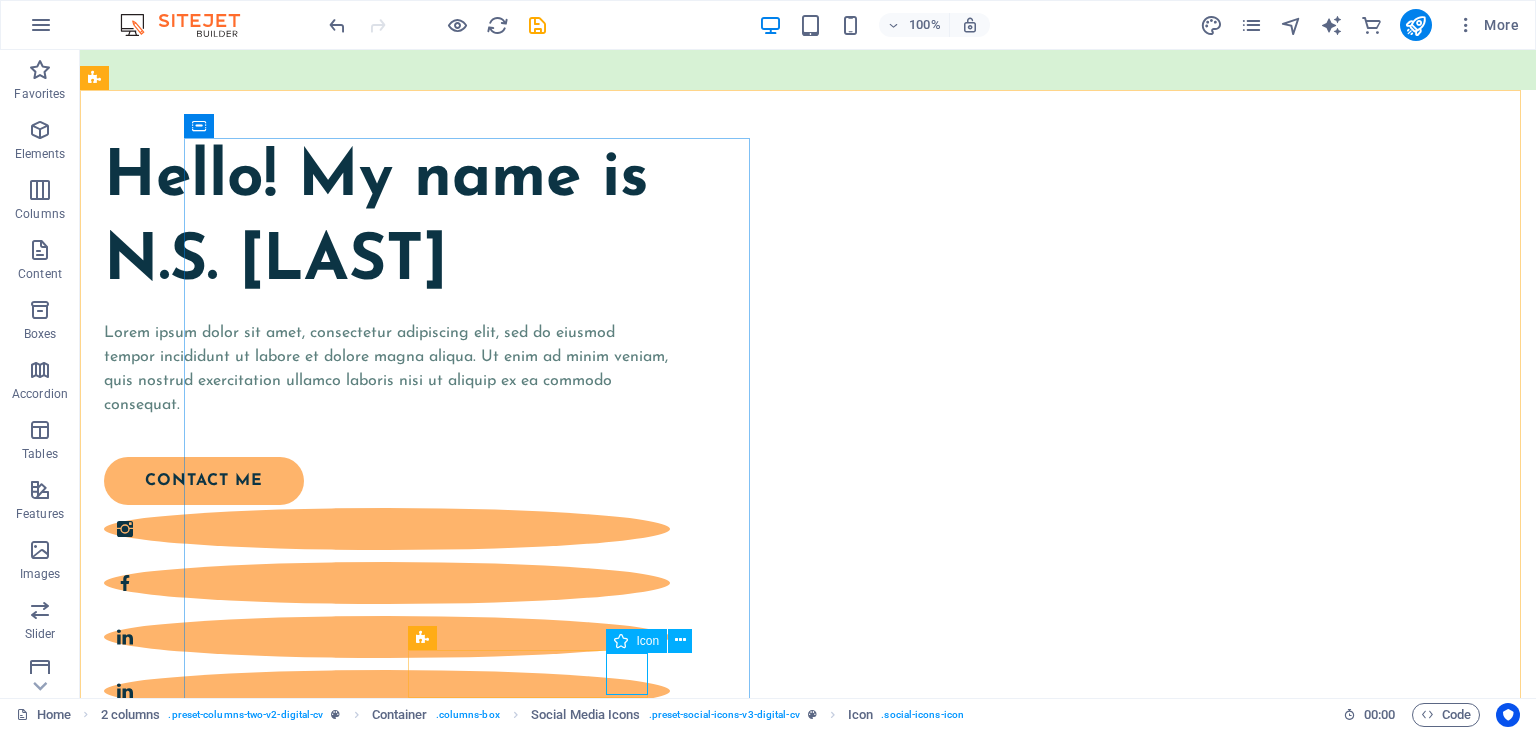 click on "Icon" at bounding box center [647, 641] 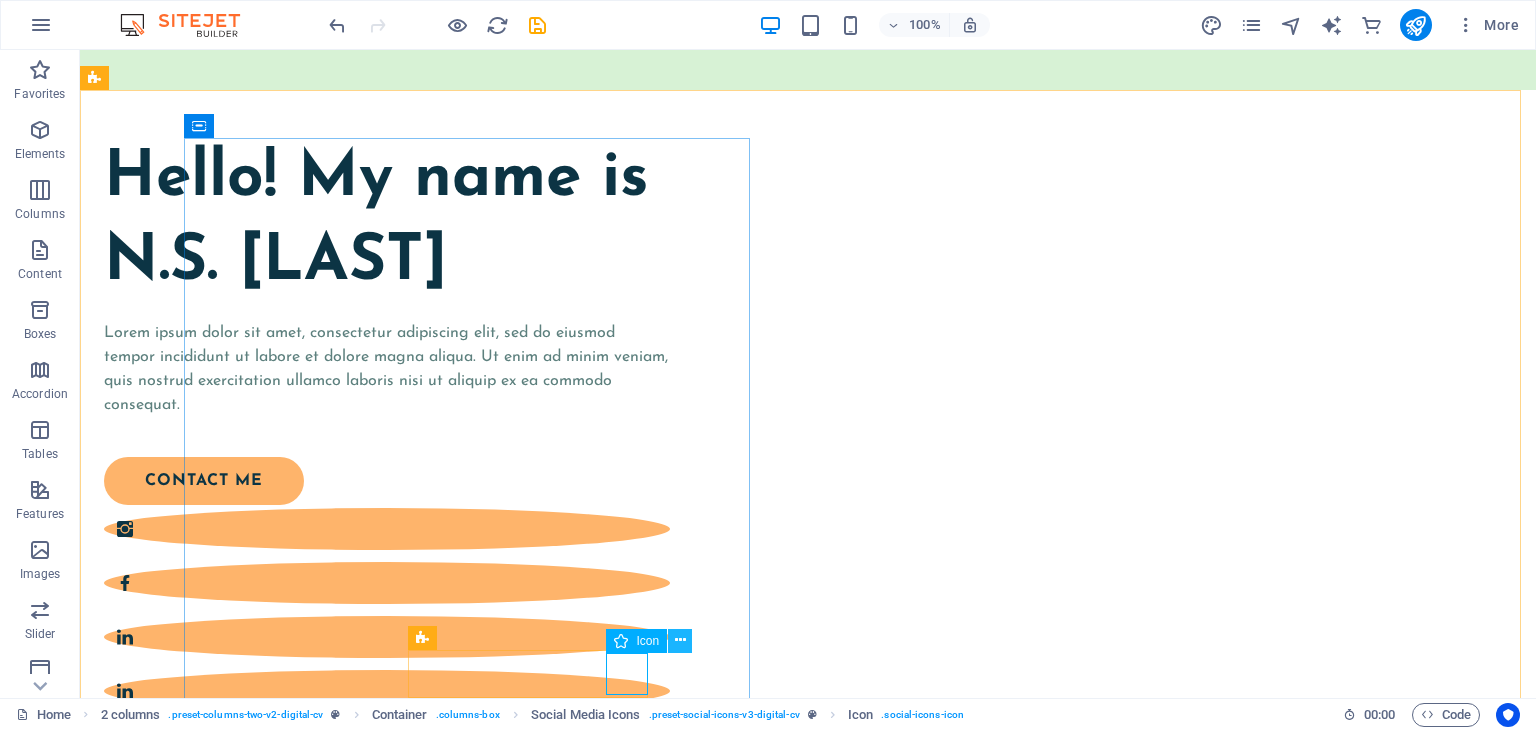 click at bounding box center [680, 640] 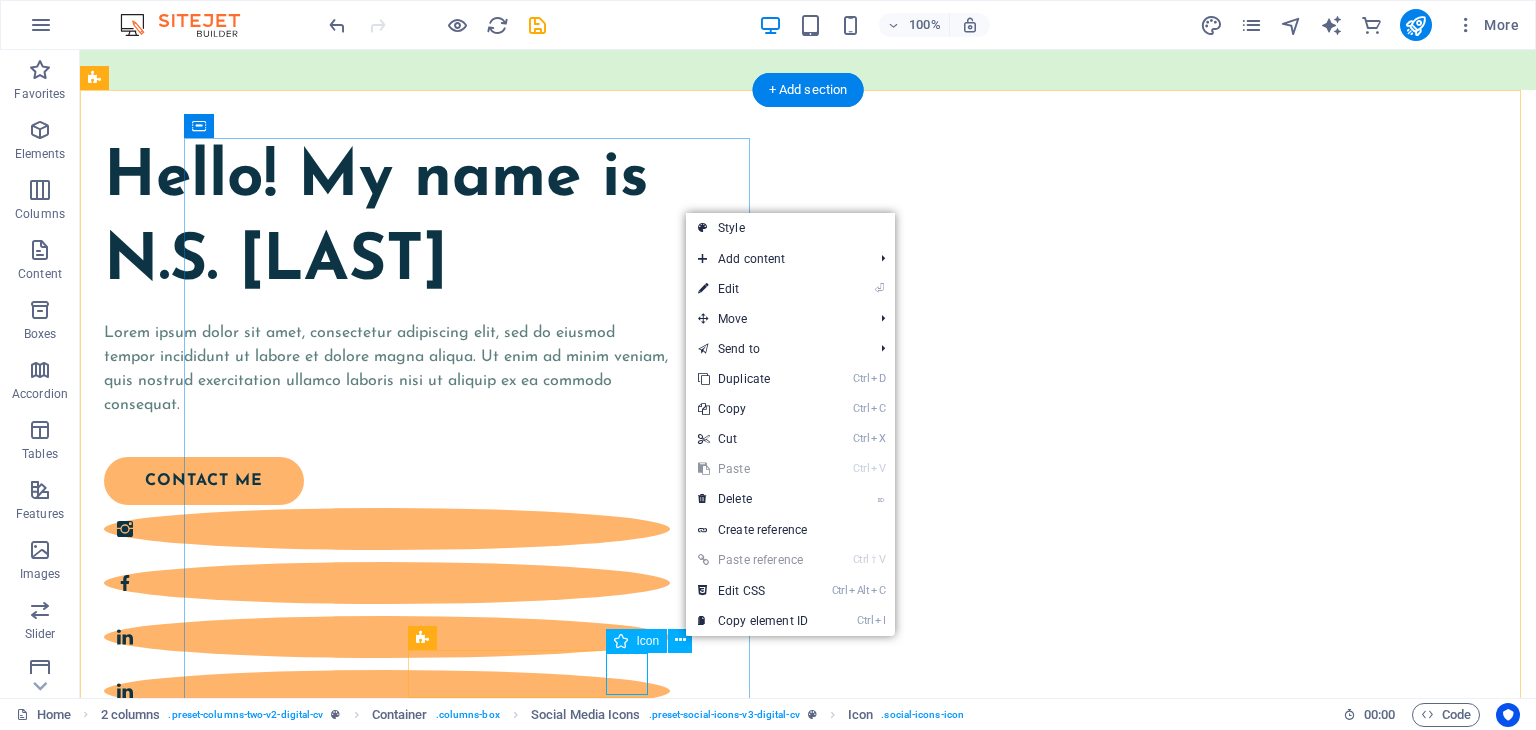 click at bounding box center [387, 691] 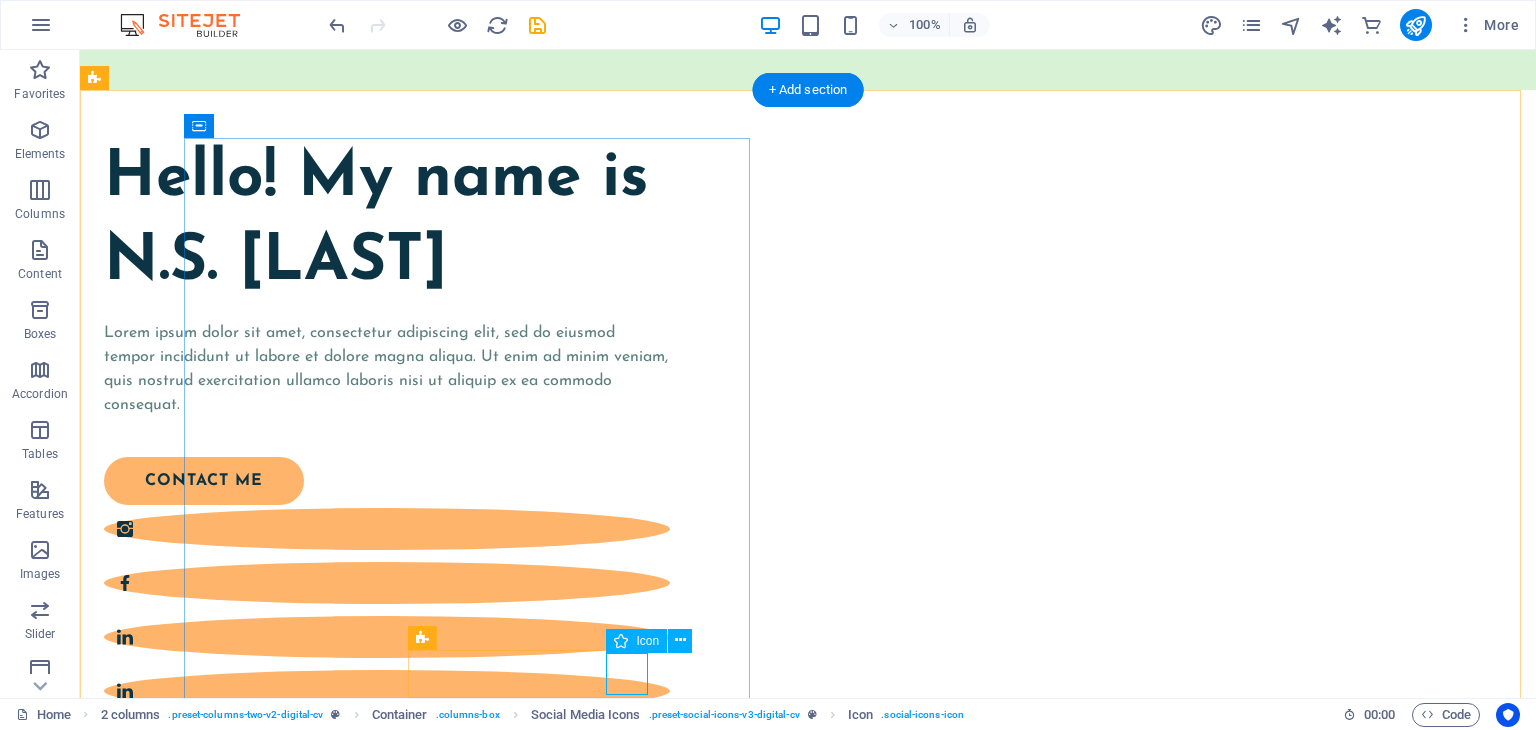 click at bounding box center [387, 691] 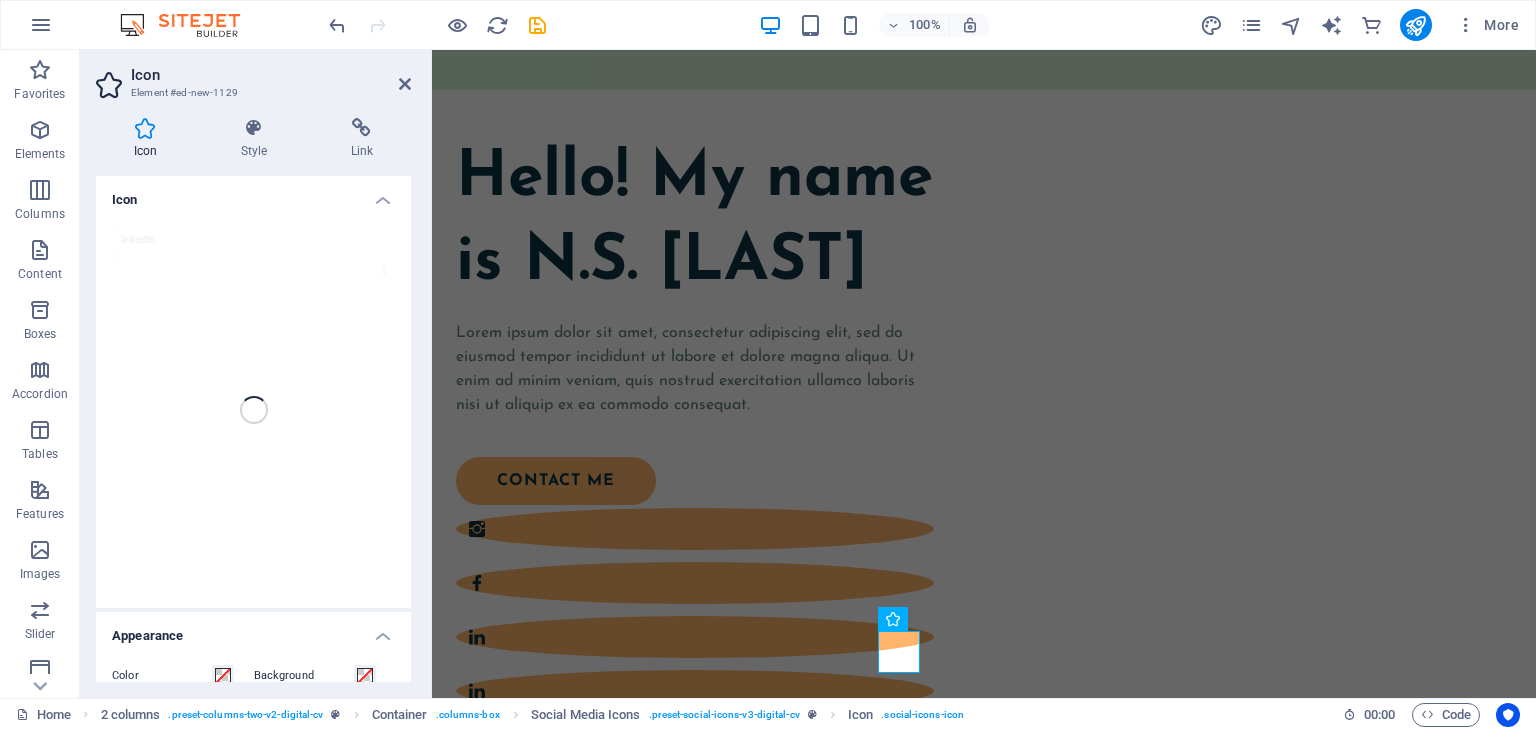 click on "linkedin" at bounding box center [253, 410] 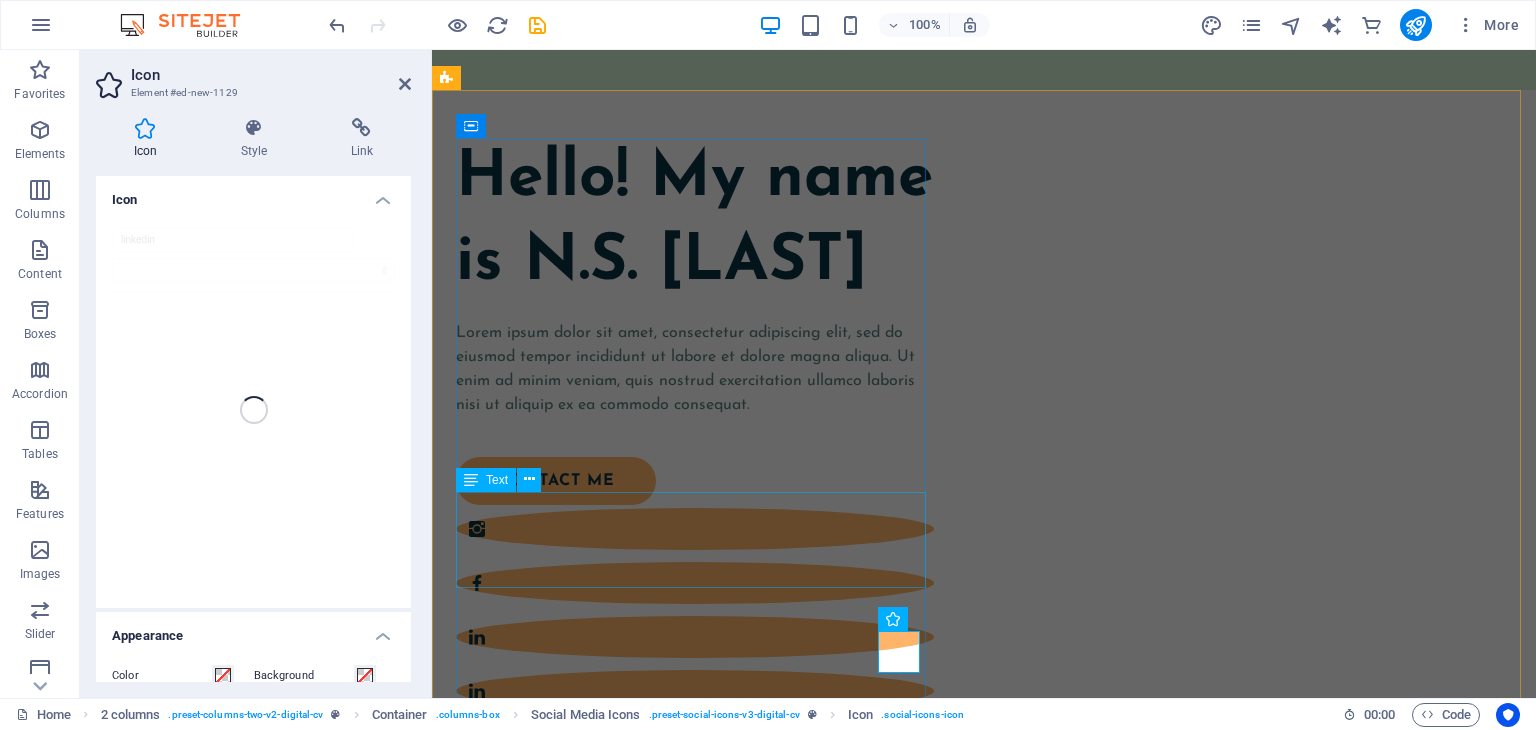 click on "Lorem ipsum dolor sit amet, consectetur adipiscing elit, sed do eiusmod tempor incididunt ut labore et dolore magna aliqua. Ut enim ad minim veniam, quis nostrud exercitation ullamco laboris nisi ut aliquip ex ea commodo consequat." at bounding box center (695, 369) 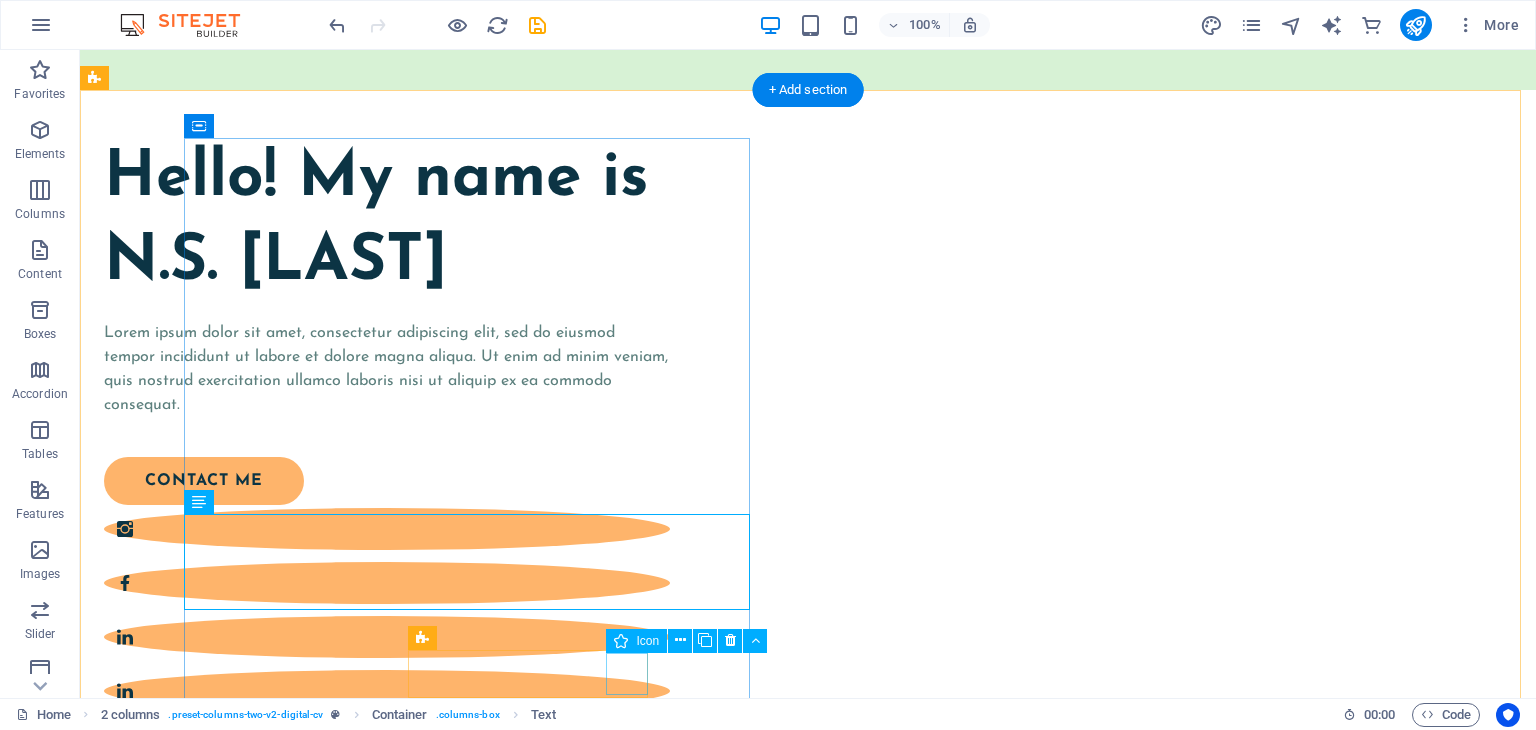 click at bounding box center [387, 691] 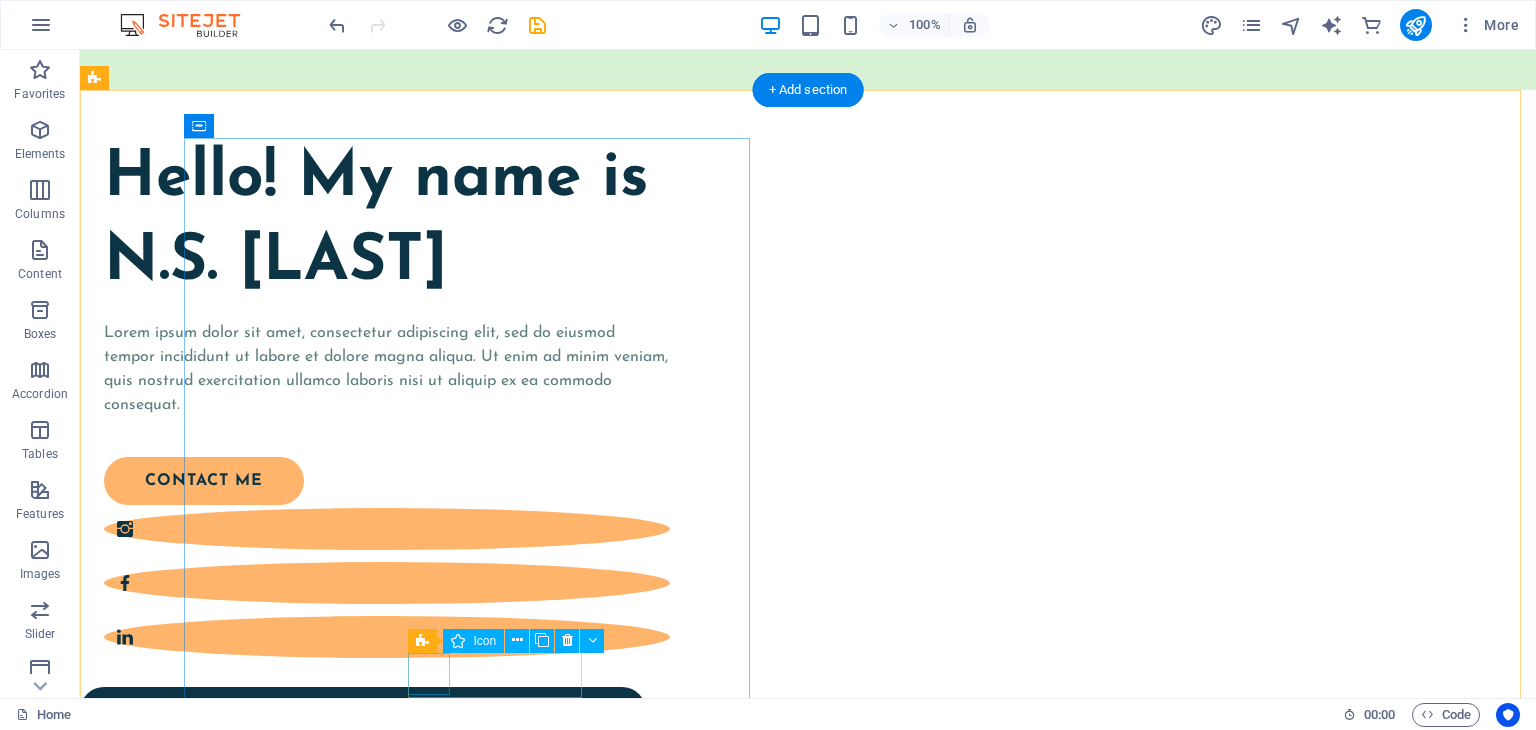 click at bounding box center (387, 529) 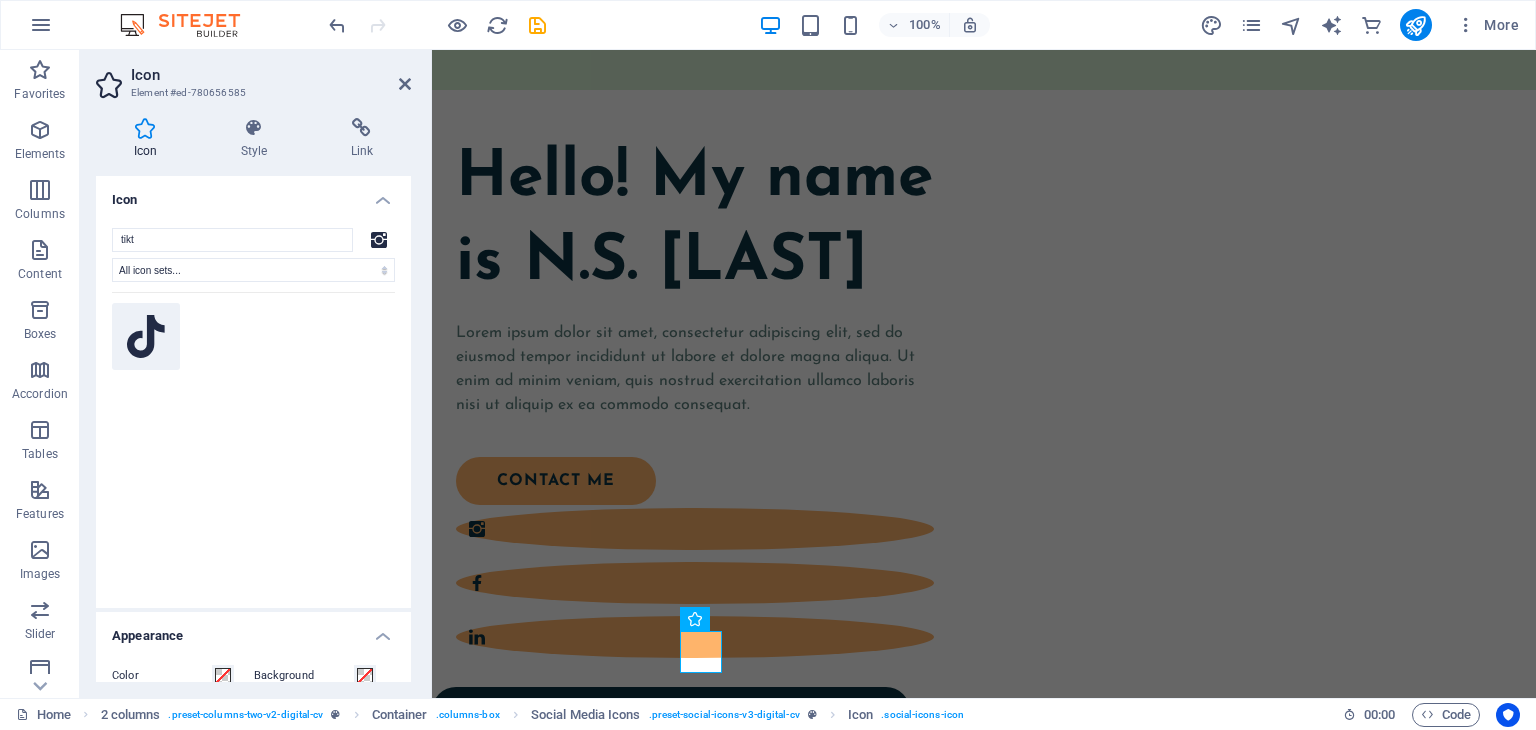 type on "tikt" 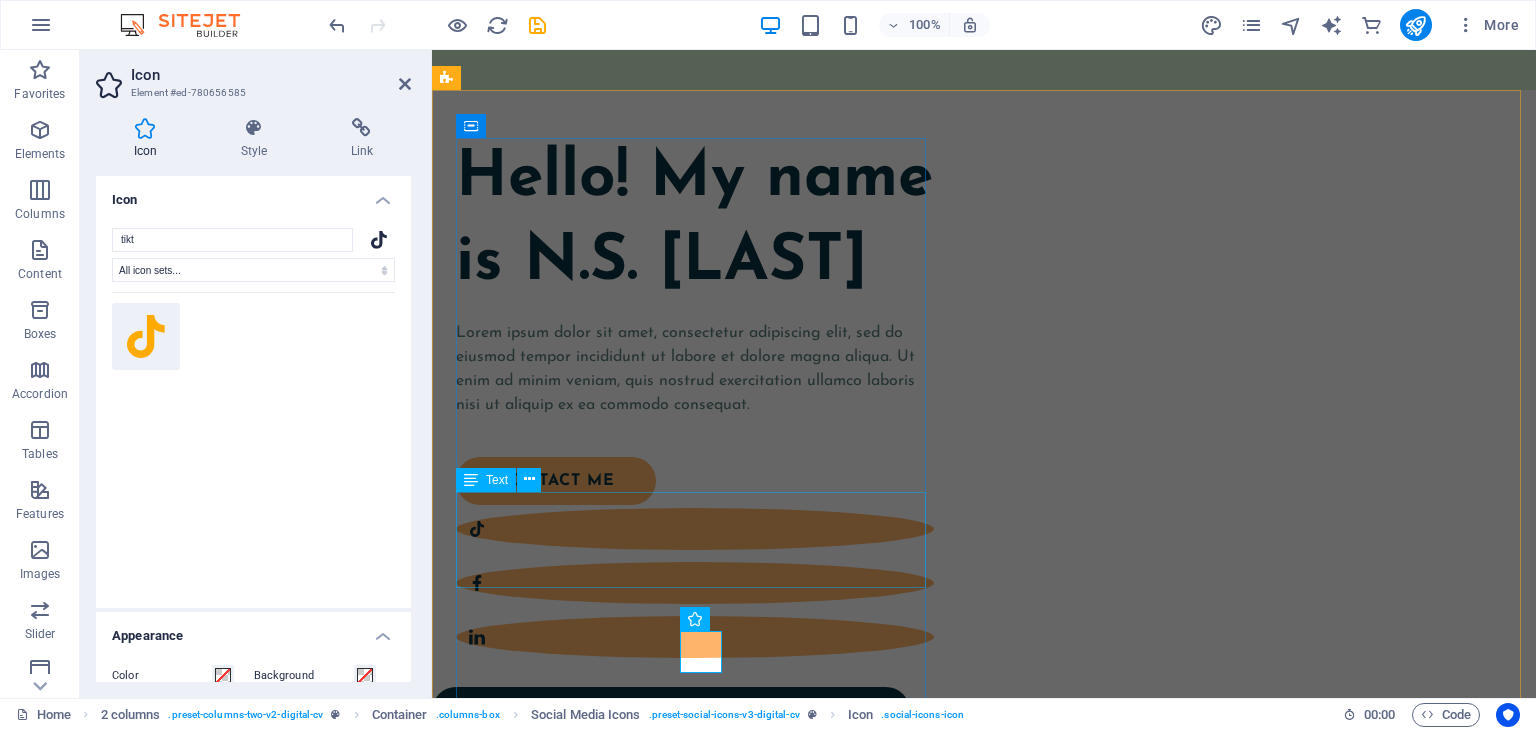 type 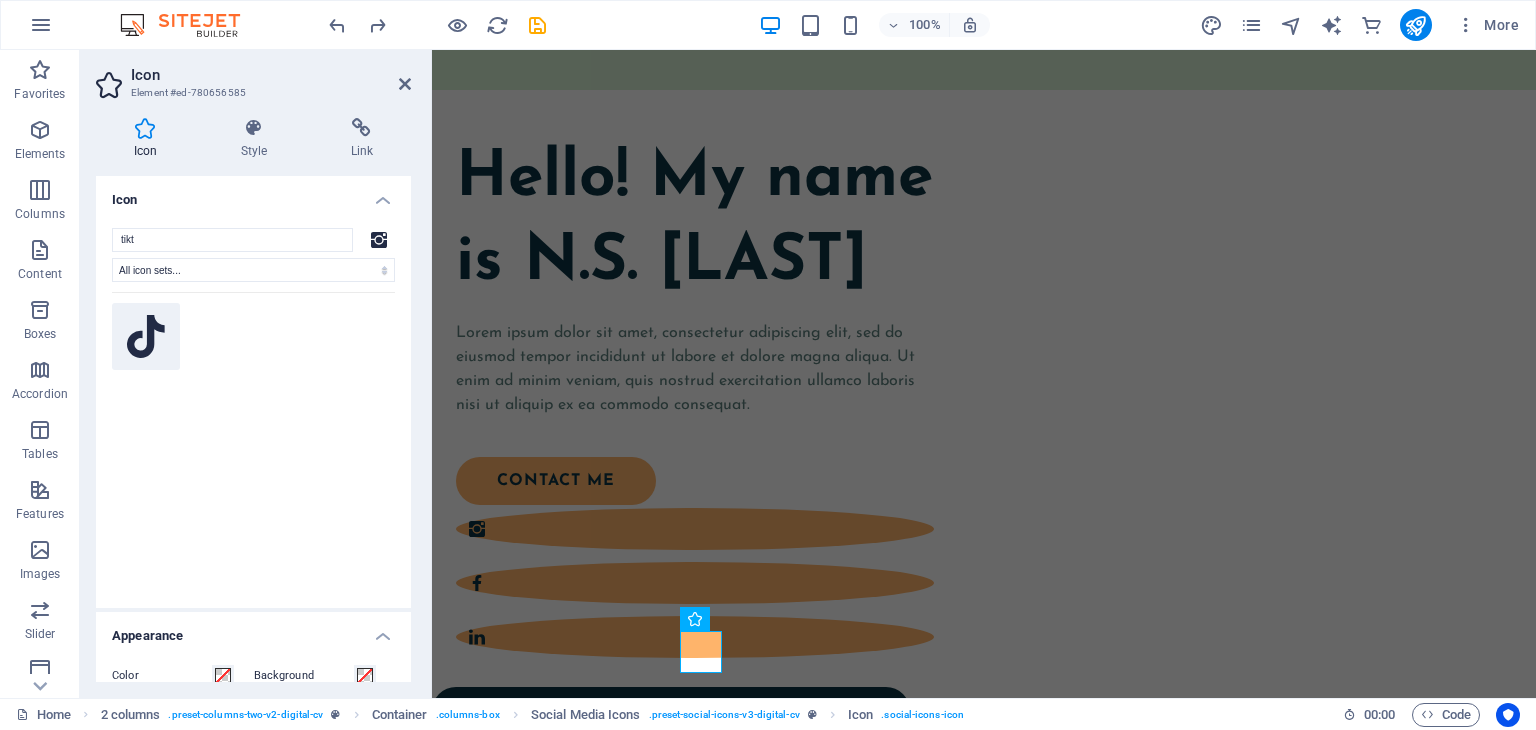 click 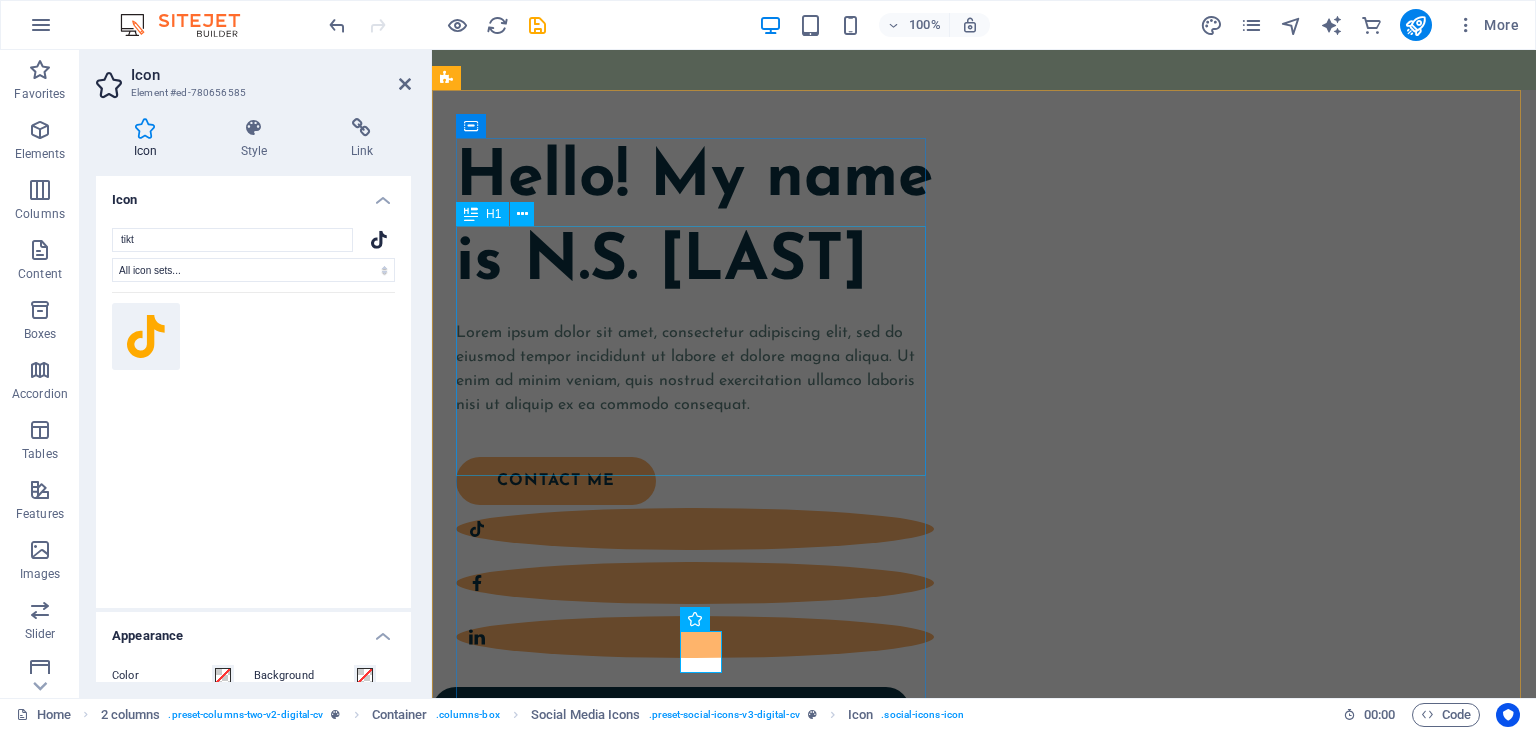 click on "Hello! My name is N.S. [LAST]" at bounding box center (695, 221) 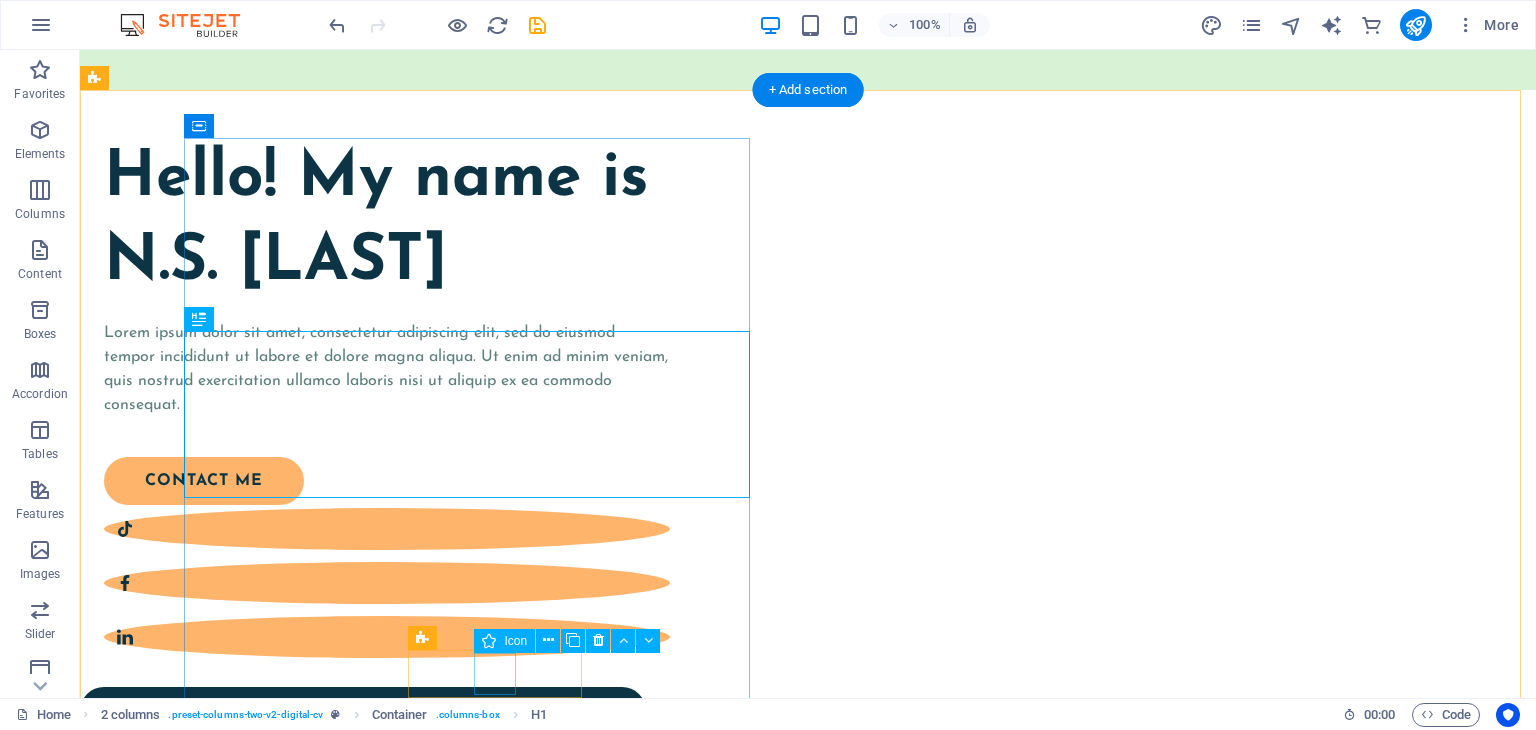 click at bounding box center [387, 583] 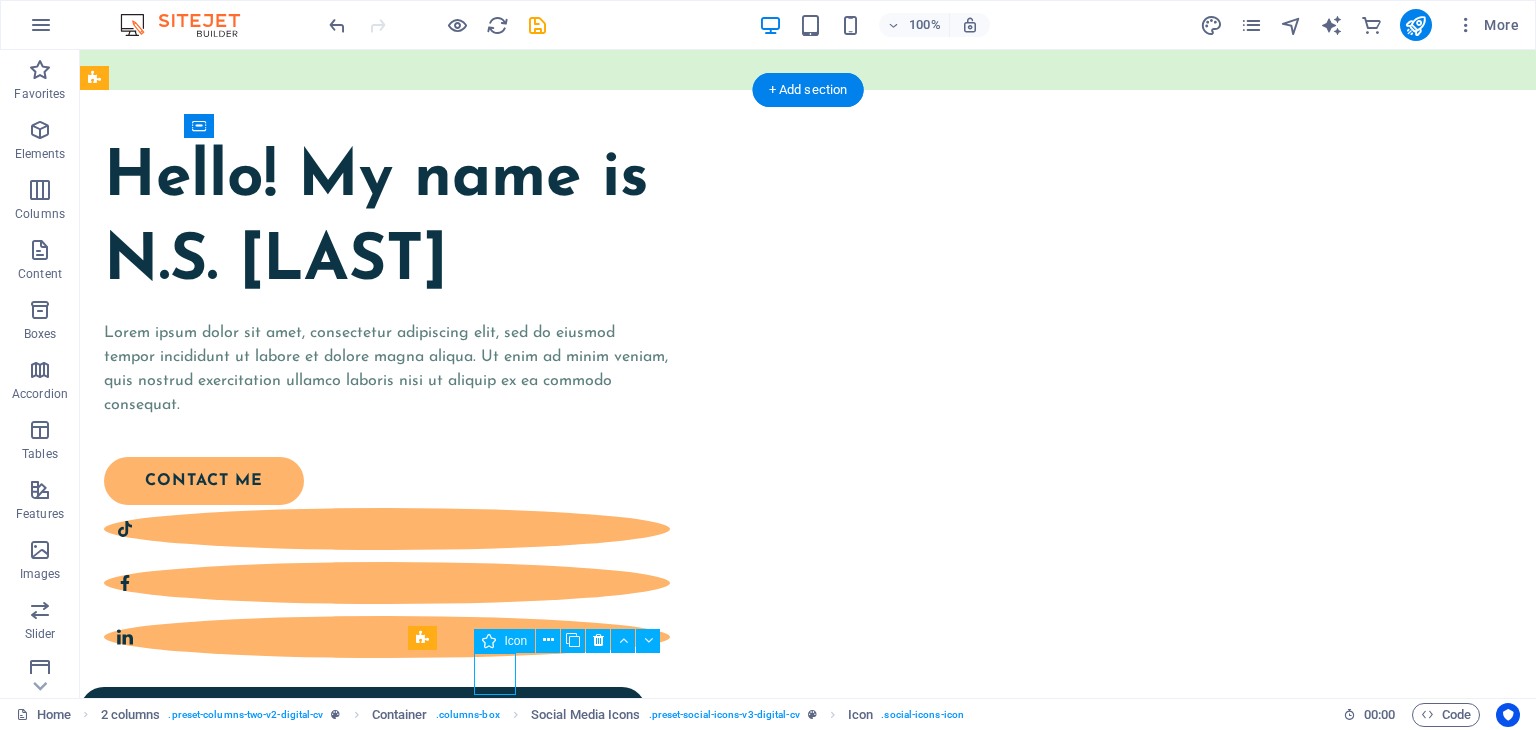 drag, startPoint x: 508, startPoint y: 677, endPoint x: 145, endPoint y: 628, distance: 366.29224 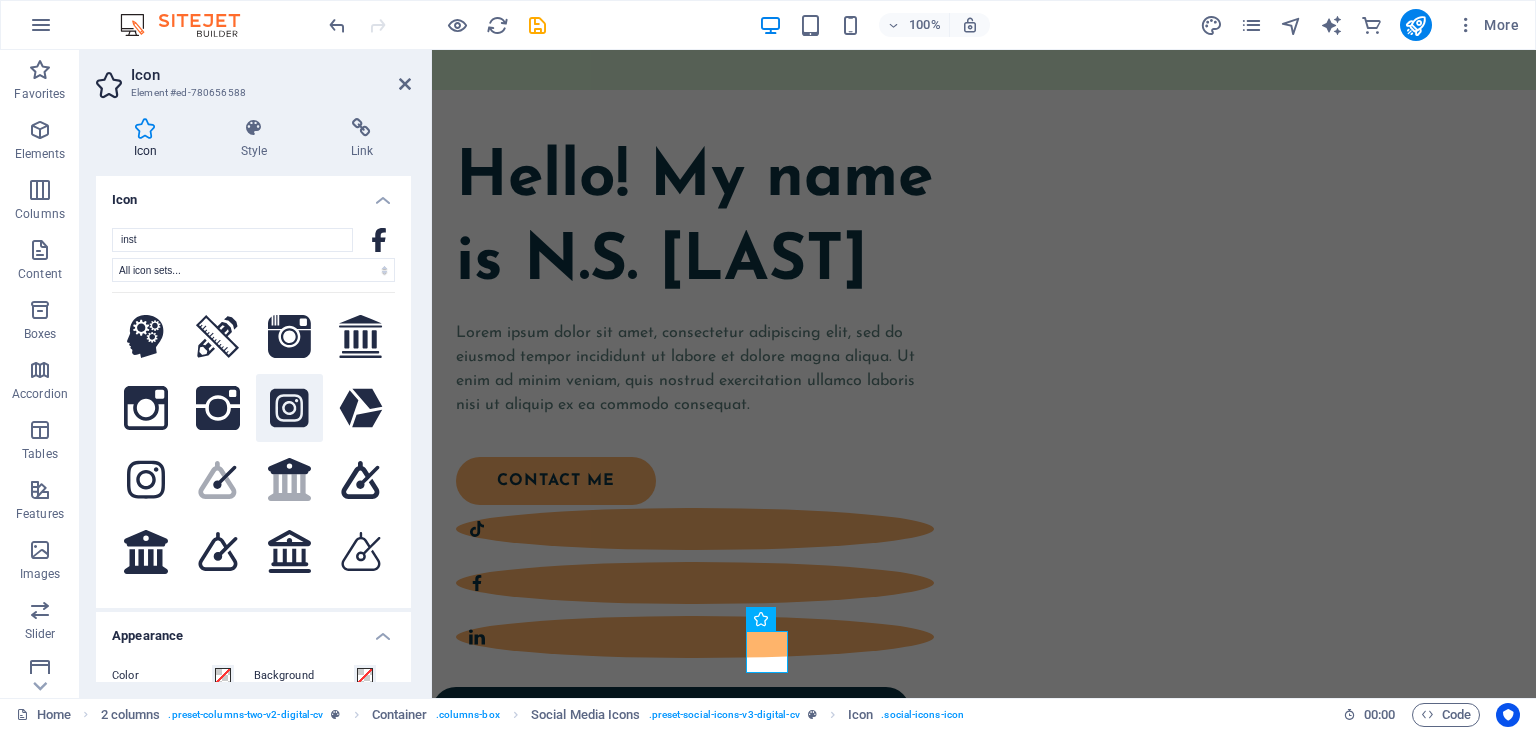 type on "inst" 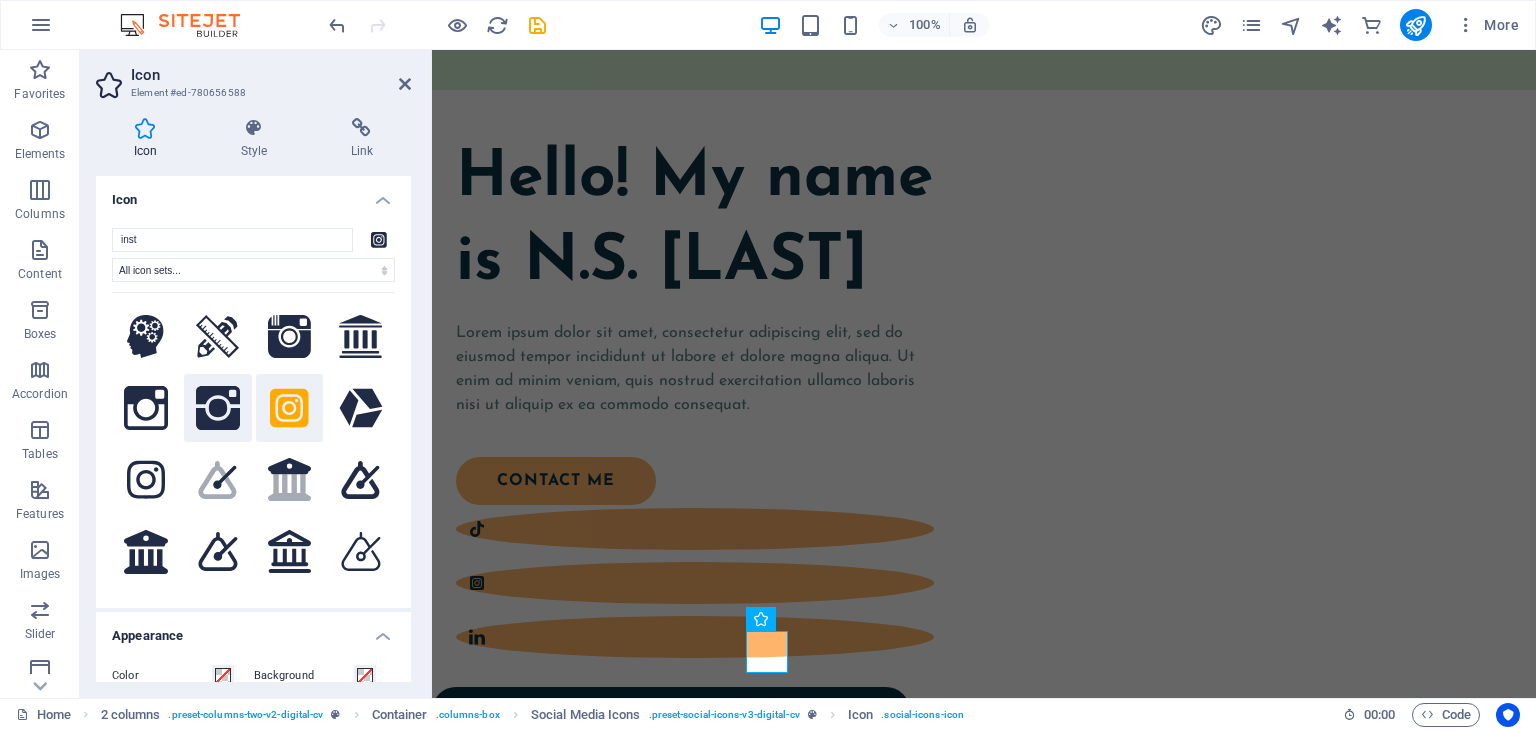 click 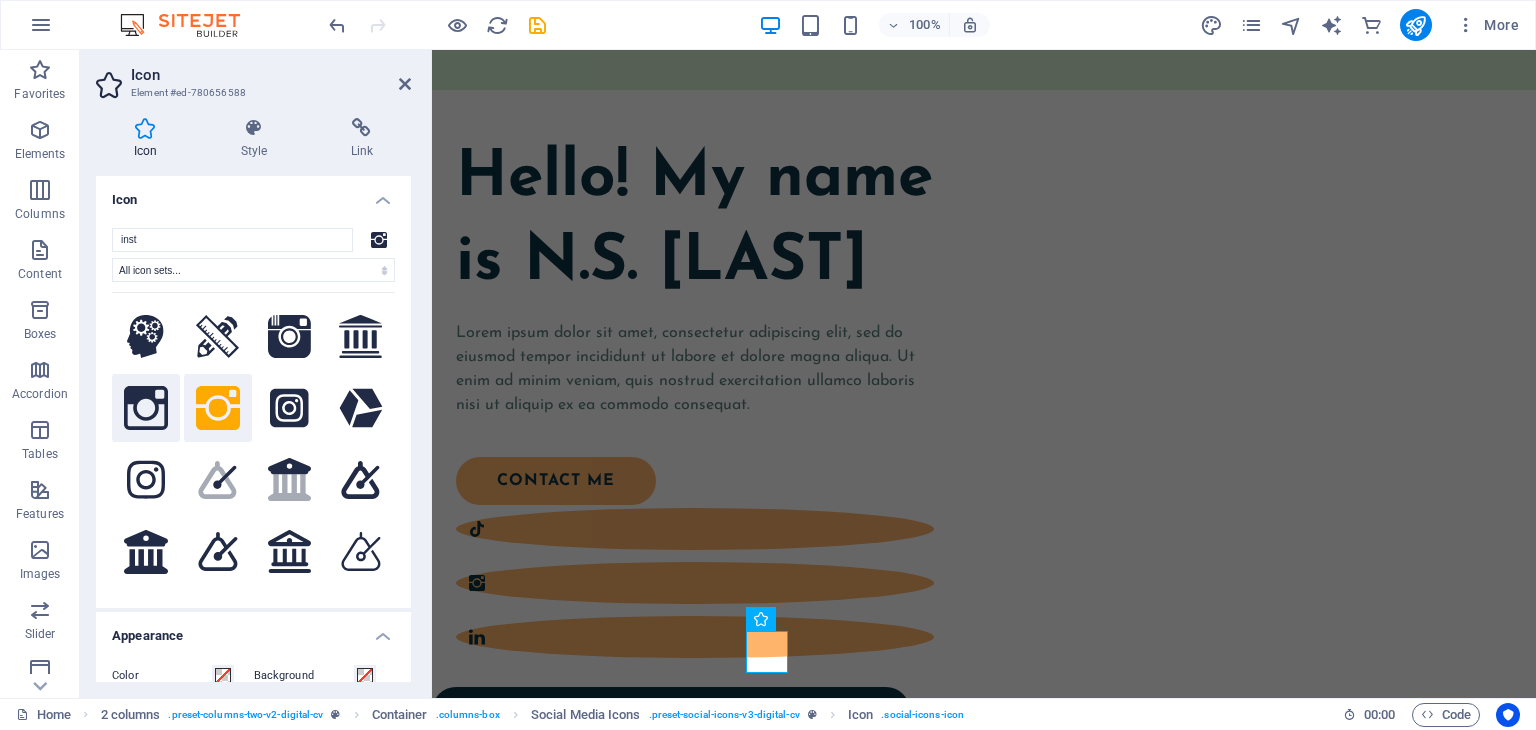 click 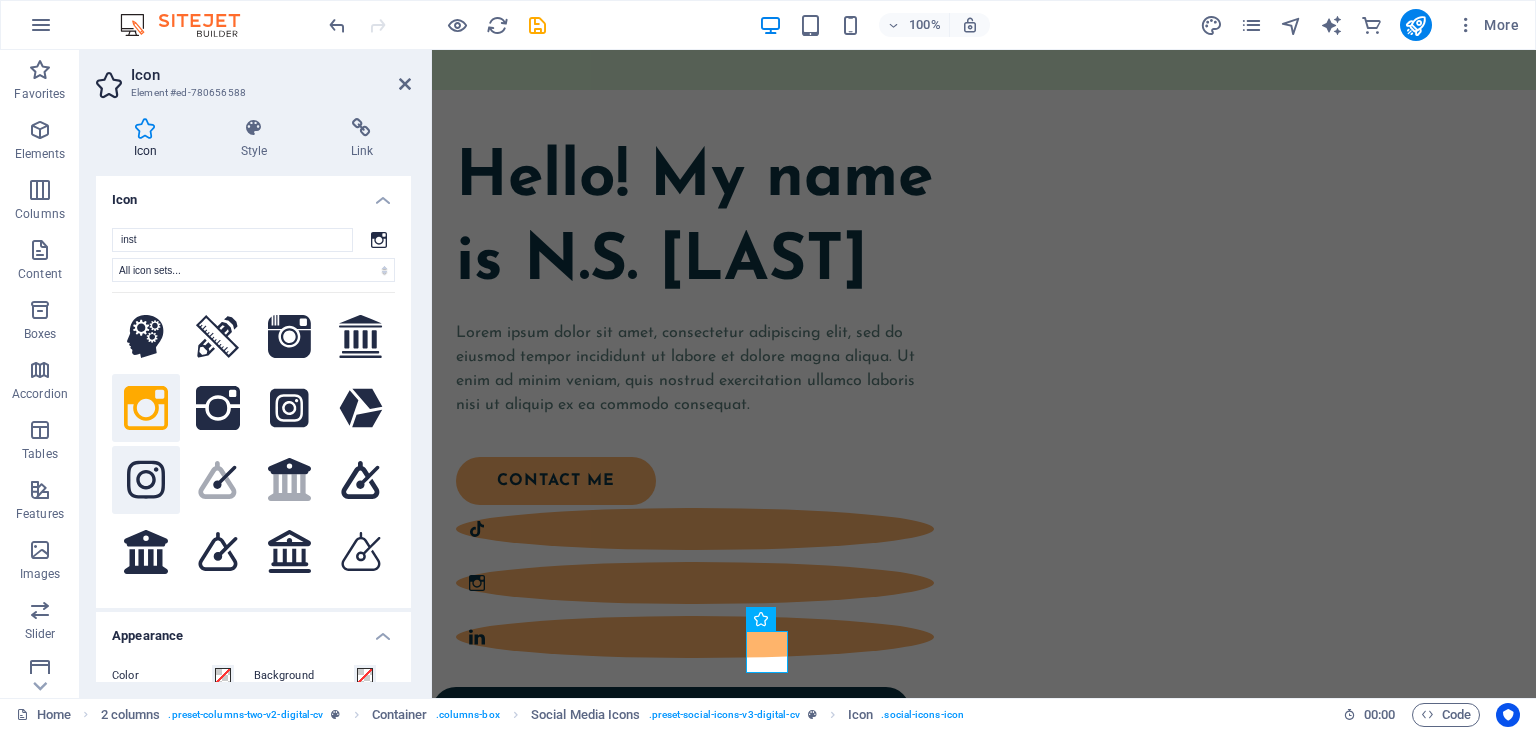 click 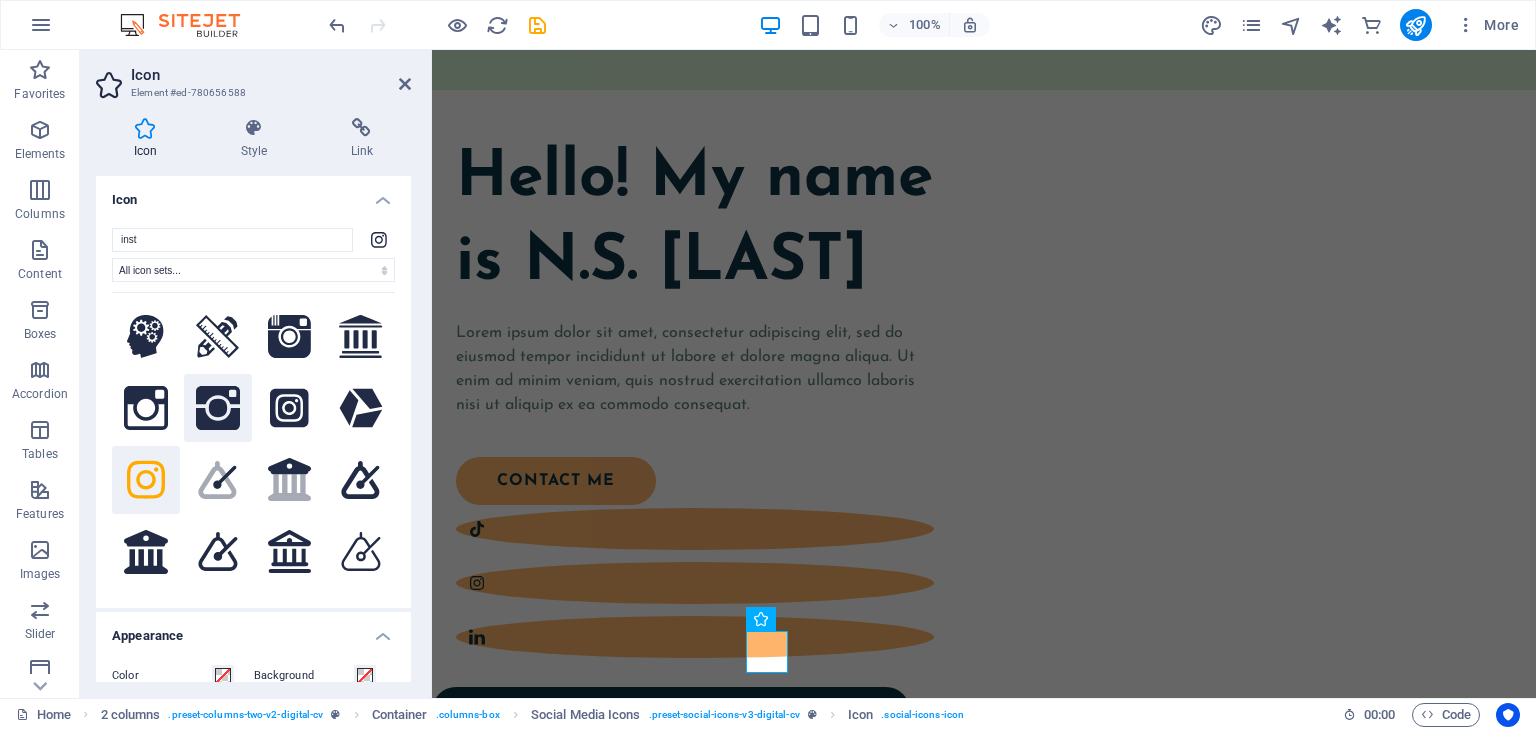 click 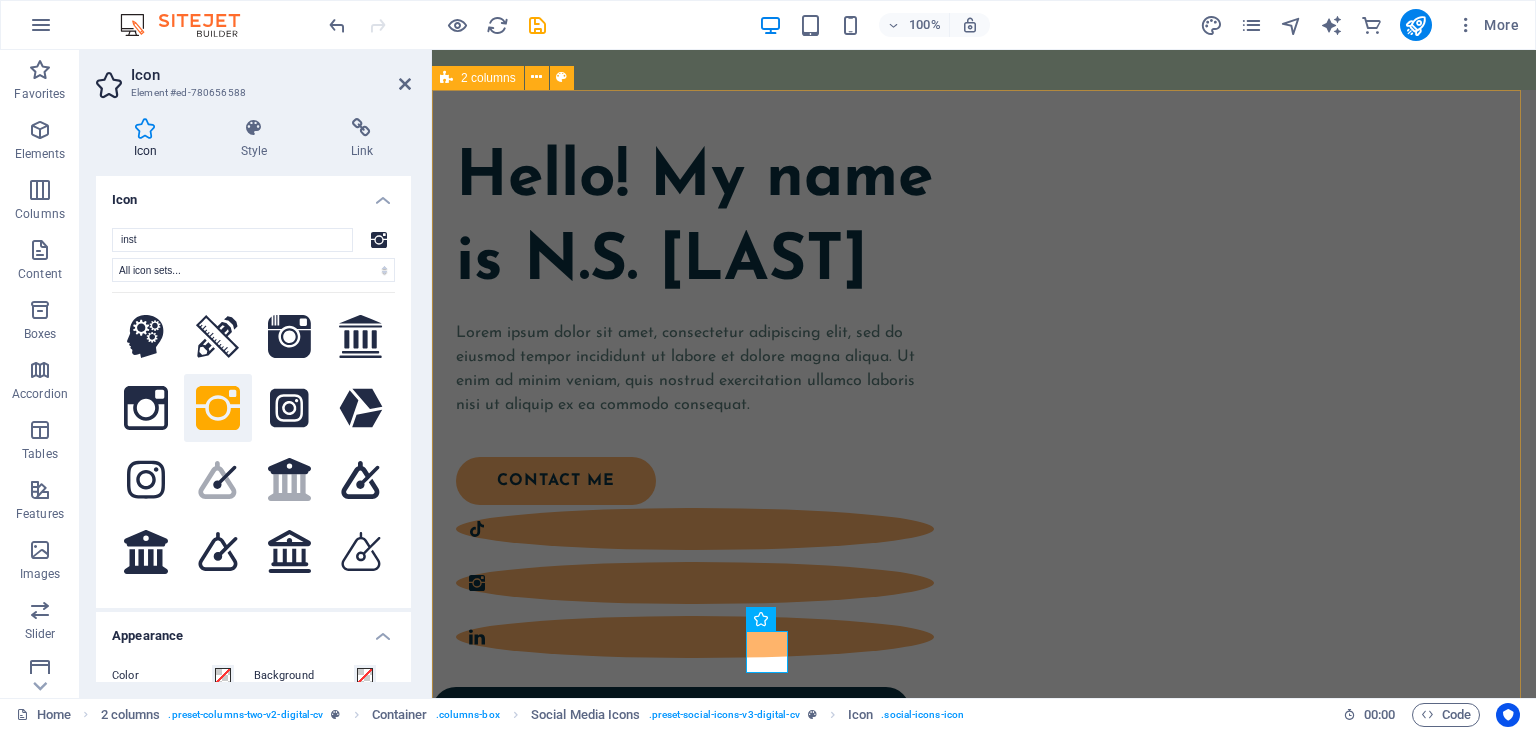click on "Hello! My name is N.S. [LAST] Lorem ipsum dolor sit amet, consectetur adipiscing elit, sed do eiusmod tempor incididunt ut labore et dolore magna aliqua. Ut enim ad minim veniam, quis nostrud exercitation ullamco laboris nisi ut aliquip ex ea commodo consequat. contact me" at bounding box center (984, 808) 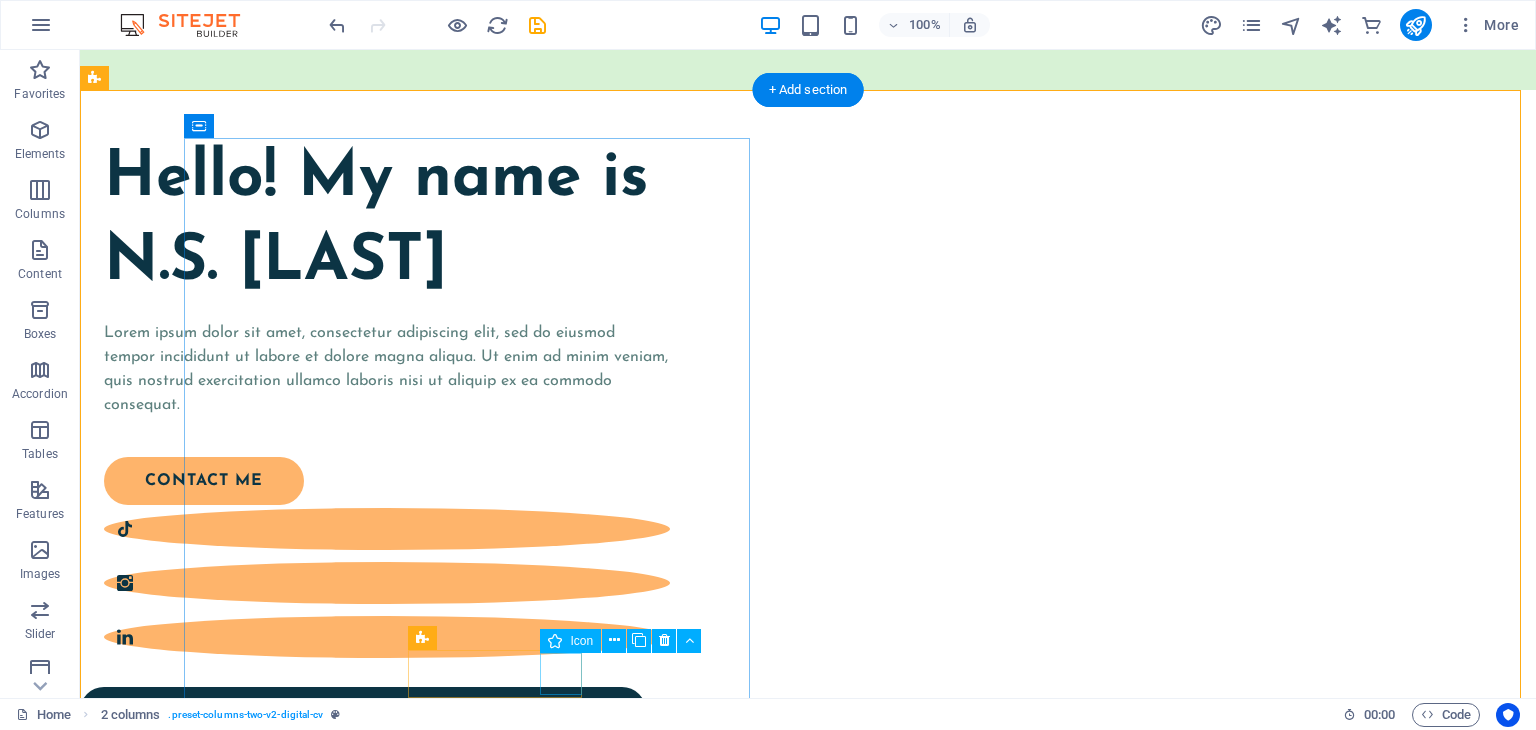 click at bounding box center [387, 637] 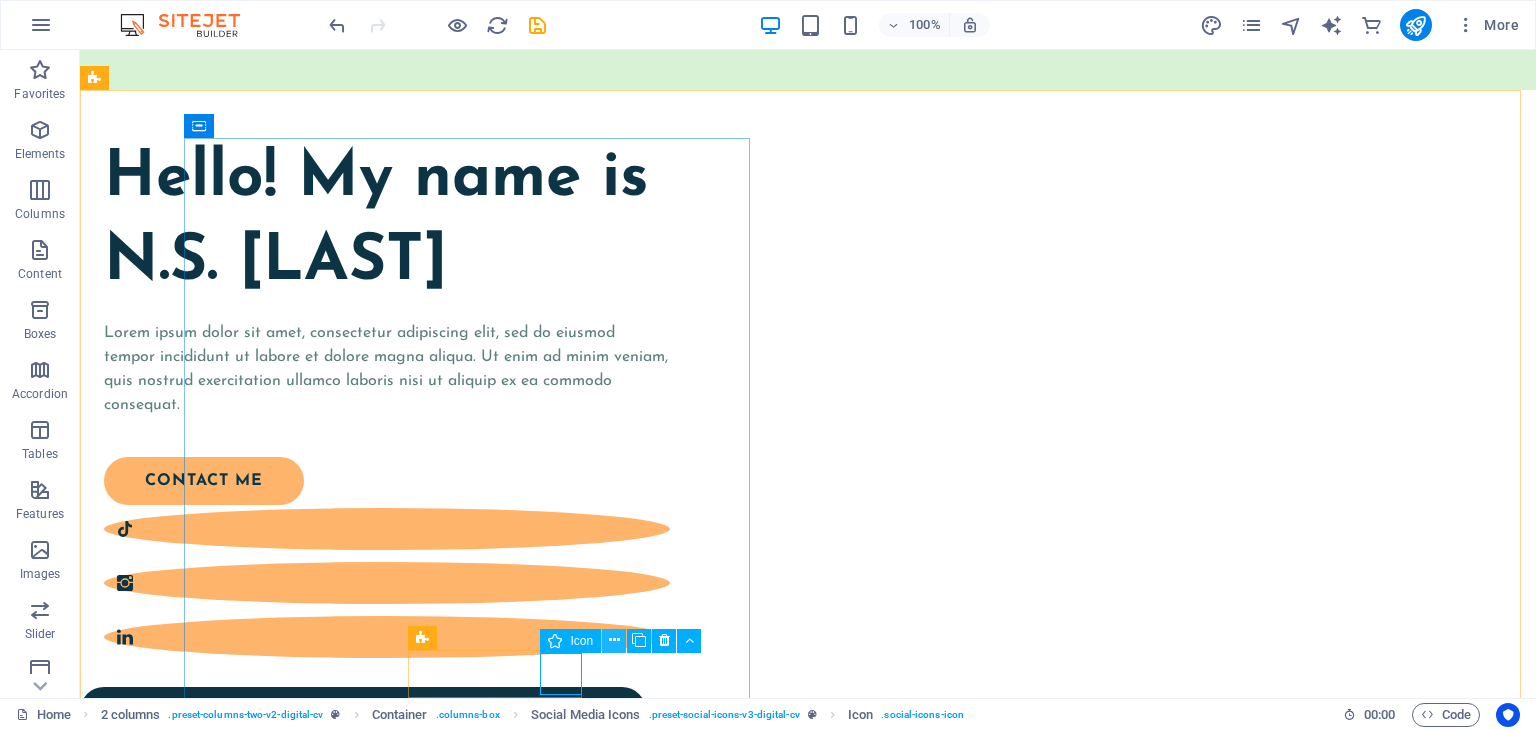 click at bounding box center [614, 640] 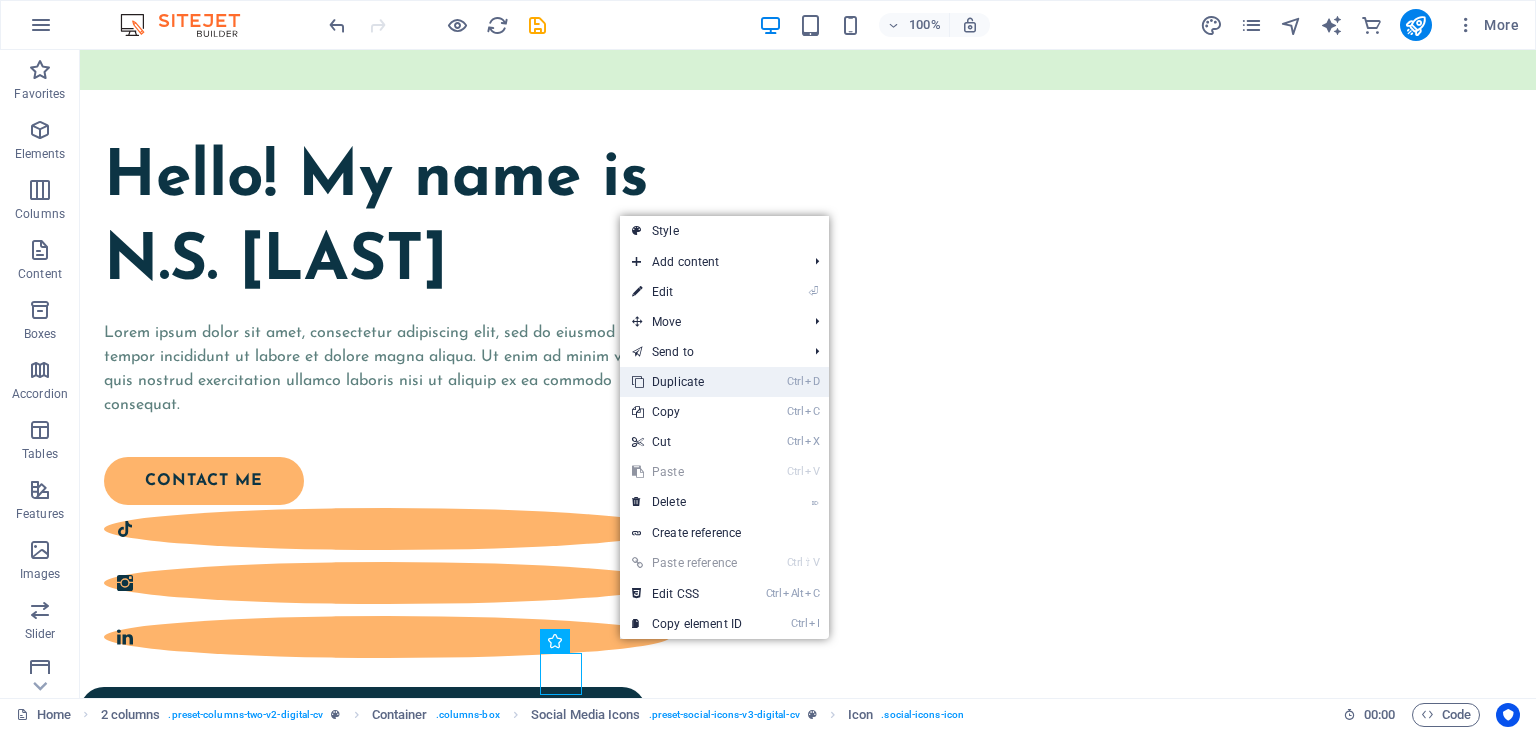 click on "Ctrl D  Duplicate" at bounding box center [687, 382] 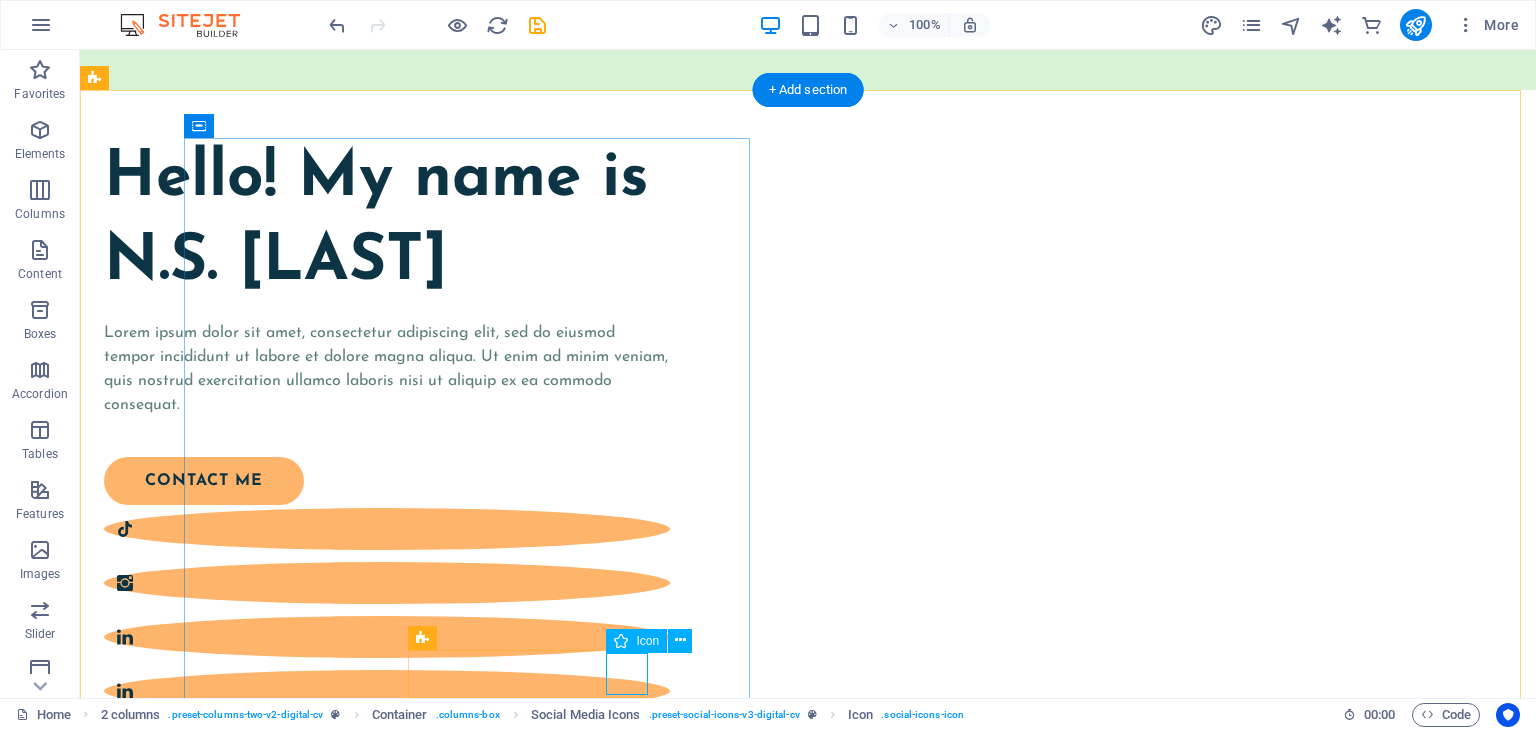 click at bounding box center [387, 691] 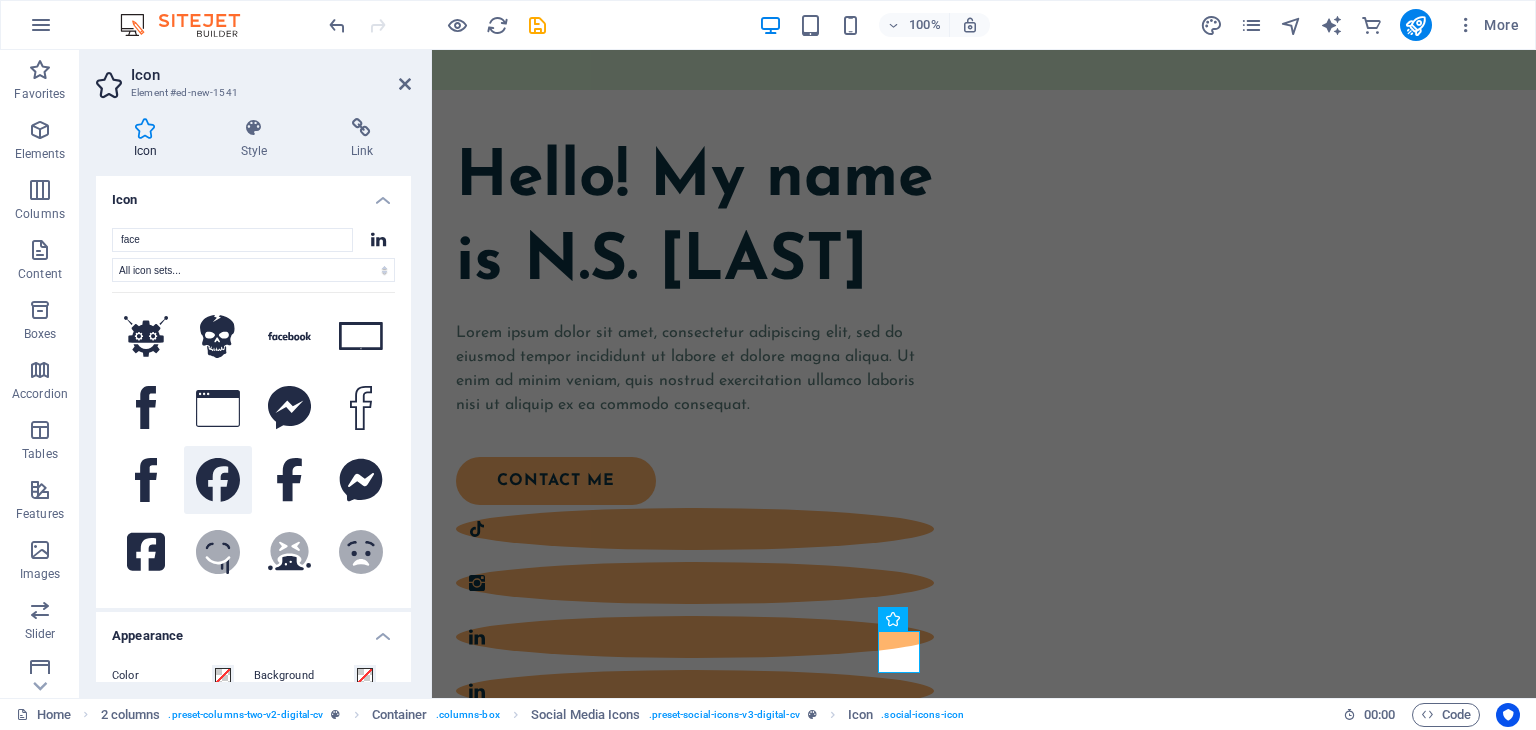 type on "face" 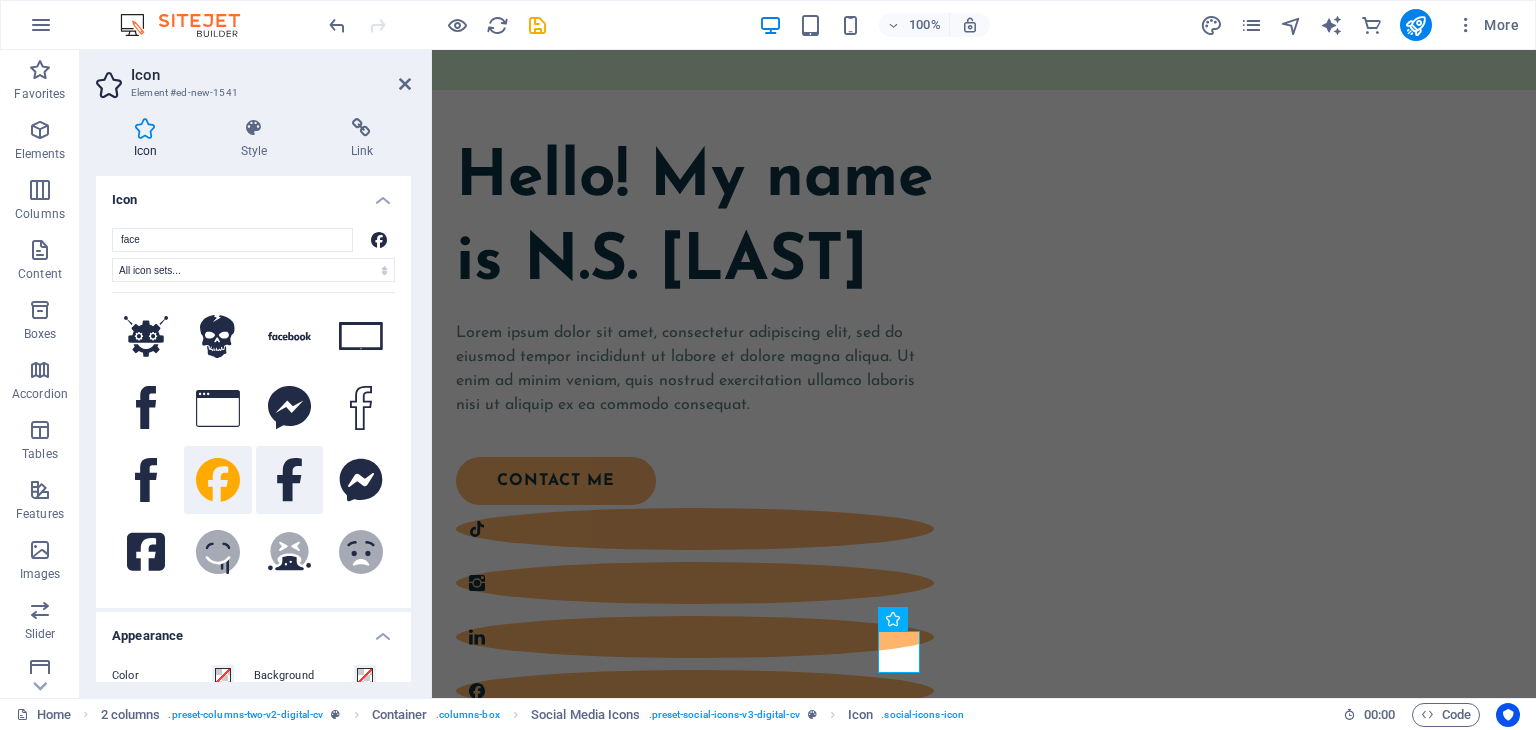 click 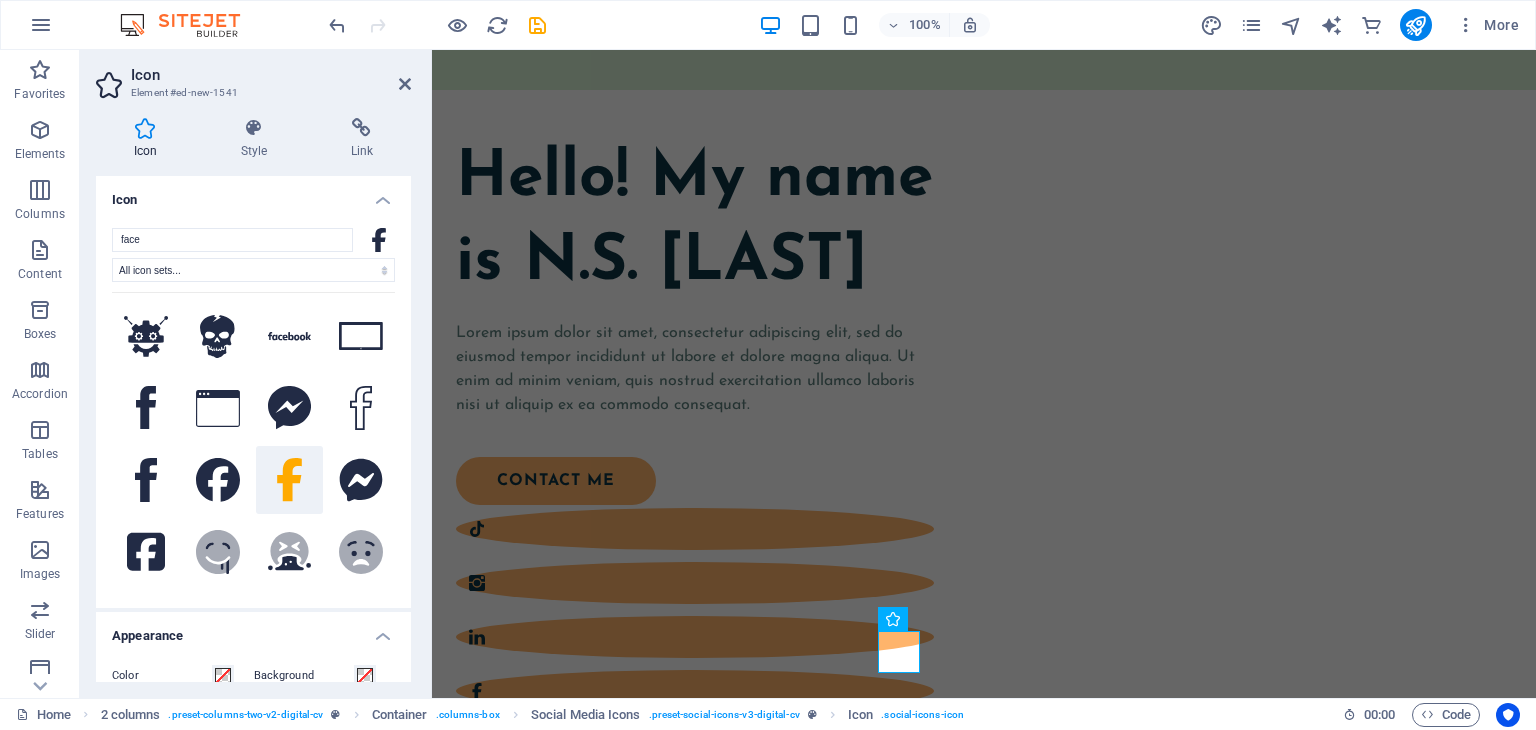 click at bounding box center [290, 480] 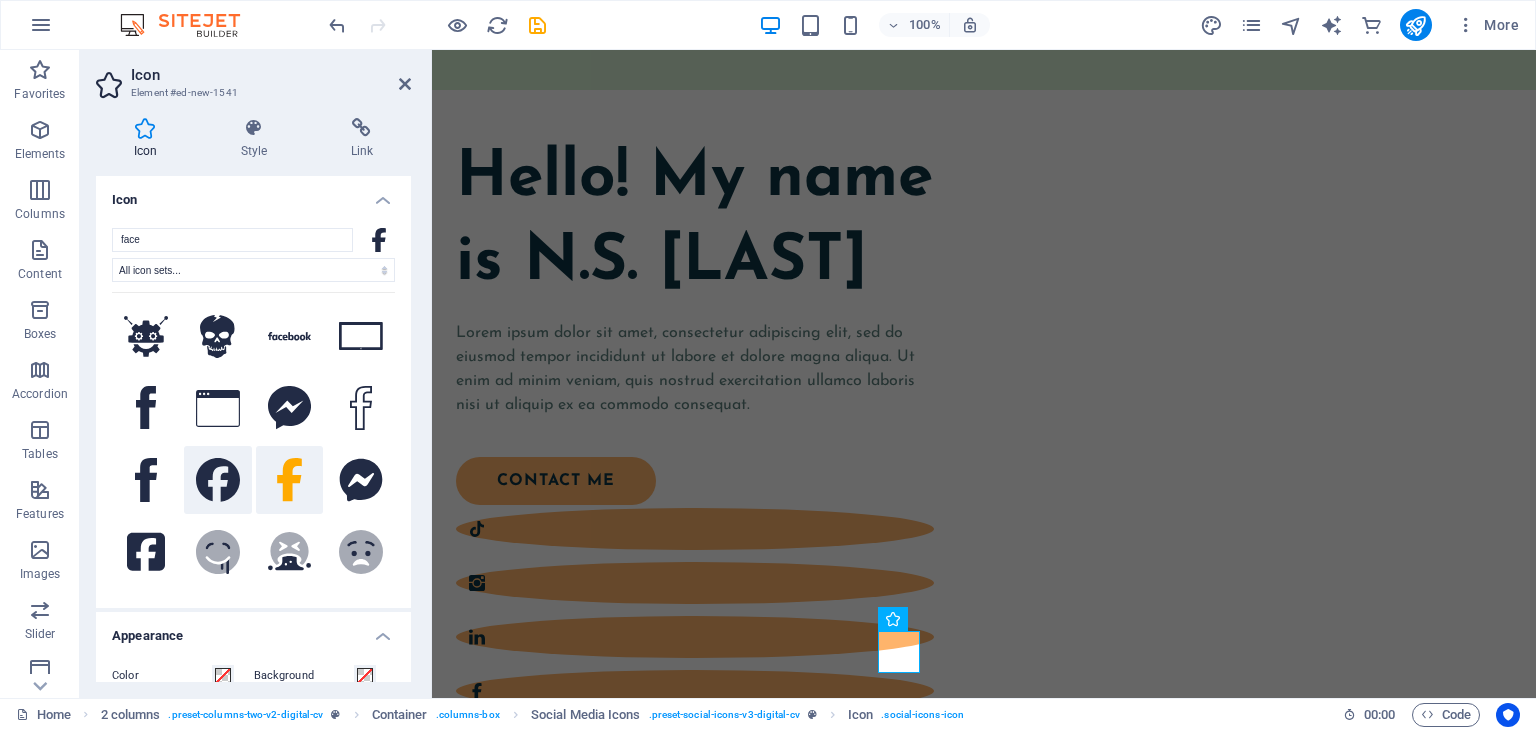 click 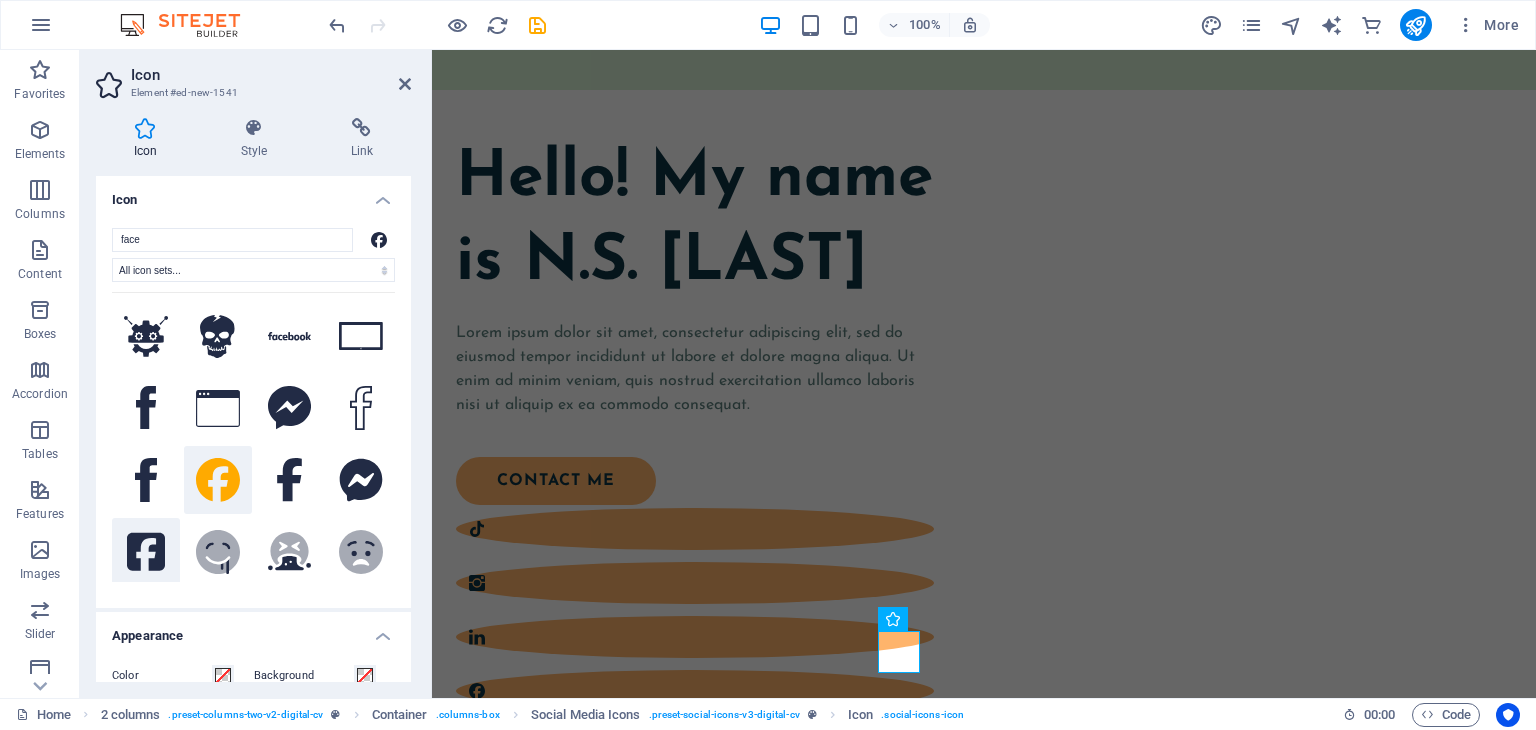 click 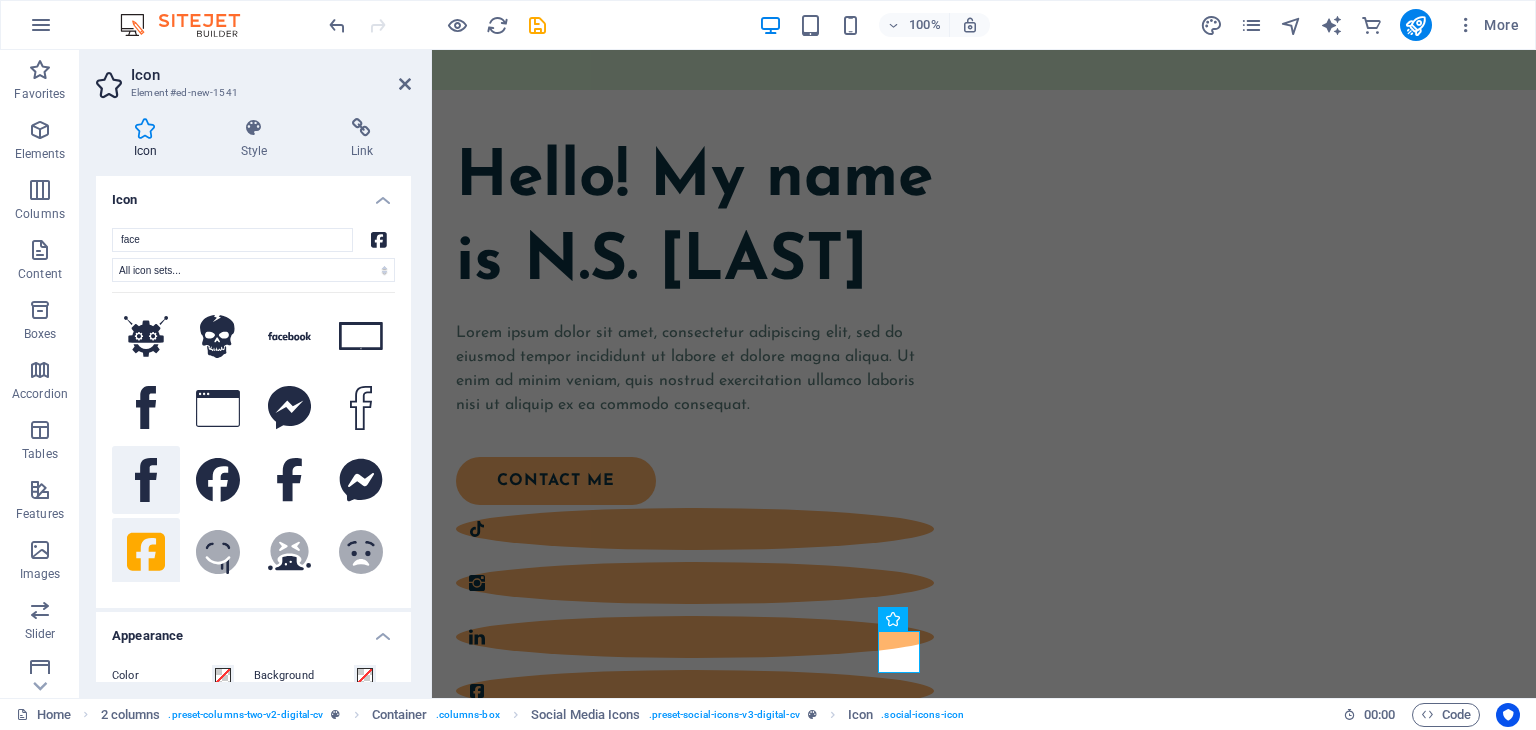 click 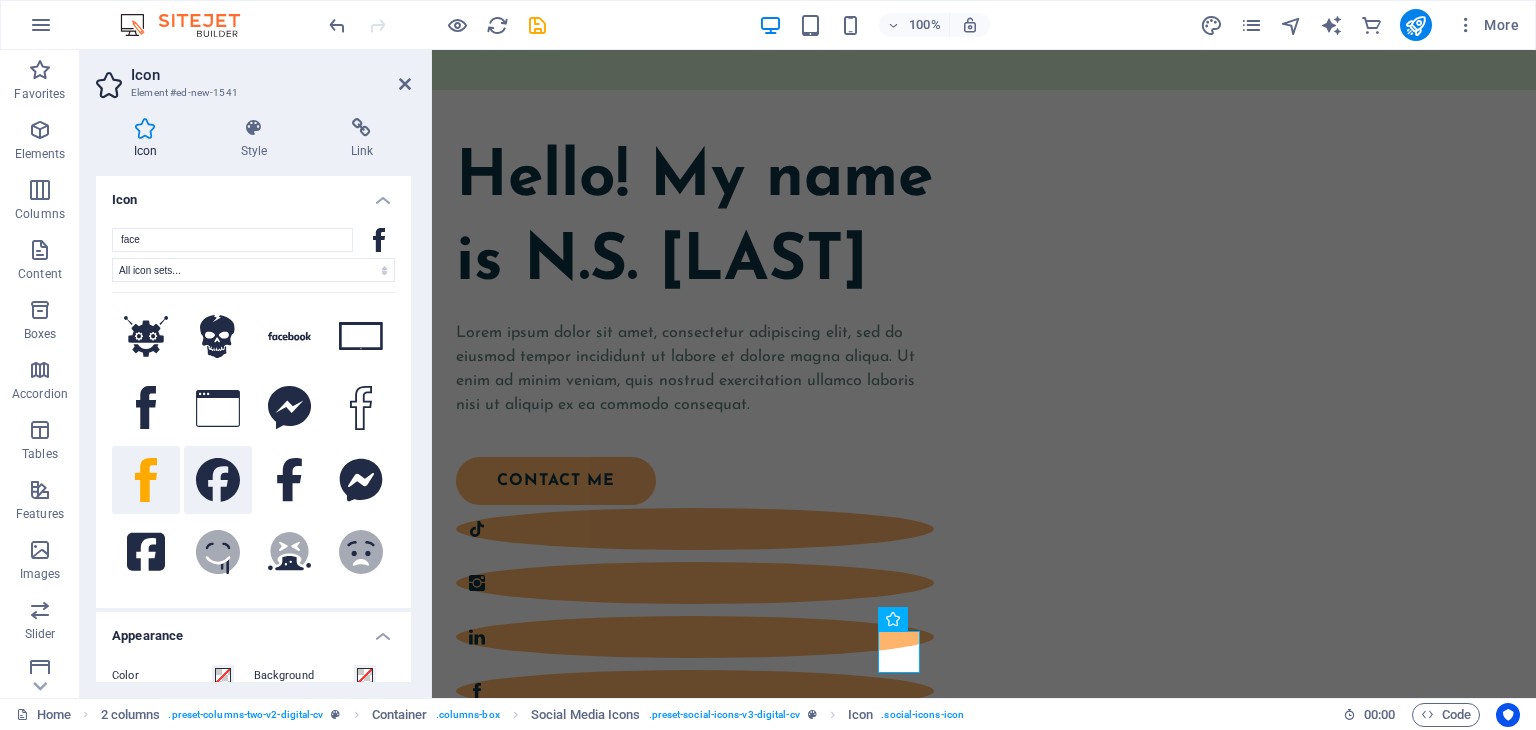 click 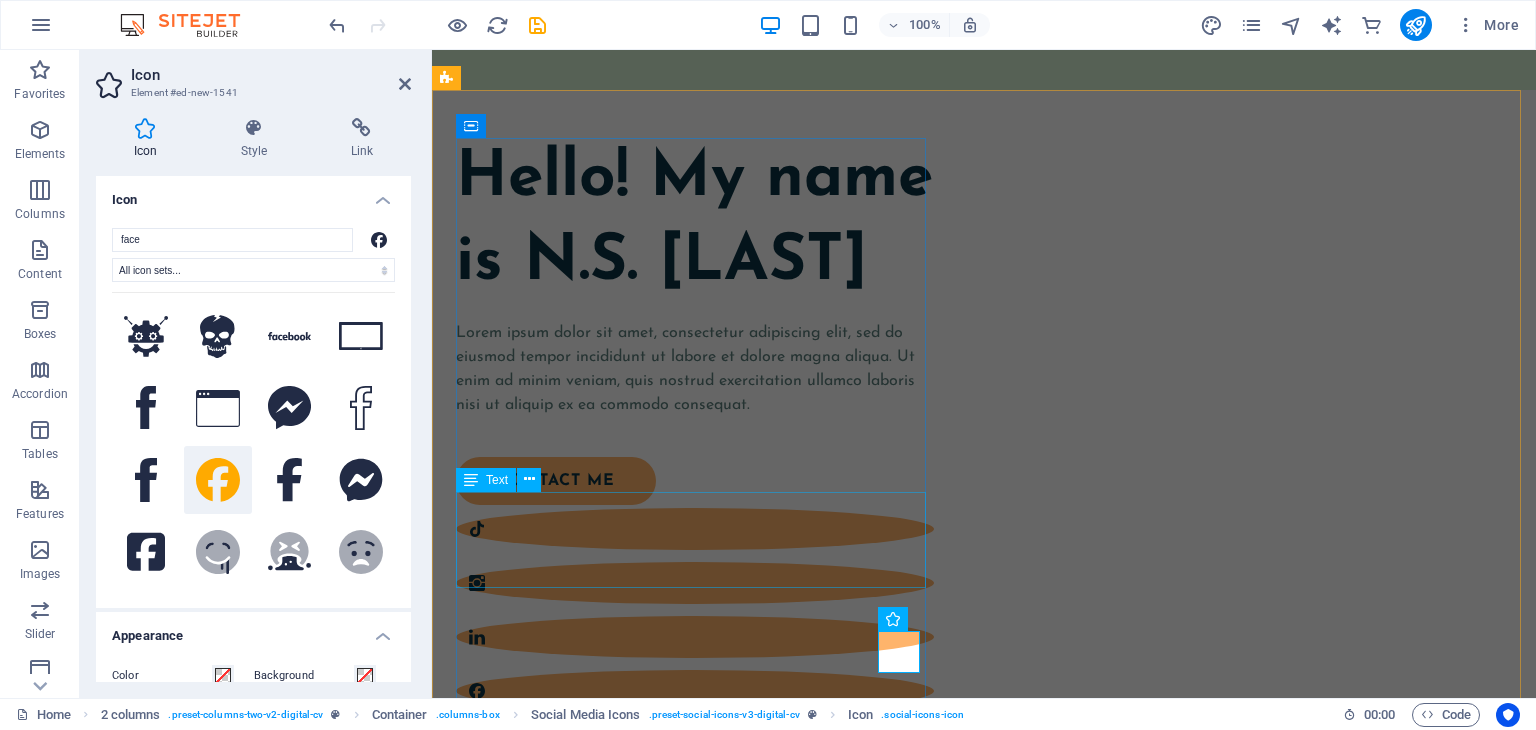click on "Lorem ipsum dolor sit amet, consectetur adipiscing elit, sed do eiusmod tempor incididunt ut labore et dolore magna aliqua. Ut enim ad minim veniam, quis nostrud exercitation ullamco laboris nisi ut aliquip ex ea commodo consequat." at bounding box center (695, 369) 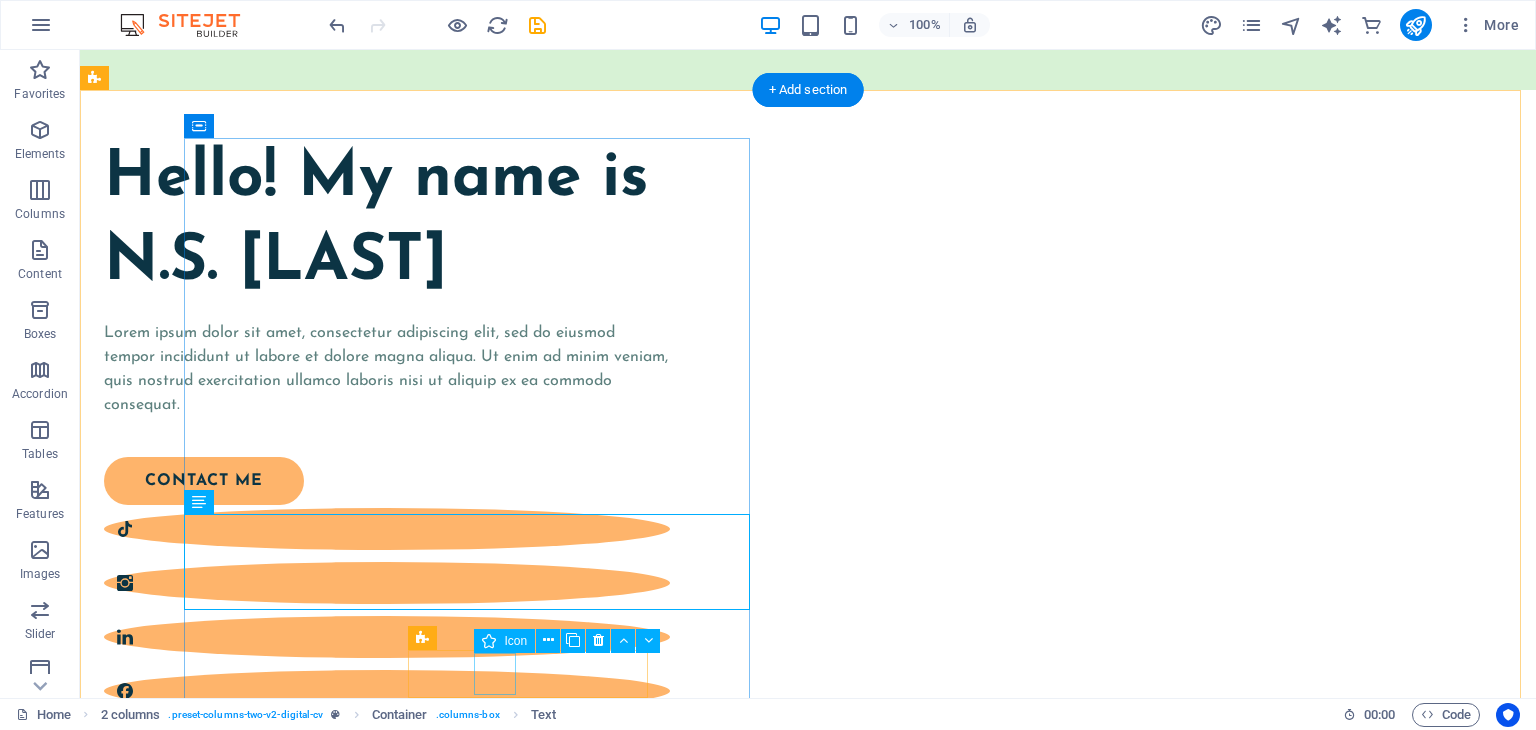 click at bounding box center [387, 583] 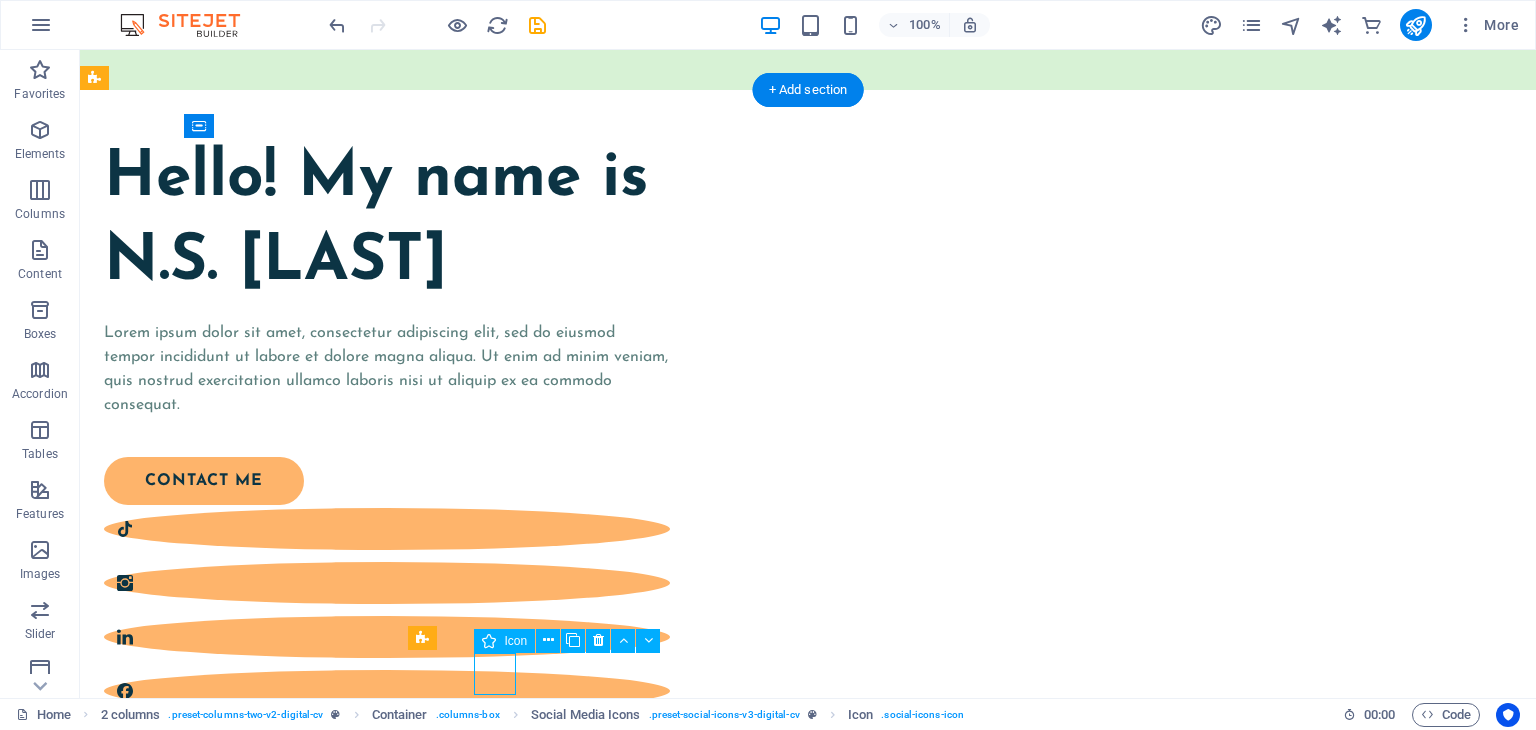 click at bounding box center [387, 583] 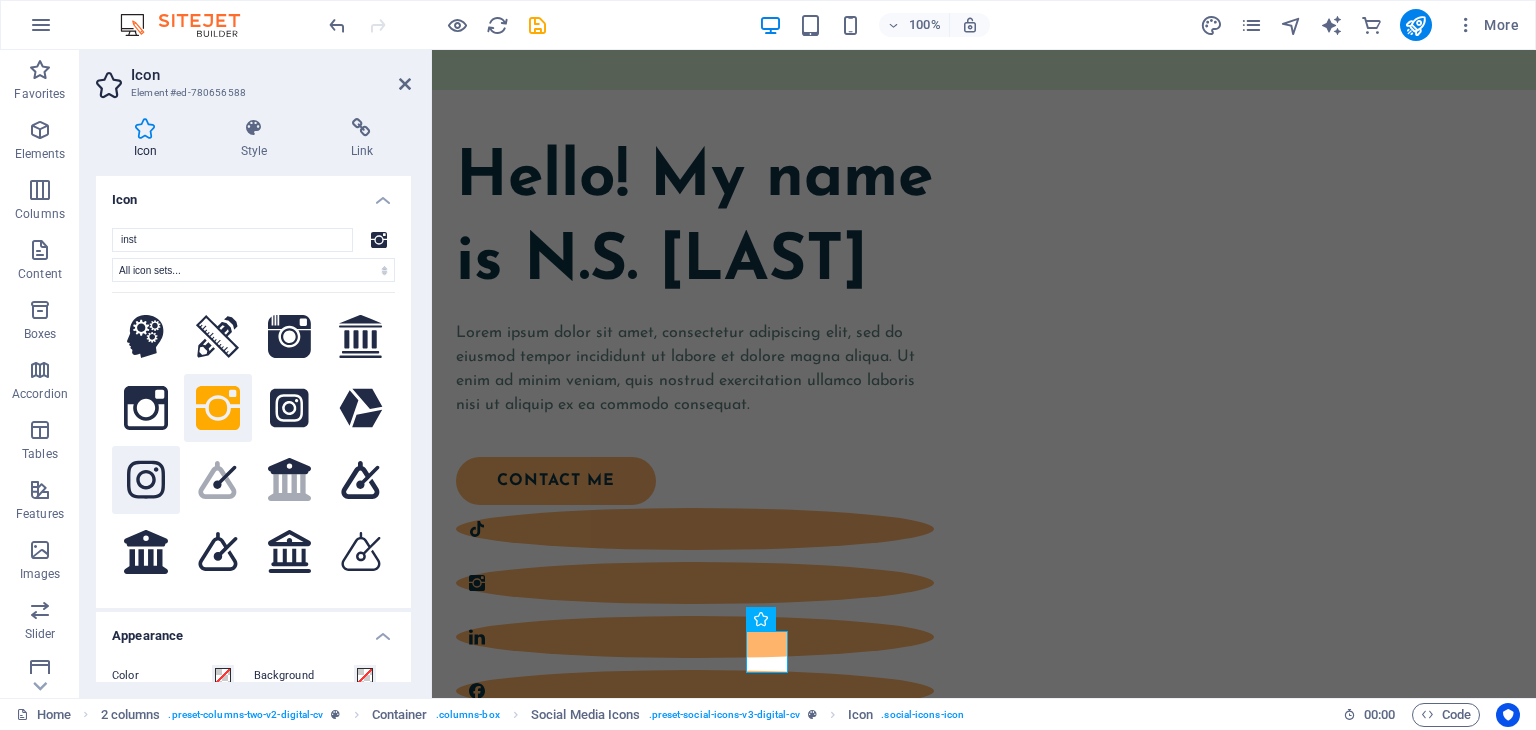 click 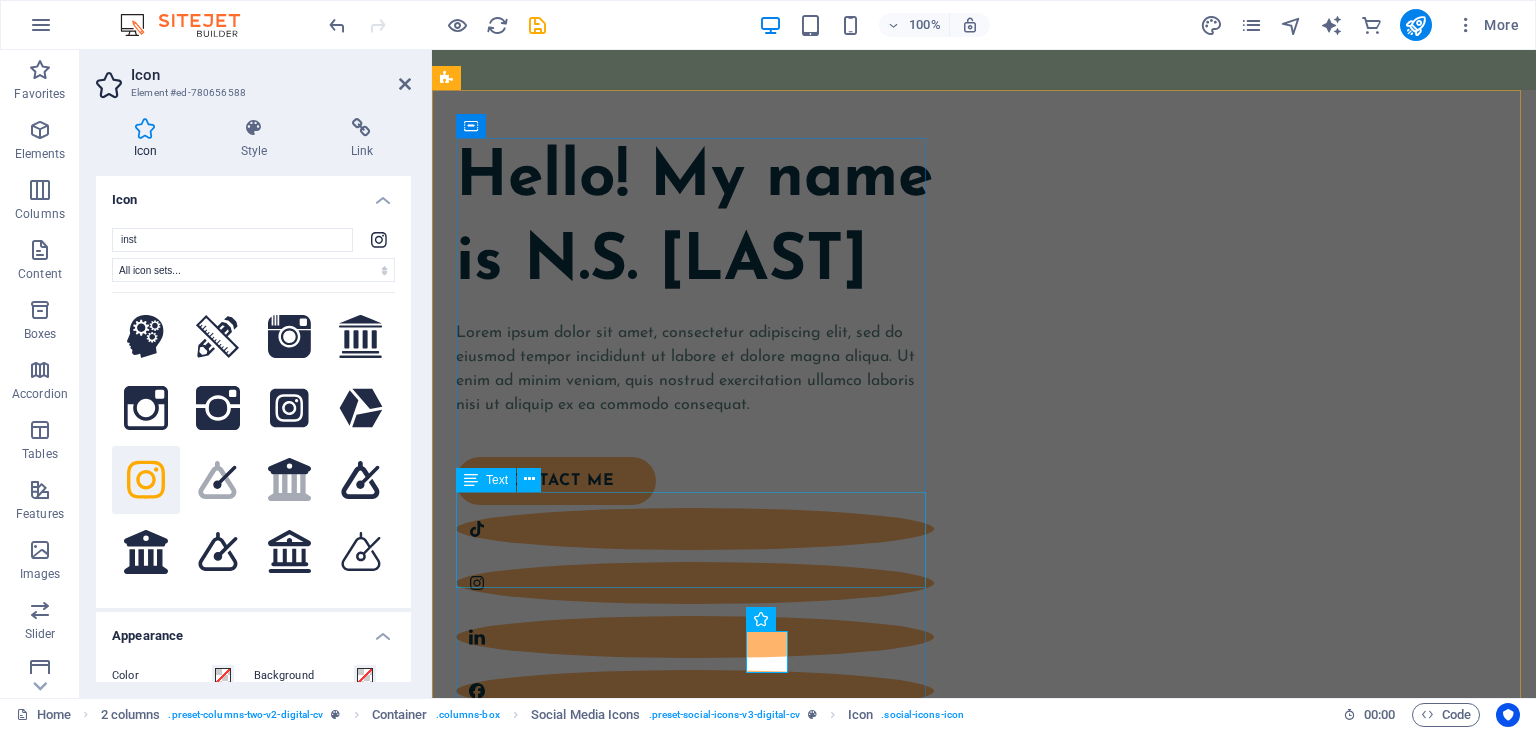 click on "Hello! My name is N.S. [LAST]" at bounding box center (695, 221) 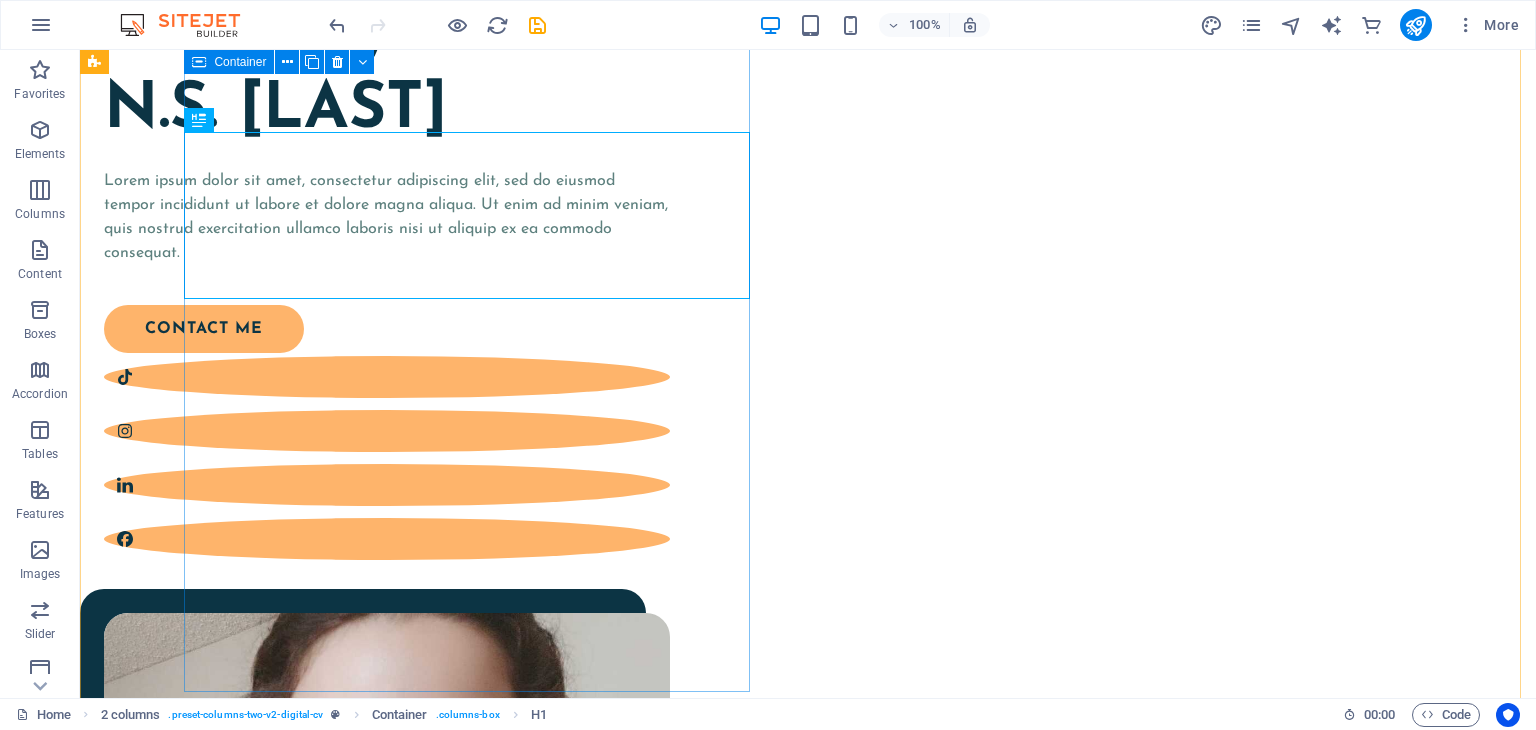 scroll, scrollTop: 304, scrollLeft: 0, axis: vertical 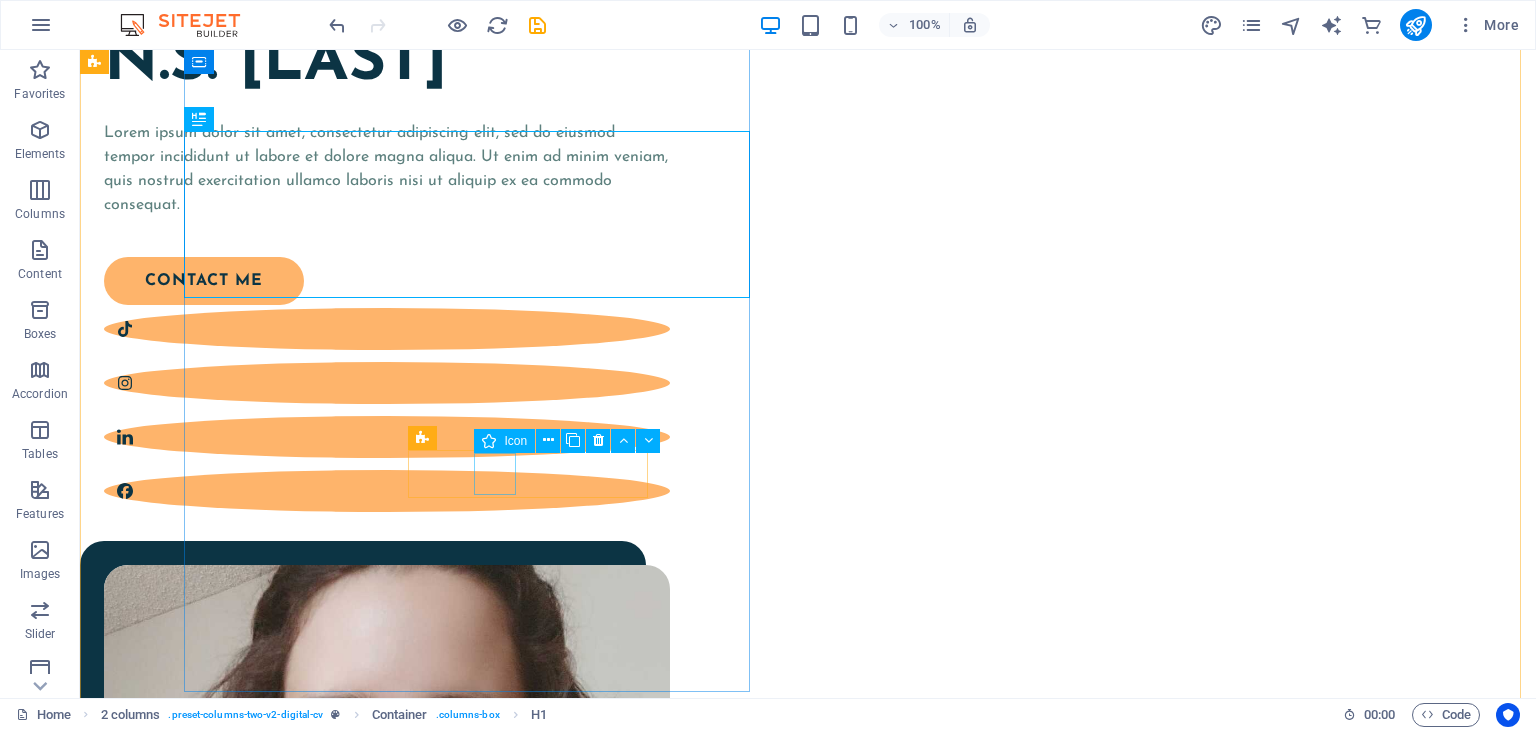 click at bounding box center (387, 383) 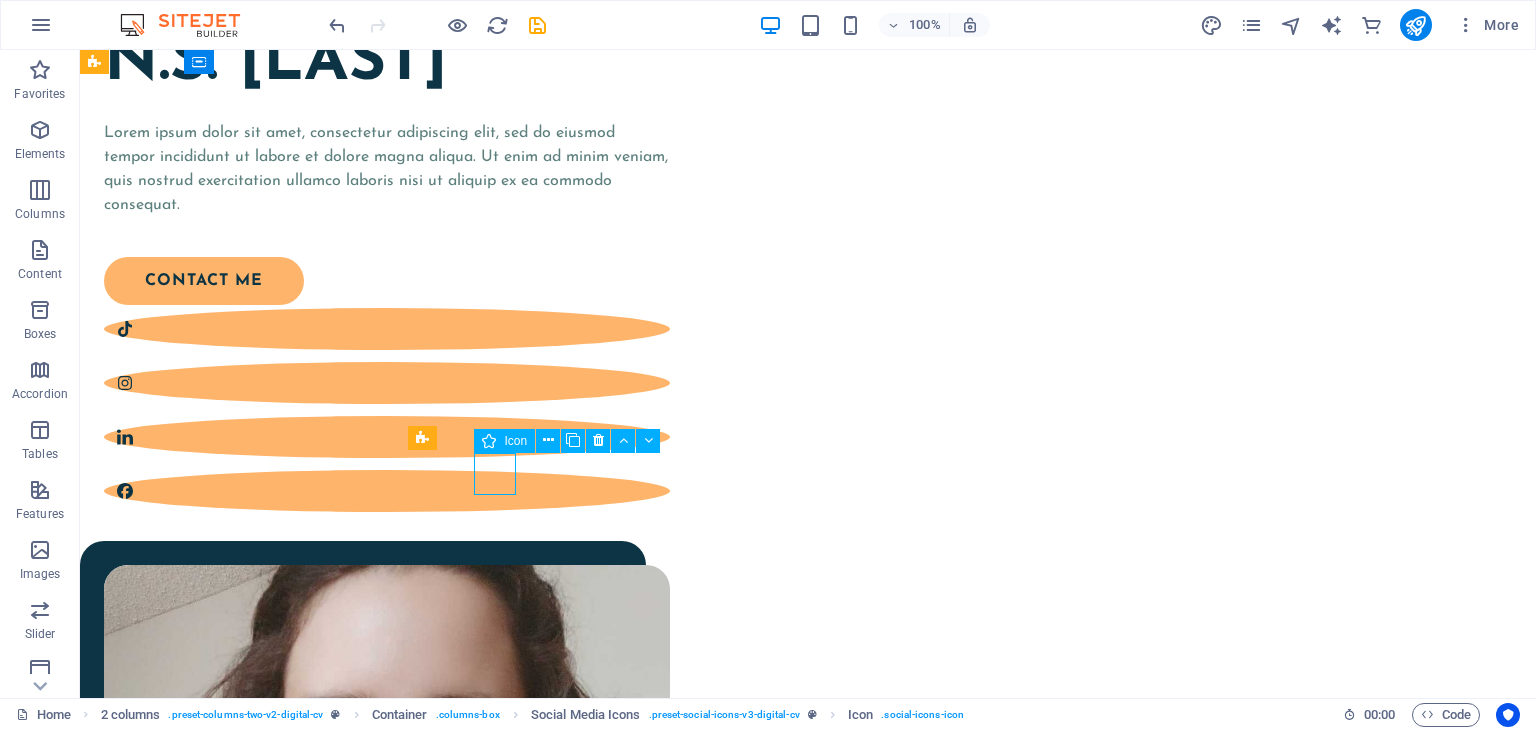 click at bounding box center [387, 383] 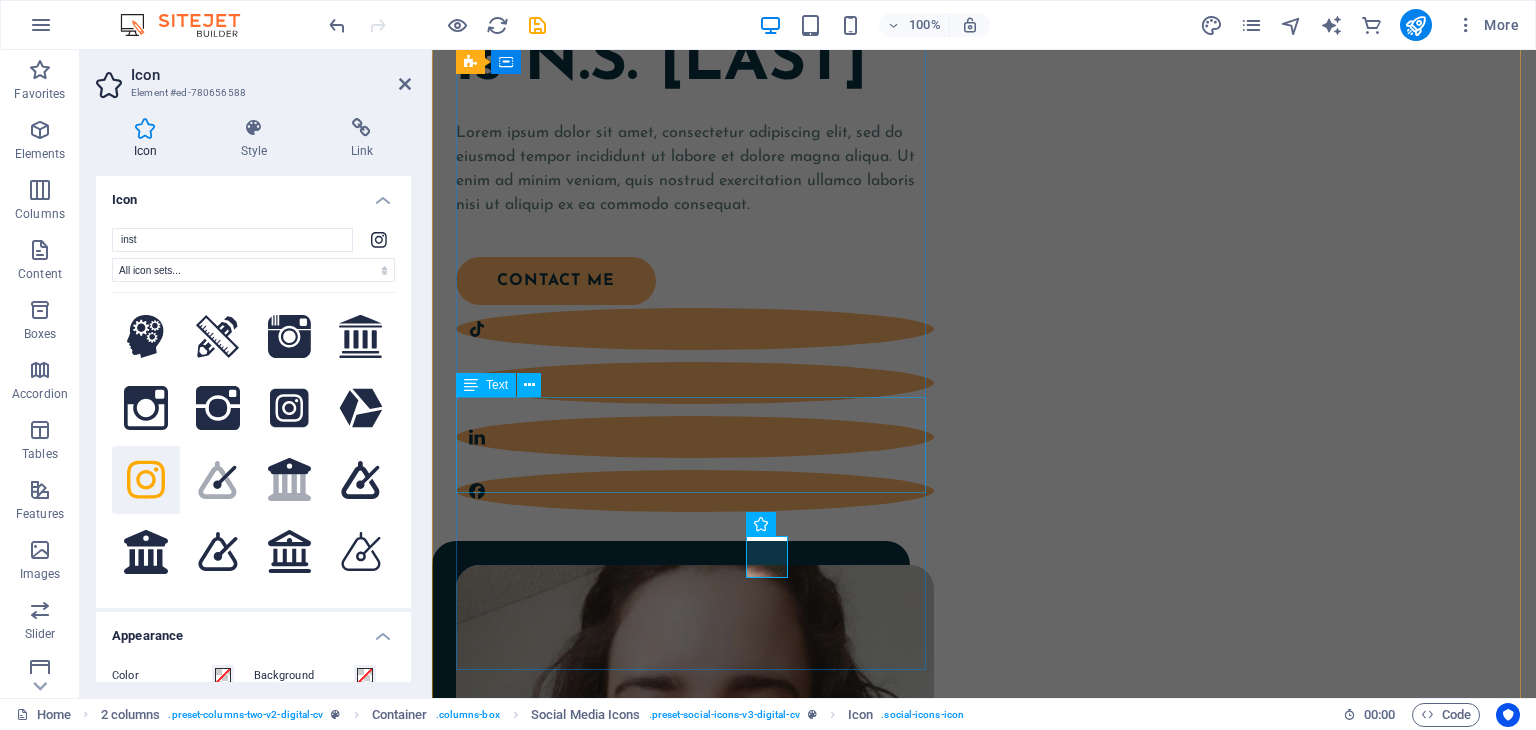 scroll, scrollTop: 199, scrollLeft: 0, axis: vertical 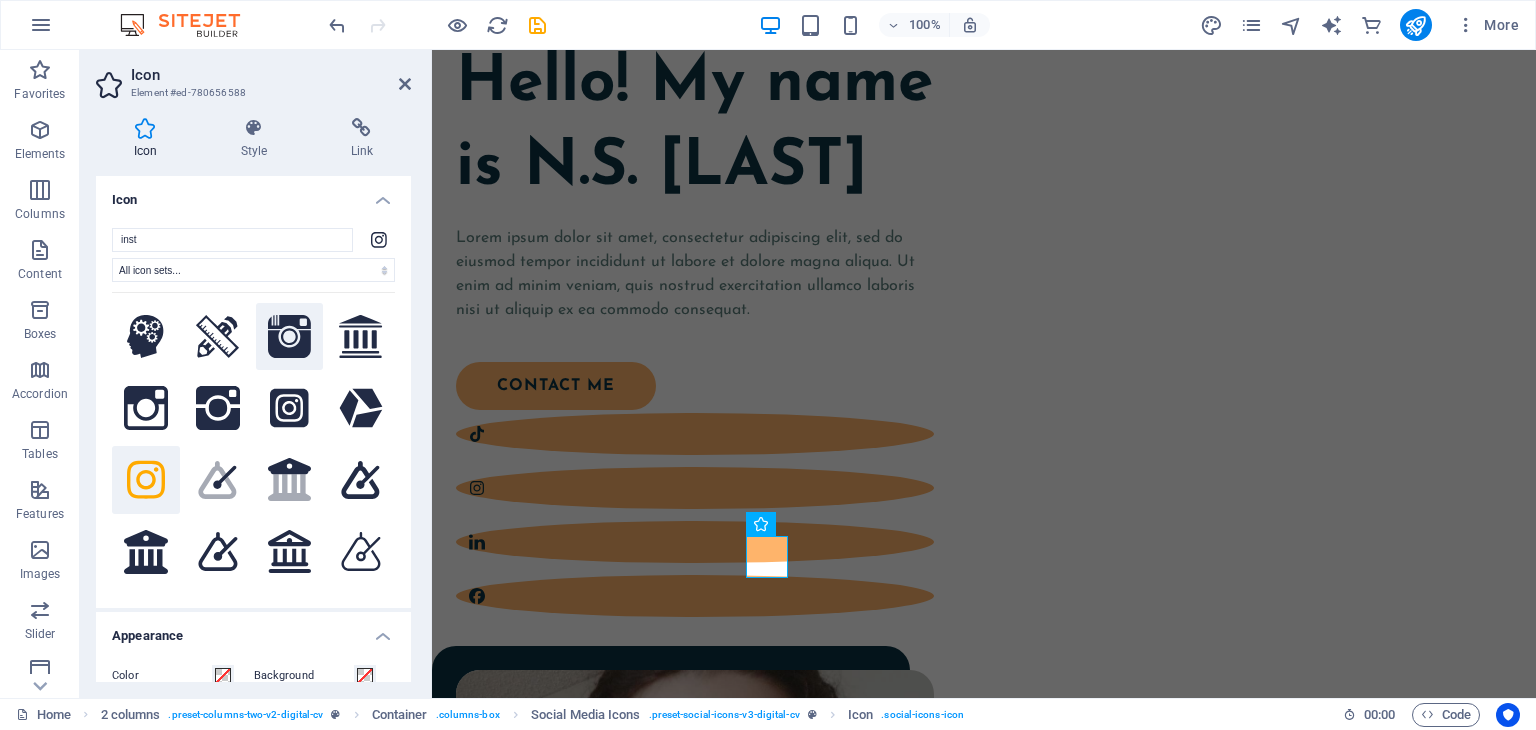 click 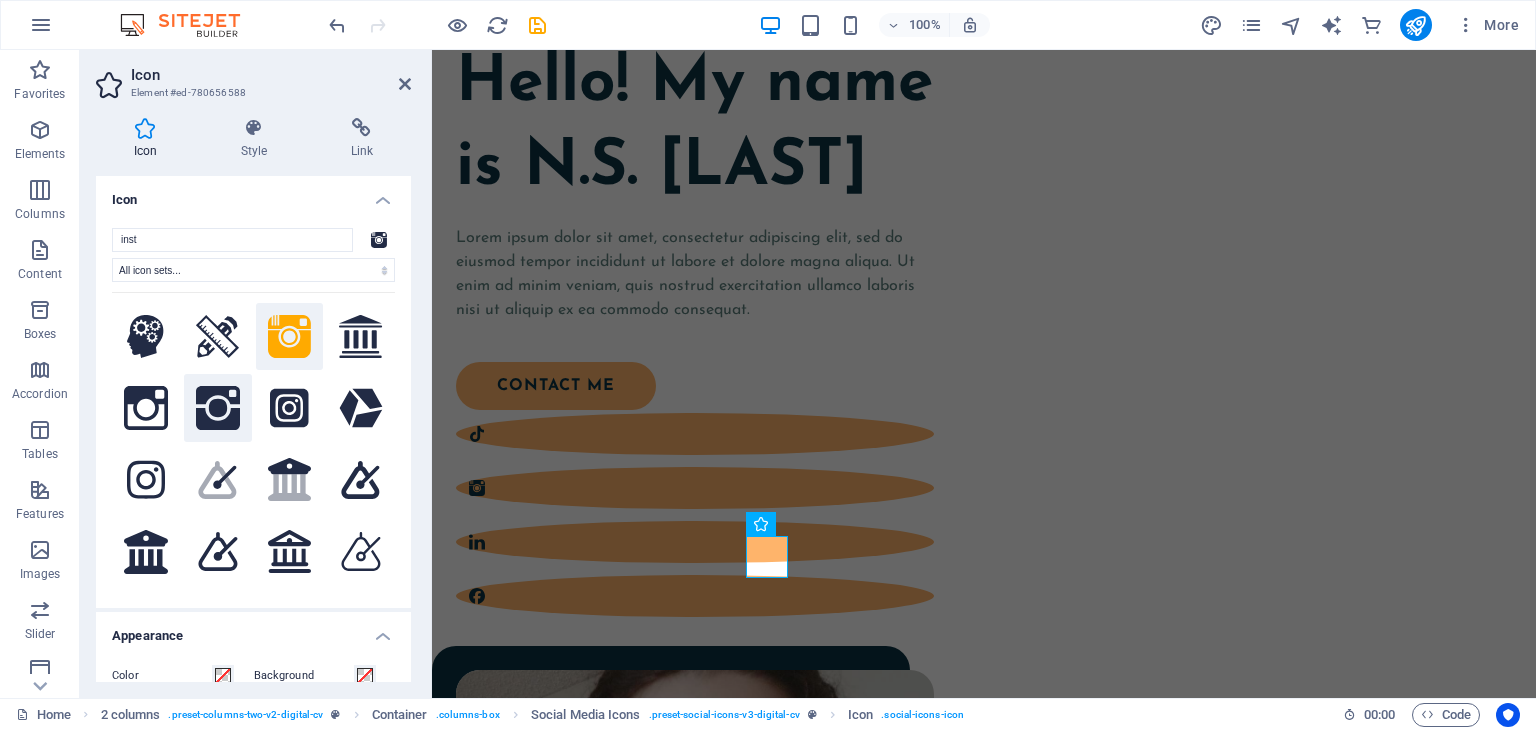 click 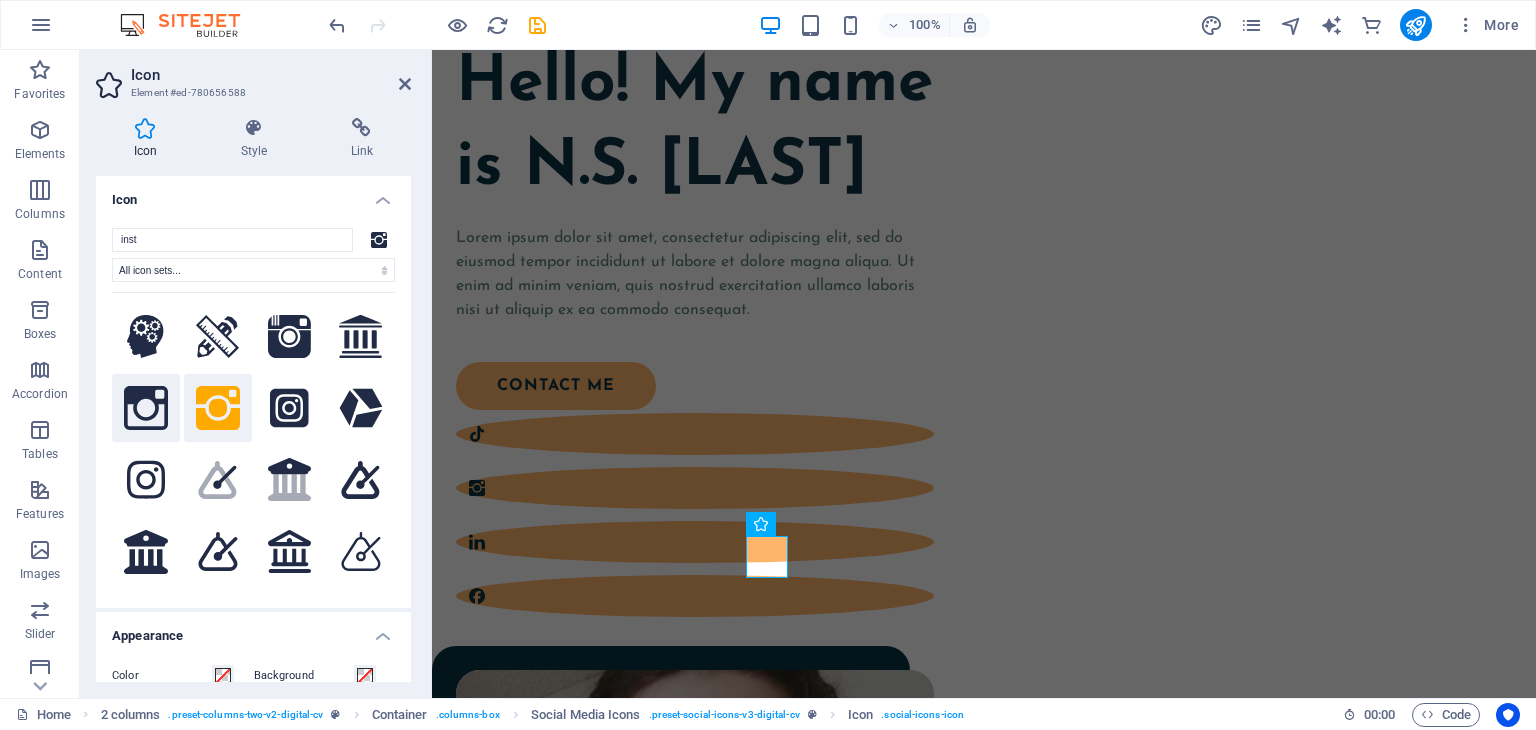 click 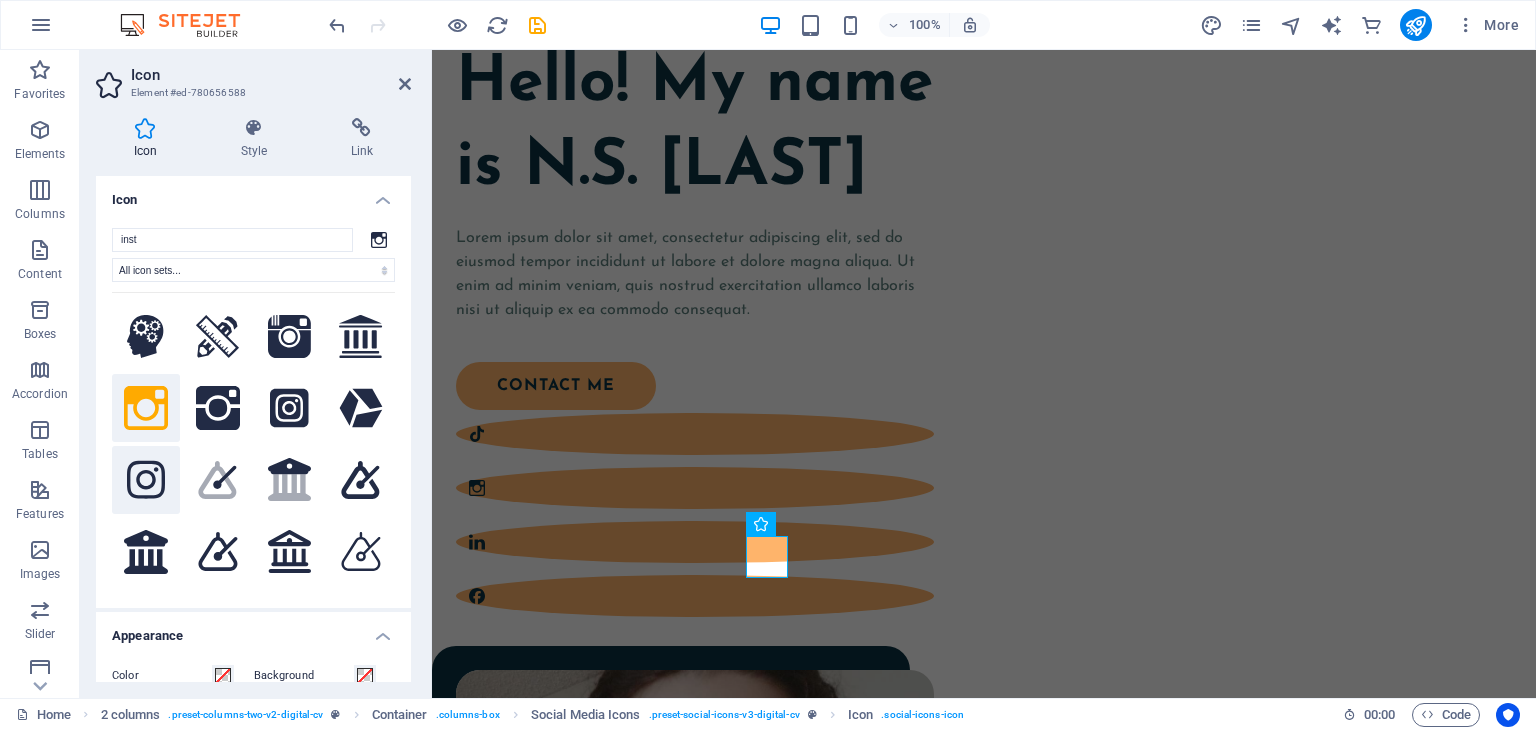 click 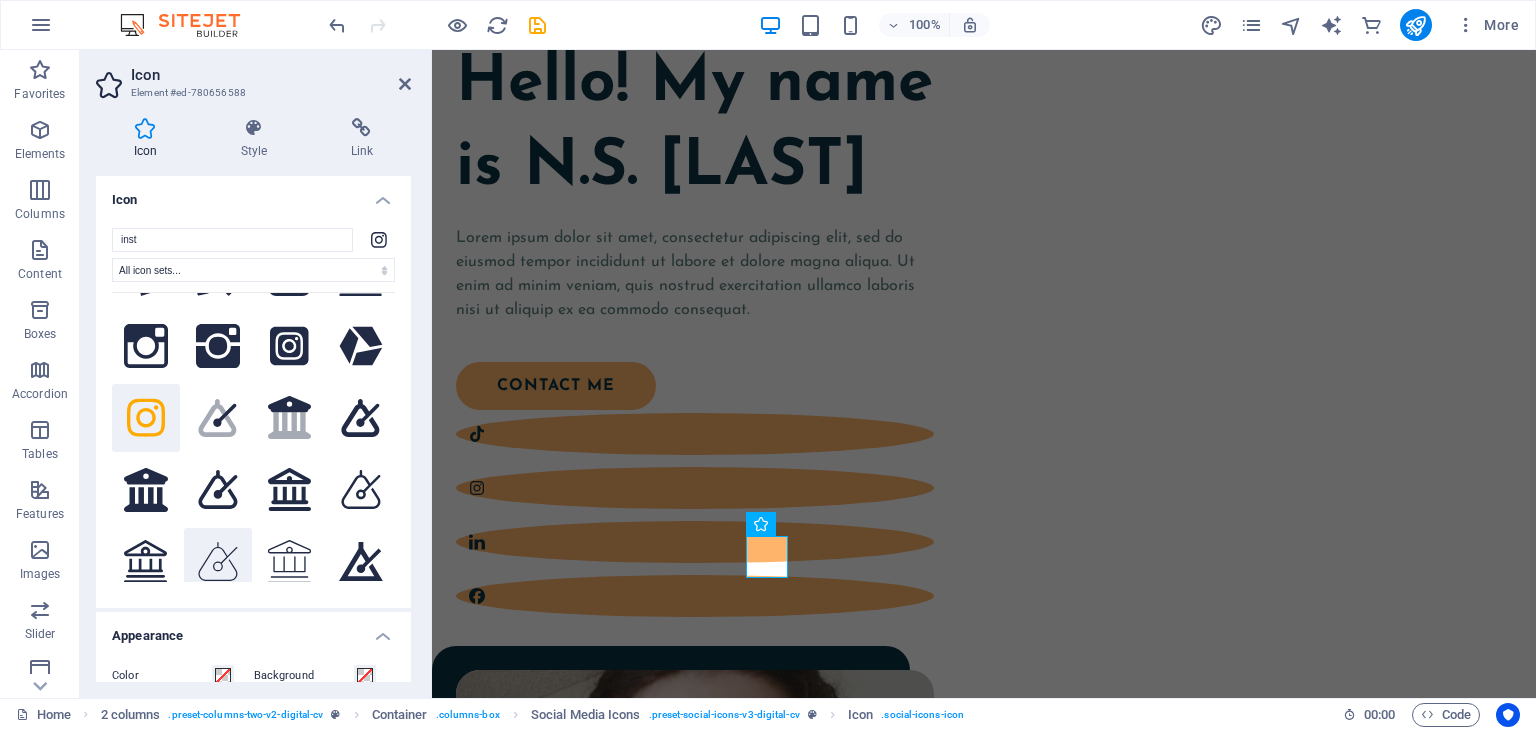 scroll, scrollTop: 5, scrollLeft: 0, axis: vertical 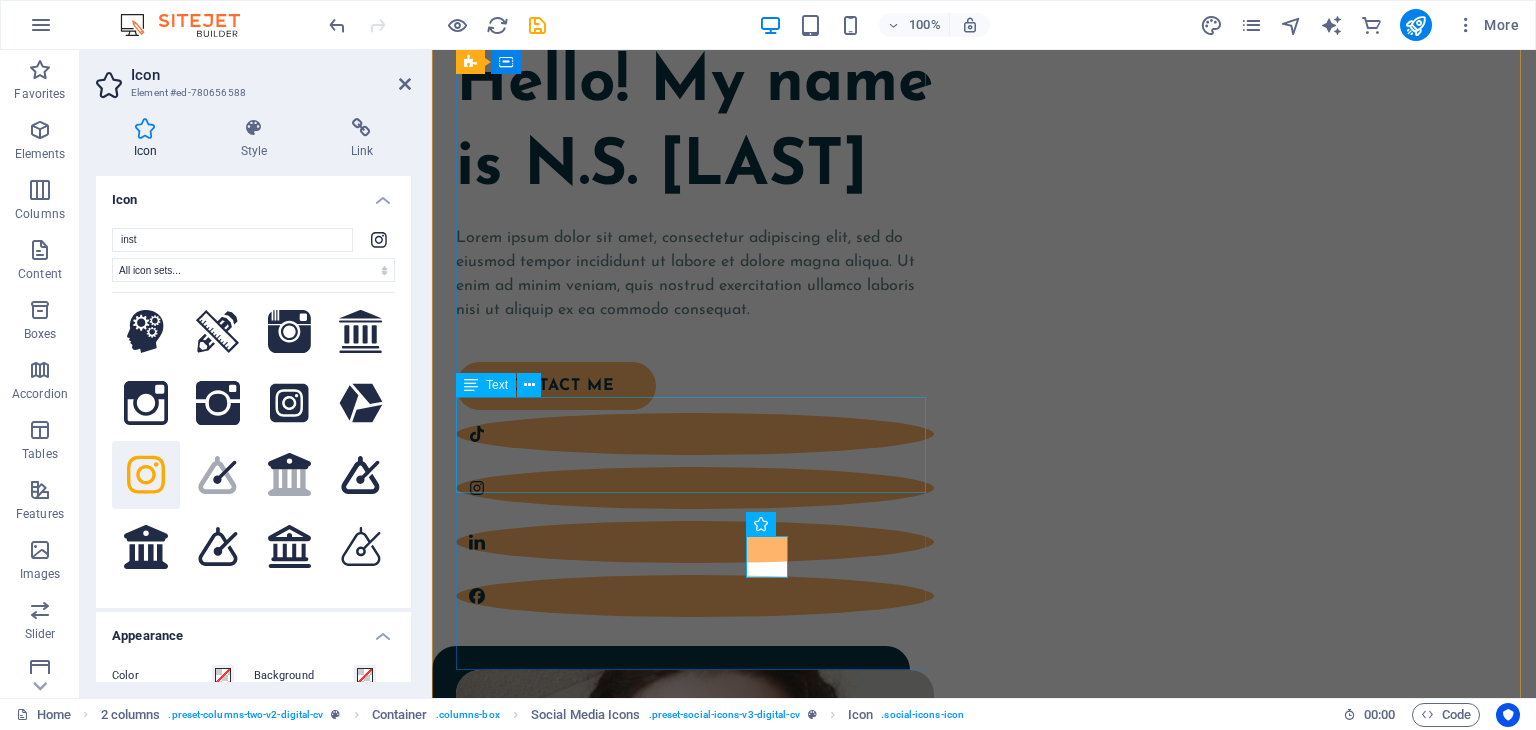 click on "Lorem ipsum dolor sit amet, consectetur adipiscing elit, sed do eiusmod tempor incididunt ut labore et dolore magna aliqua. Ut enim ad minim veniam, quis nostrud exercitation ullamco laboris nisi ut aliquip ex ea commodo consequat." at bounding box center (695, 274) 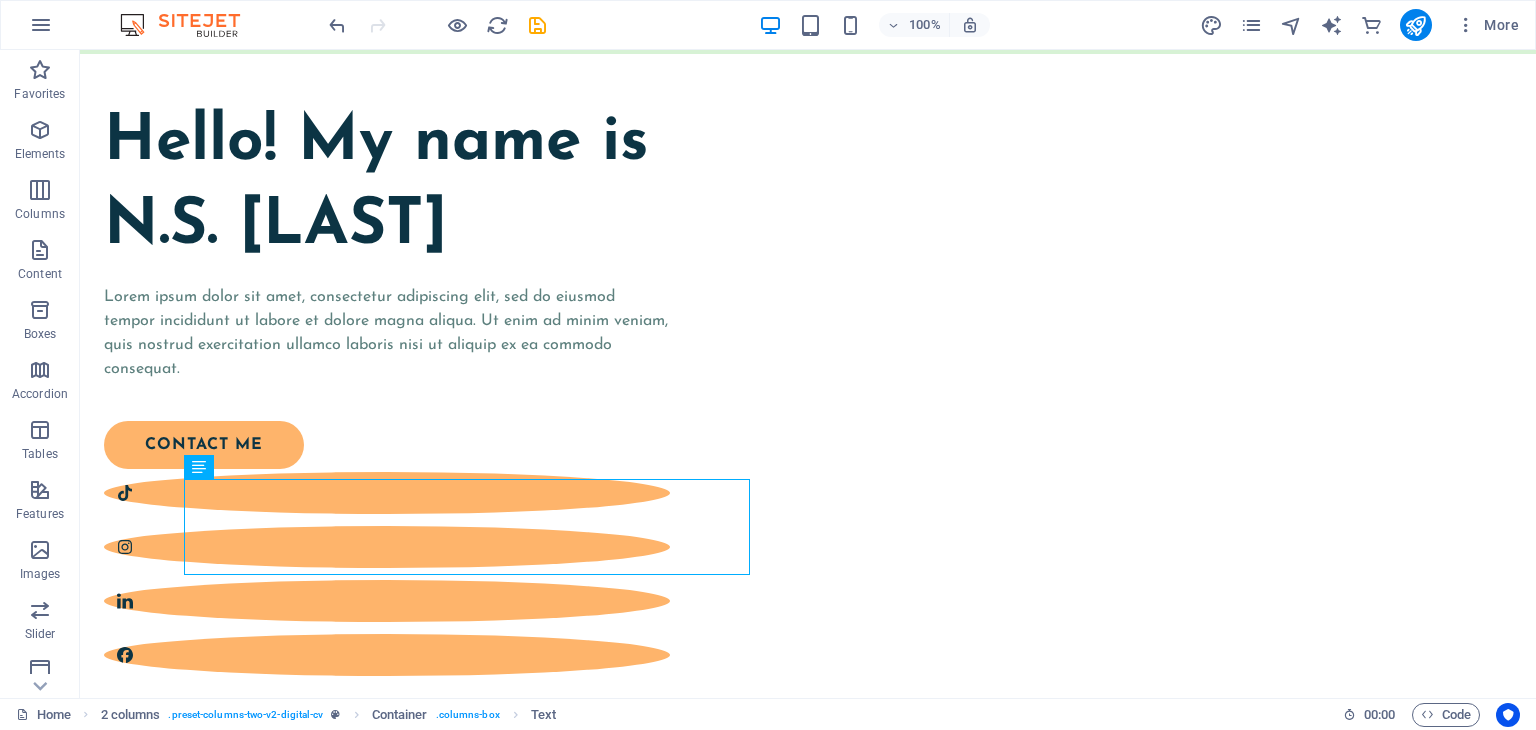 scroll, scrollTop: 178, scrollLeft: 0, axis: vertical 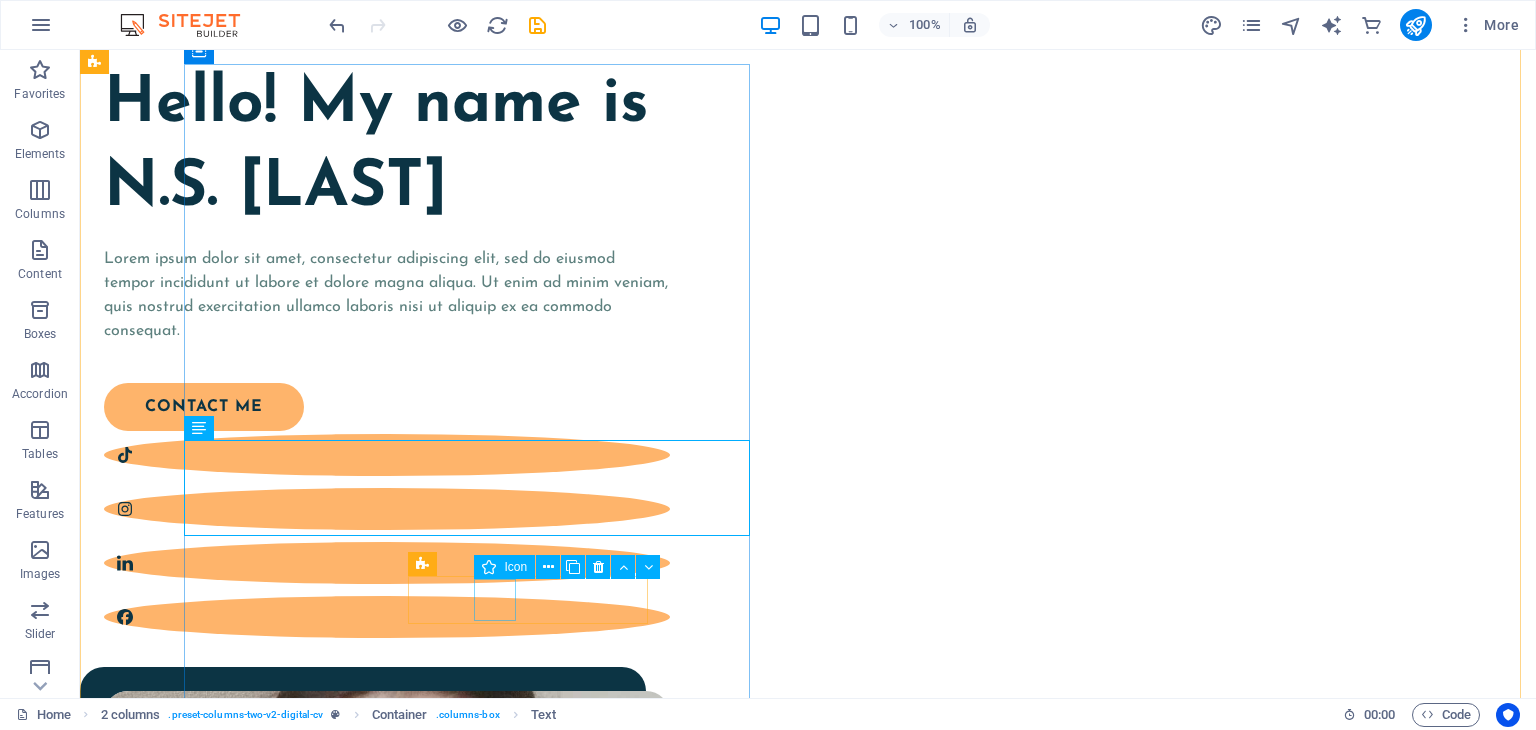 click at bounding box center [387, 509] 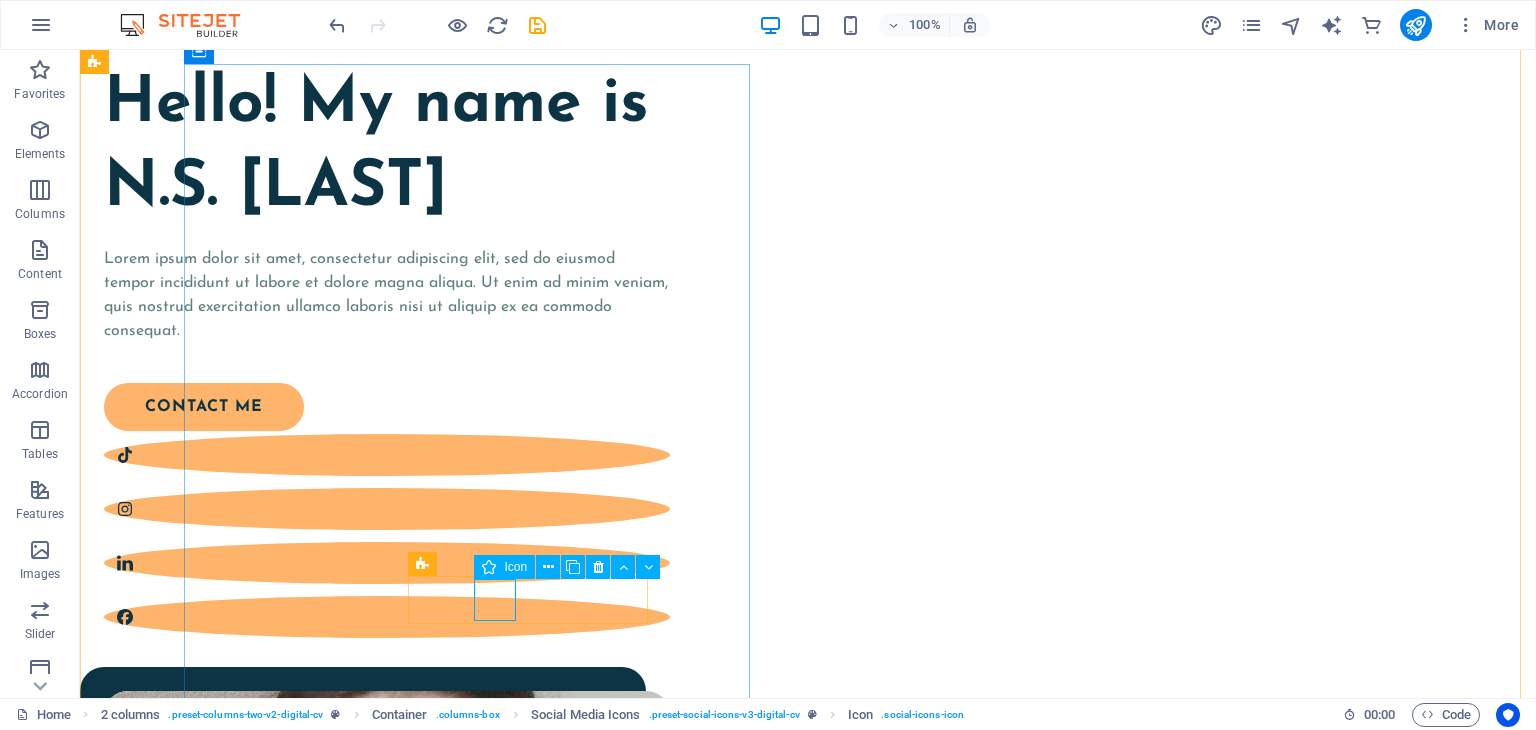 click at bounding box center [387, 509] 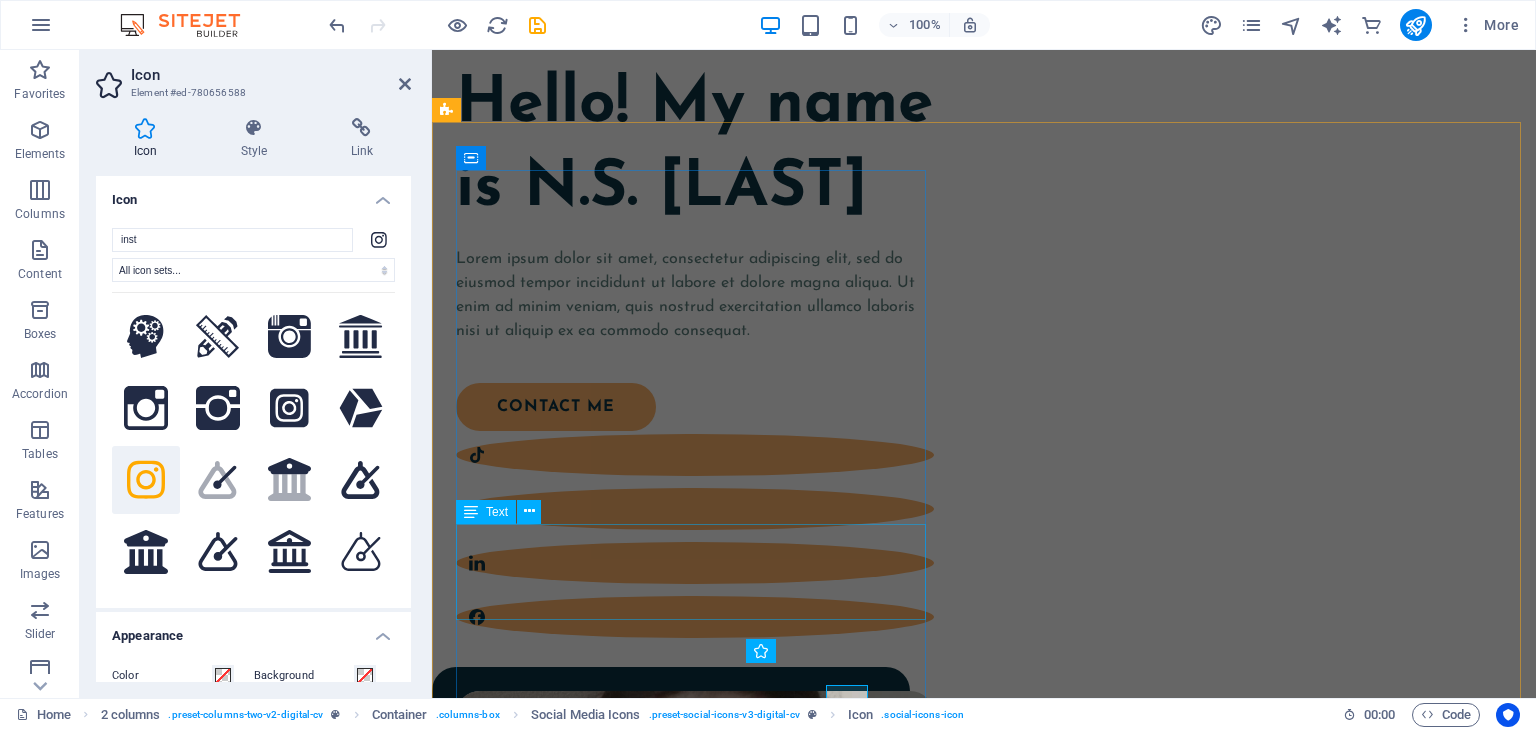 scroll, scrollTop: 72, scrollLeft: 0, axis: vertical 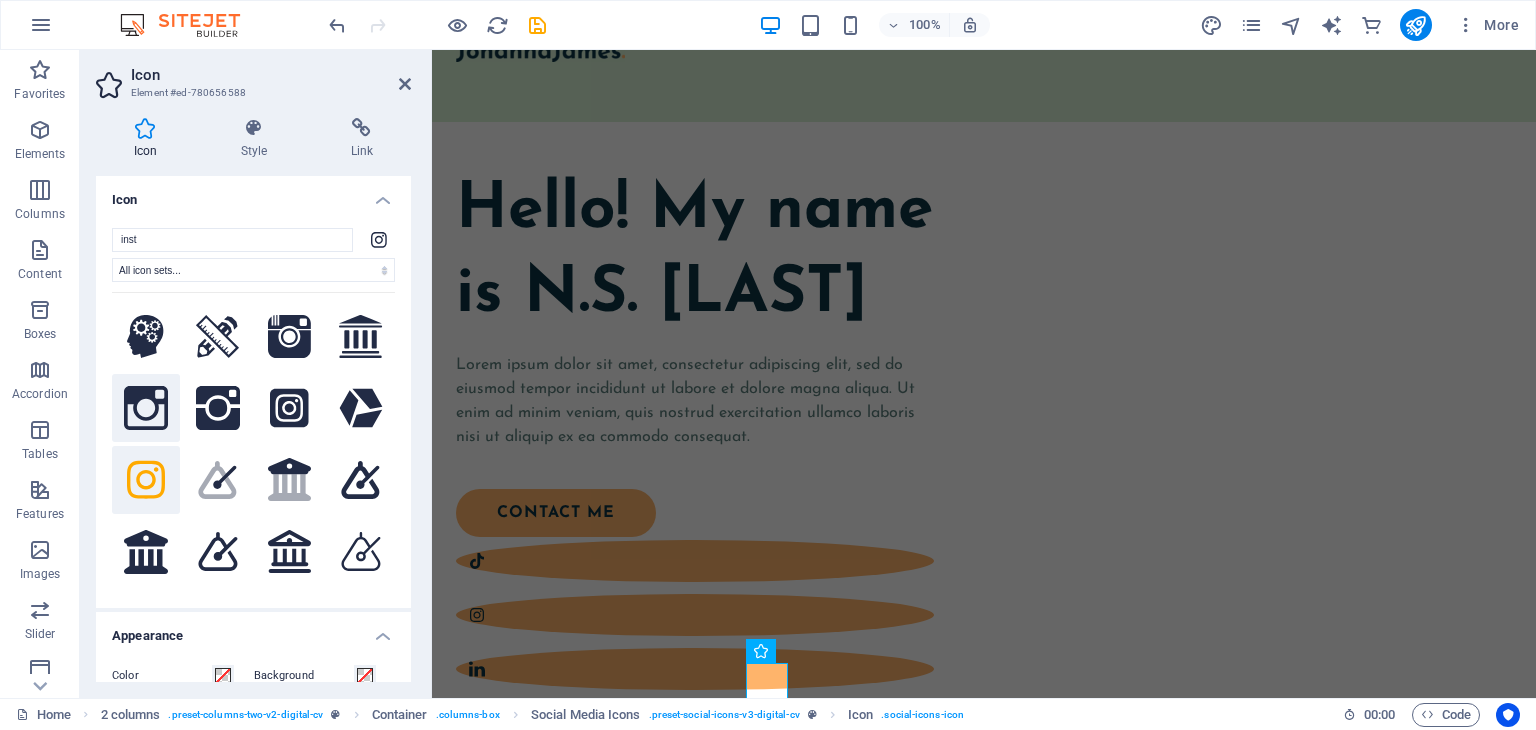 click 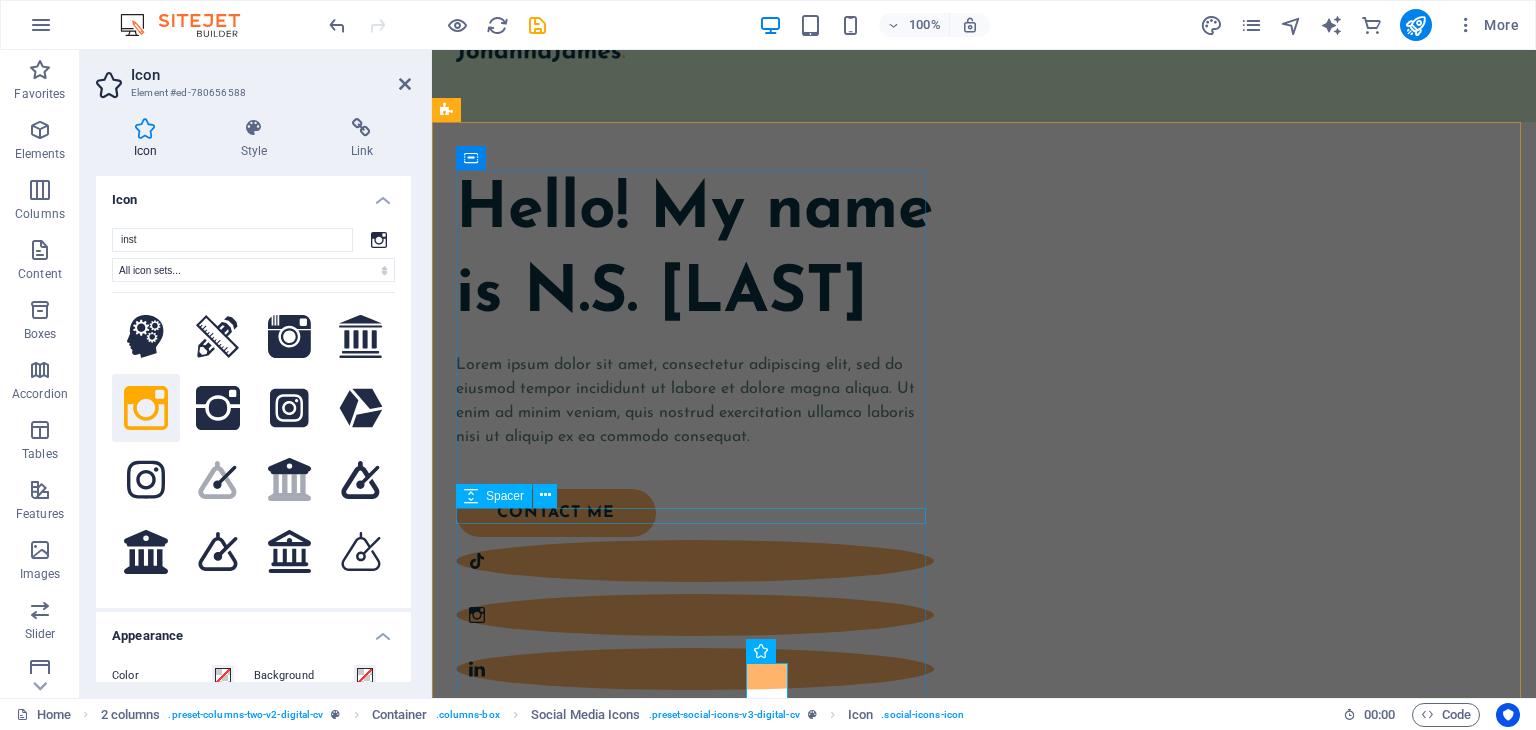 click at bounding box center (695, 345) 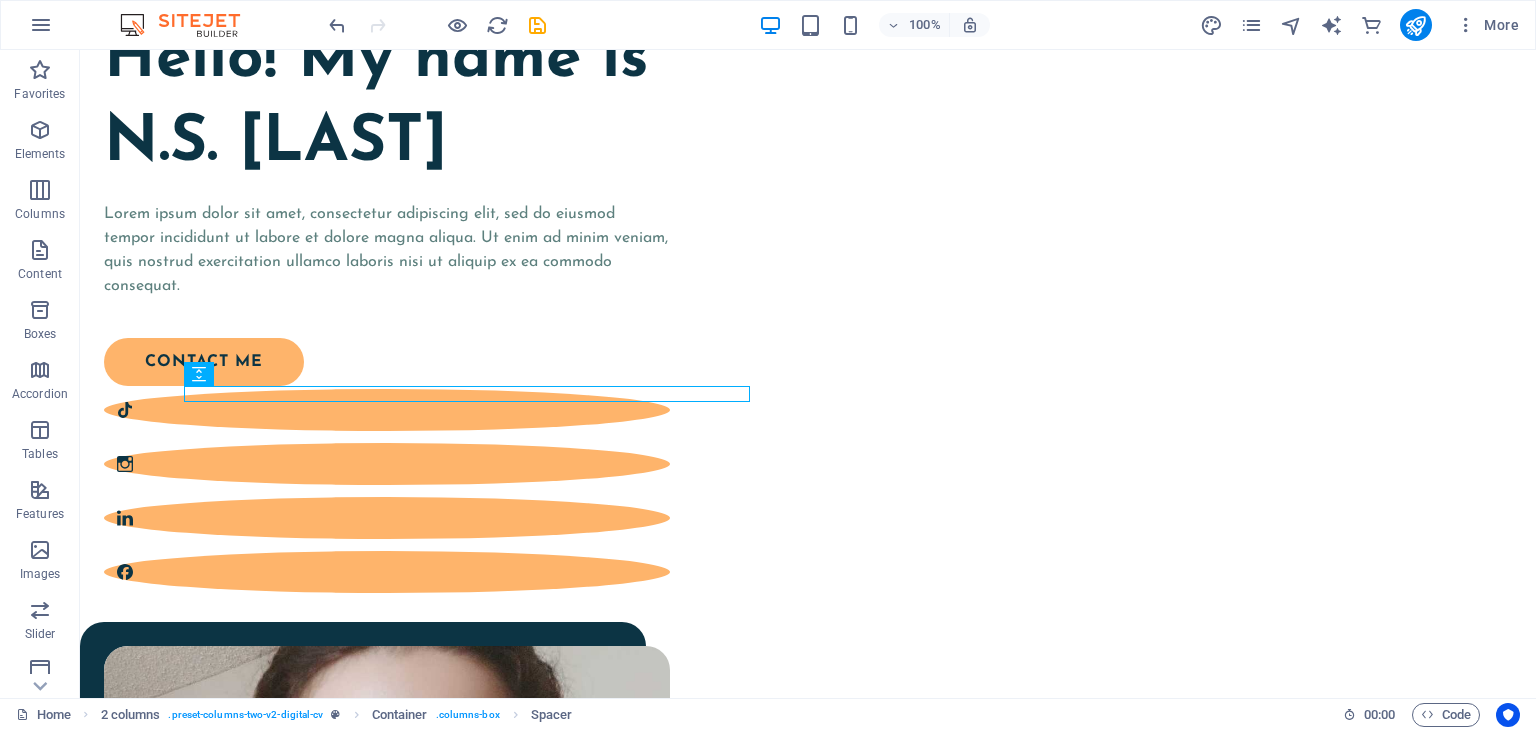 scroll, scrollTop: 197, scrollLeft: 0, axis: vertical 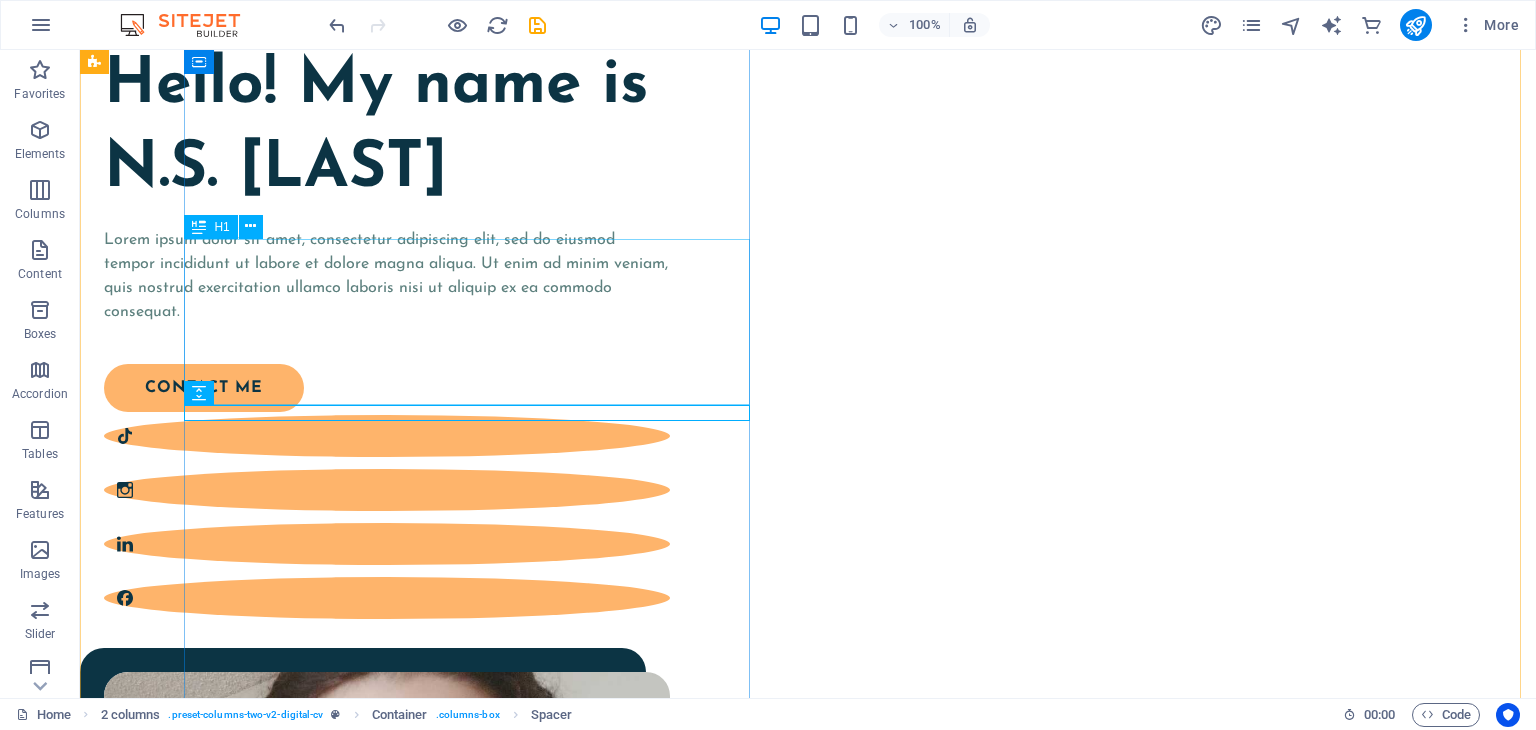 click on "Hello! My name is N.S. [LAST]" at bounding box center (387, 128) 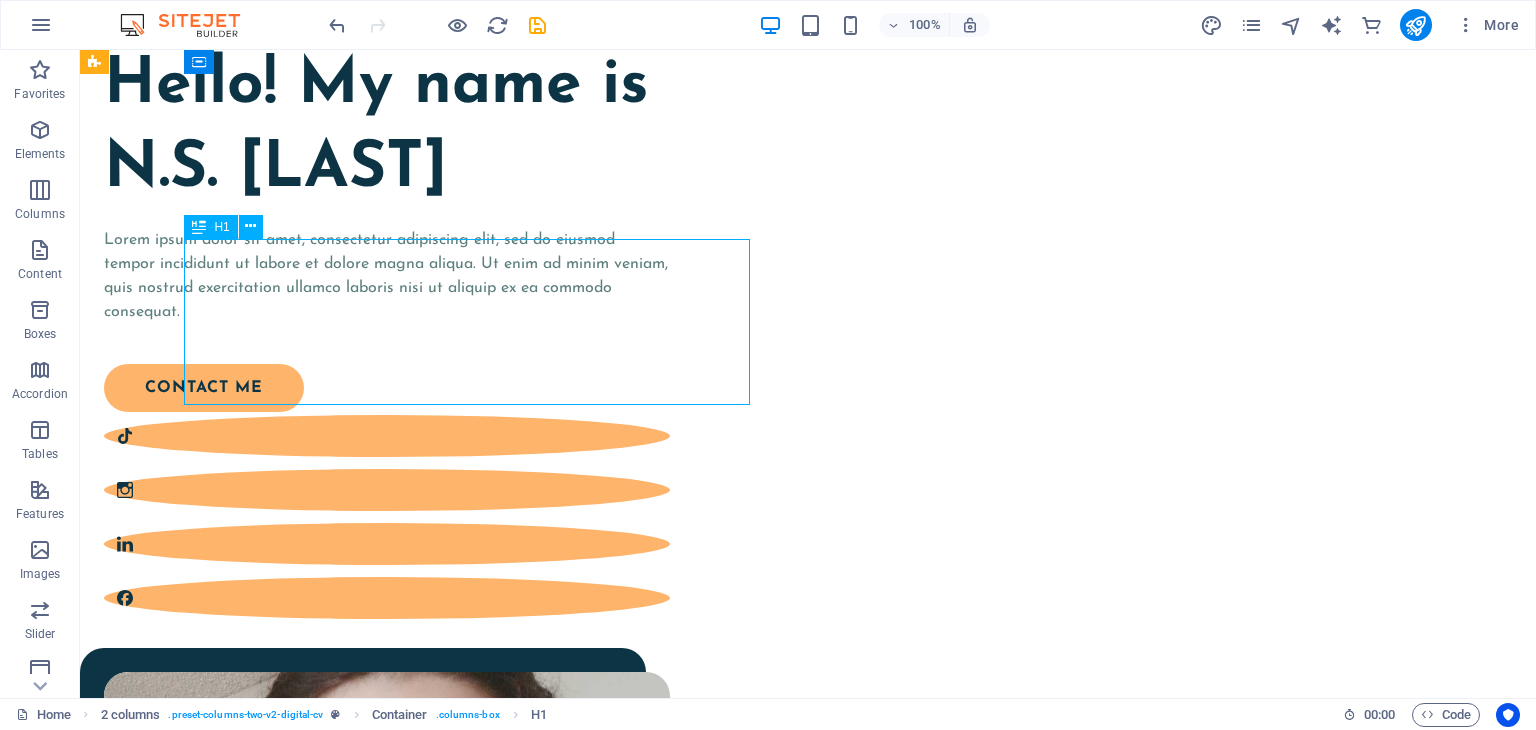 click on "Hello! My name is N.S. [LAST]" at bounding box center (387, 128) 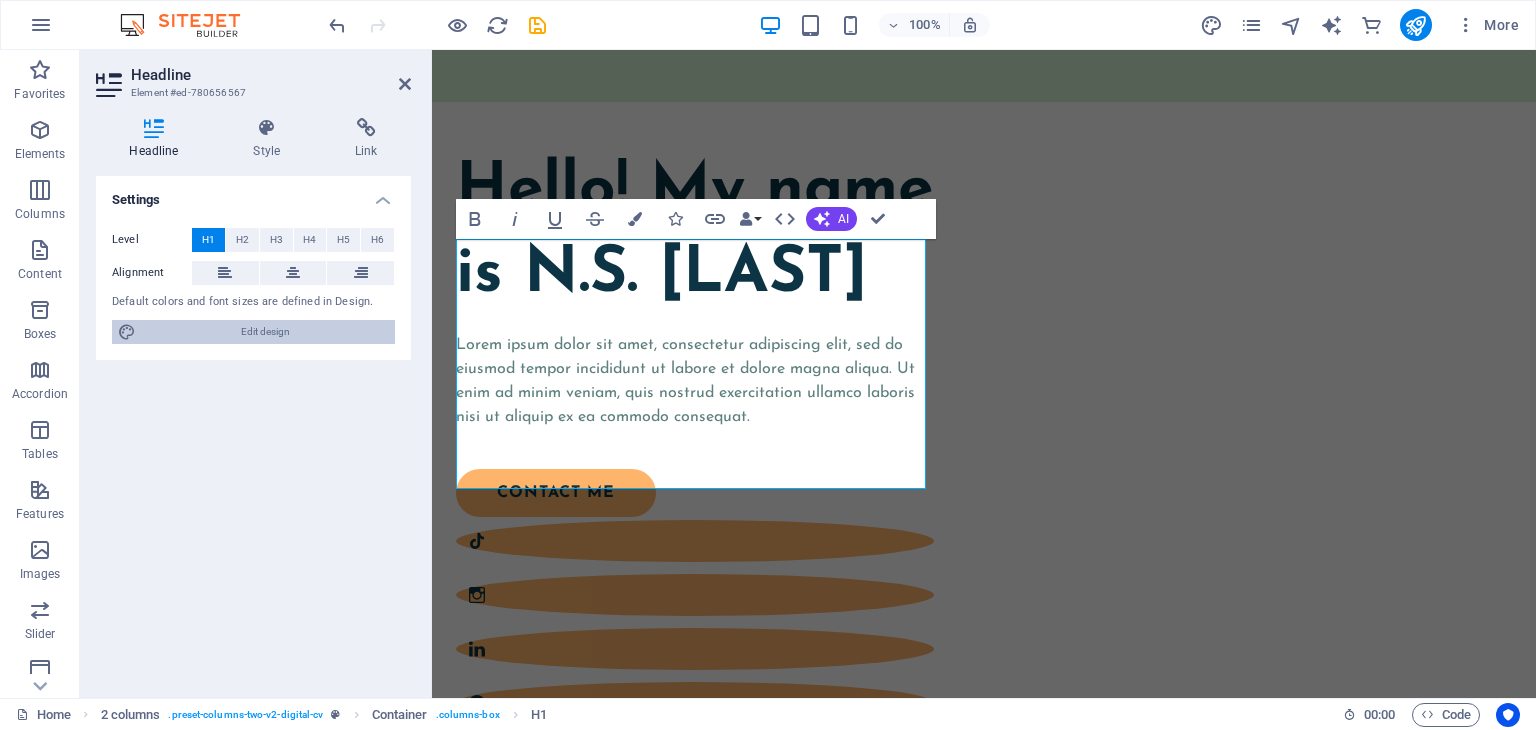drag, startPoint x: 275, startPoint y: 334, endPoint x: 667, endPoint y: 274, distance: 396.56525 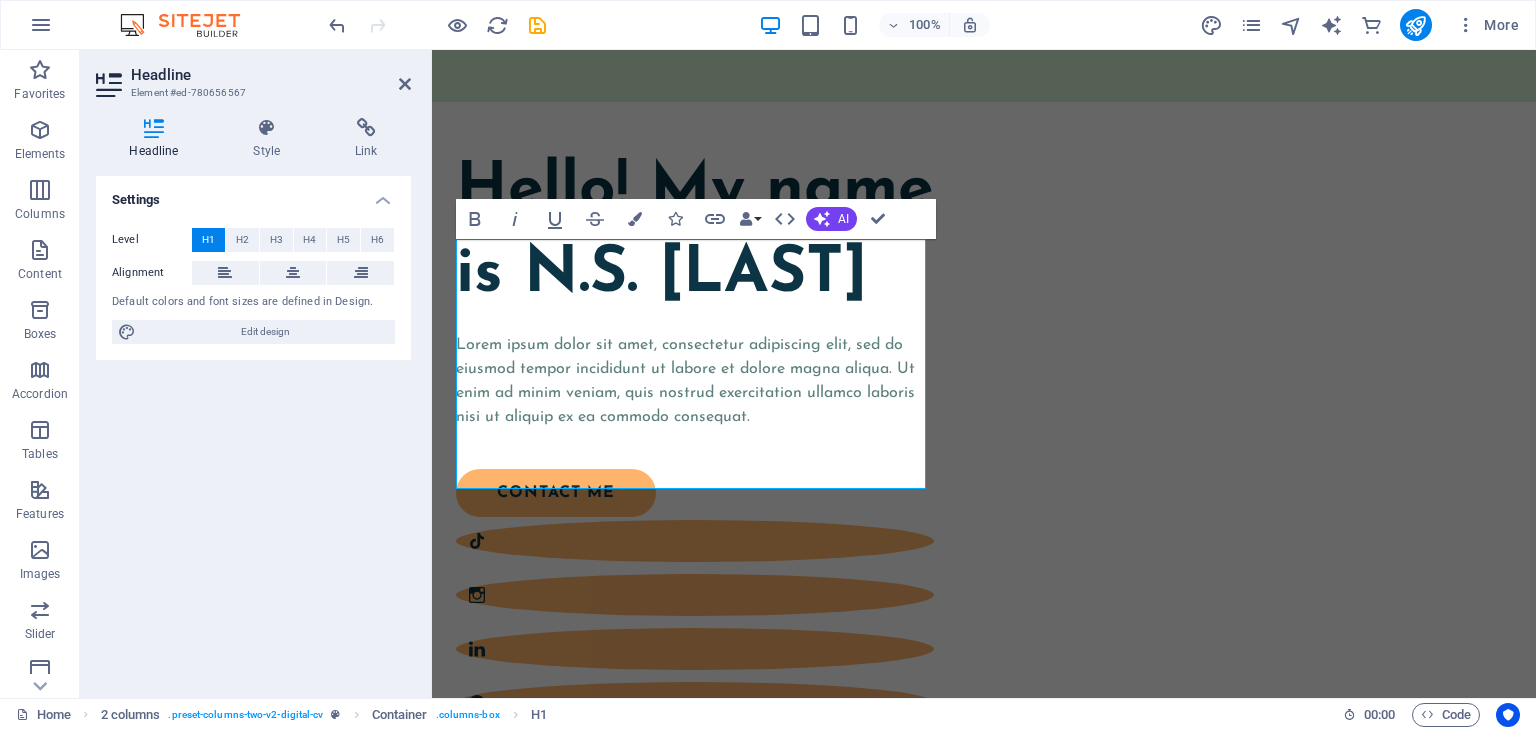 select on "px" 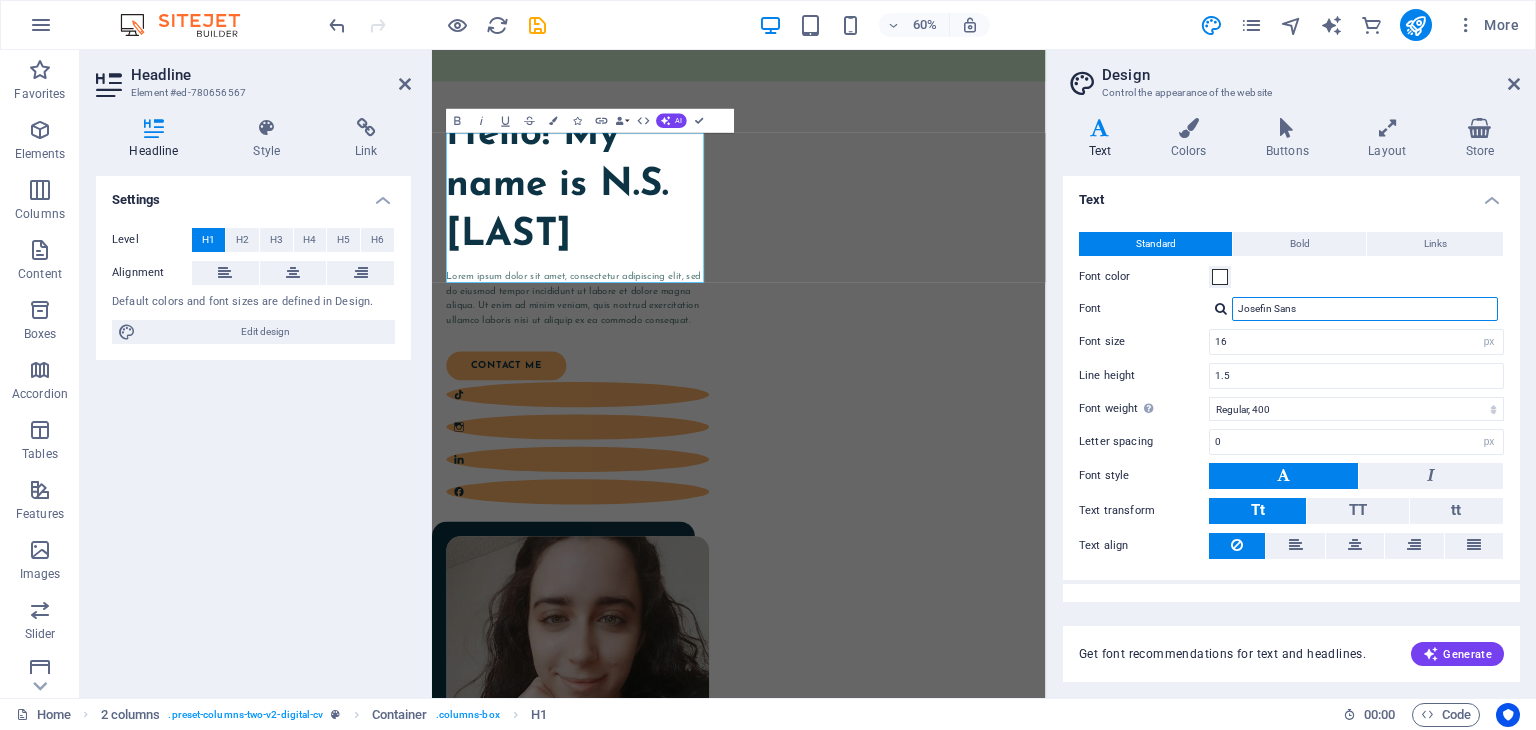 click on "Josefin Sans" at bounding box center (1365, 309) 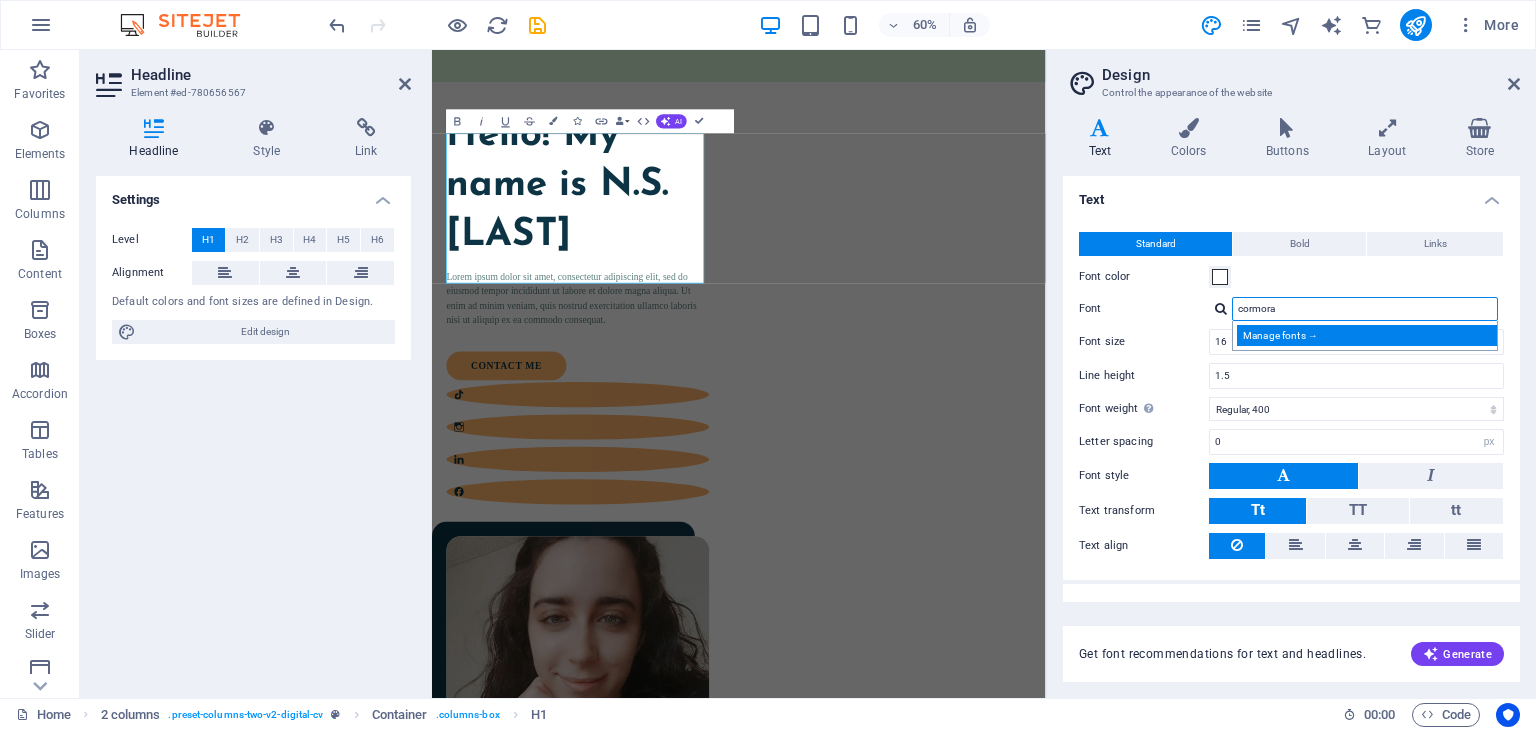 type on "cormora" 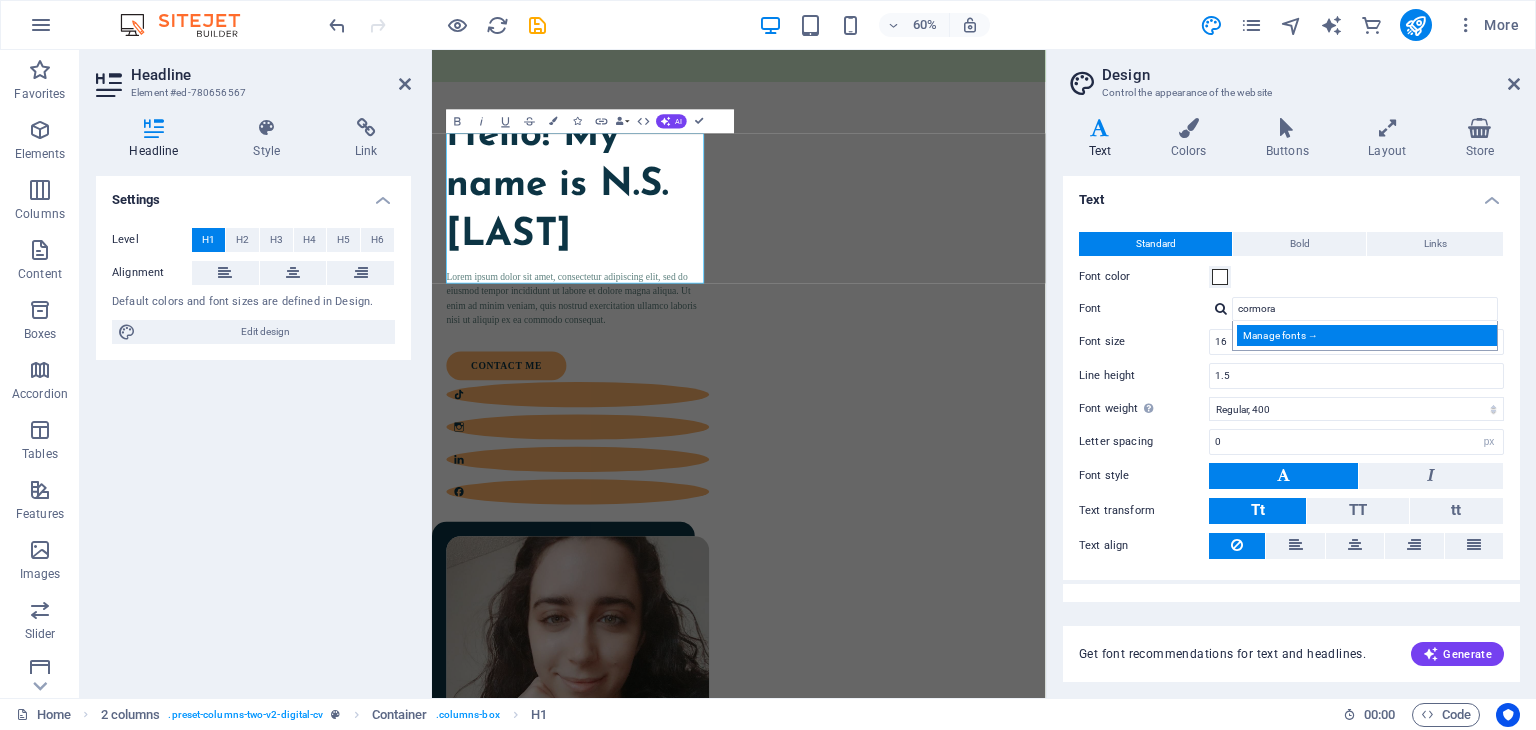 click on "Manage fonts →" at bounding box center (1369, 335) 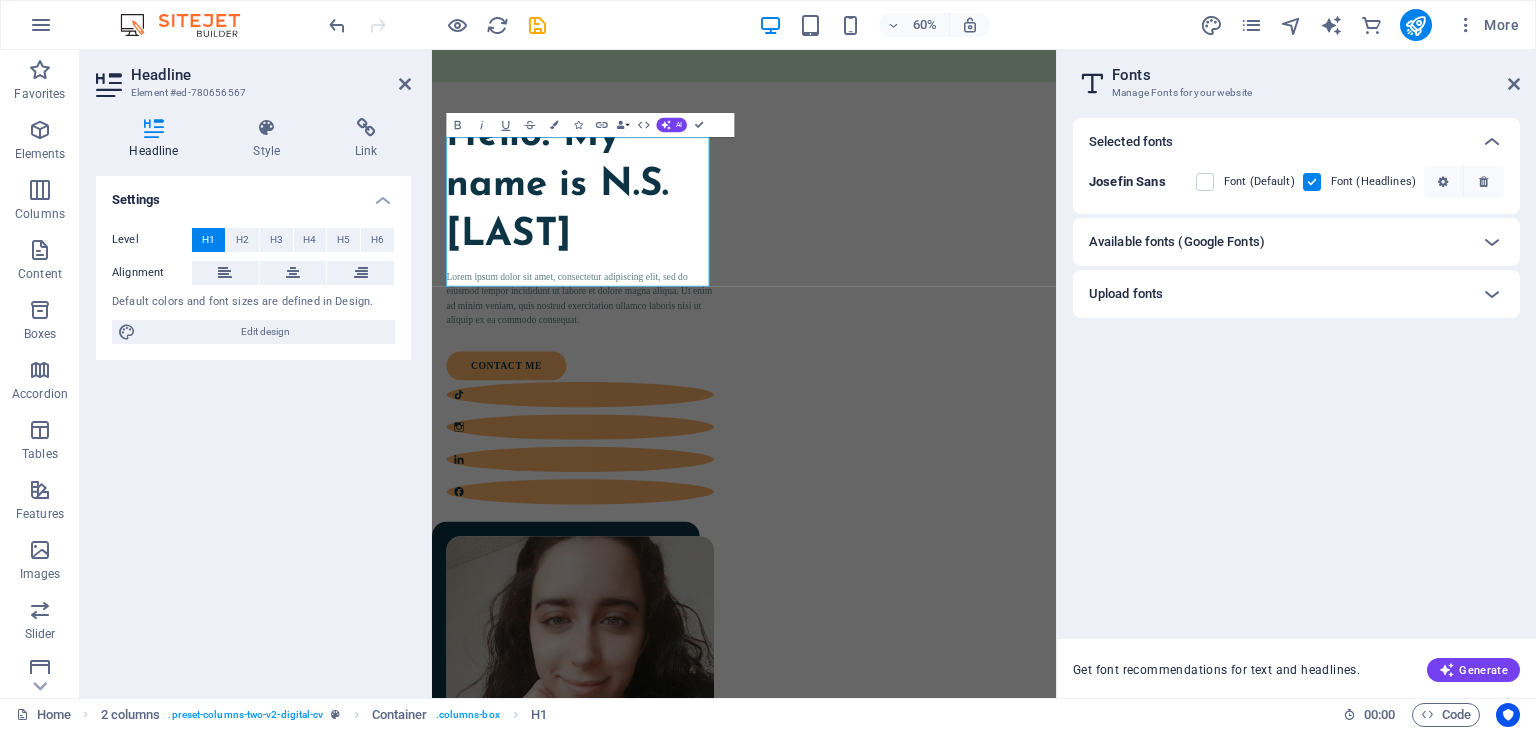 click on "Available fonts (Google Fonts)" at bounding box center [1296, 242] 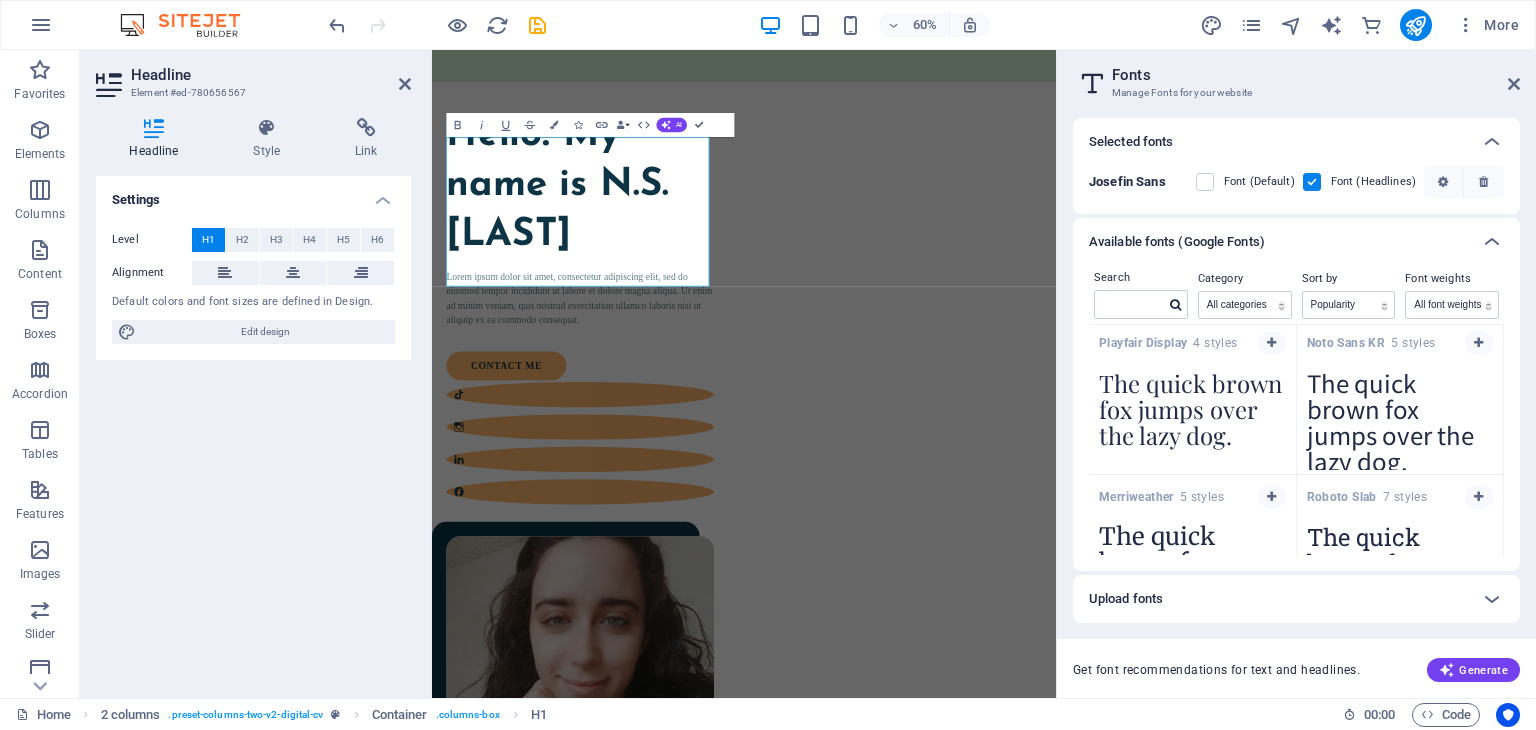 scroll, scrollTop: 1368, scrollLeft: 0, axis: vertical 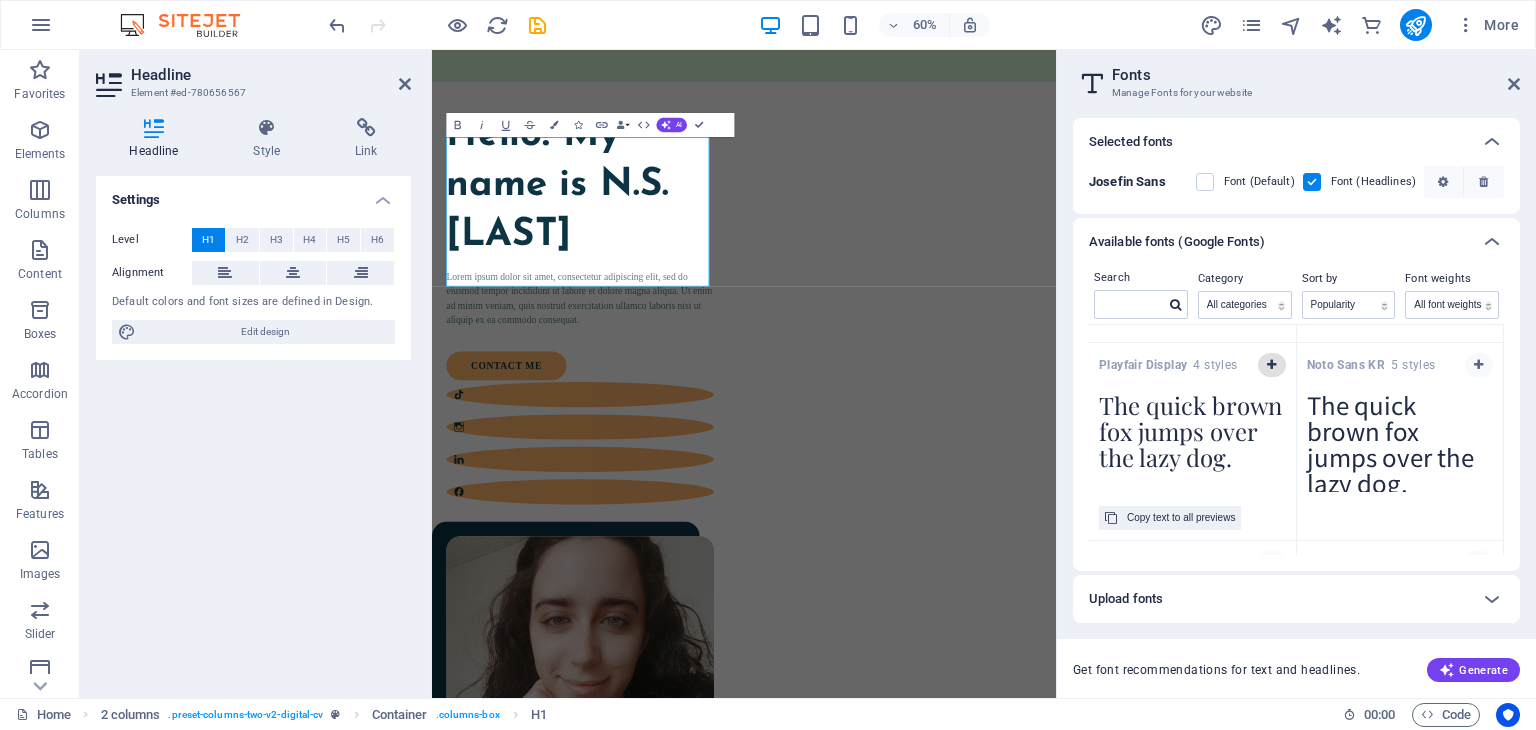 click at bounding box center (1271, 365) 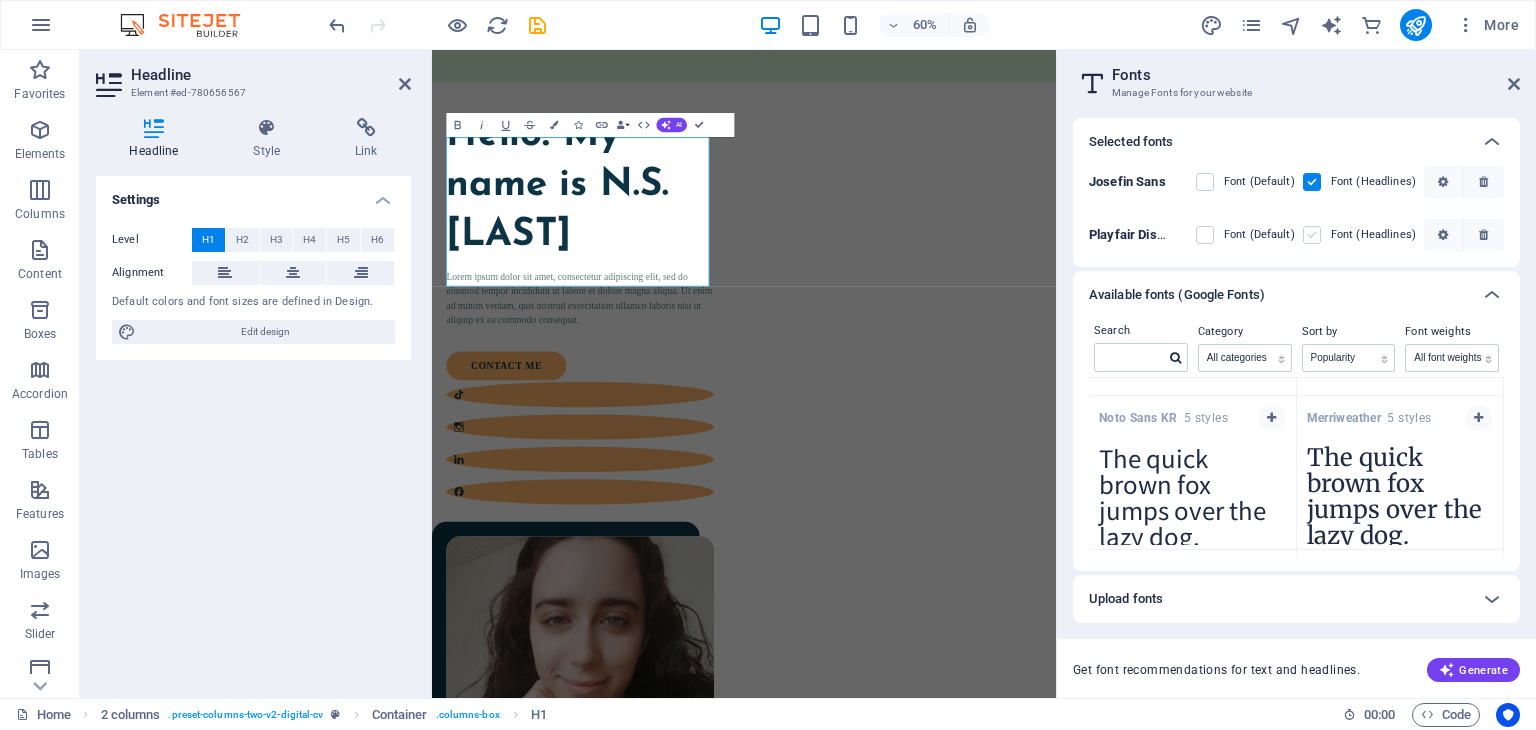click at bounding box center (1312, 235) 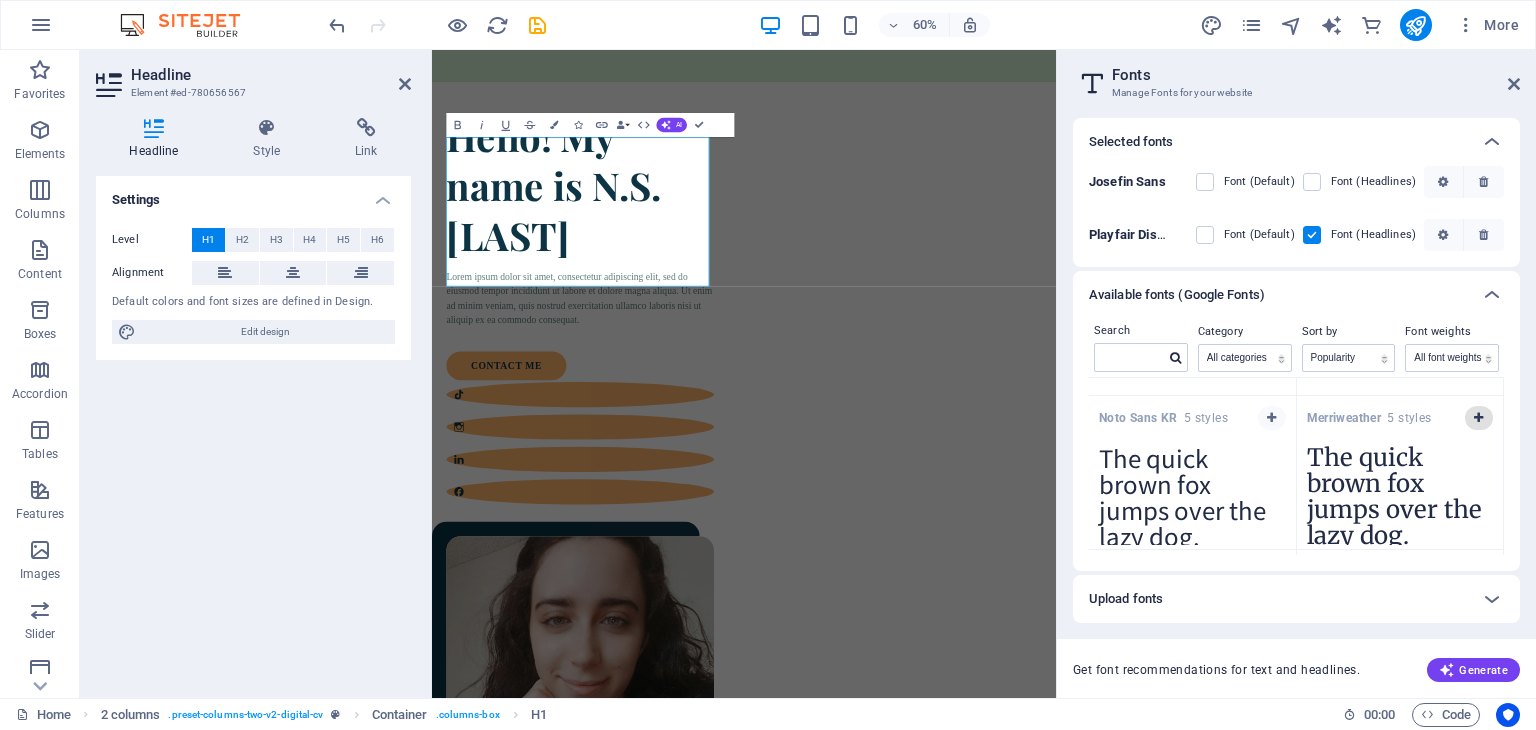 click at bounding box center (1478, 418) 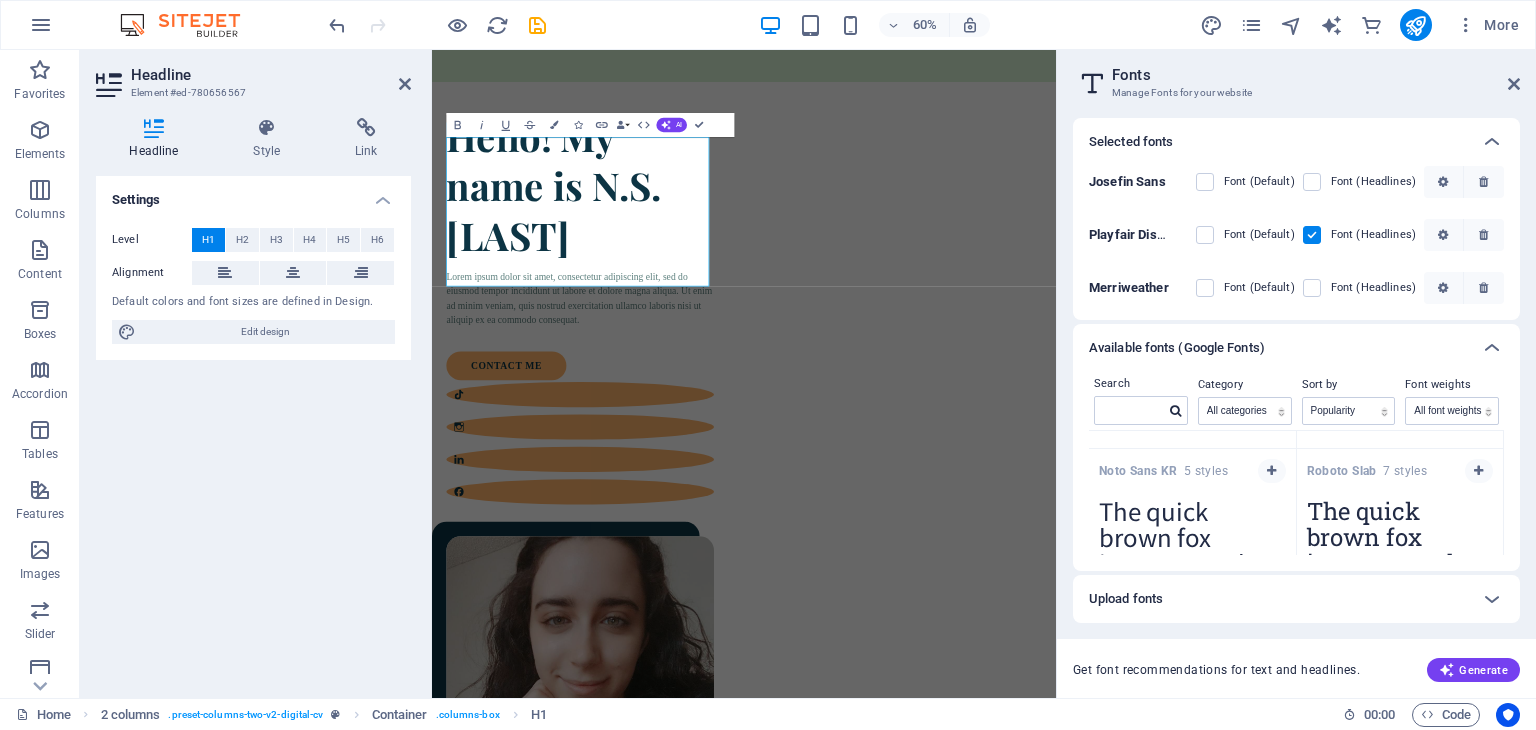 click at bounding box center [1312, 235] 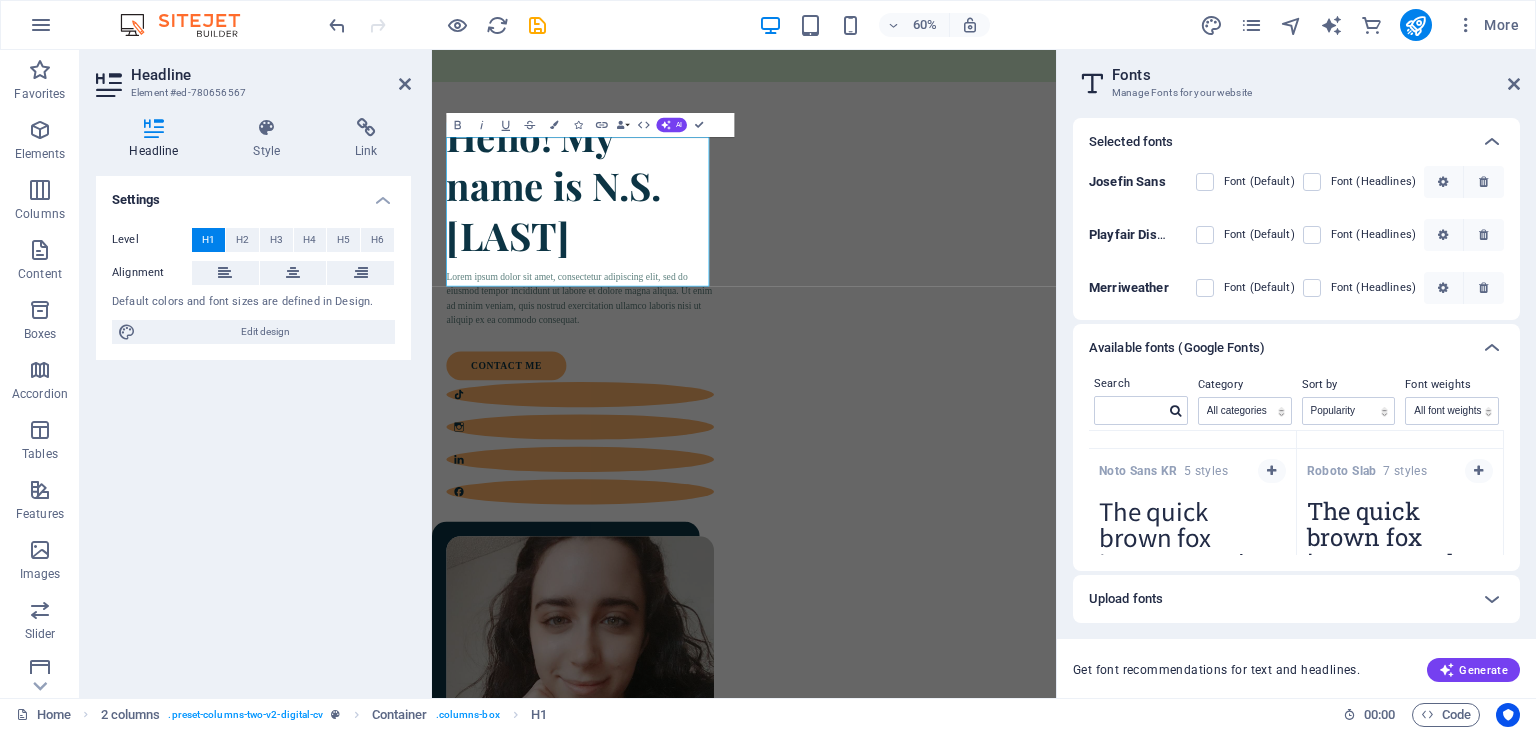 click on "Merriweather Font (Default) Font (Headlines)" at bounding box center [1296, 282] 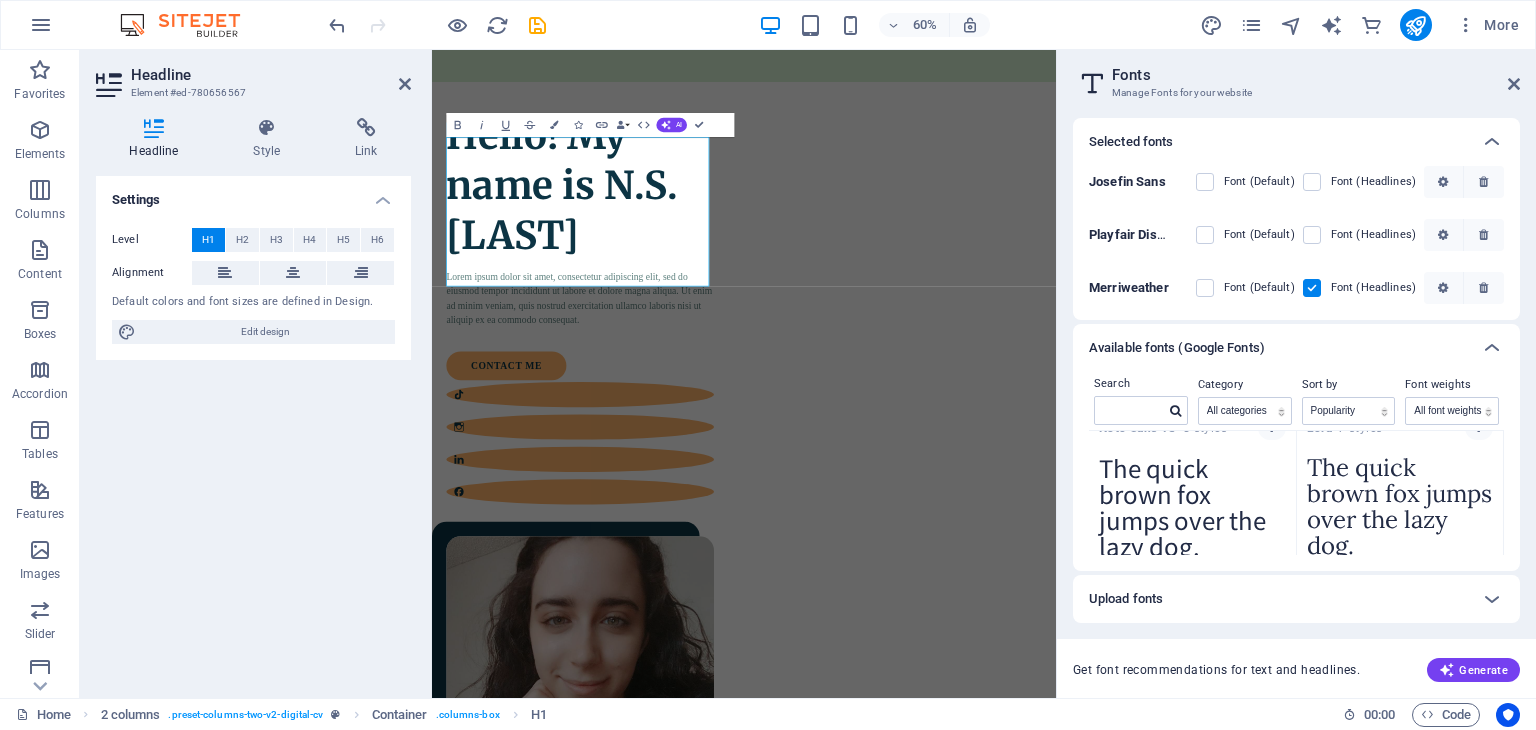 scroll, scrollTop: 1829, scrollLeft: 0, axis: vertical 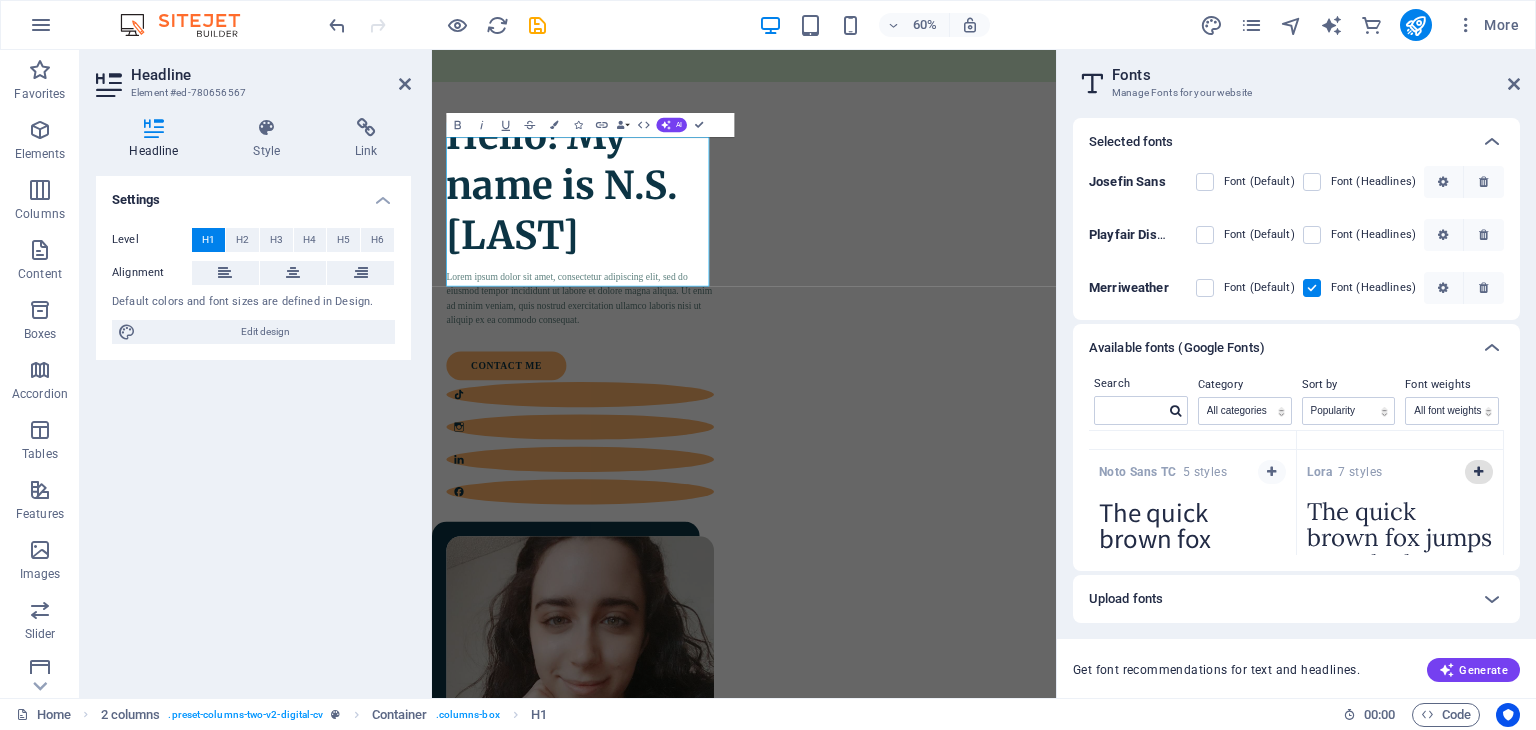 click at bounding box center (1478, 472) 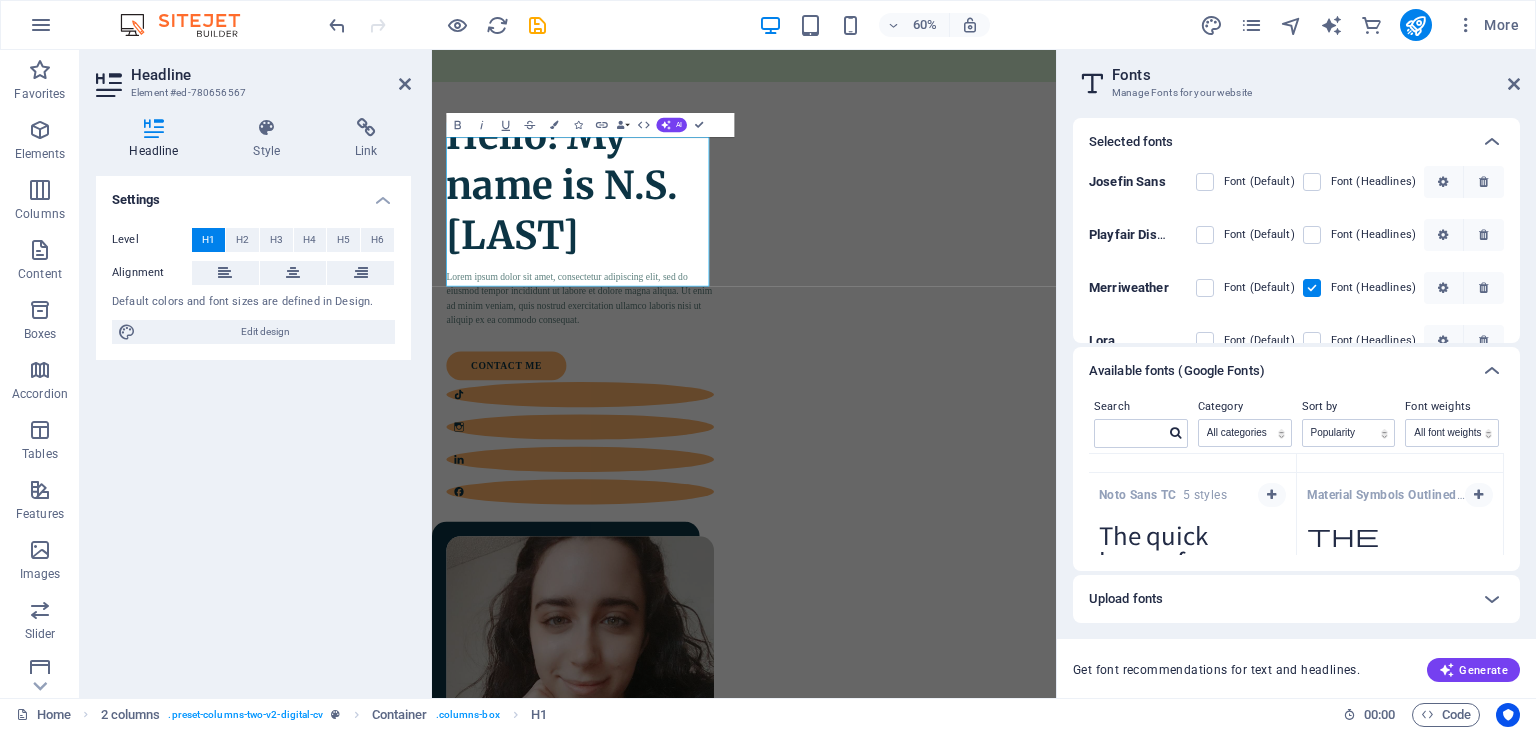 click at bounding box center (1312, 288) 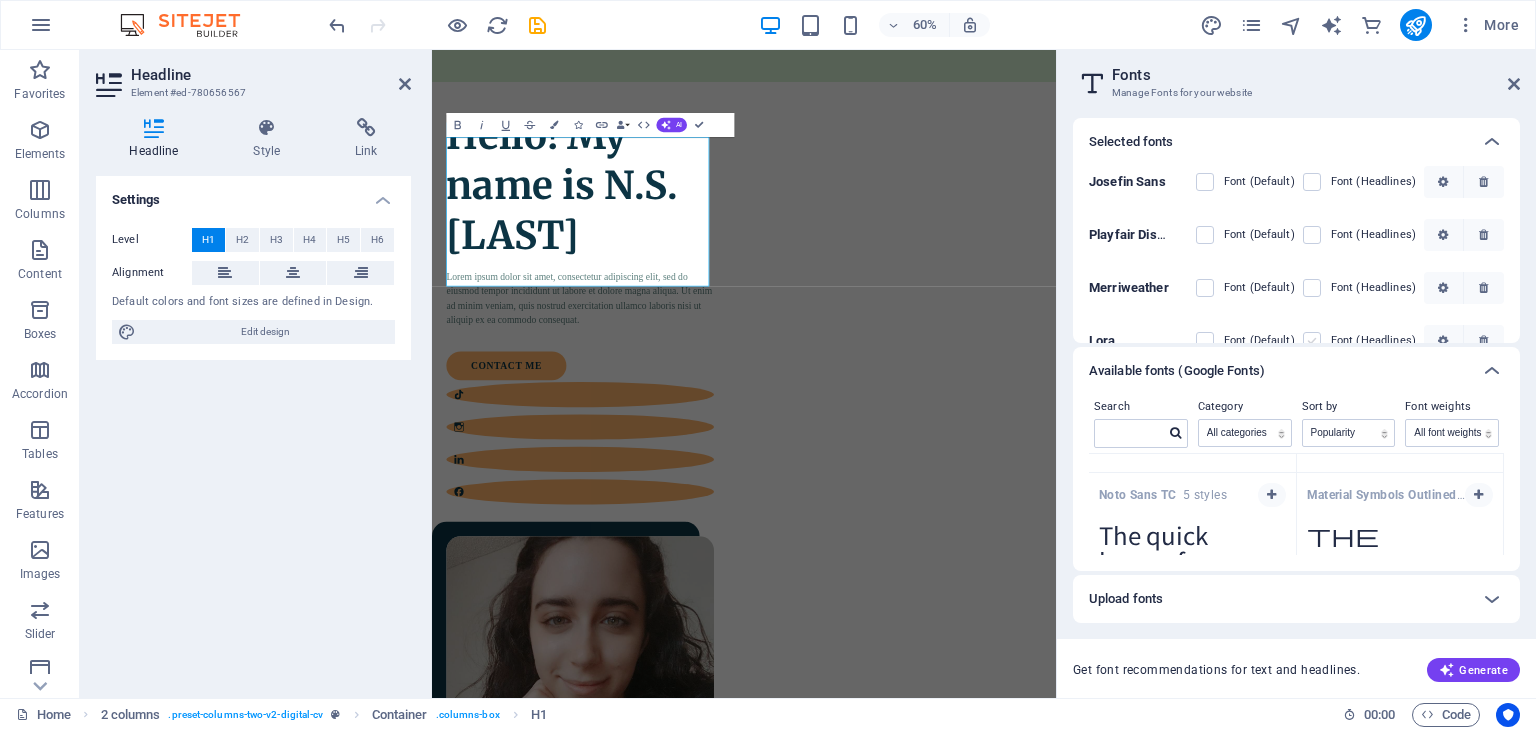 click at bounding box center [1312, 341] 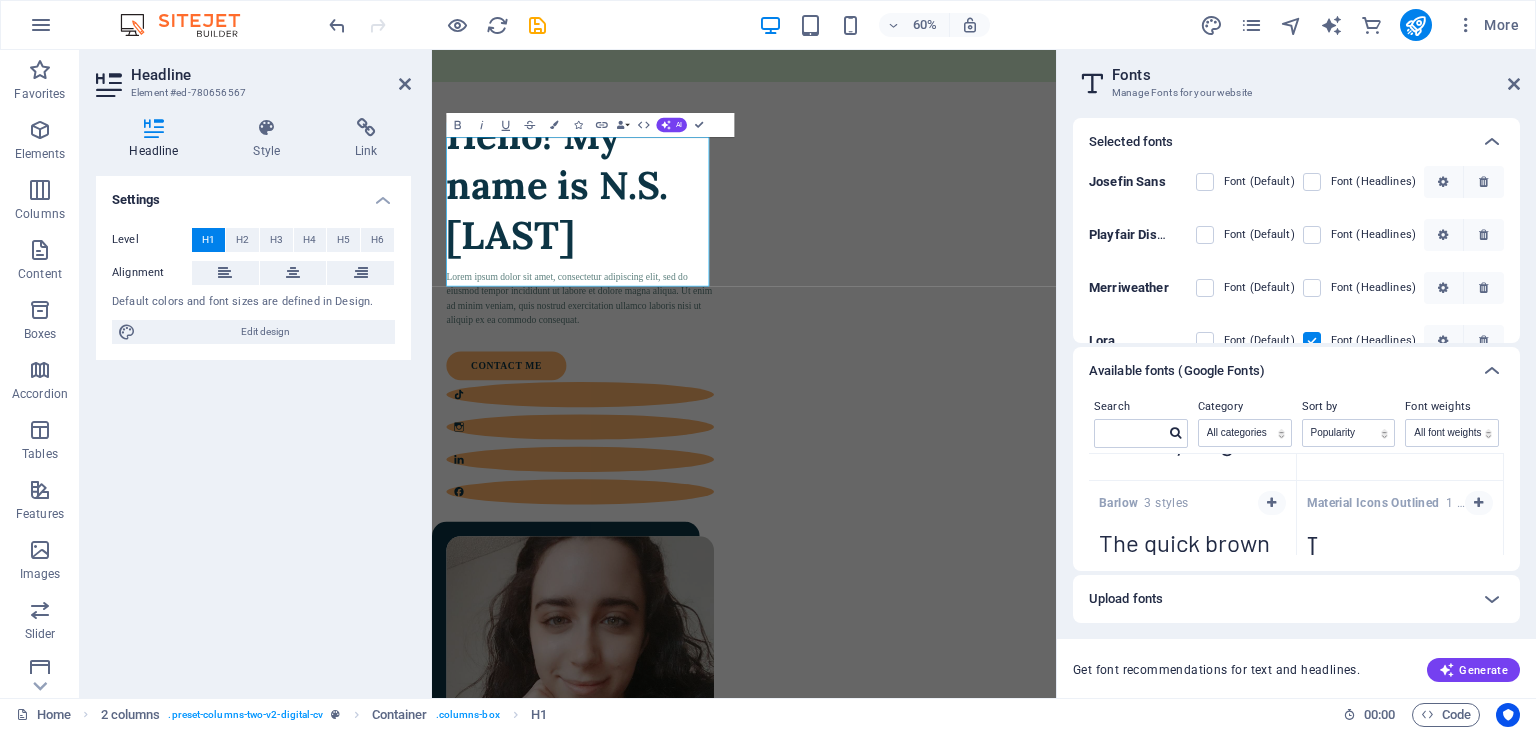 scroll, scrollTop: 2629, scrollLeft: 0, axis: vertical 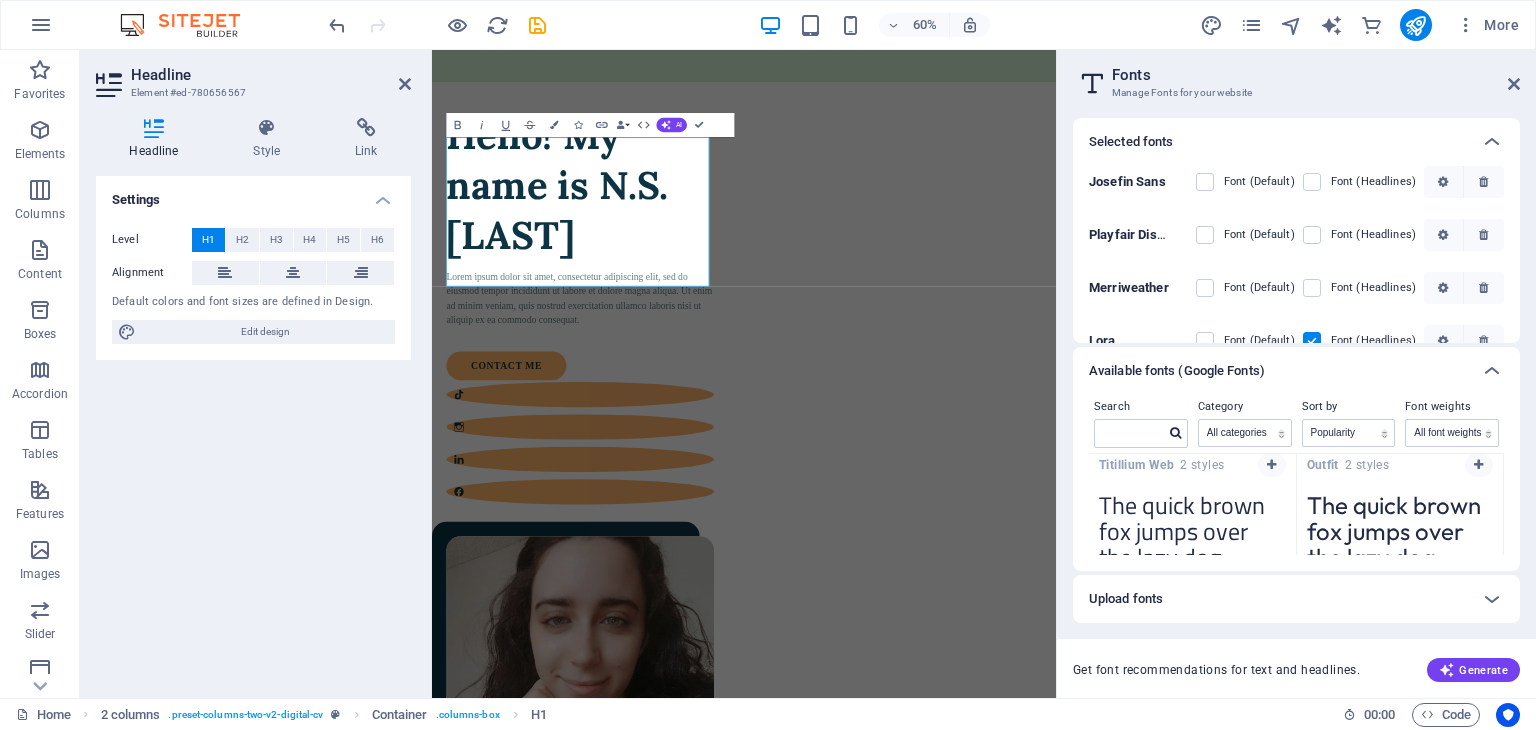 click on "Search Category All categories serif display monospace sans-serif handwriting Sort by Name Category Popularity Font weights All font weights 100 100italic 200 200italic 300 300italic 500 500italic 600 600italic 700 700italic 800 800italic 900 900italic italic regular Roboto 9   styles The quick brown fox jumps over the lazy dog. Copy text to all previews Open Sans 10   styles The quick brown fox jumps over the lazy dog. Copy text to all previews Noto Sans JP 5   styles The quick brown fox jumps over the lazy dog. Copy text to all previews Montserrat 5   styles The quick brown fox jumps over the lazy dog. Copy text to all previews Inter 7   styles The quick brown fox jumps over the lazy dog. Copy text to all previews Poppins 3   styles The quick brown fox jumps over the lazy dog. Copy text to all previews Lato 2   styles The quick brown fox jumps over the lazy dog. Copy text to all previews Material Icons 1   styles The quick brown fox jumps over the lazy dog. Copy text to all previews Roboto Condensed 7   6" at bounding box center [1296, 483] 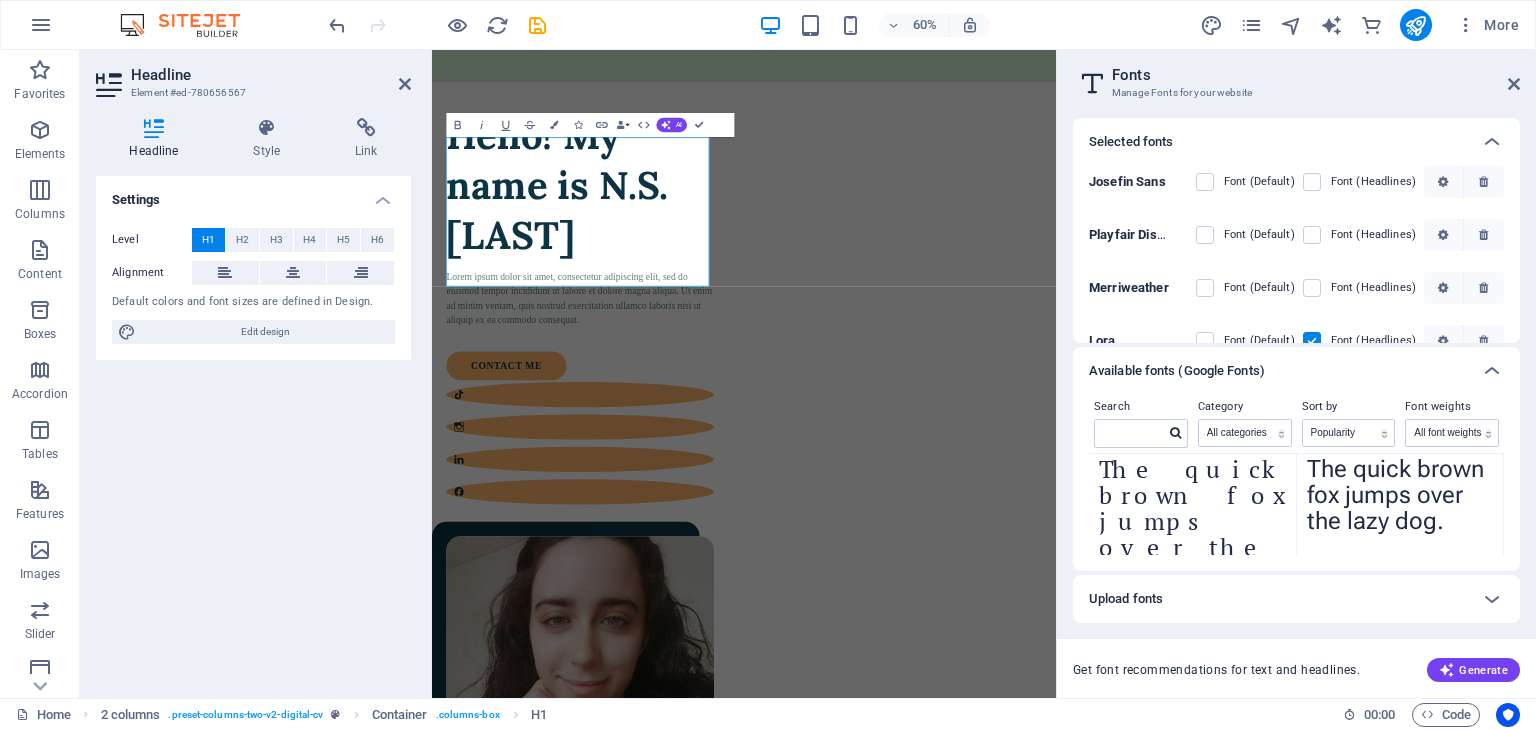 scroll, scrollTop: 2971, scrollLeft: 0, axis: vertical 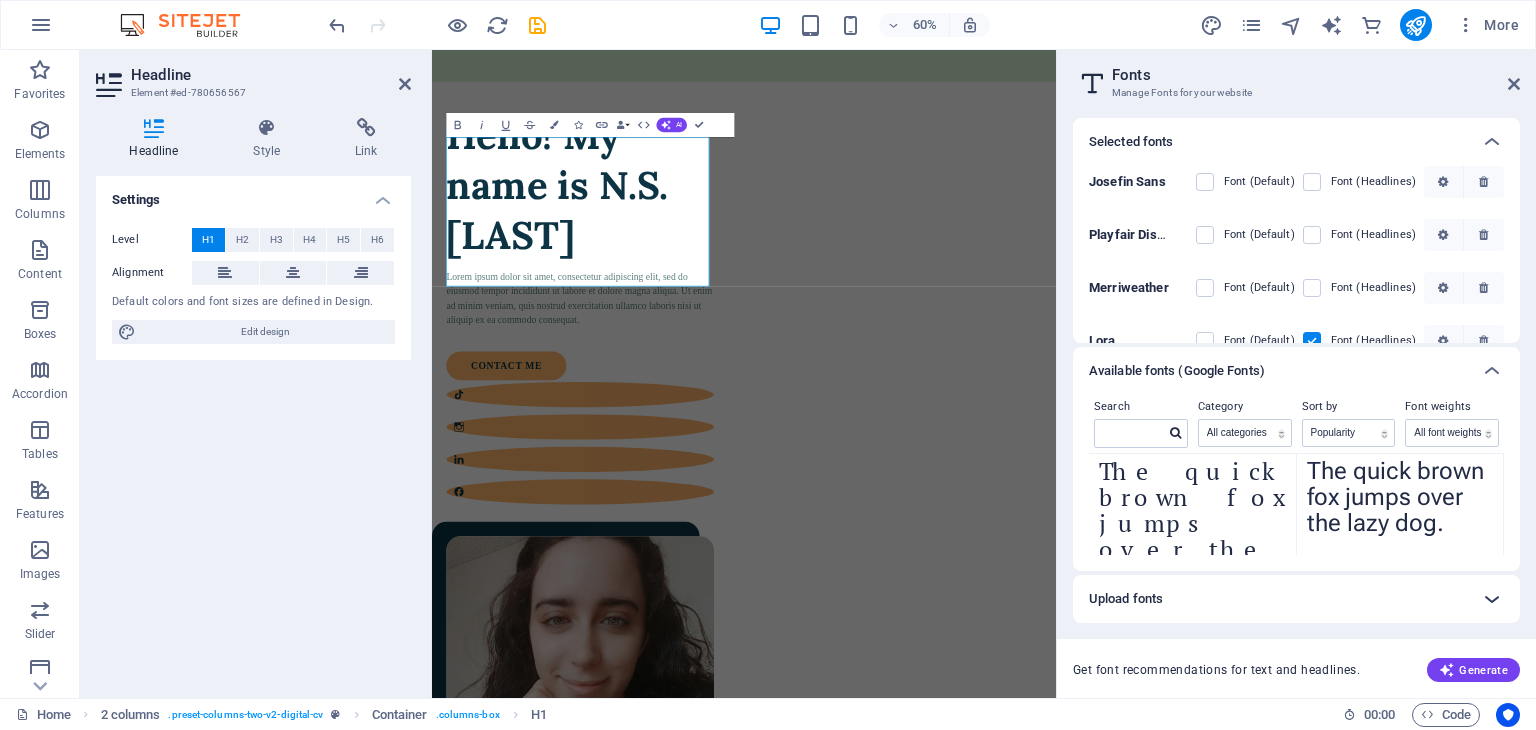 click at bounding box center (1492, 599) 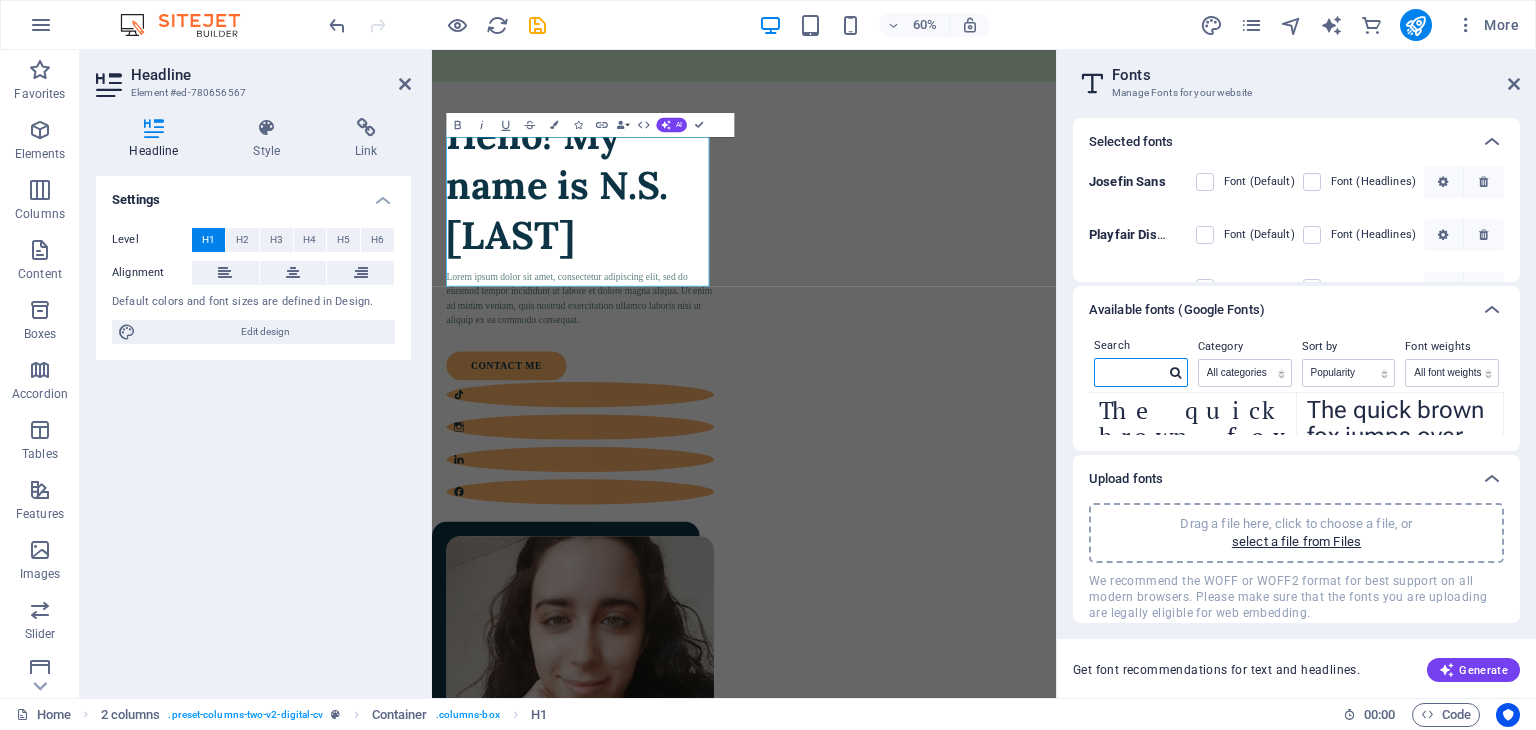 click at bounding box center [1130, 372] 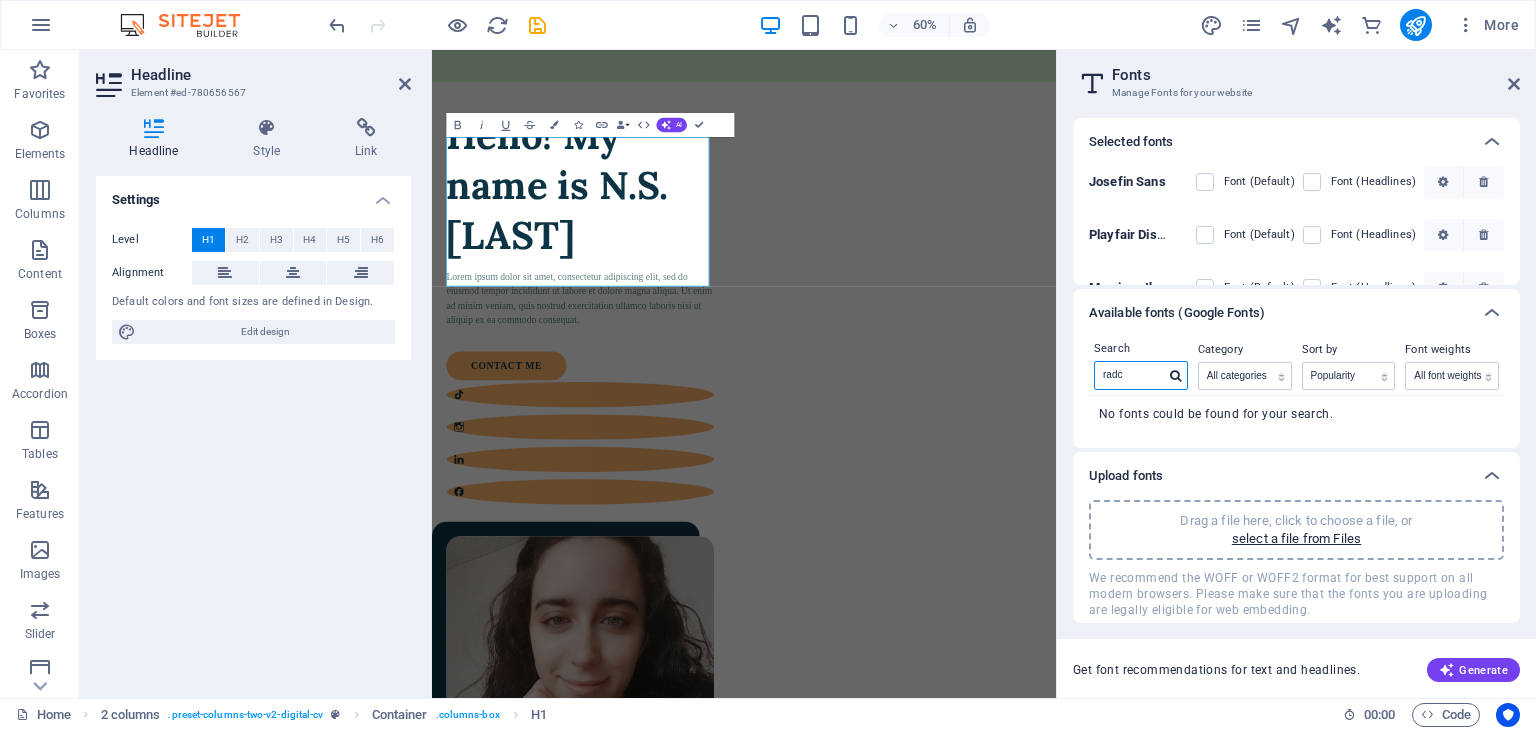 scroll, scrollTop: 0, scrollLeft: 0, axis: both 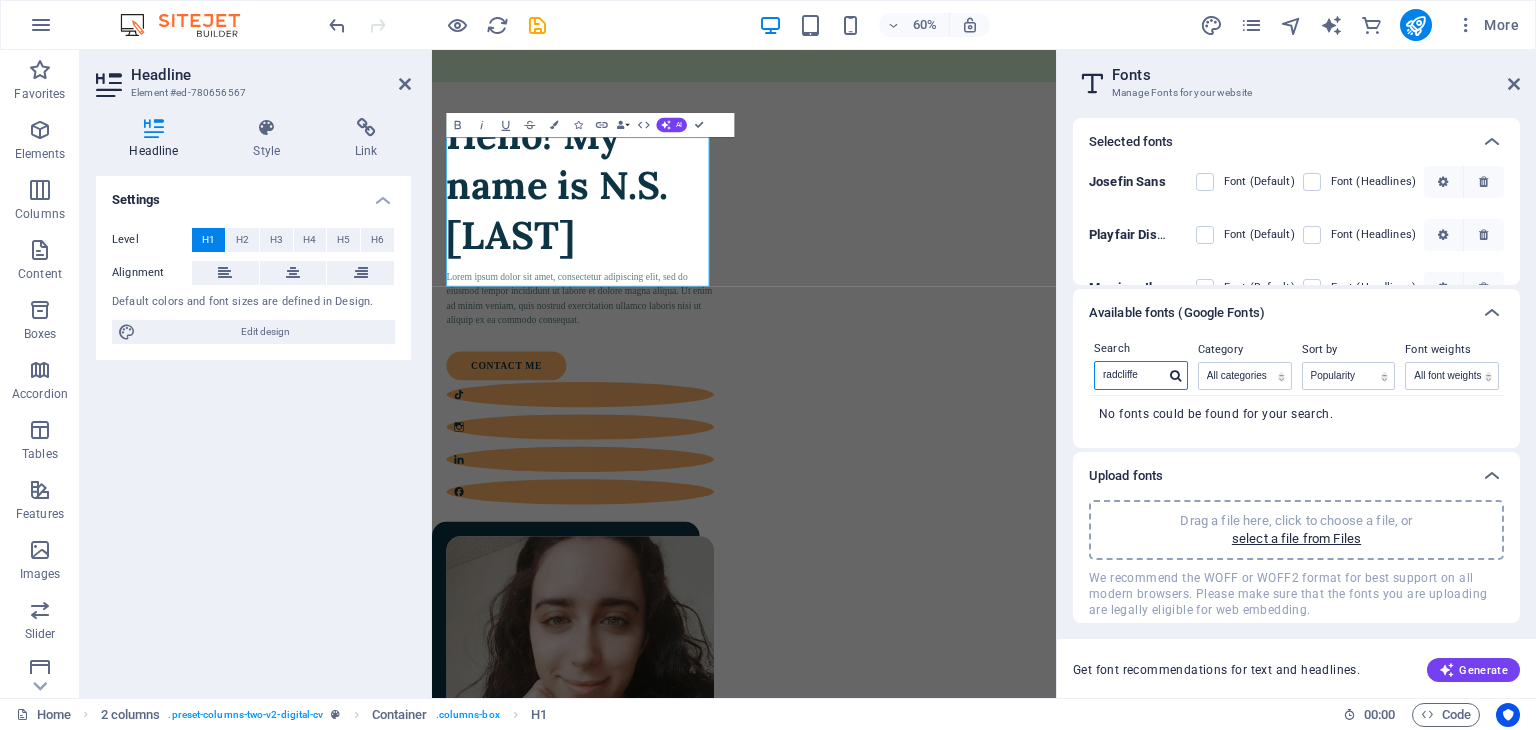 drag, startPoint x: 1540, startPoint y: 423, endPoint x: 1464, endPoint y: 604, distance: 196.30843 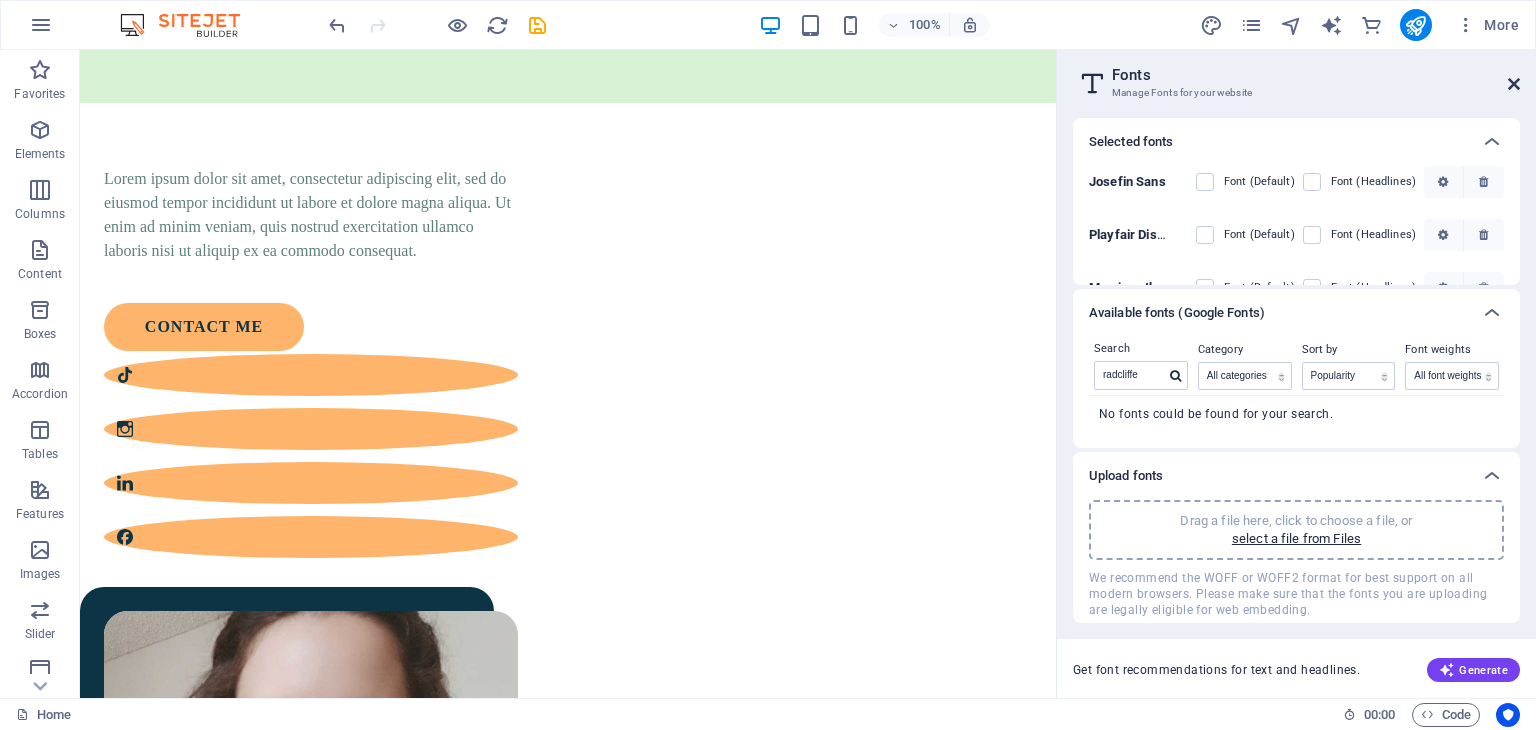 click at bounding box center (1514, 84) 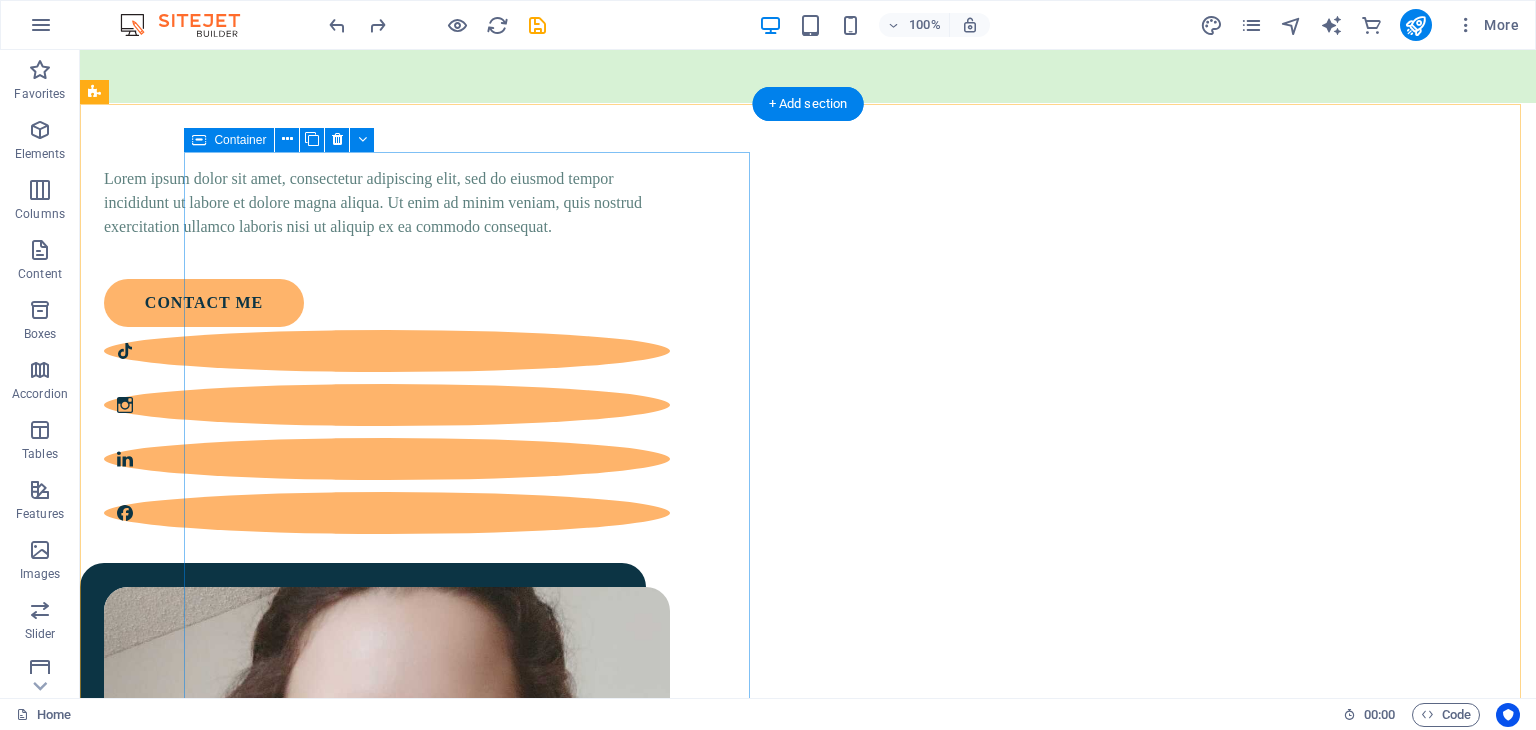 click on "Lorem ipsum dolor sit amet, consectetur adipiscing elit, sed do eiusmod tempor incididunt ut labore et dolore magna aliqua. Ut enim ad minim veniam, quis nostrud exercitation ullamco laboris nisi ut aliquip ex ea commodo consequat. contact me" at bounding box center [387, 344] 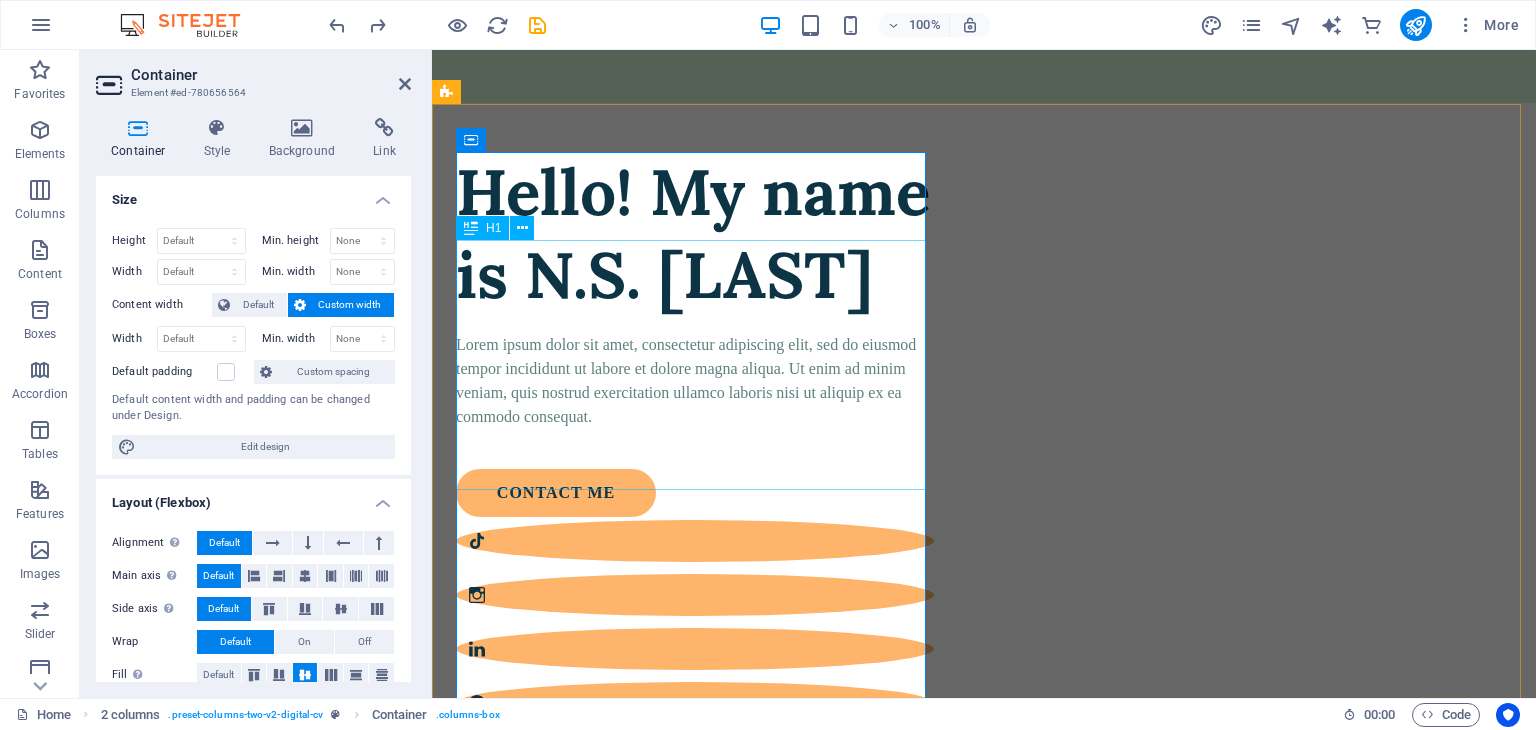 click on "Hello! My name is N.S. [LAST]" at bounding box center [695, 234] 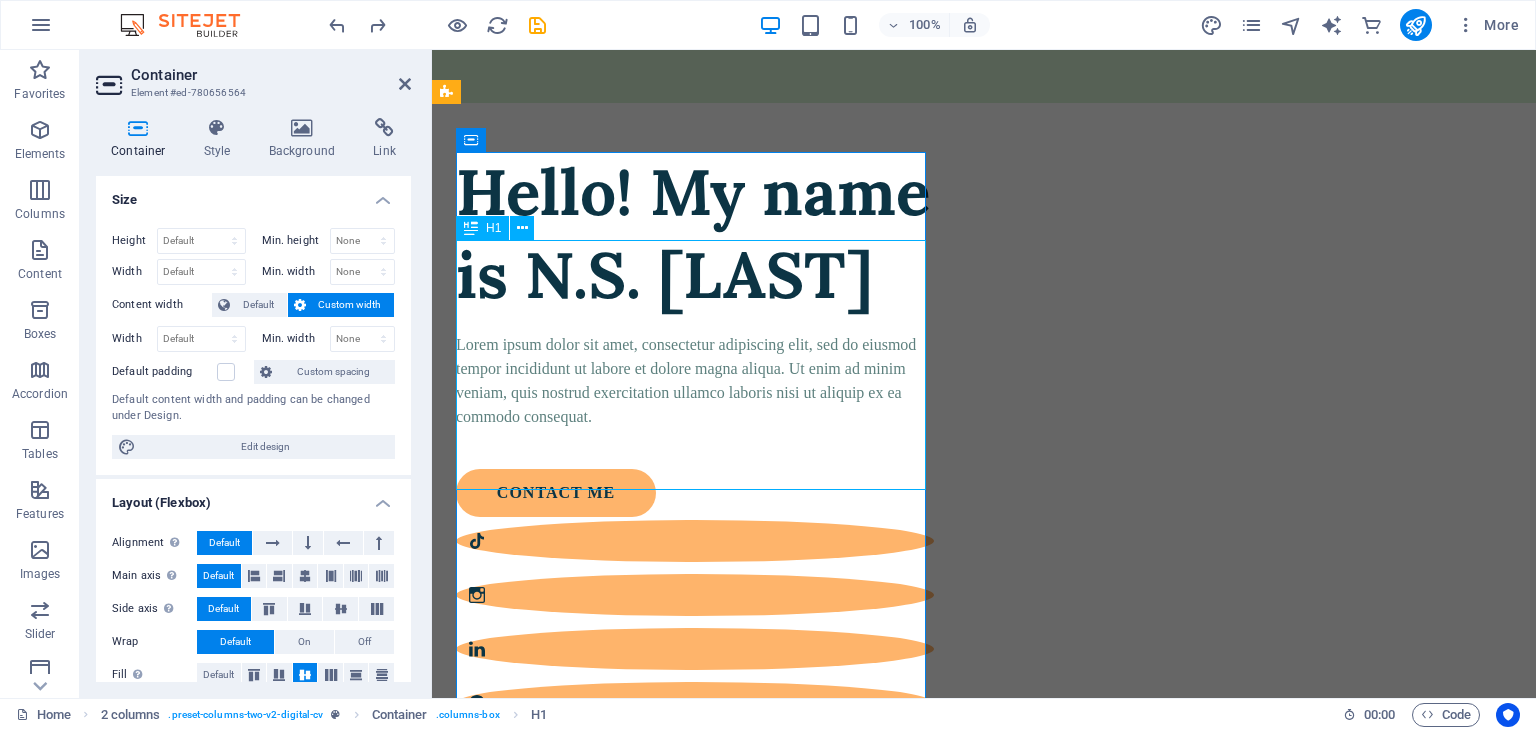 click on "Hello! My name is N.S. [LAST]" at bounding box center [695, 234] 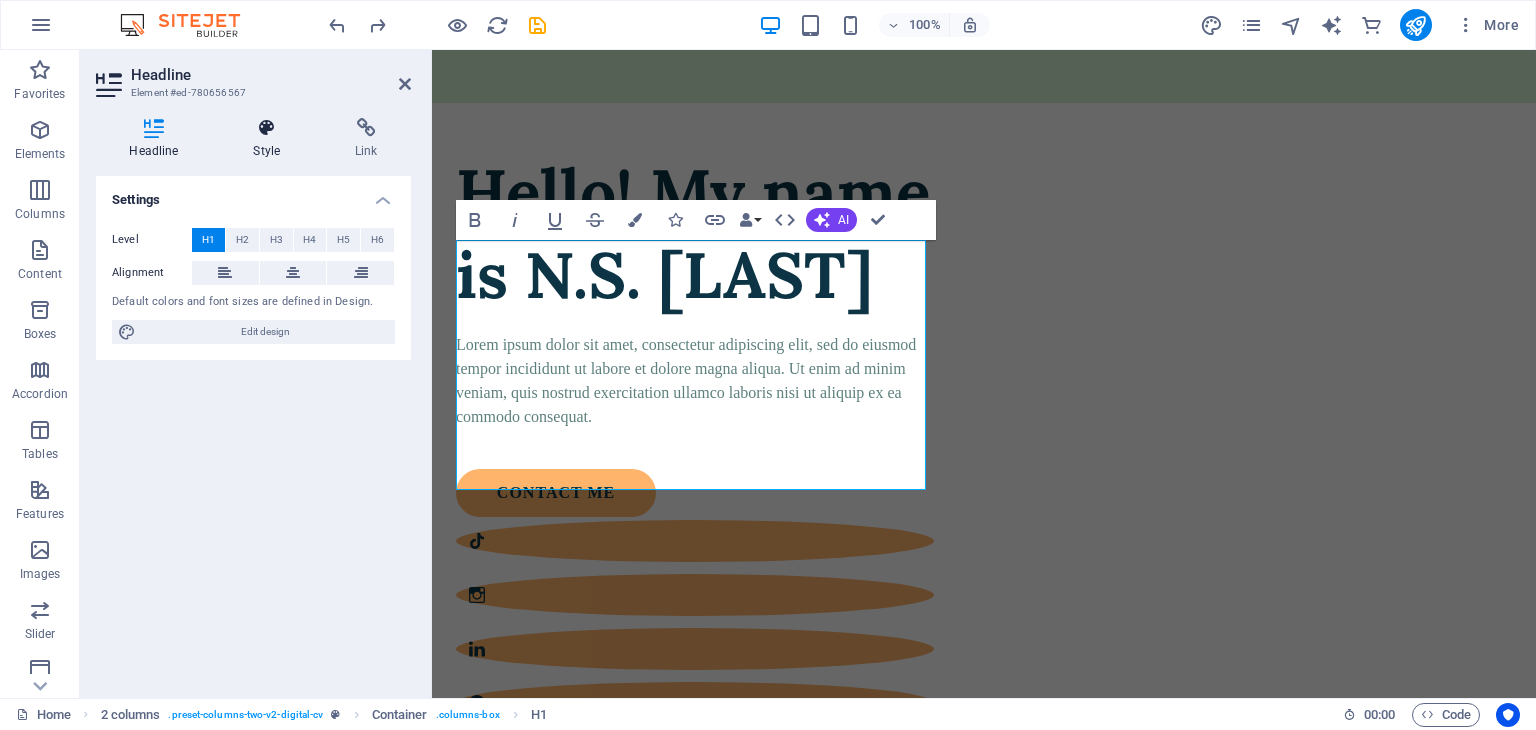 click at bounding box center [267, 128] 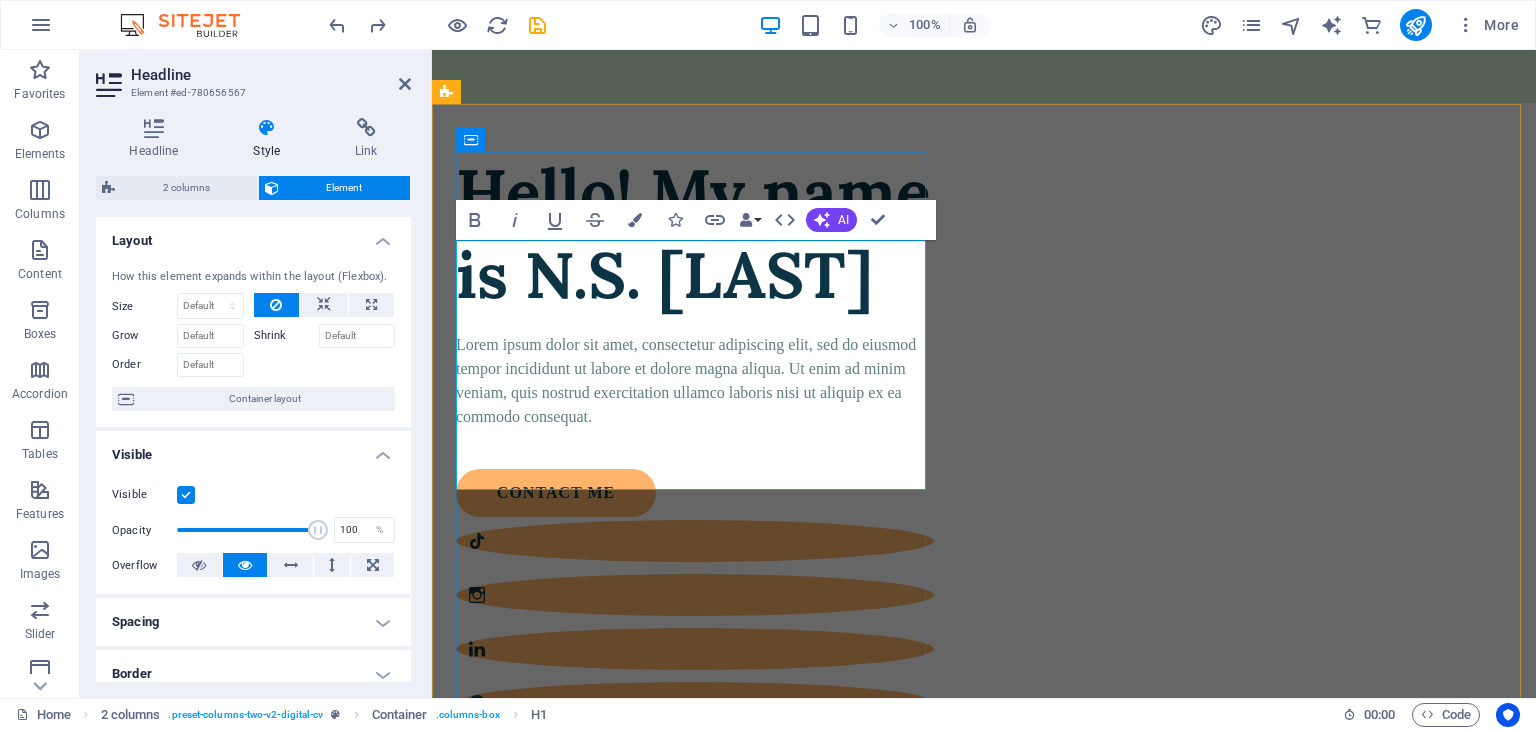 click on "Hello! My name is N.S. [LAST]" at bounding box center (695, 234) 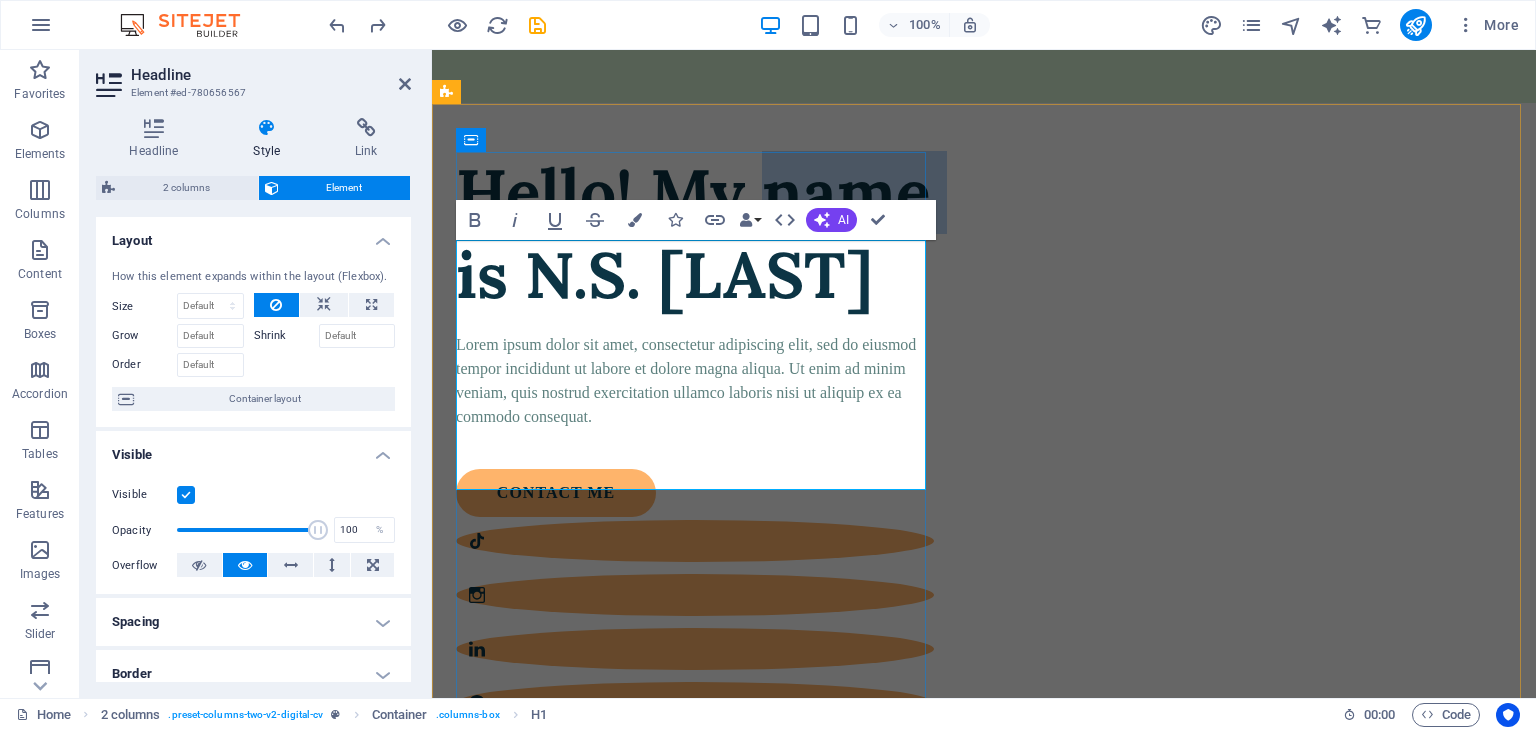 click on "Hello! My name is N.S. [LAST]" at bounding box center [695, 234] 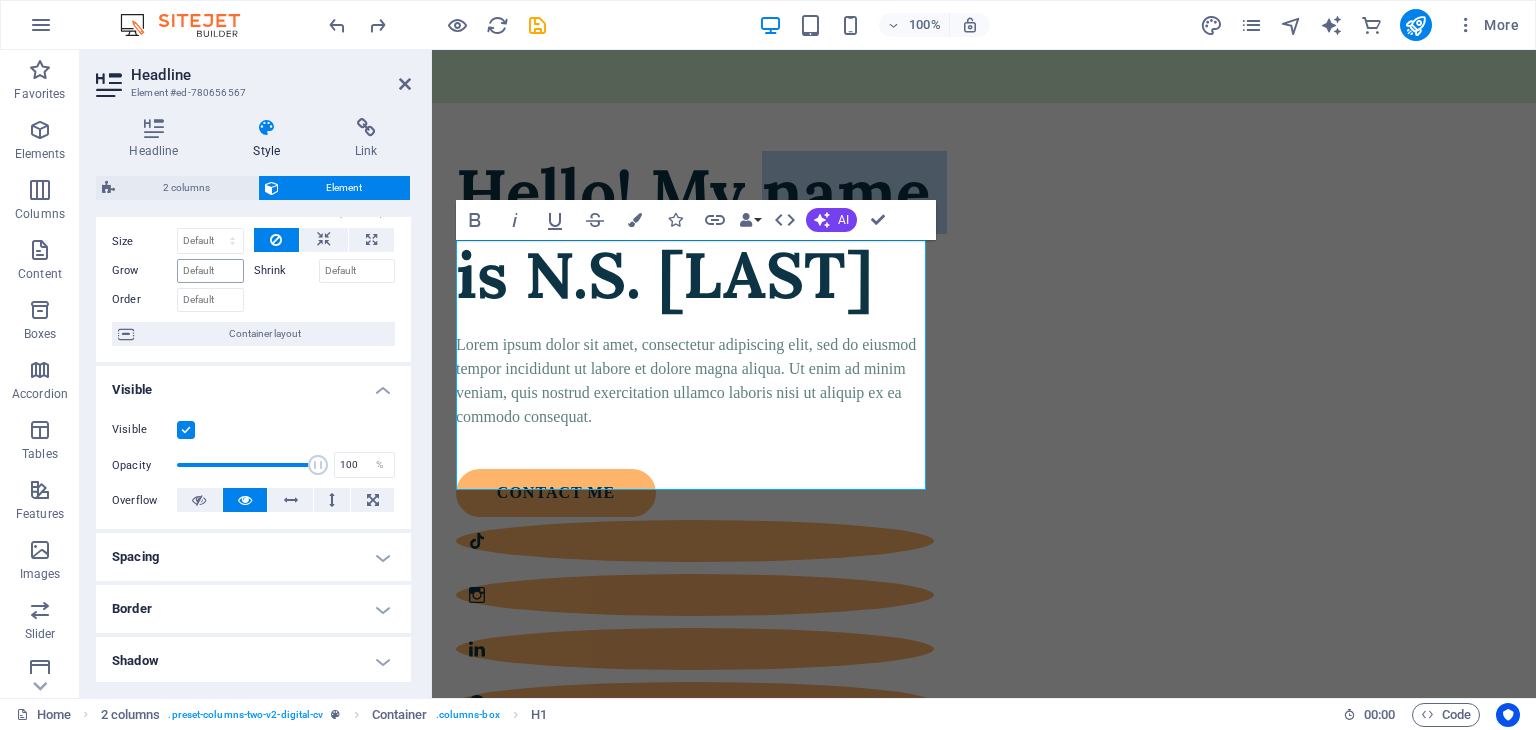 scroll, scrollTop: 100, scrollLeft: 0, axis: vertical 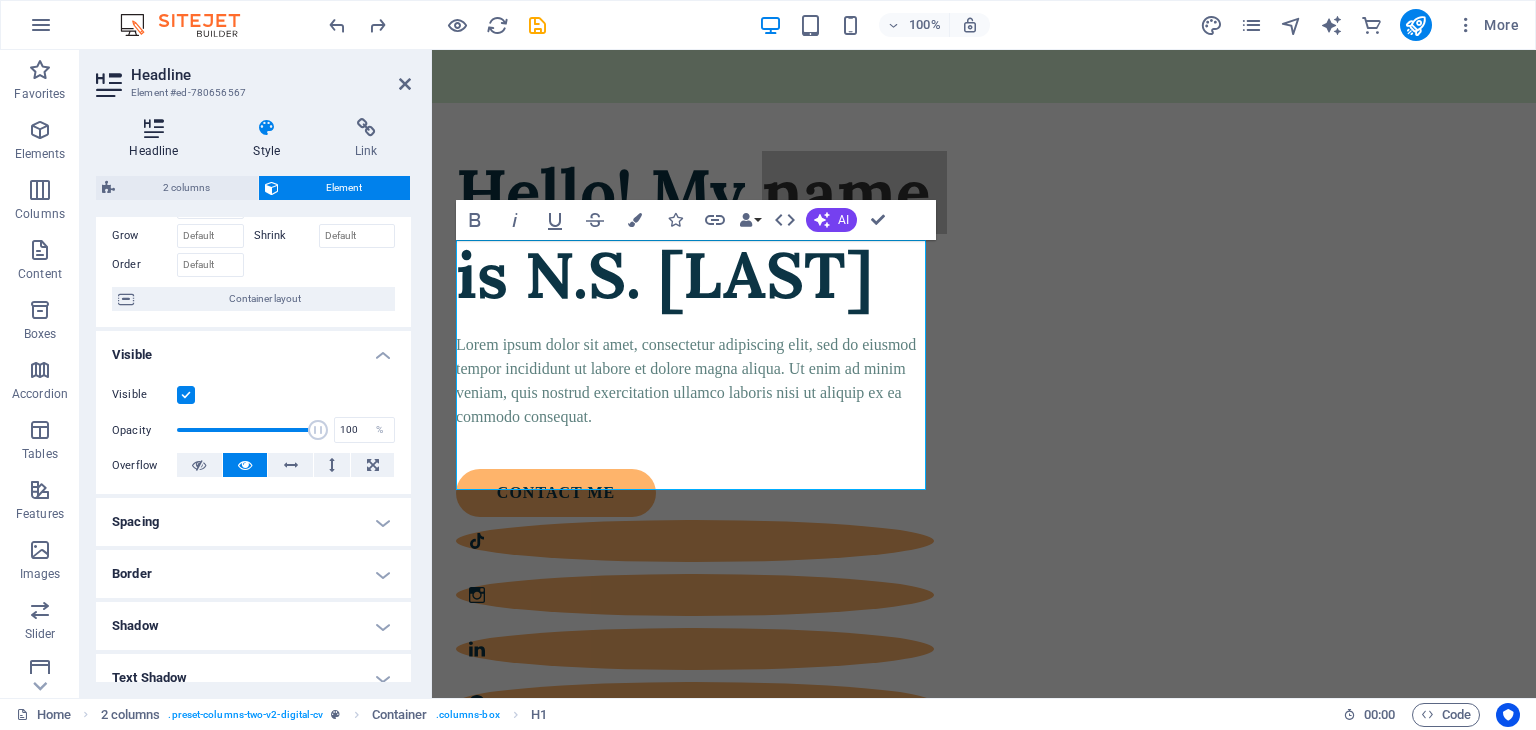 click on "Headline" at bounding box center (158, 139) 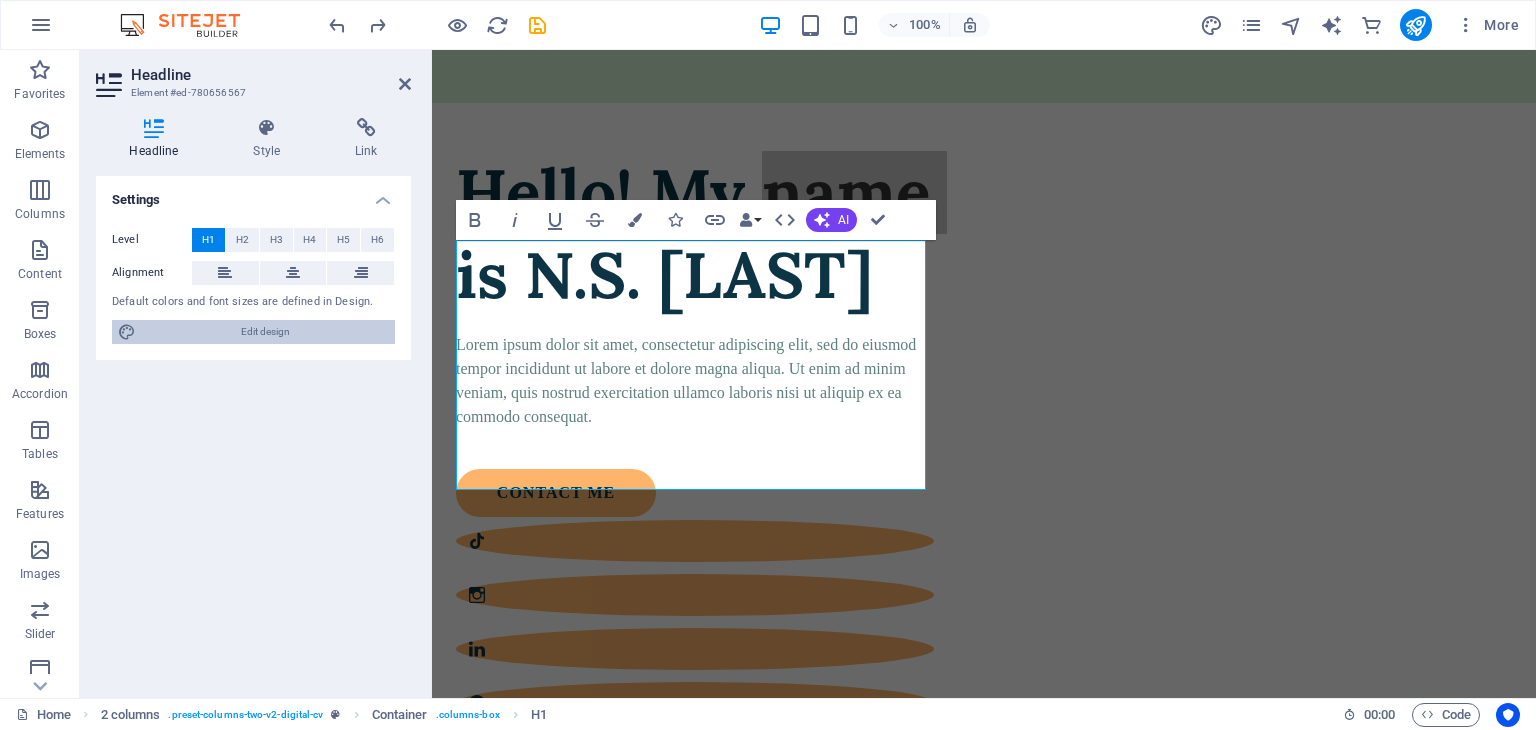 click on "Edit design" at bounding box center (265, 332) 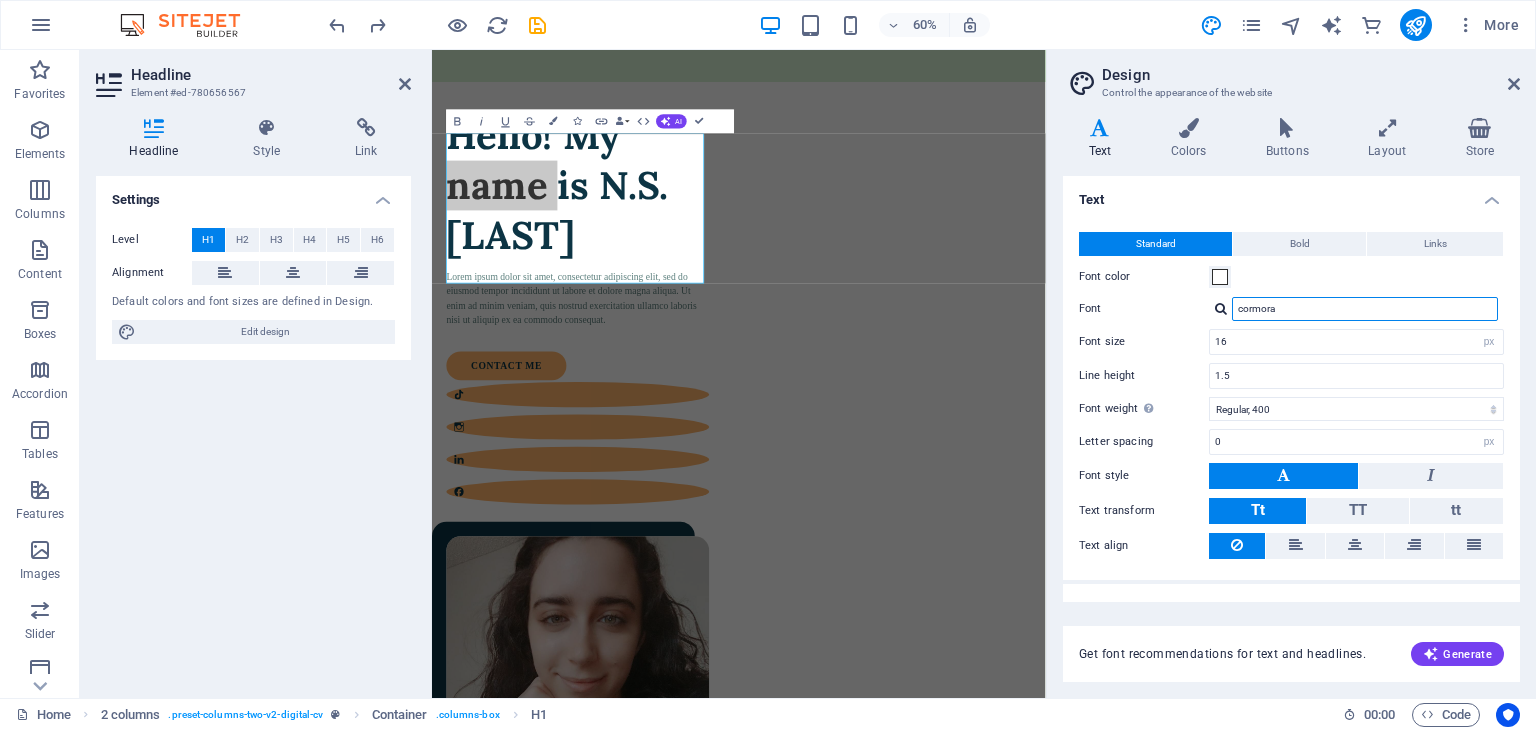 click on "cormora" at bounding box center [1365, 309] 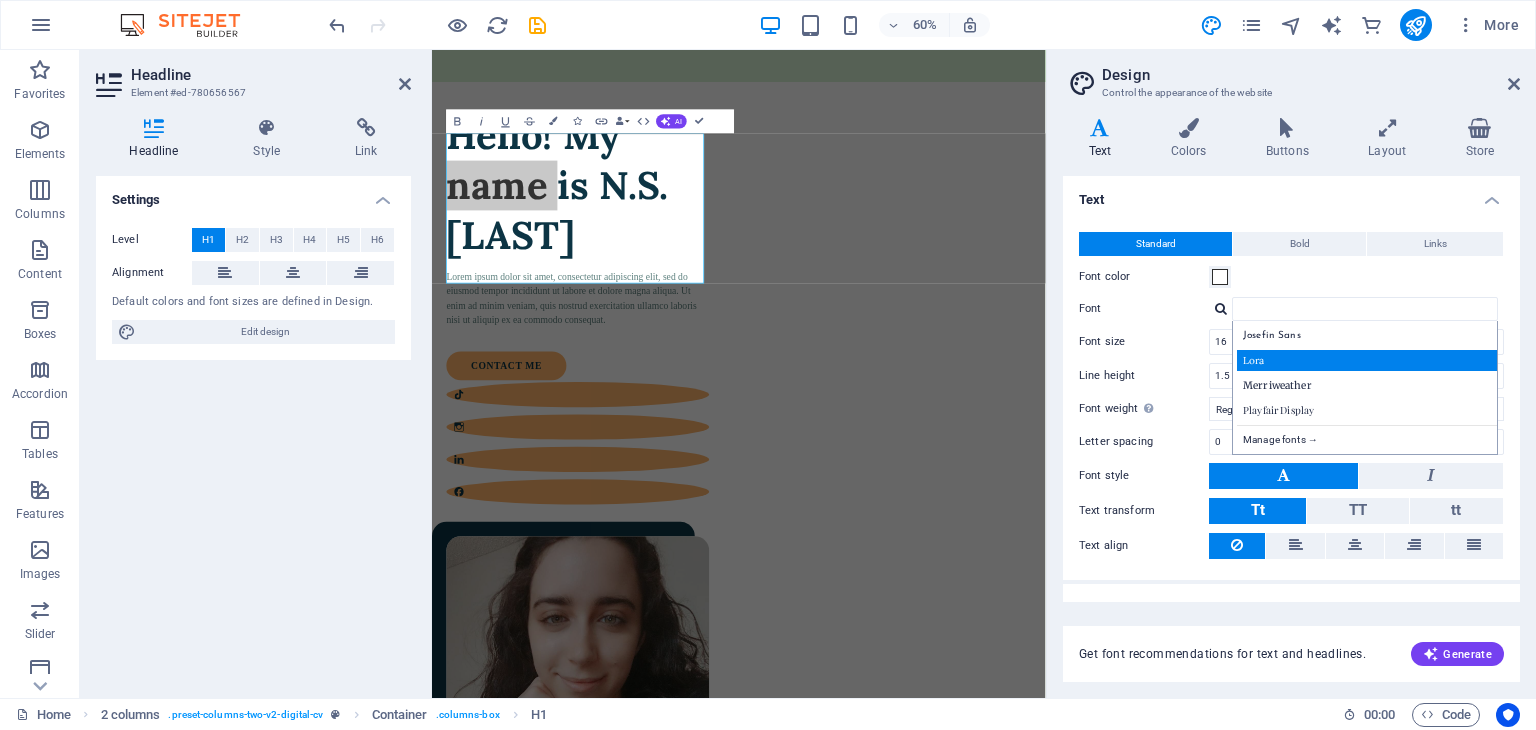 click on "Lora" at bounding box center (1369, 360) 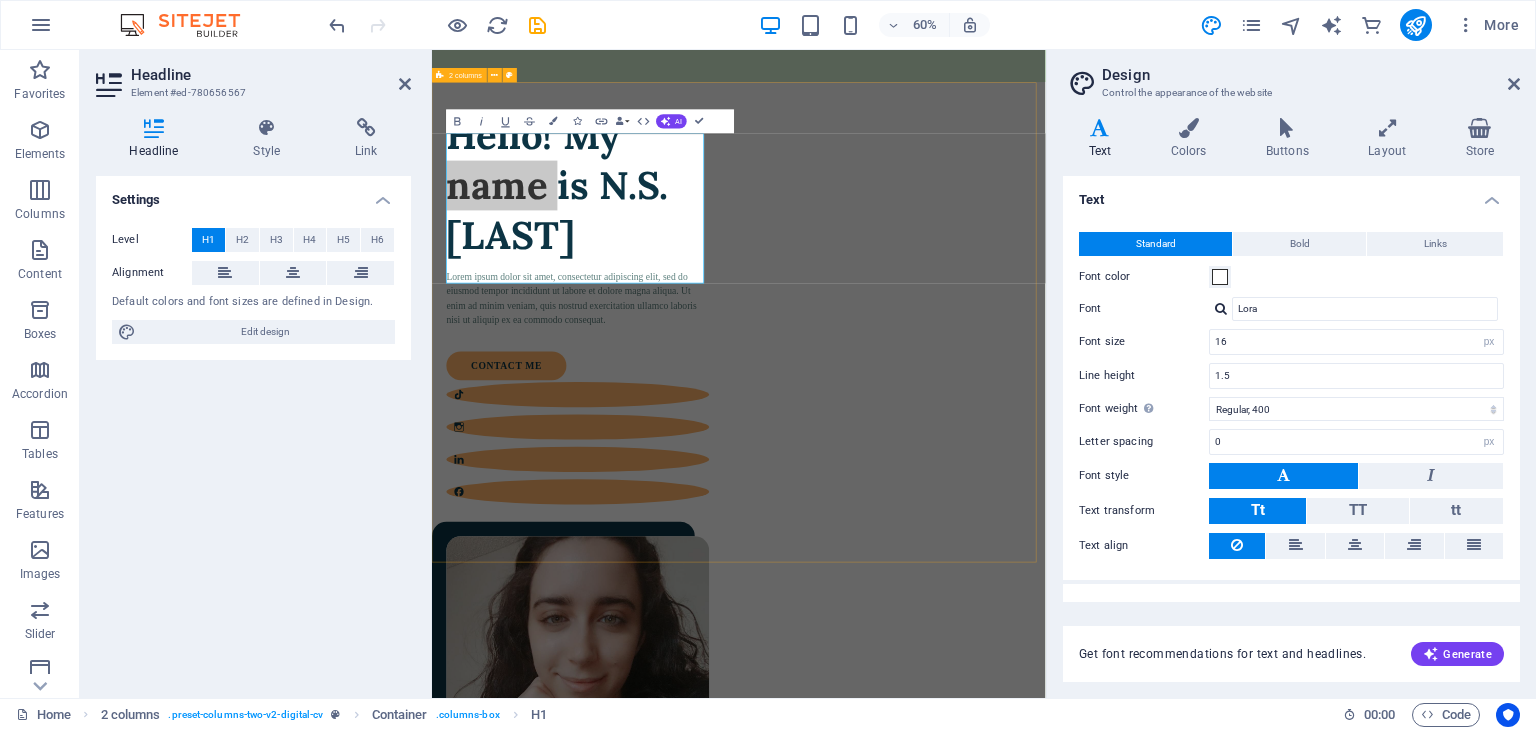 click on "Hello! My name is N.S. [LAST] Lorem ipsum dolor sit amet, consectetur adipiscing elit, sed do eiusmod tempor incididunt ut labore et dolore magna aliqua. Ut enim ad minim veniam, quis nostrud exercitation ullamco laboris nisi ut aliquip ex ea commodo consequat. contact me" at bounding box center (943, 863) 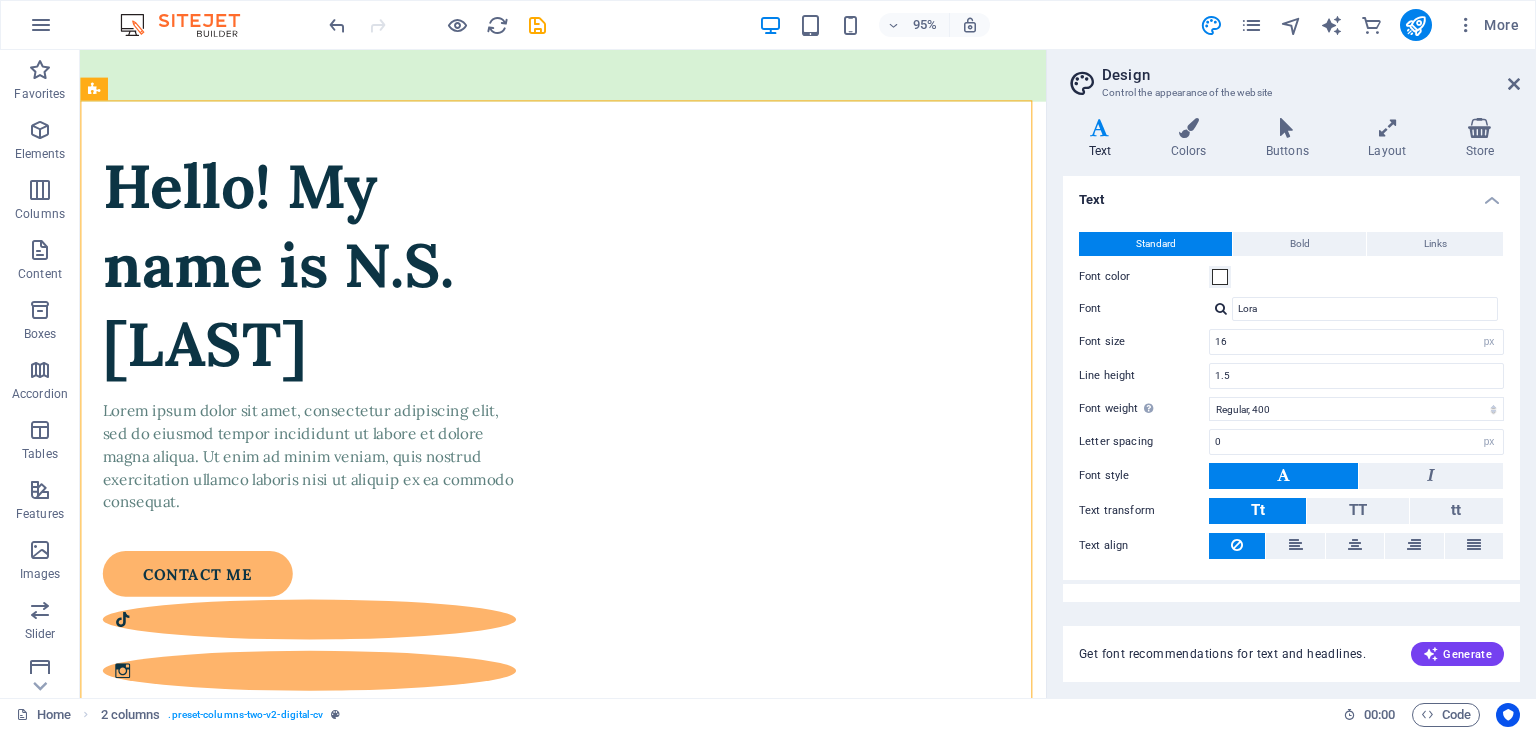 click on "Design Control the appearance of the website Variants  Text  Colors  Buttons  Layout  Store Text Standard Bold Links Font color Font Lora Manage fonts → Font size 16 rem px Line height 1.5 Font weight To display the font weight correctly, it may need to be enabled.  Manage Fonts Thin, 100 Extra-light, 200 Light, 300 Regular, 400 Medium, 500 Semi-bold, 600 Bold, 700 Extra-bold, 800 Black, 900 Letter spacing 0 rem px Font style Text transform Tt TT tt Text align Font weight To display the font weight correctly, it may need to be enabled.  Manage Fonts Thin, 100 Extra-light, 200 Light, 300 Regular, 400 Medium, 500 Semi-bold, 600 Bold, 700 Extra-bold, 800 Black, 900 Default Hover / Active Font color Font color Decoration Decoration Transition duration 0.3 s Transition function Ease Ease In Ease Out Ease In/Ease Out Linear Headlines All H1 / Textlogo H2 H3 H4 H5 H6 Font color Font Lora Line height 1.3 Font weight To display the font weight correctly, it may need to be enabled.  Manage Fonts Thin, 100 Light, 300" at bounding box center [1291, 374] 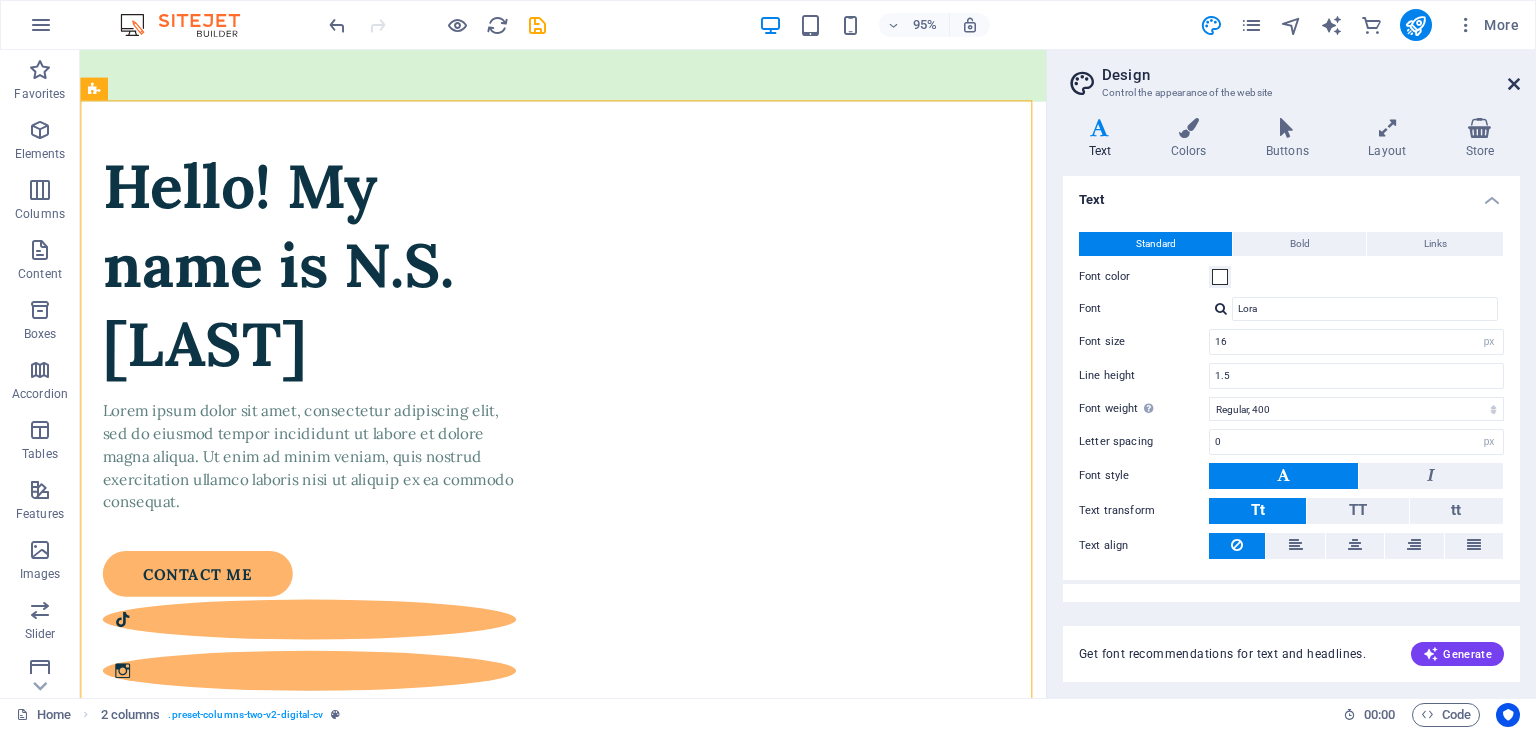 click at bounding box center [1514, 84] 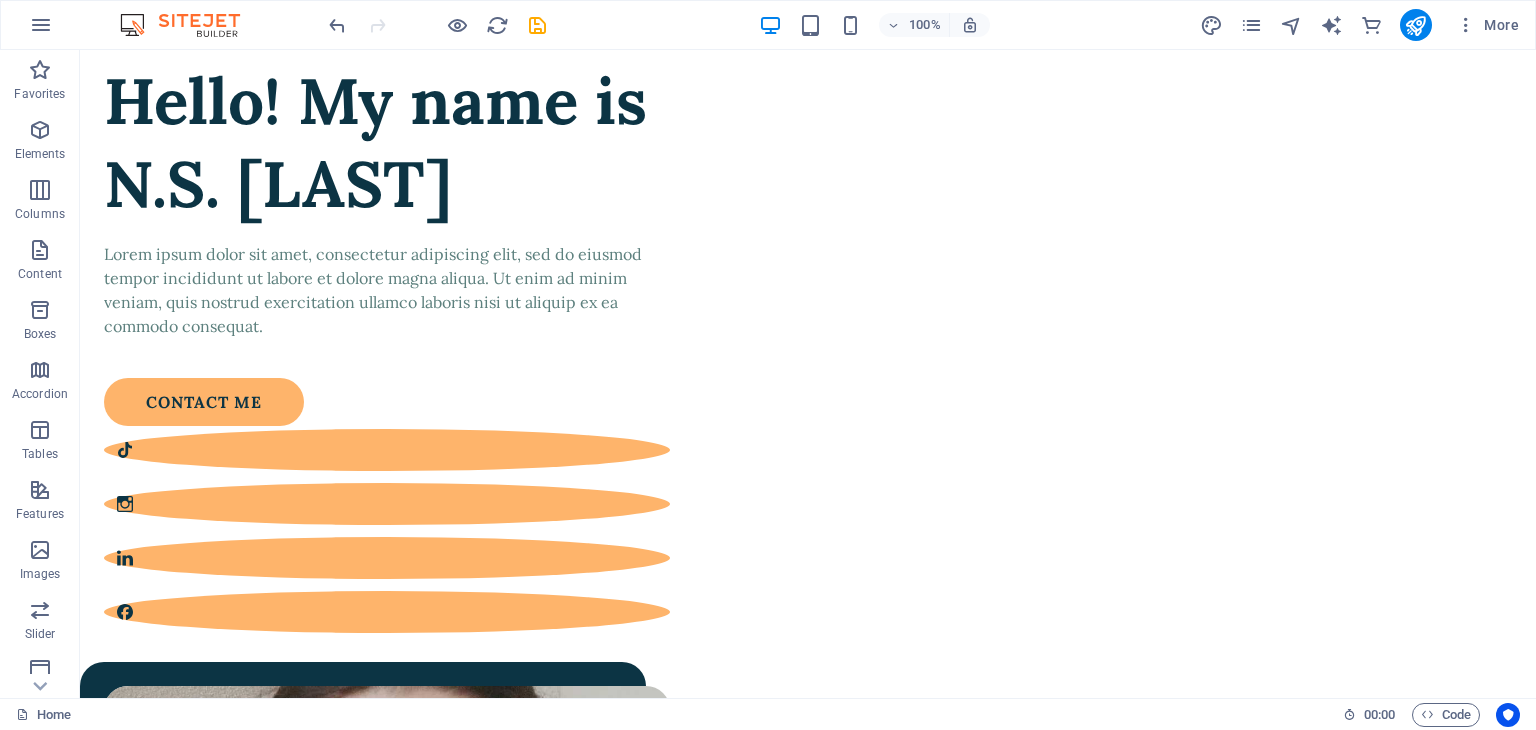 scroll, scrollTop: 0, scrollLeft: 0, axis: both 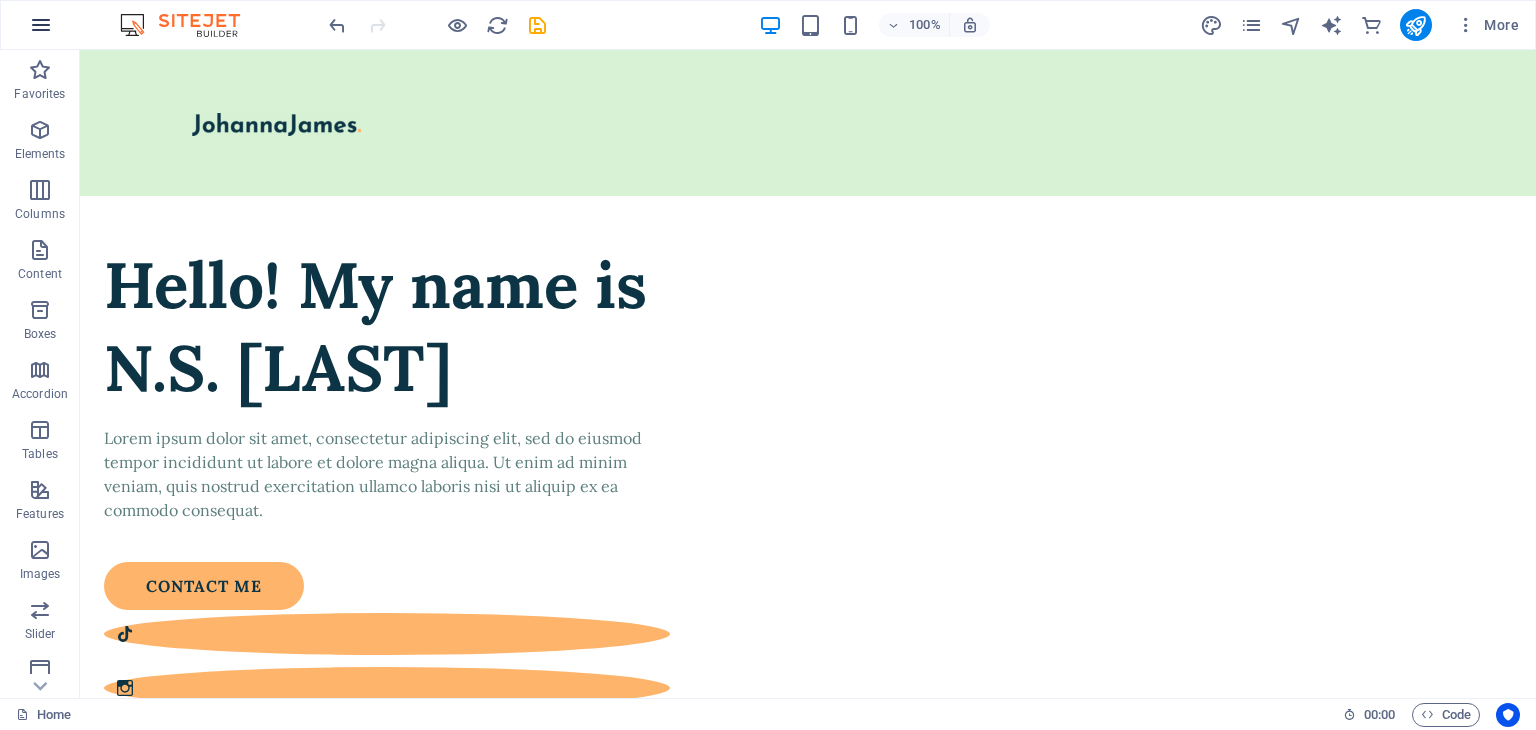 click at bounding box center [41, 25] 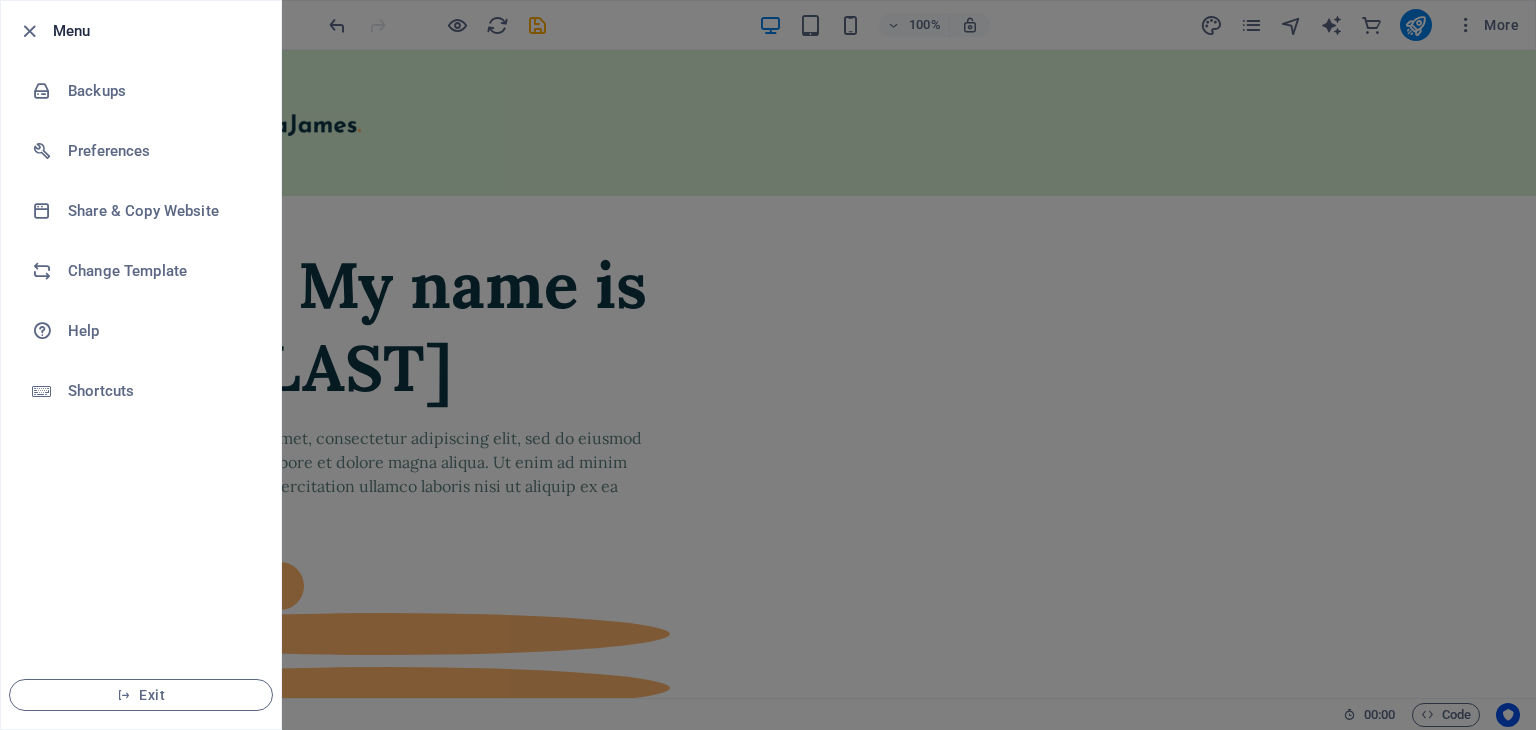 click at bounding box center [768, 365] 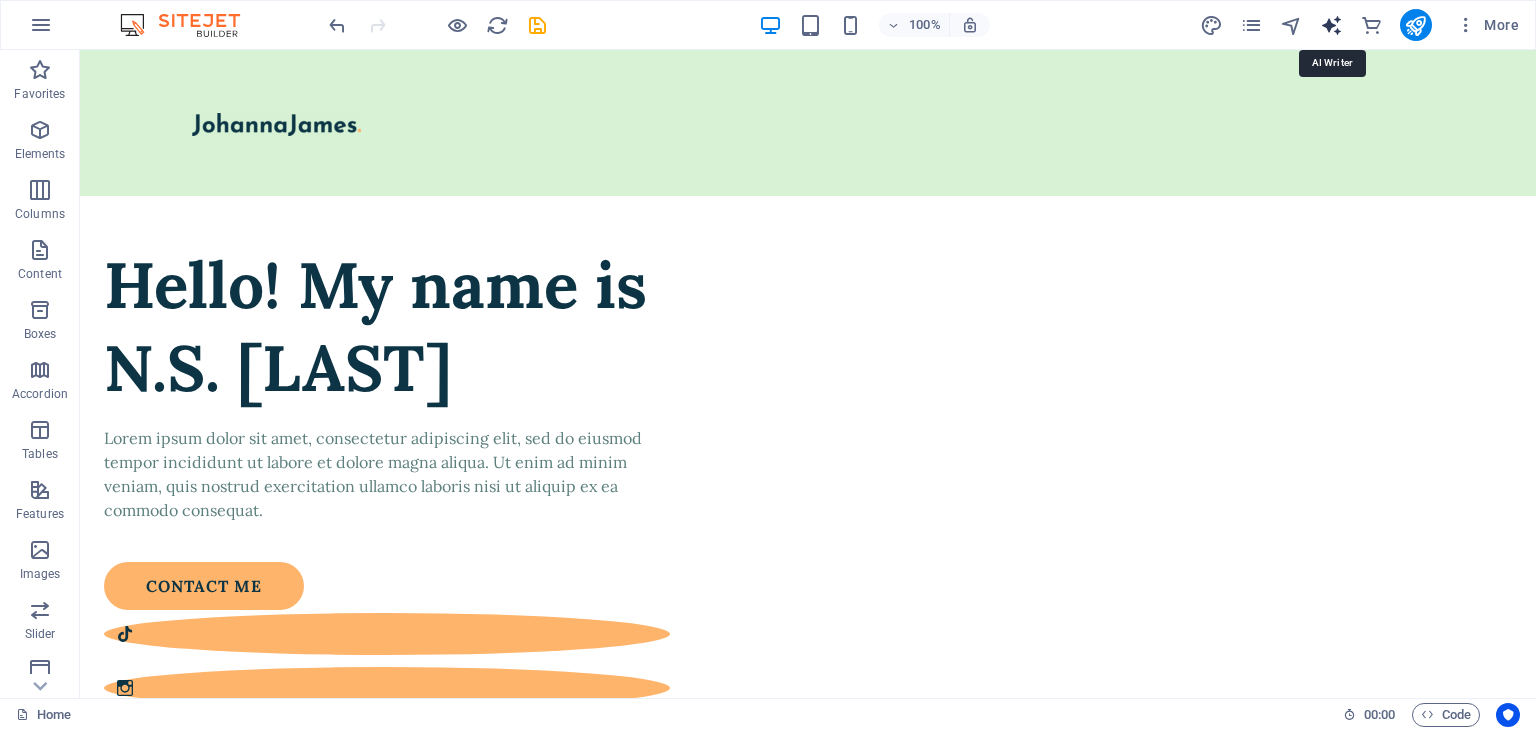 click at bounding box center [1331, 25] 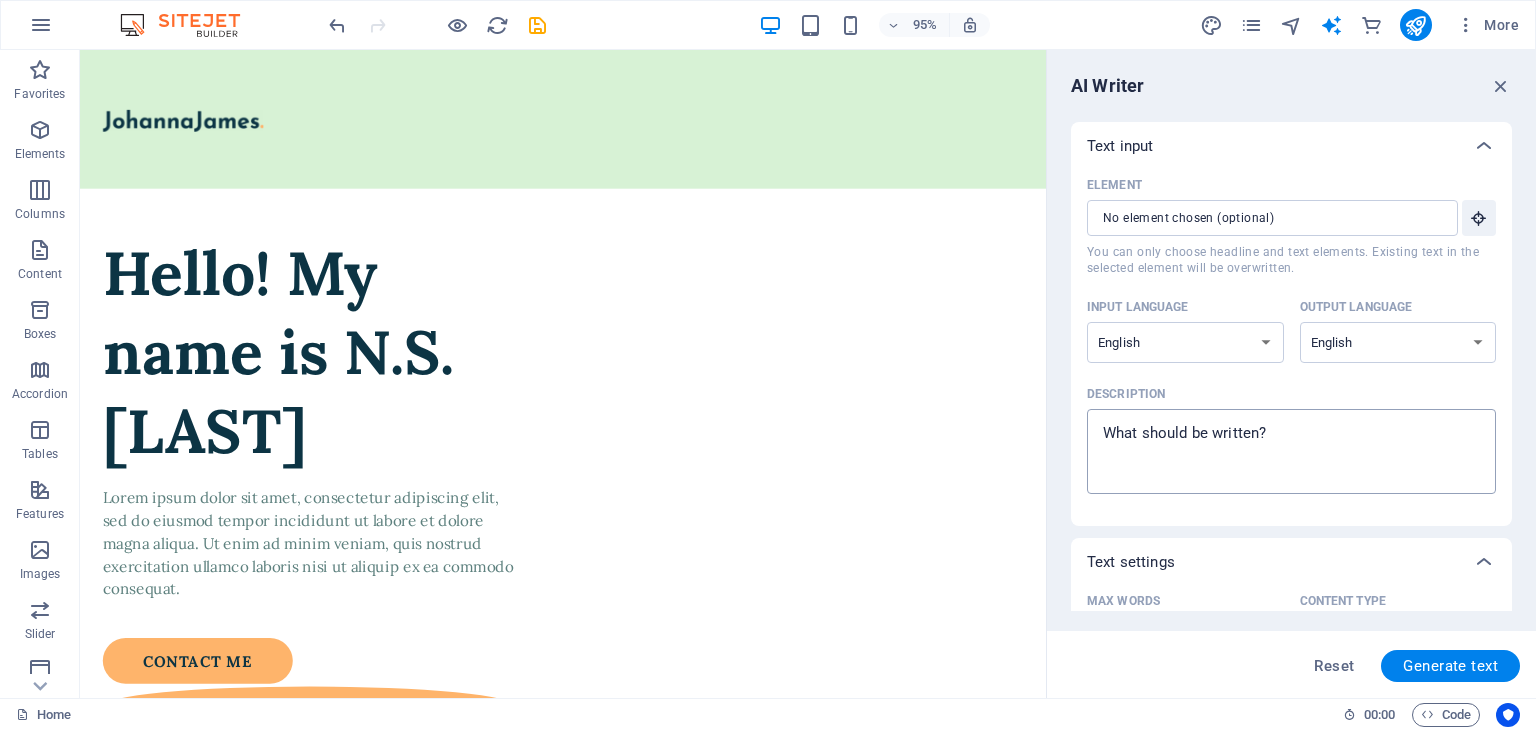 click on "Description x ​" at bounding box center [1291, 451] 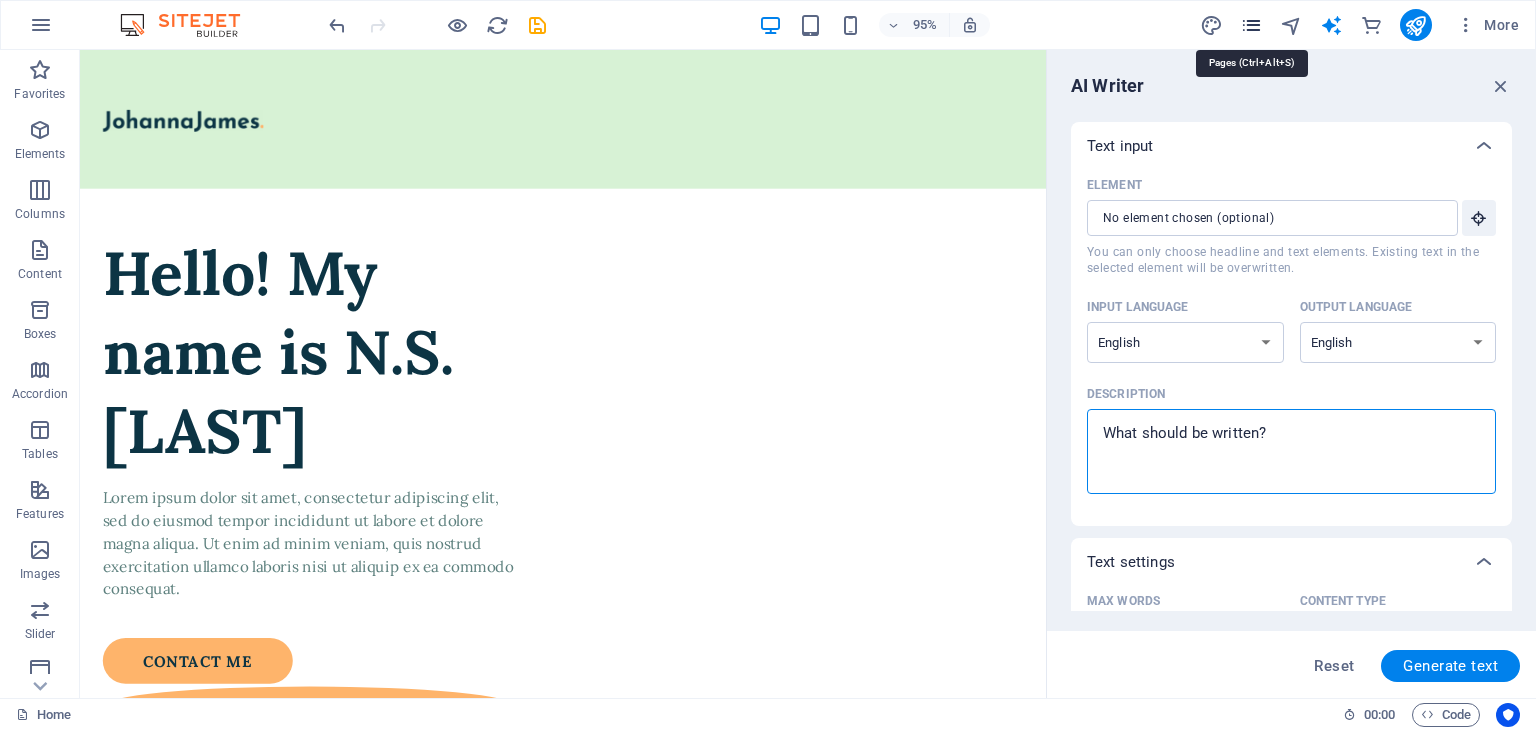 type on "x" 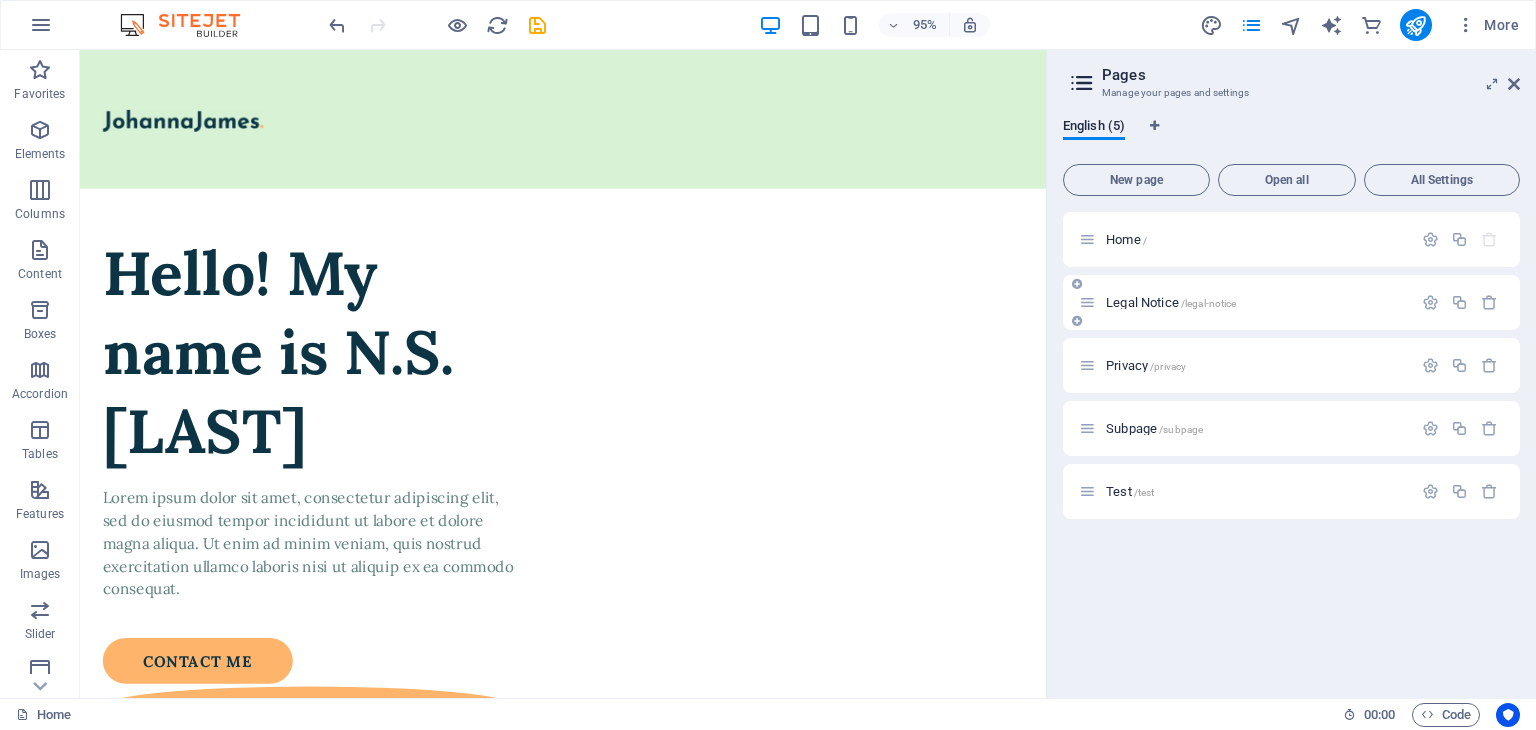 click on "Legal Notice /legal-notice" at bounding box center [1256, 302] 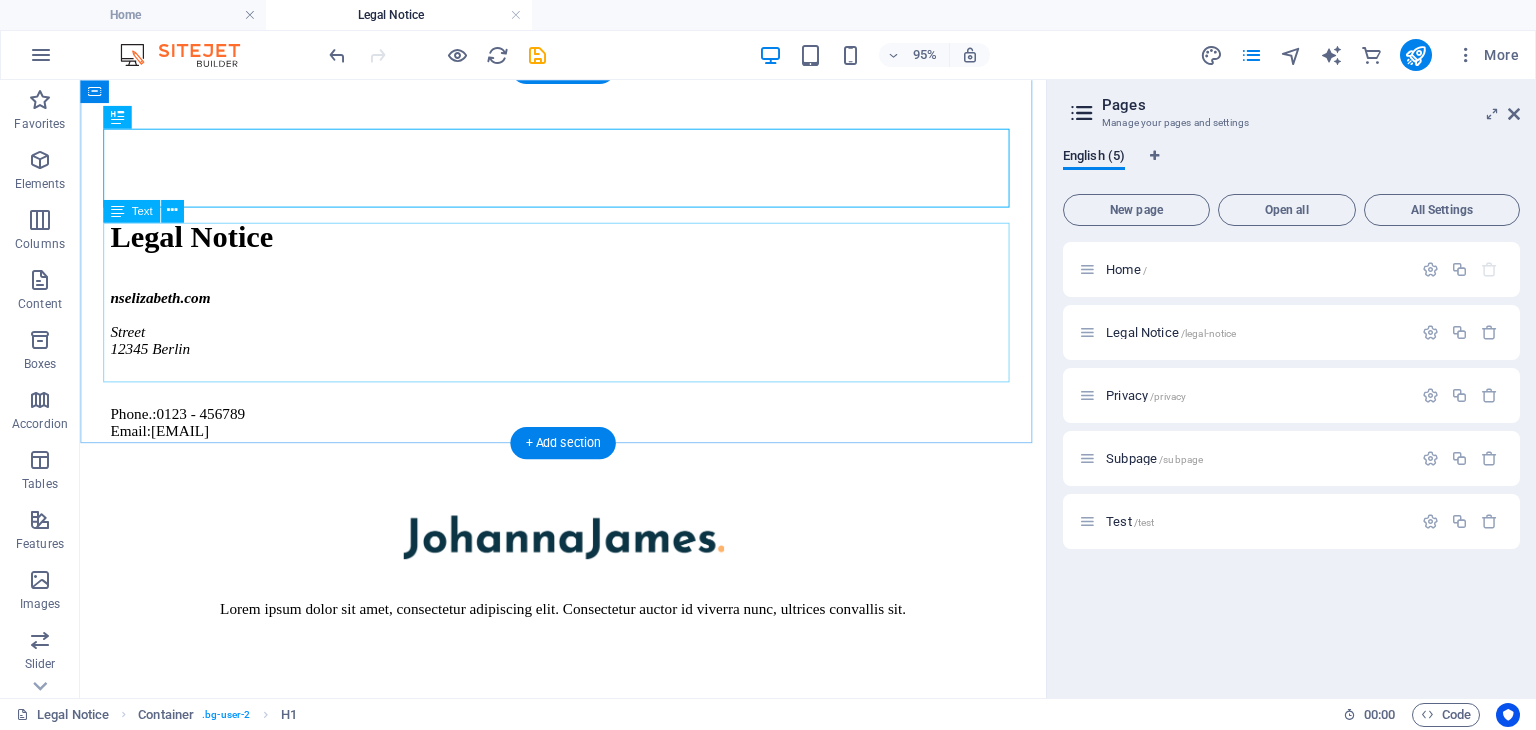 scroll, scrollTop: 0, scrollLeft: 0, axis: both 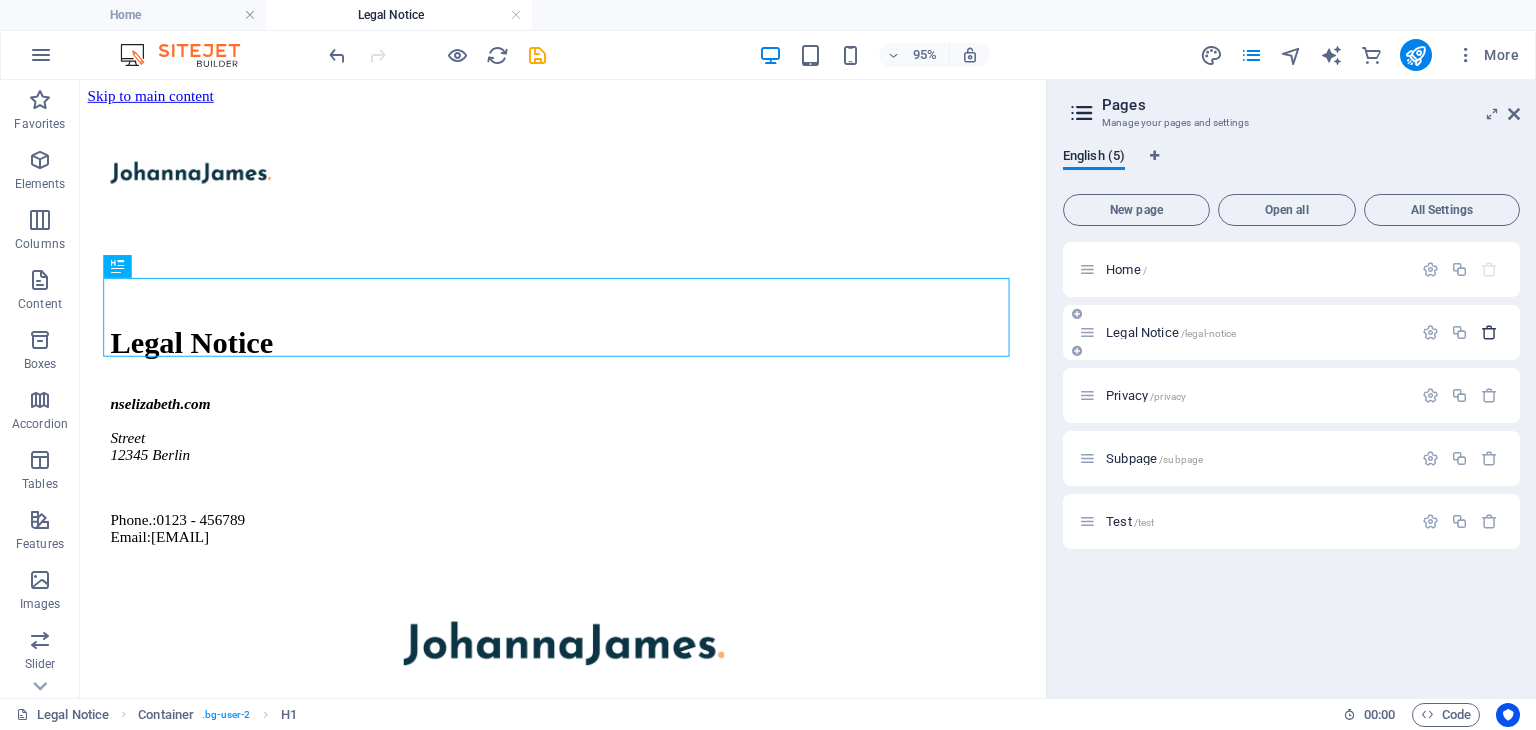 click at bounding box center (1489, 332) 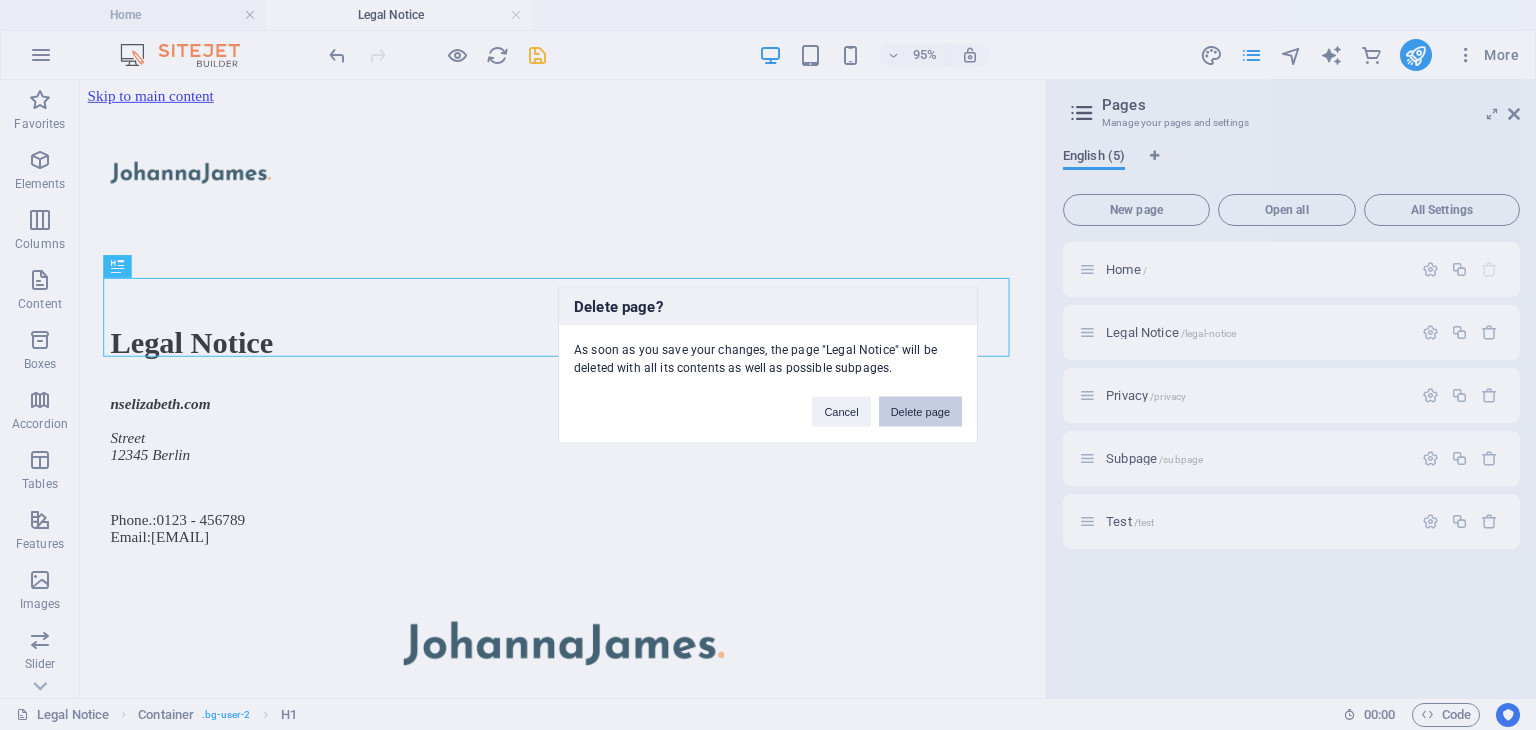click on "Delete page" at bounding box center (920, 412) 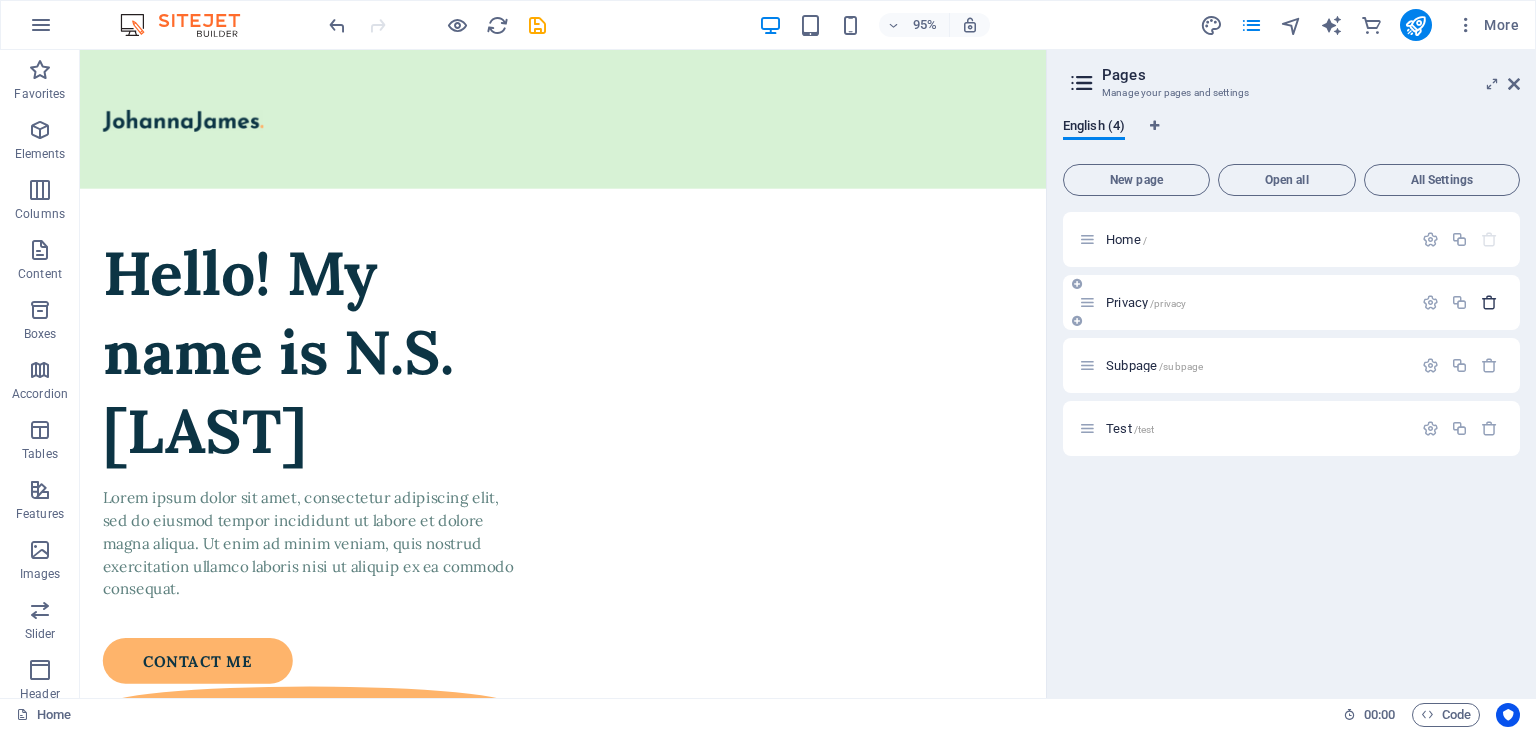 click at bounding box center [1489, 302] 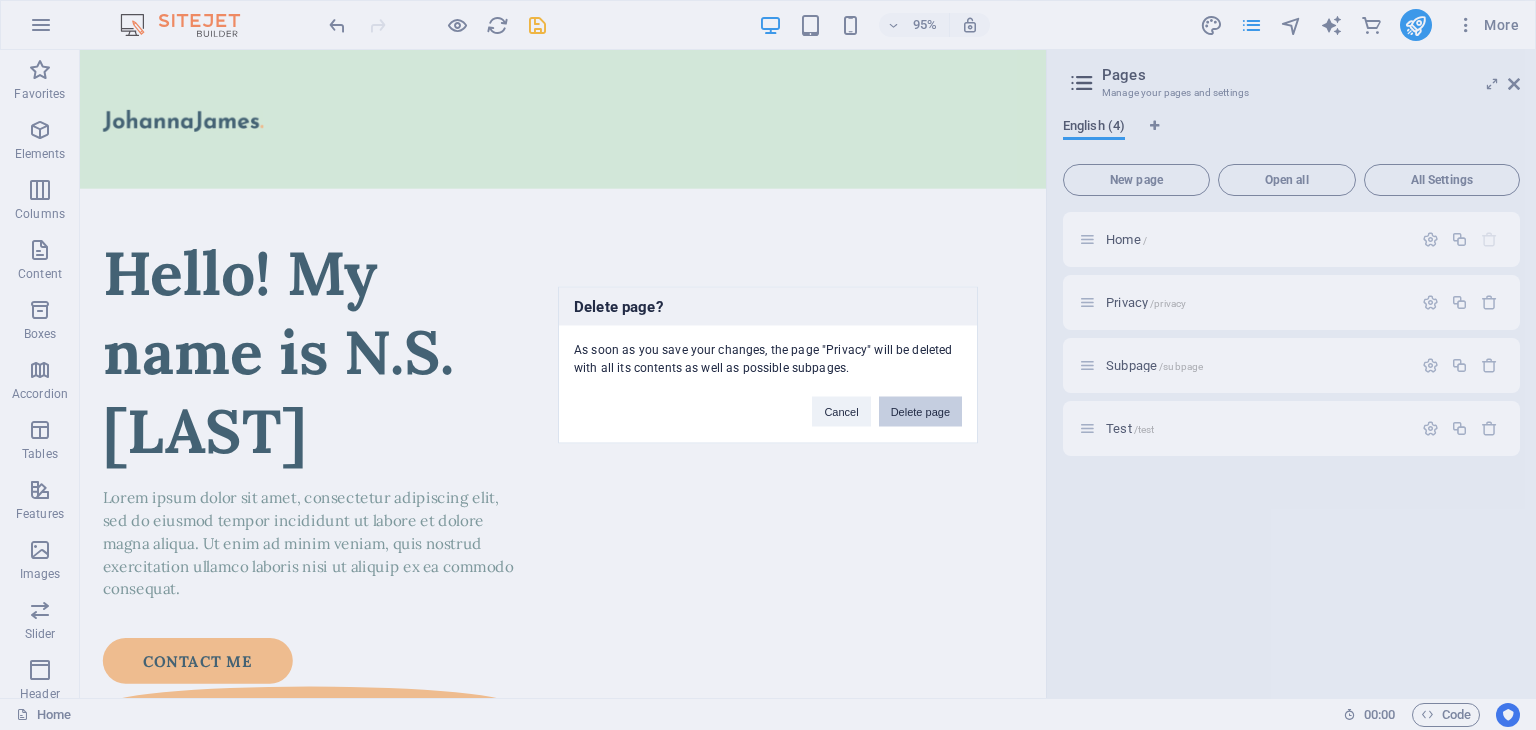 click on "Delete page" at bounding box center [920, 412] 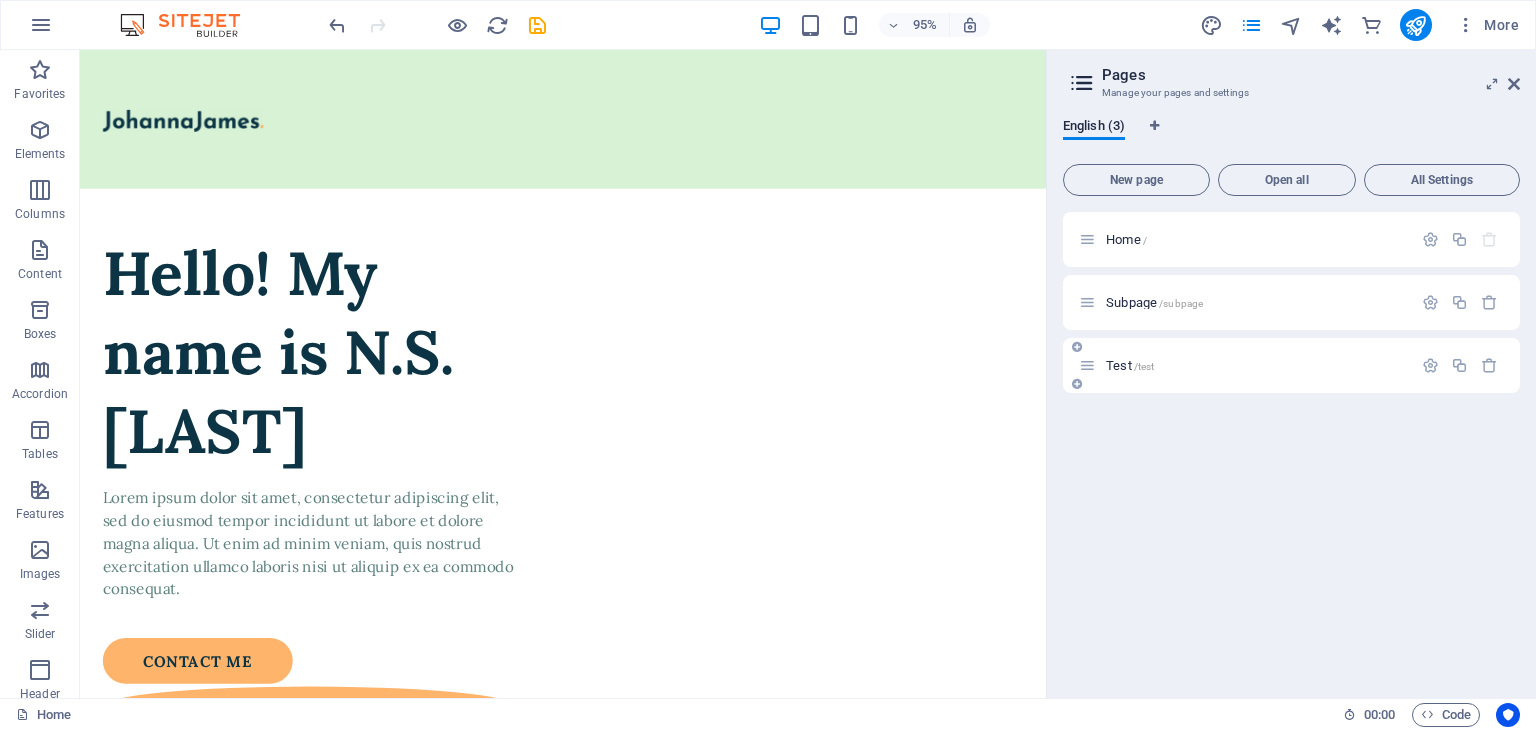 click on "Test /test" at bounding box center [1256, 365] 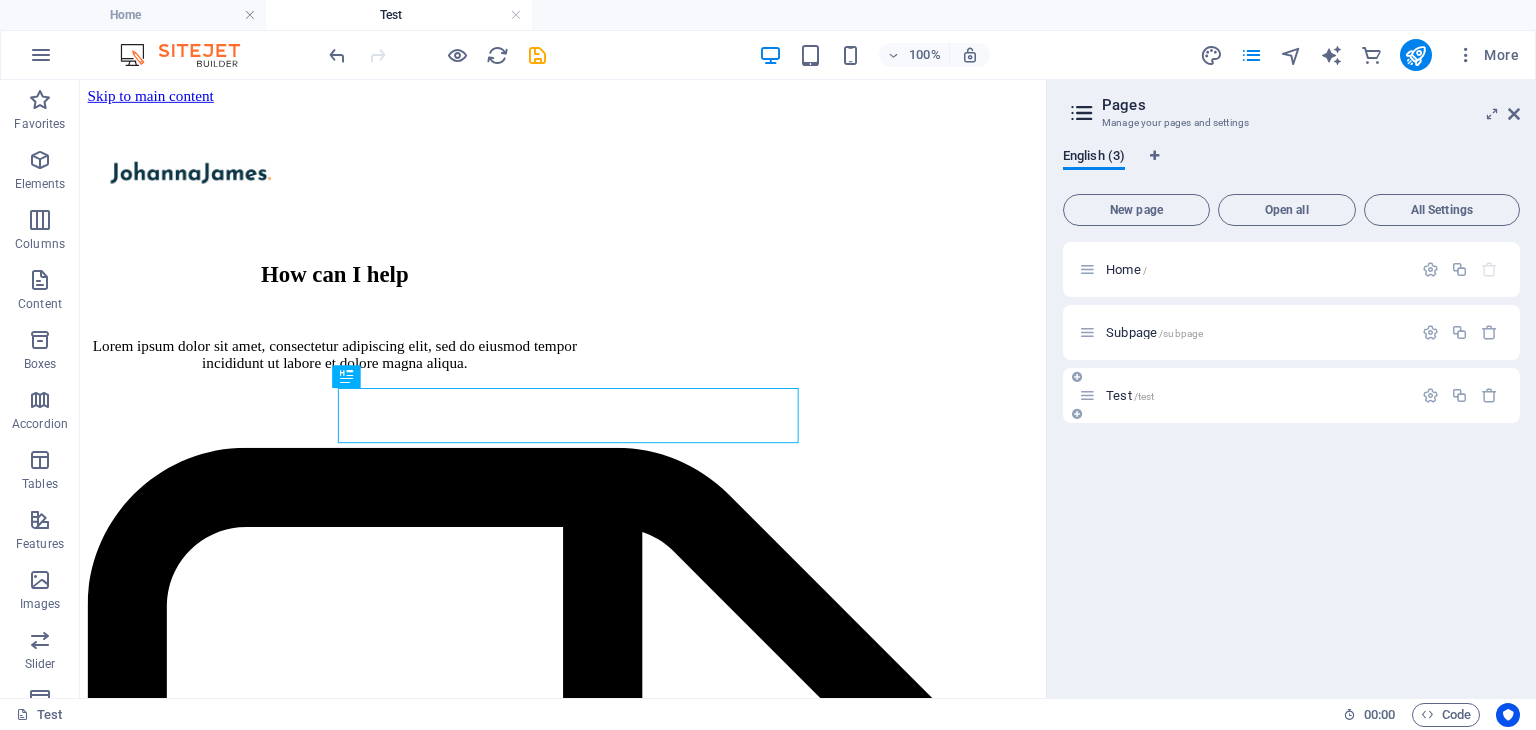 scroll, scrollTop: 0, scrollLeft: 0, axis: both 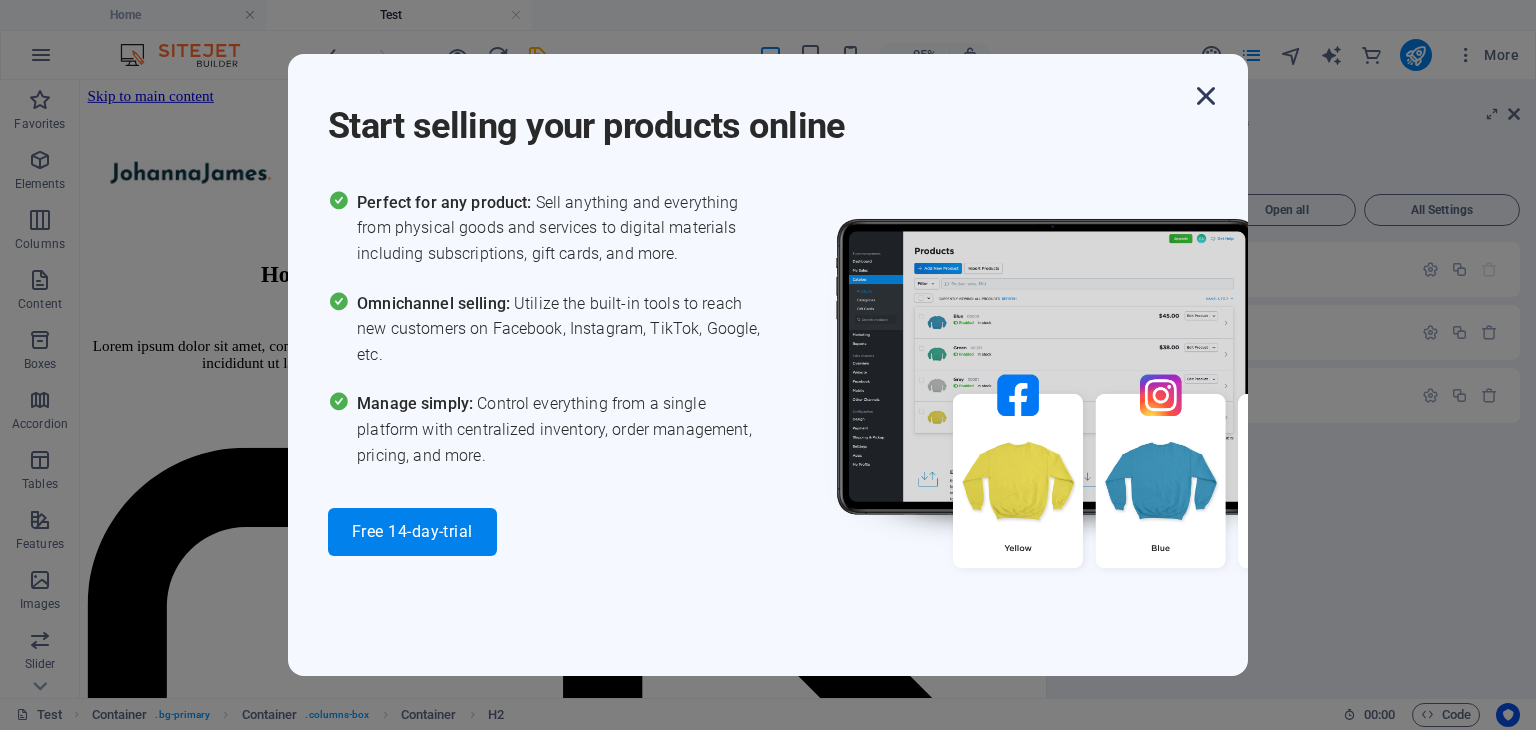 click at bounding box center [1206, 96] 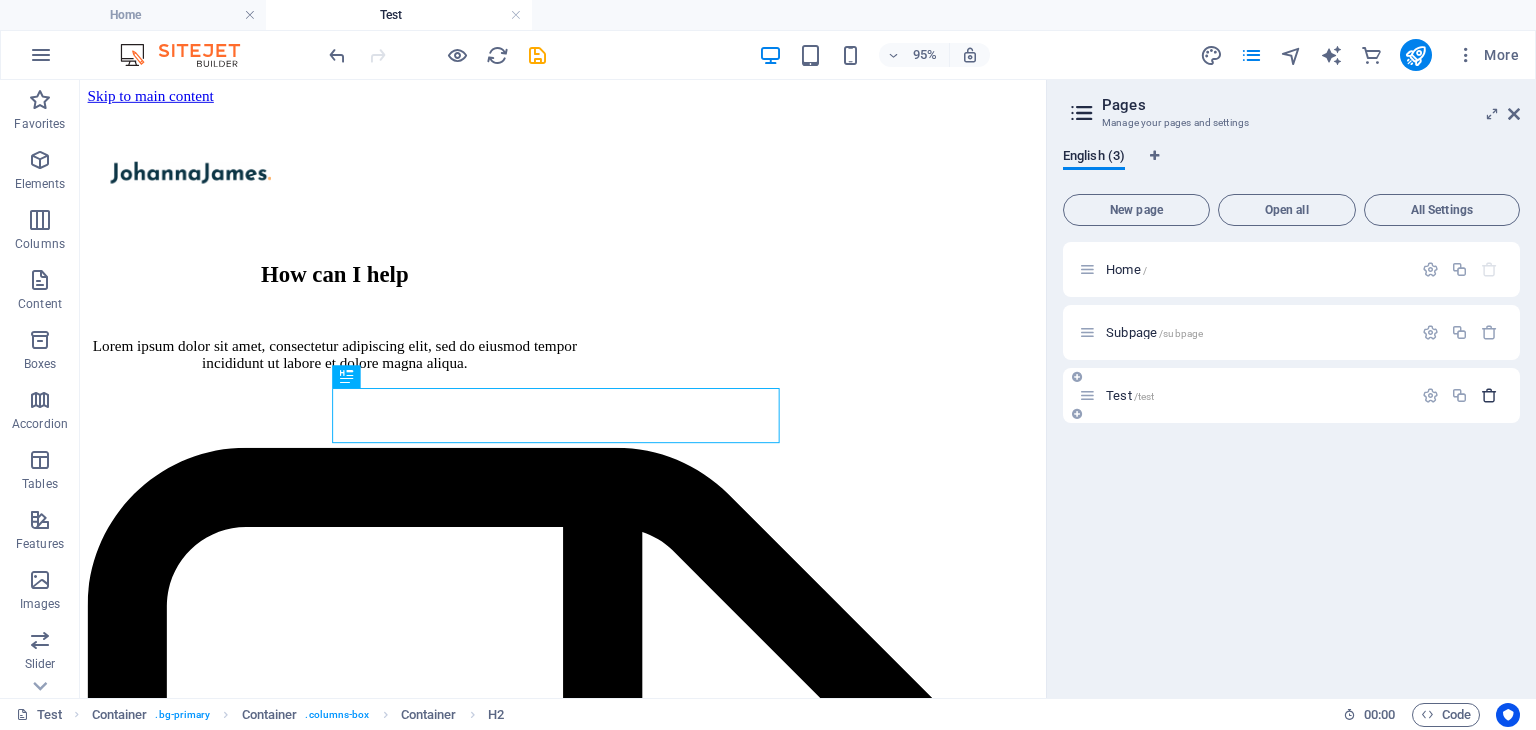 click at bounding box center [1489, 395] 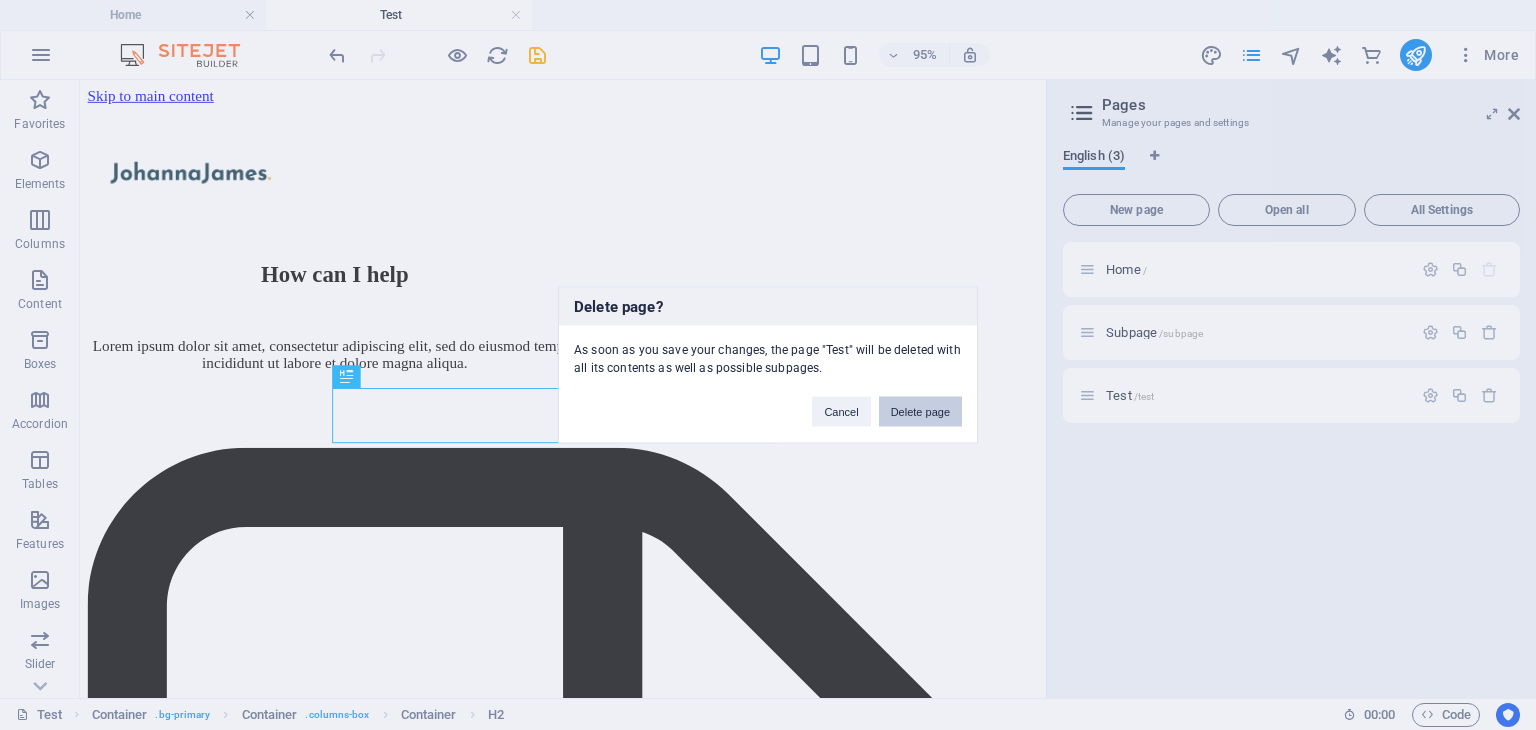 drag, startPoint x: 947, startPoint y: 409, endPoint x: 1488, endPoint y: 334, distance: 546.17395 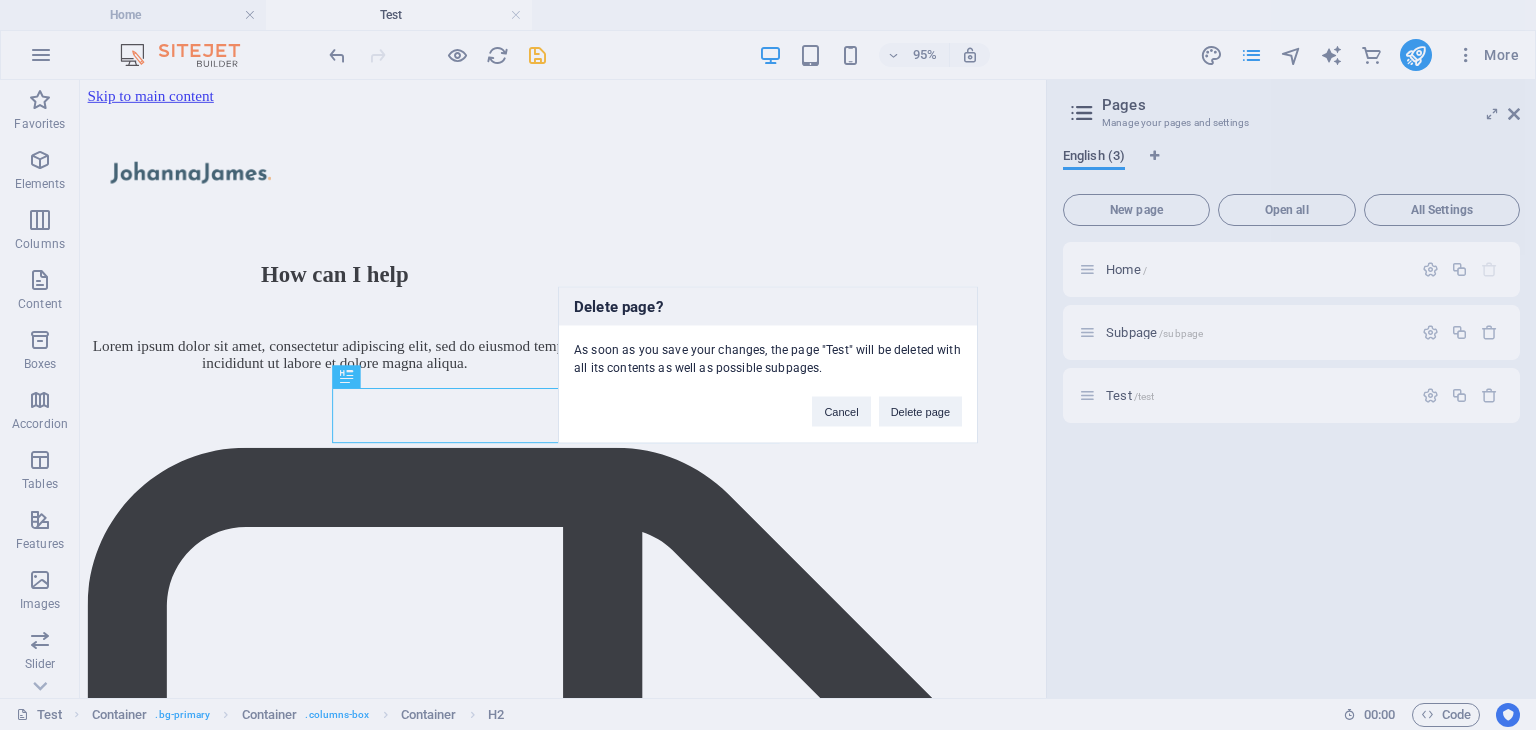 click on "Delete page" at bounding box center (920, 412) 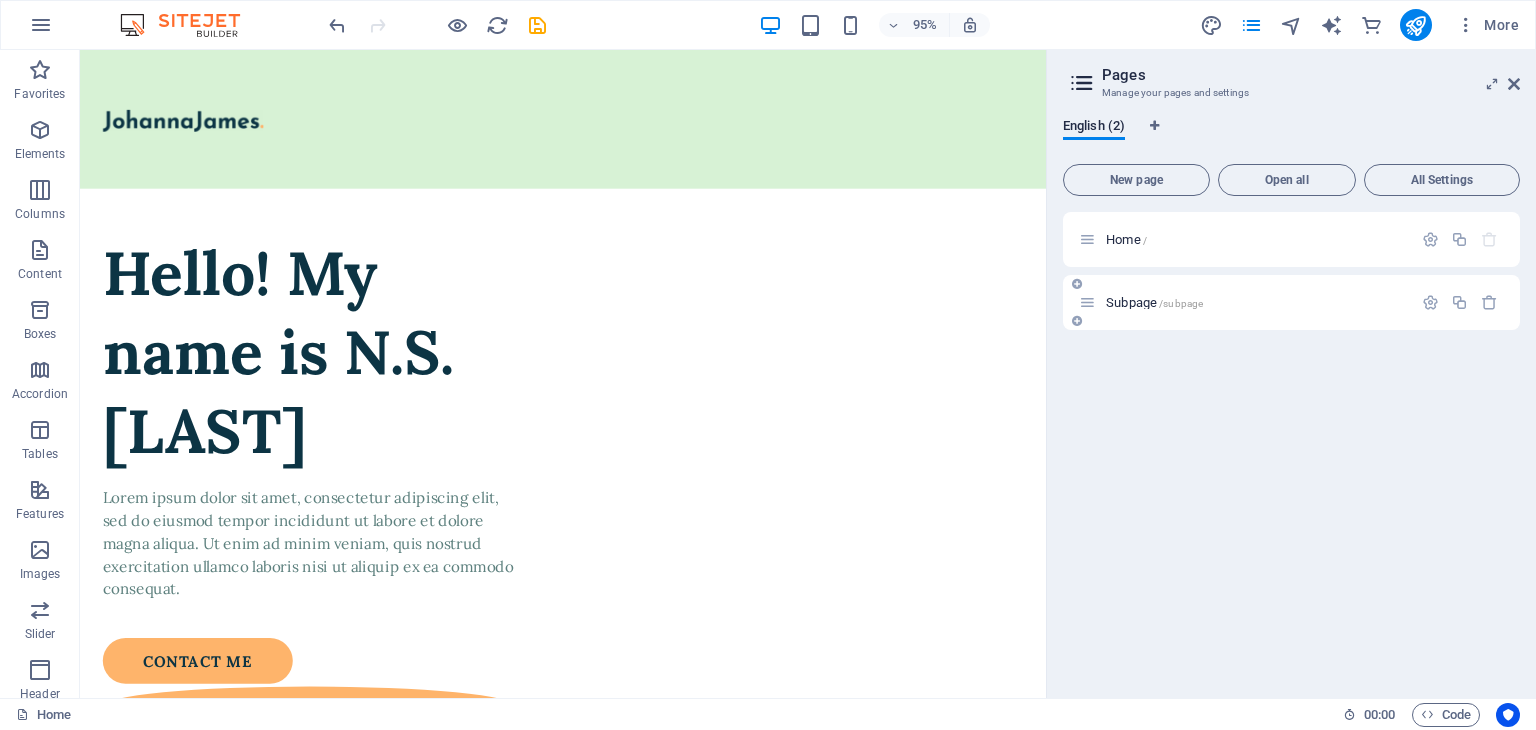 click on "/subpage" at bounding box center (1181, 303) 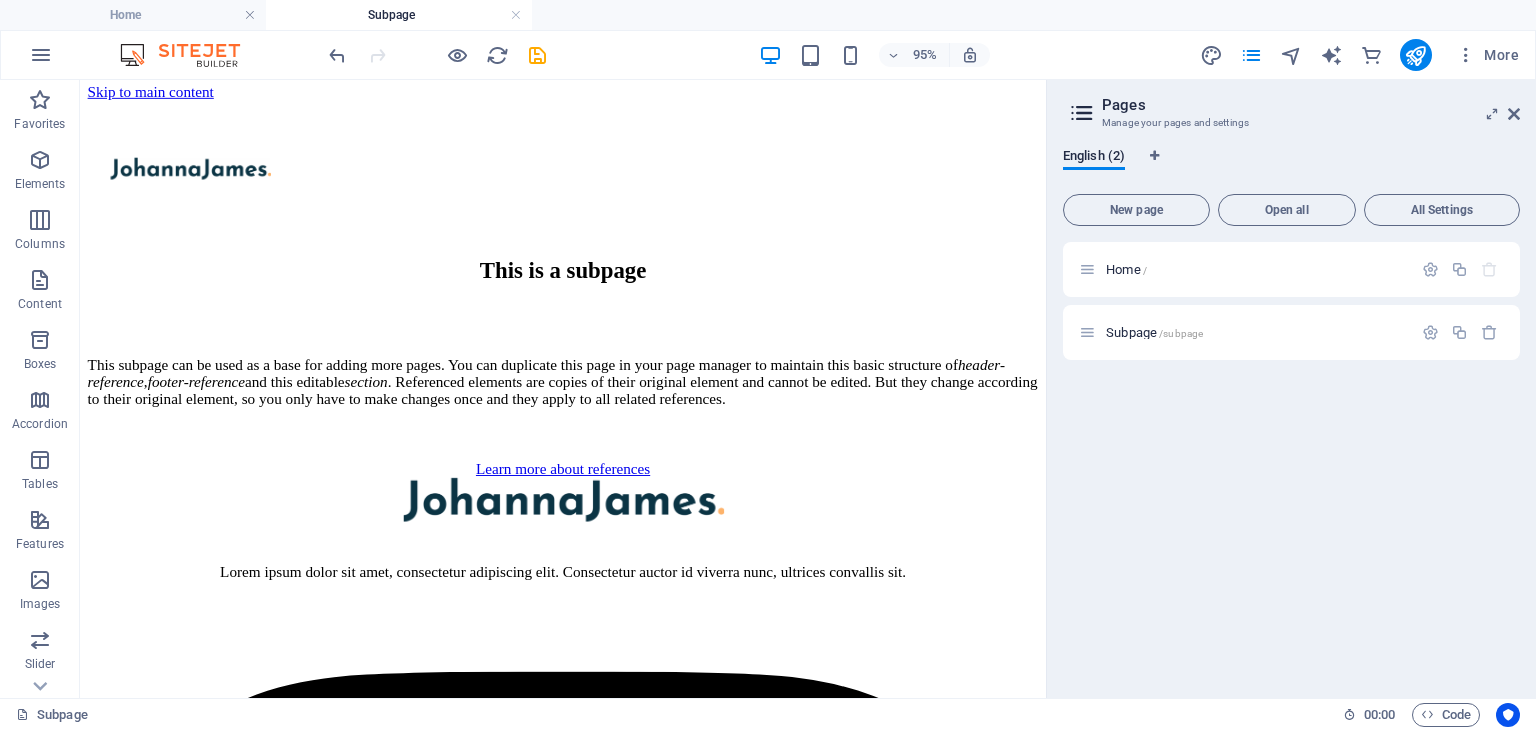 scroll, scrollTop: 0, scrollLeft: 0, axis: both 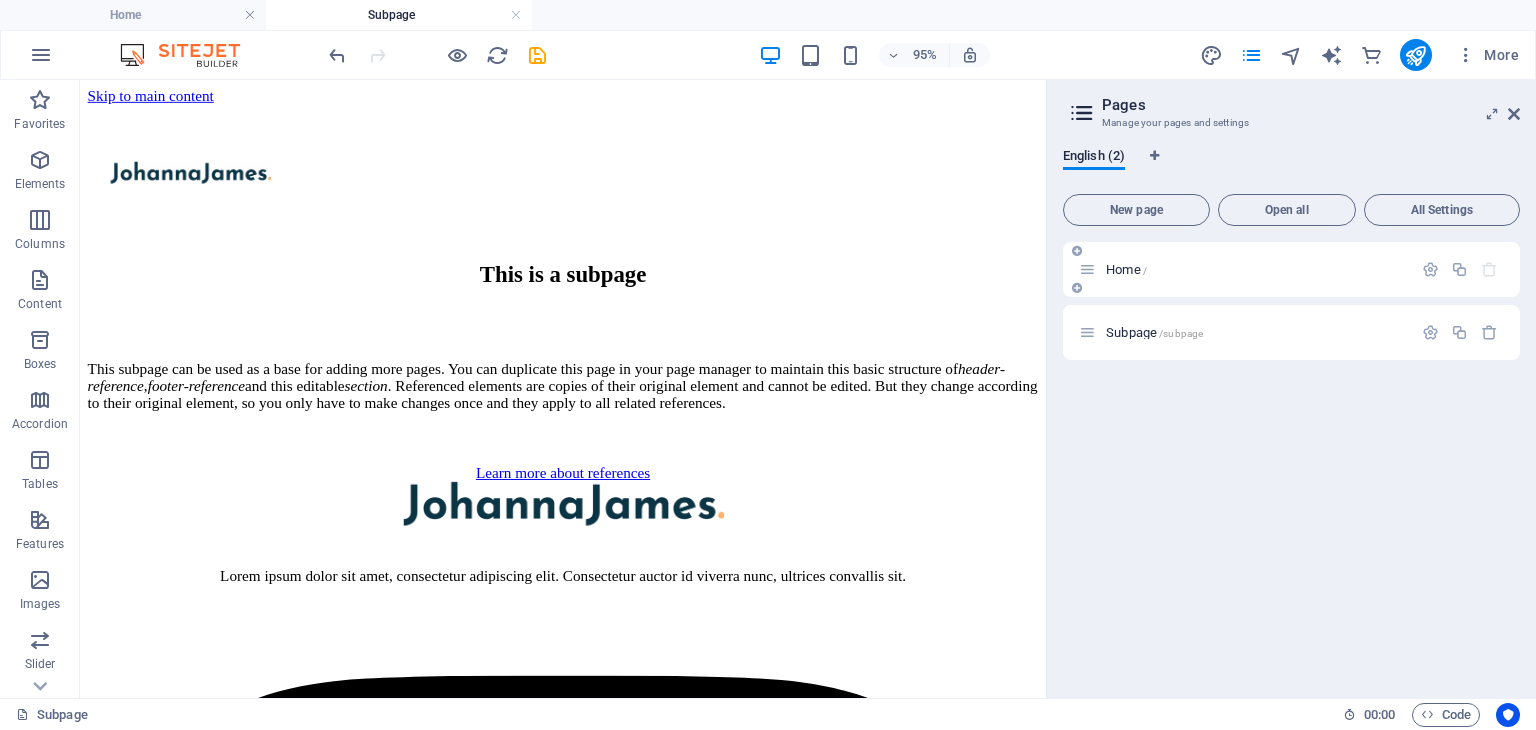 click on "Home /" at bounding box center [1256, 269] 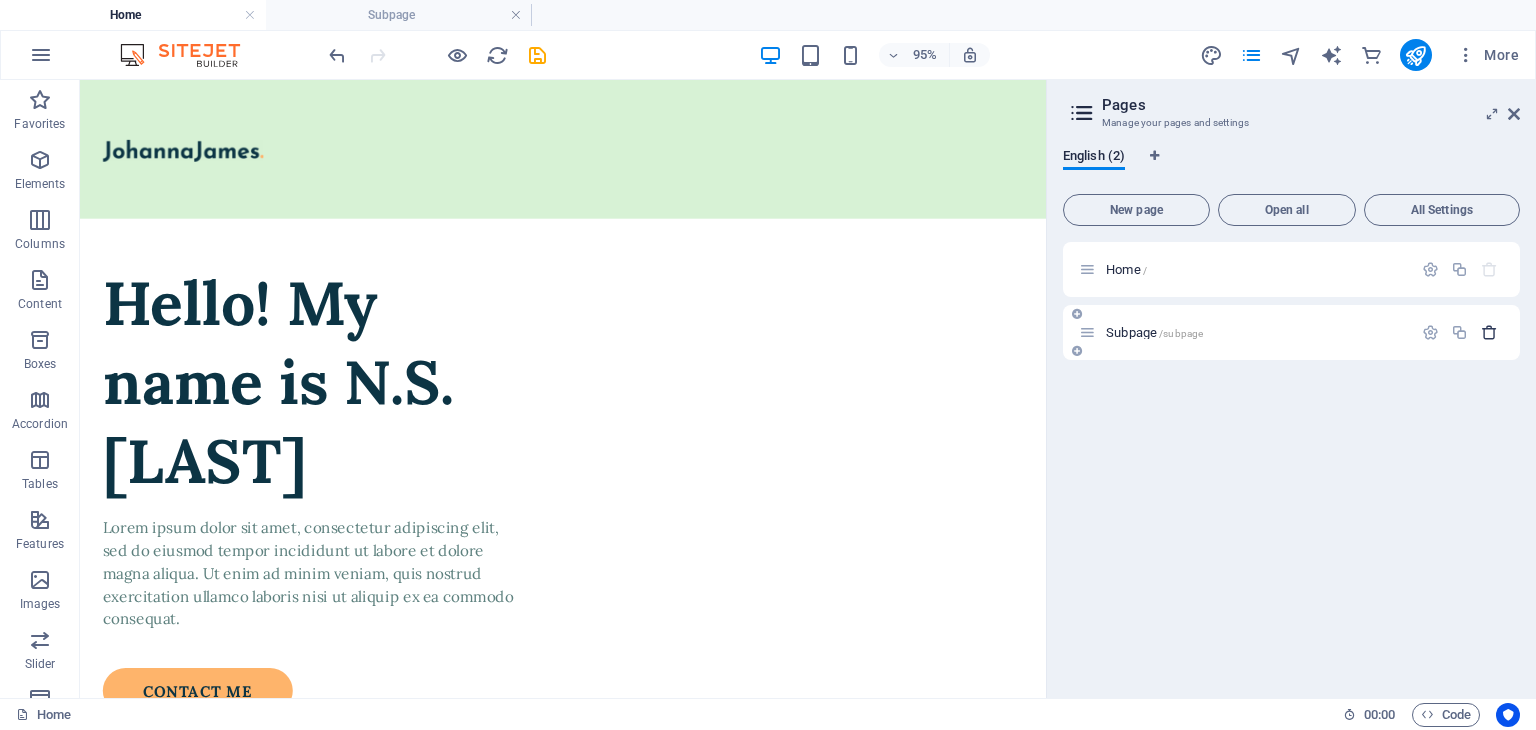 click at bounding box center (1489, 332) 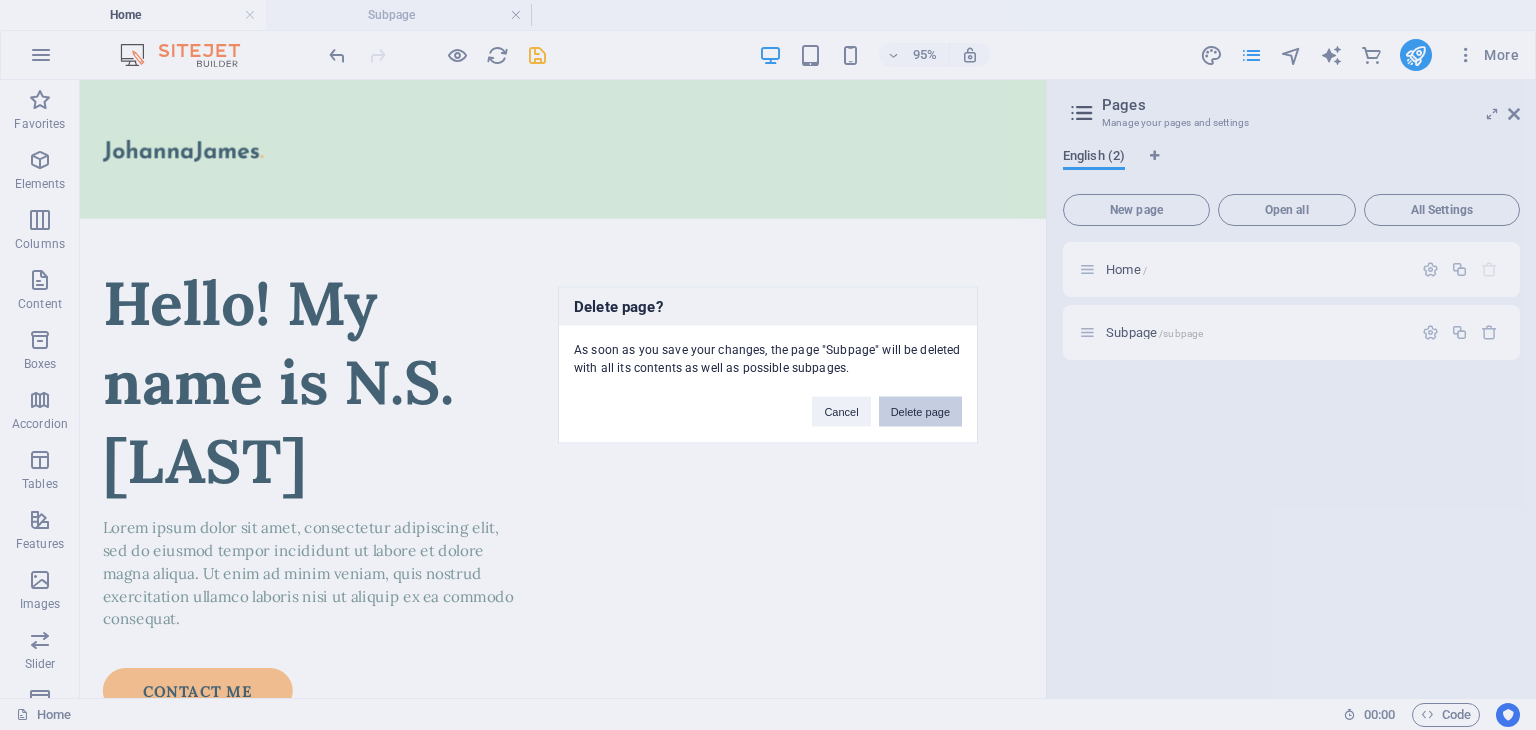 click on "Delete page" at bounding box center [920, 412] 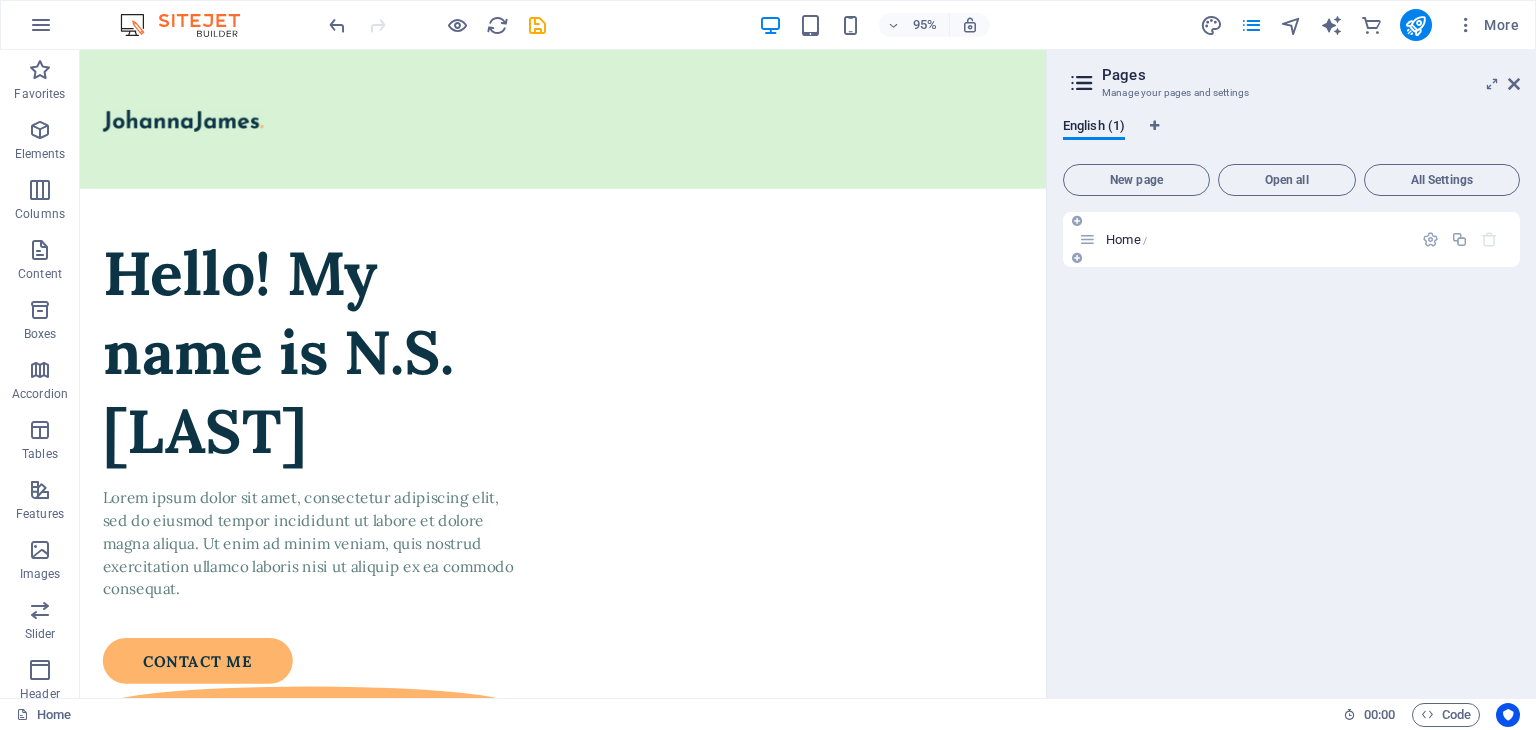 click on "Home /" at bounding box center [1245, 239] 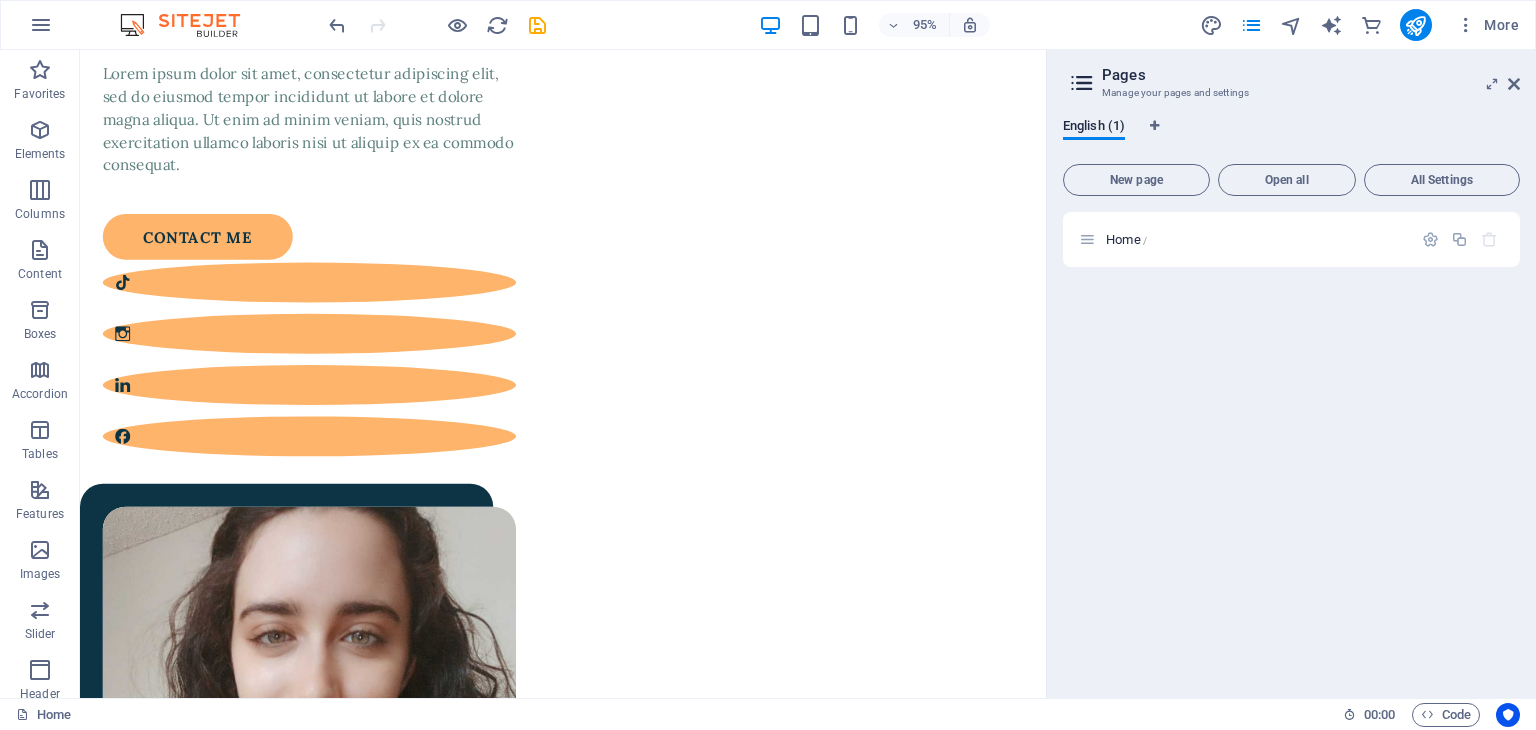 scroll, scrollTop: 0, scrollLeft: 0, axis: both 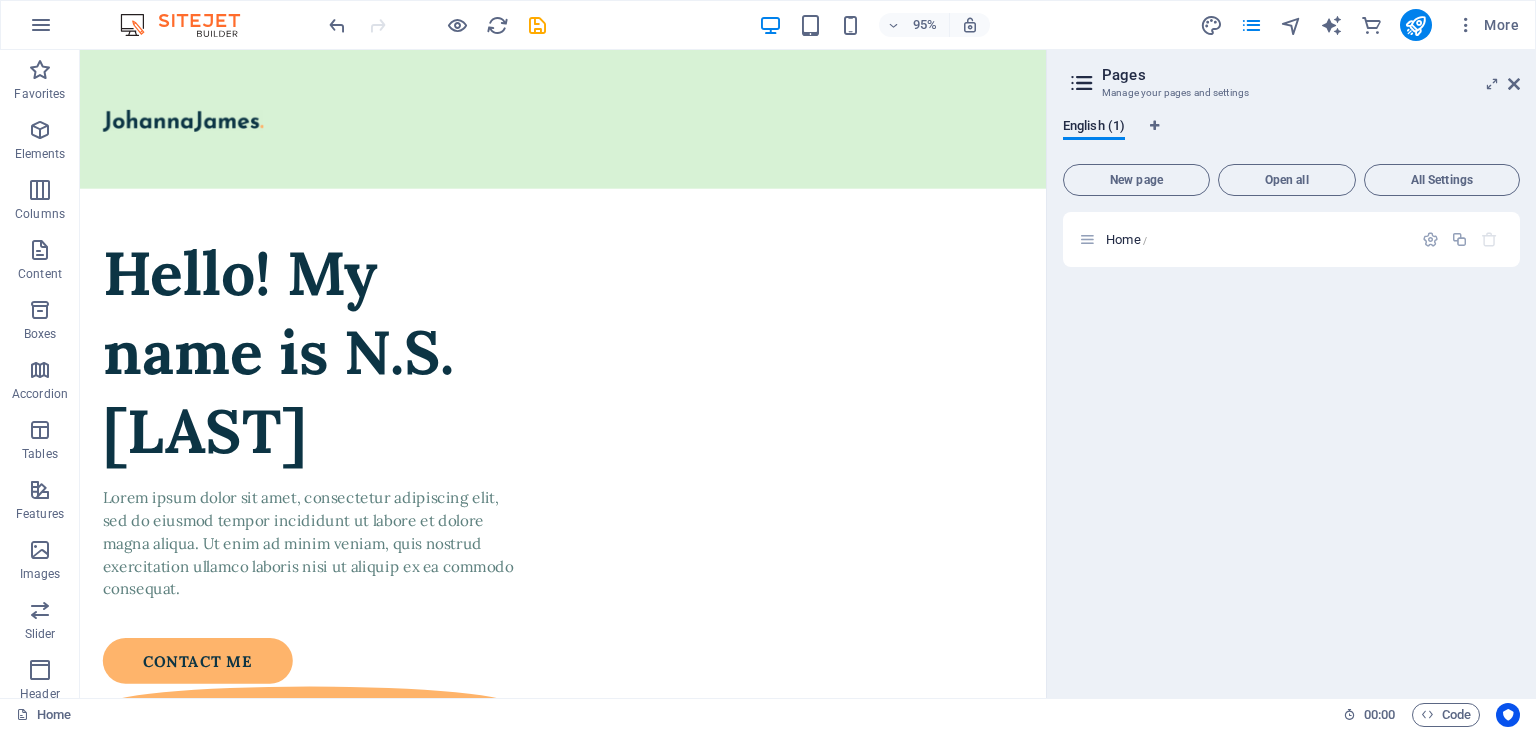drag, startPoint x: 1086, startPoint y: 135, endPoint x: 1126, endPoint y: 154, distance: 44.28318 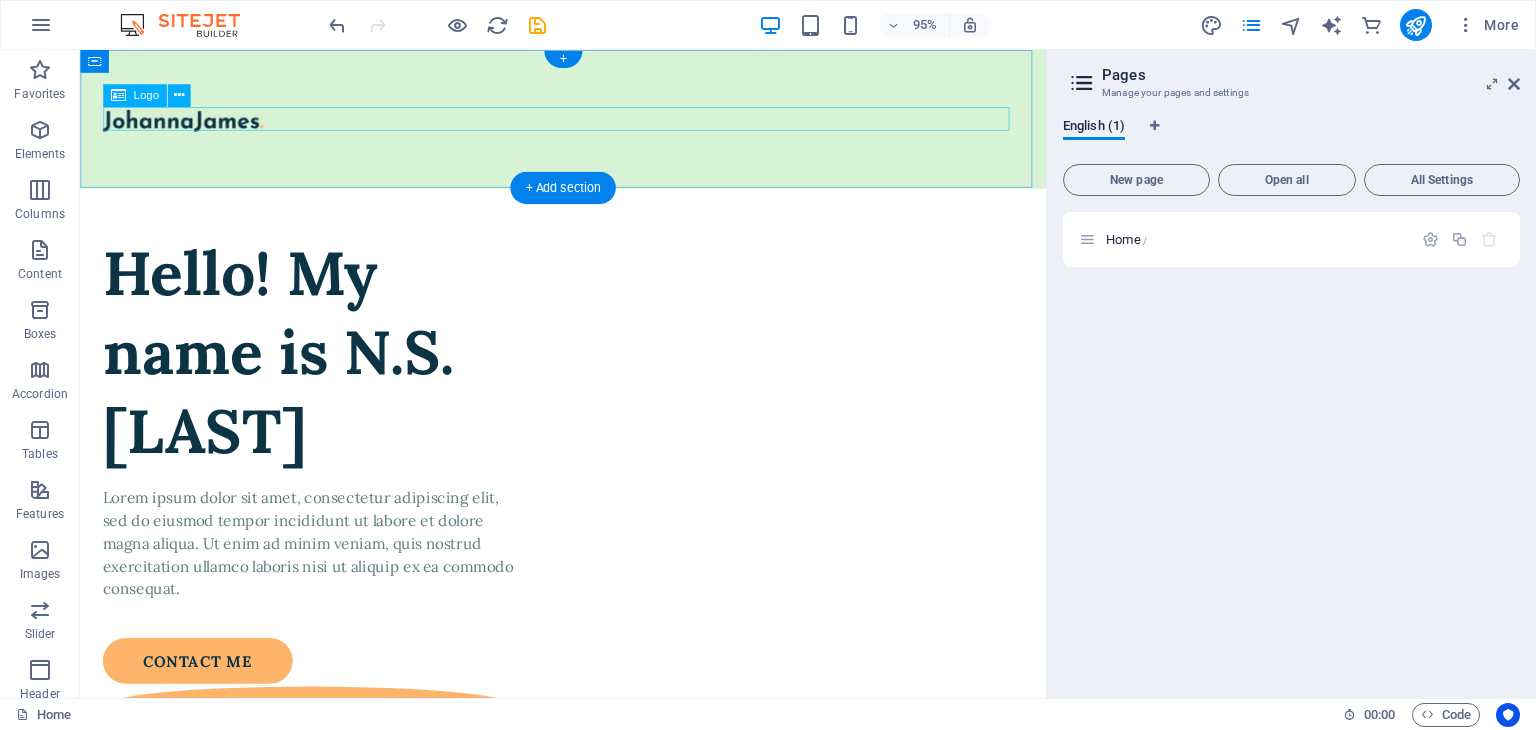 click on "Logo" at bounding box center [152, 96] 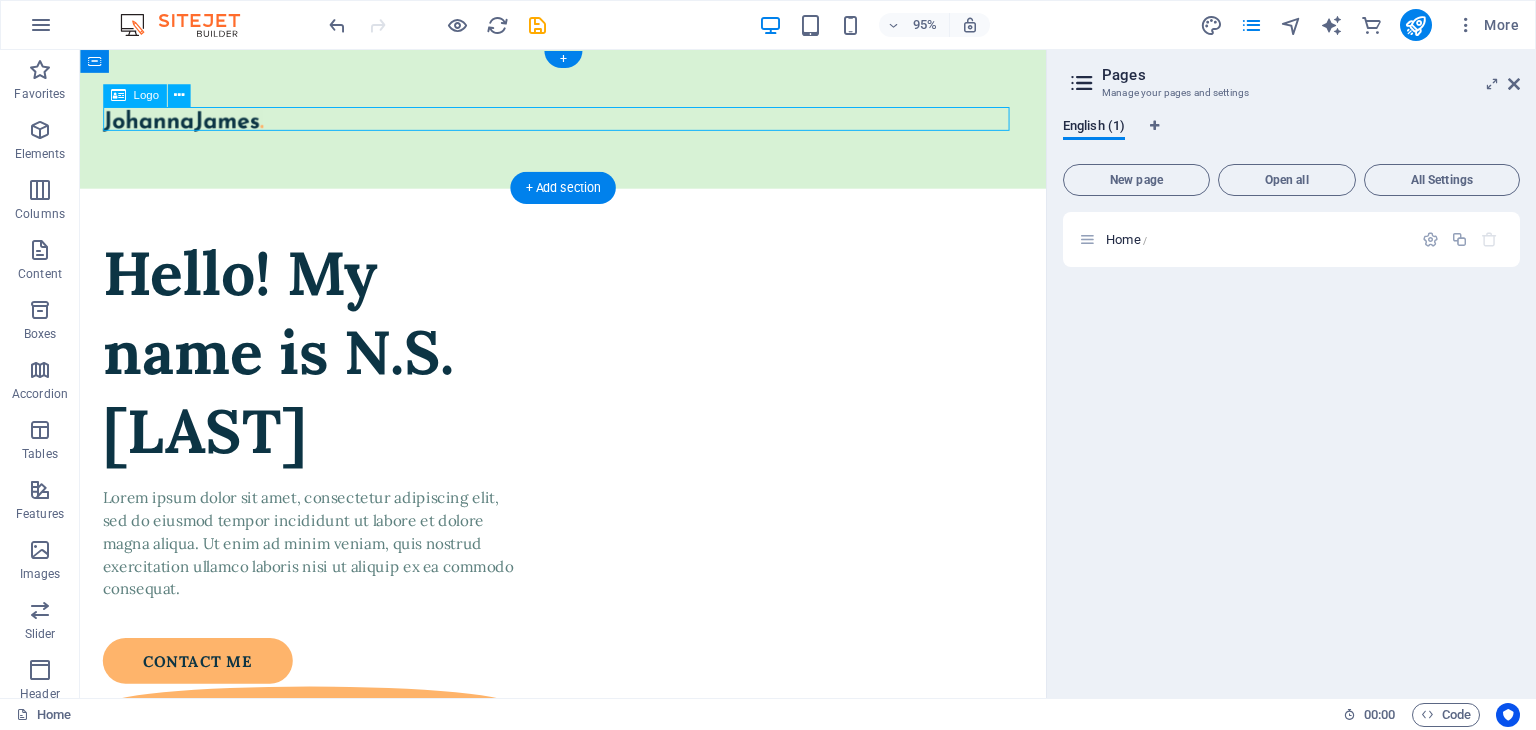 click at bounding box center [588, 123] 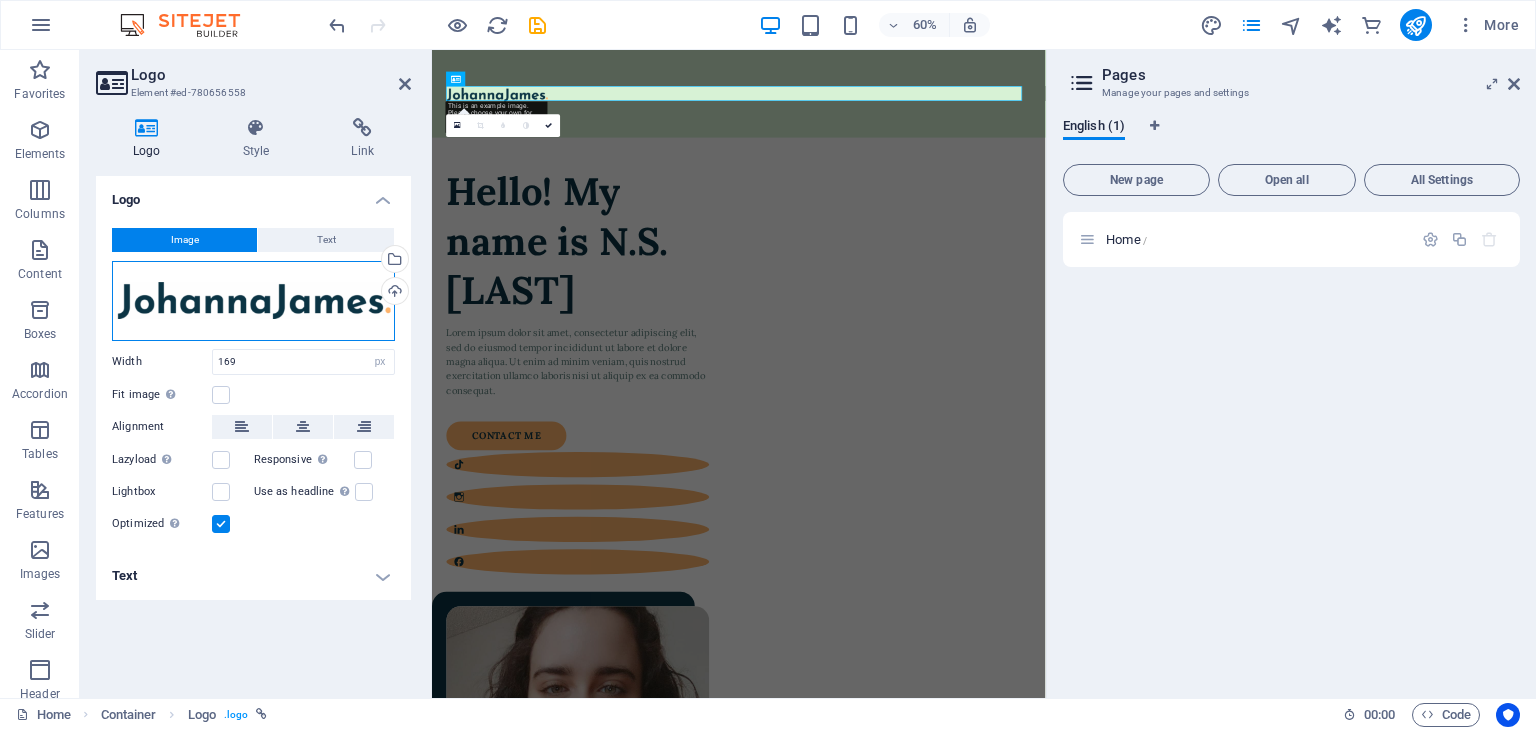 click on "Drag files here, click to choose files or select files from Files or our free stock photos & videos" at bounding box center (253, 301) 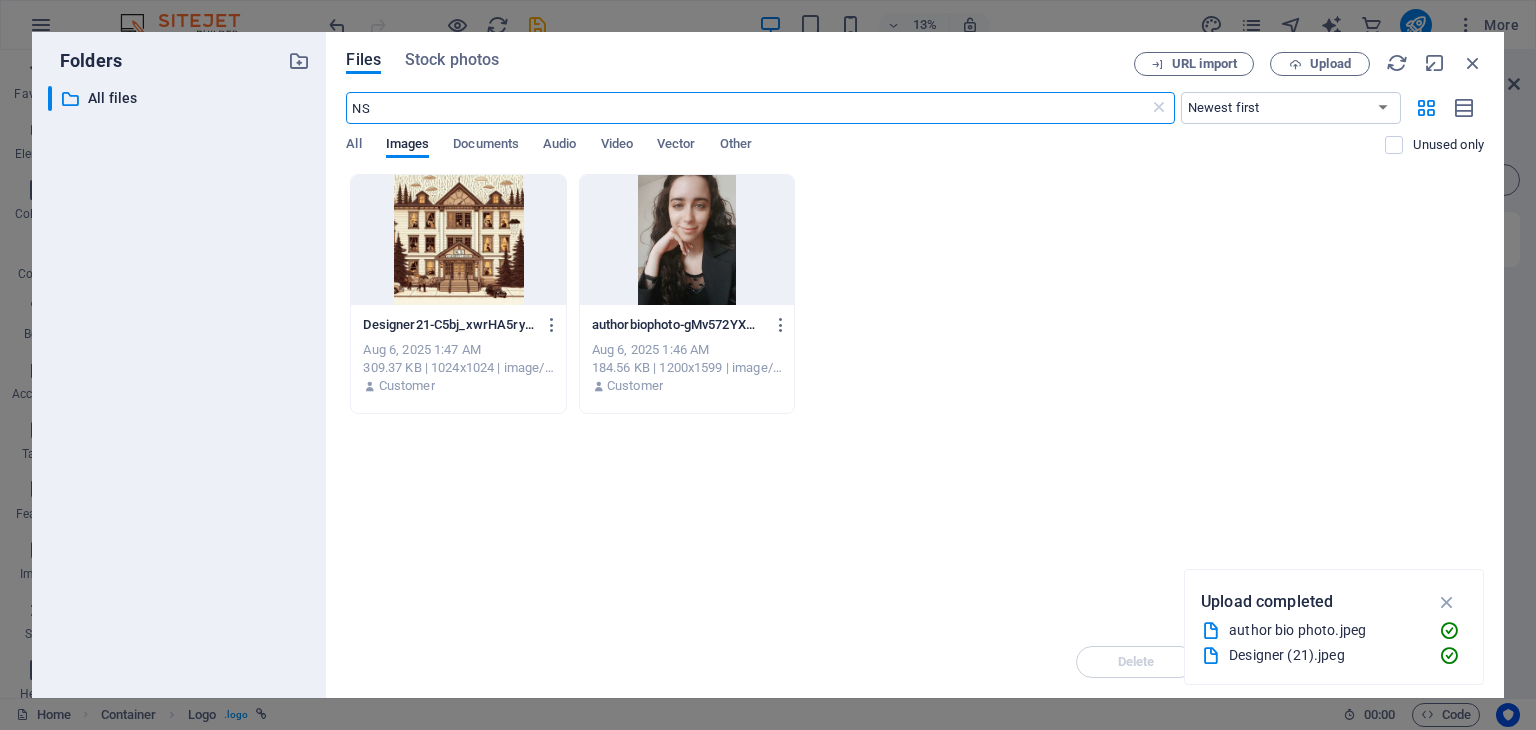 type on "N" 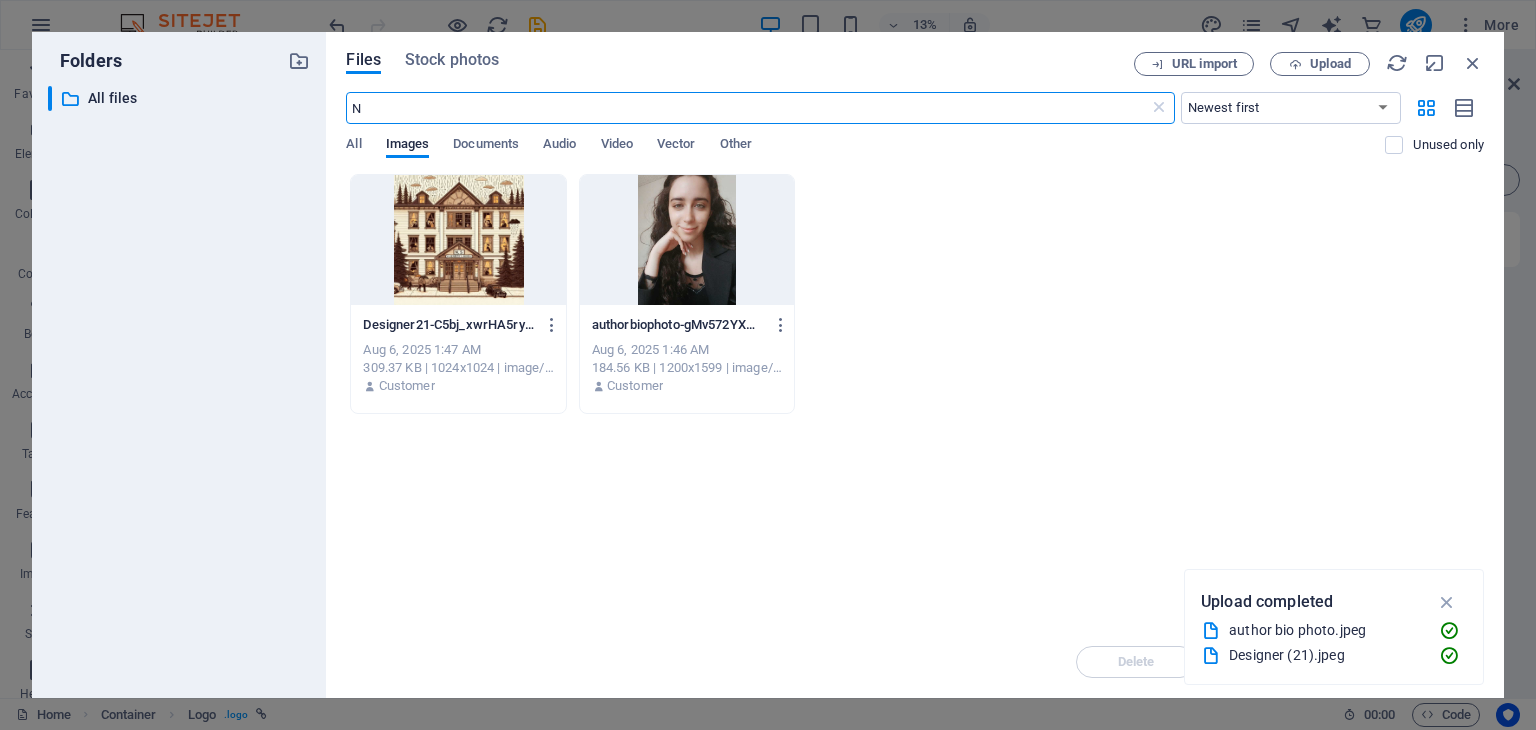 type 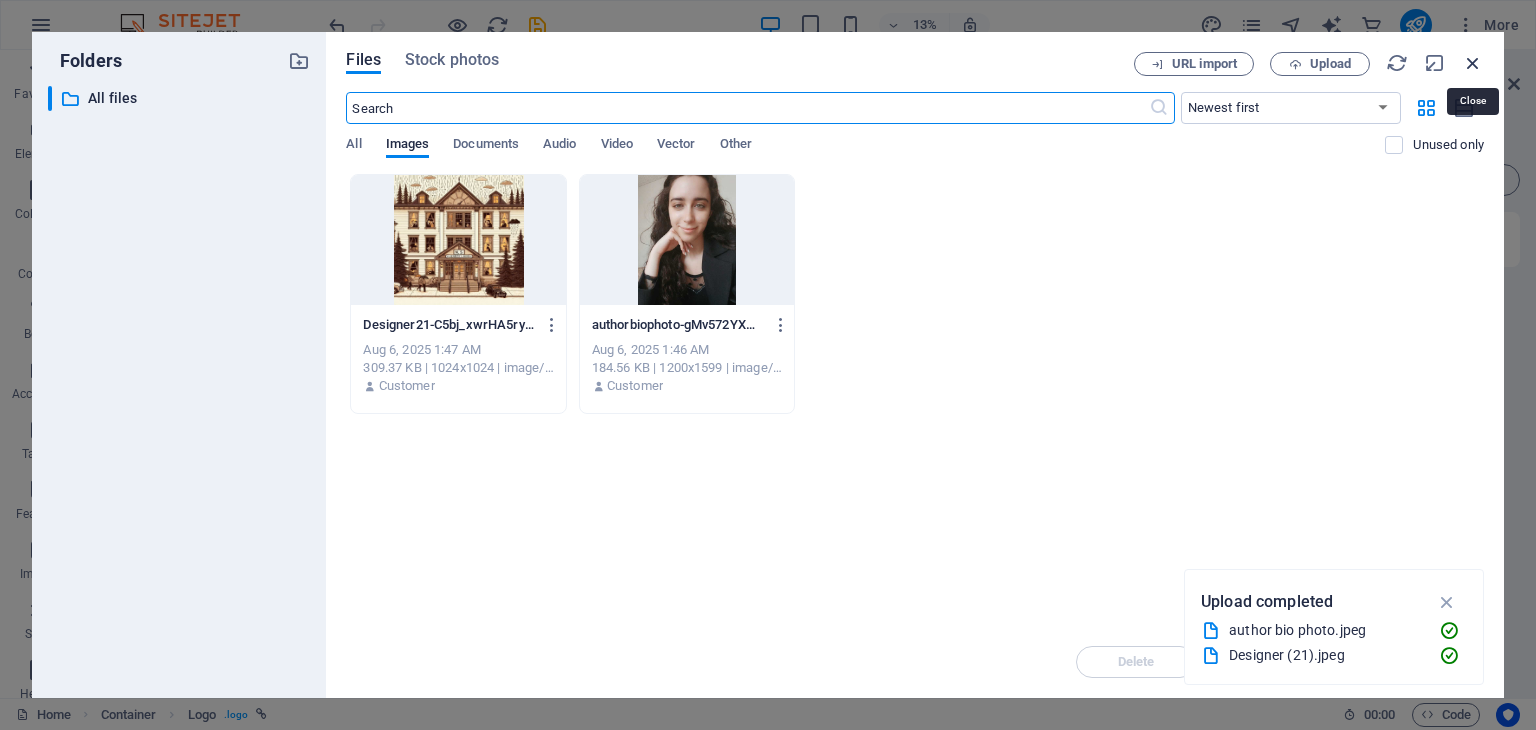 click at bounding box center (1473, 63) 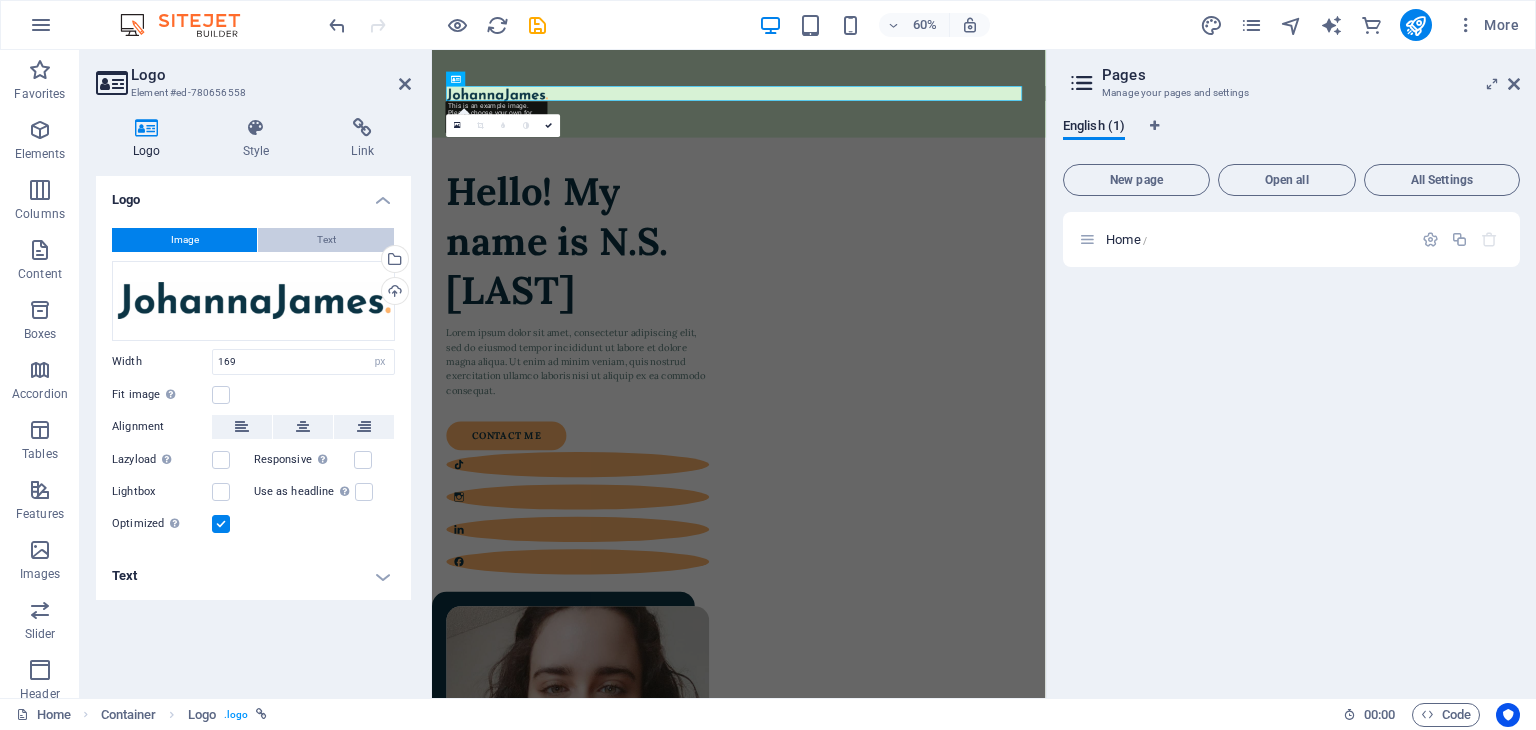 click on "Text" at bounding box center [326, 240] 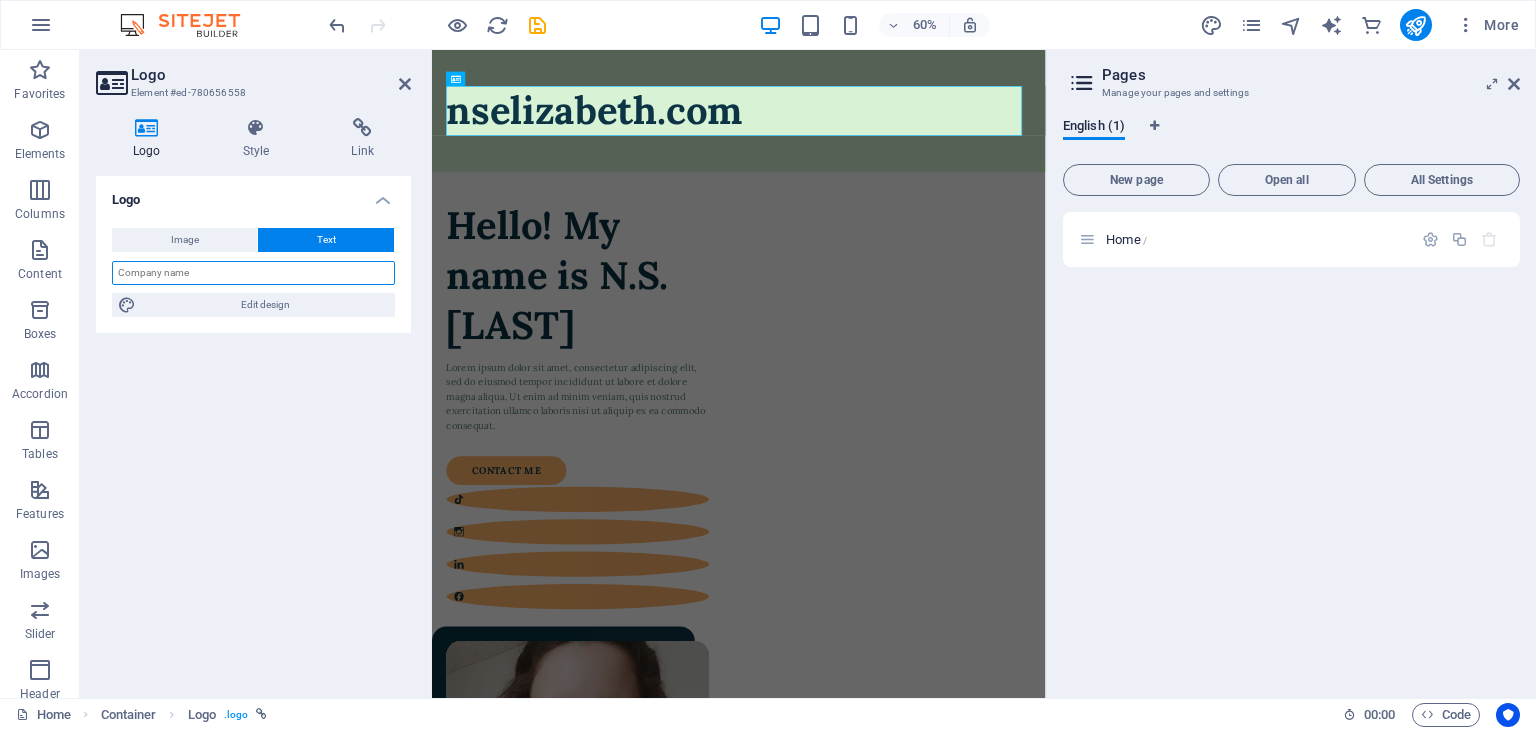 click at bounding box center [253, 273] 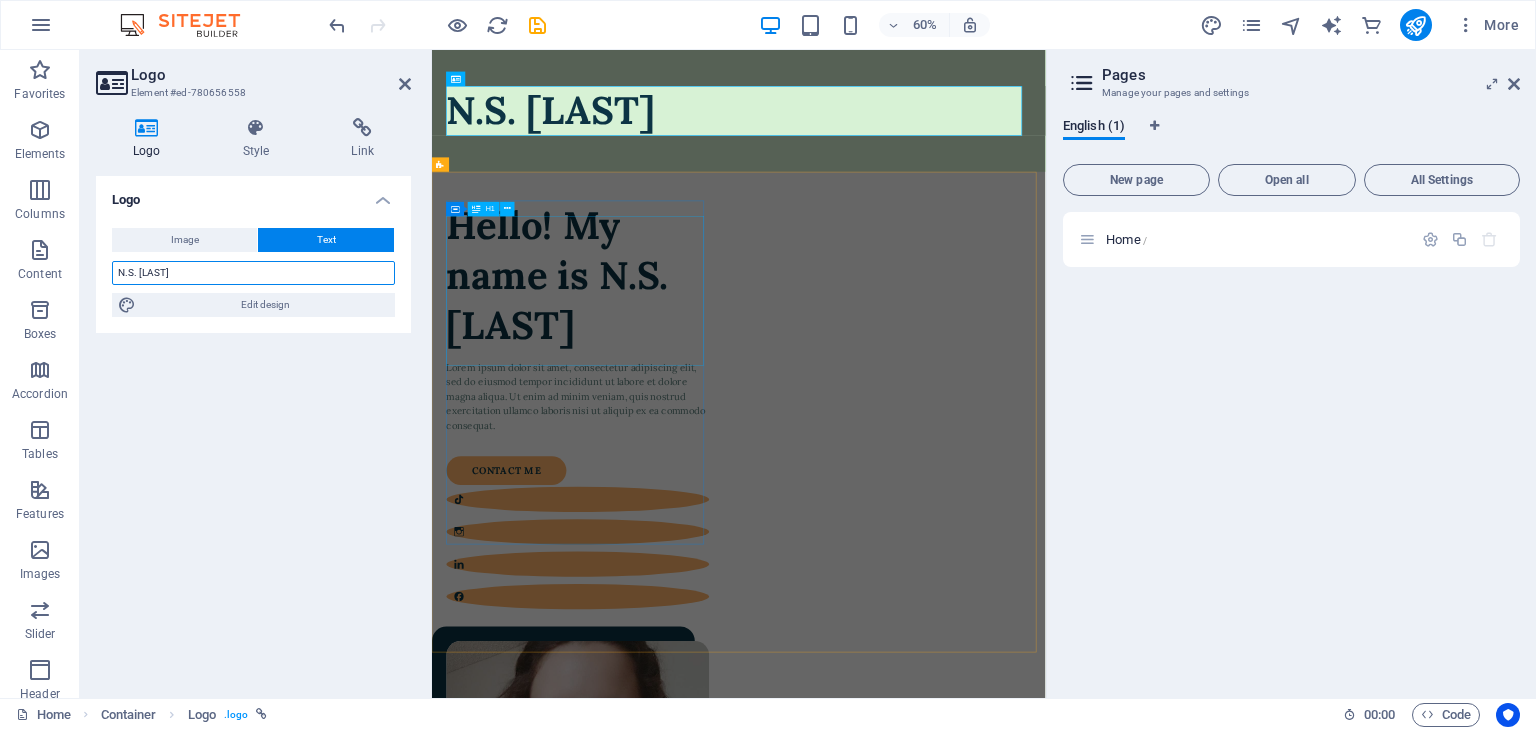 type on "N.S. [LAST]" 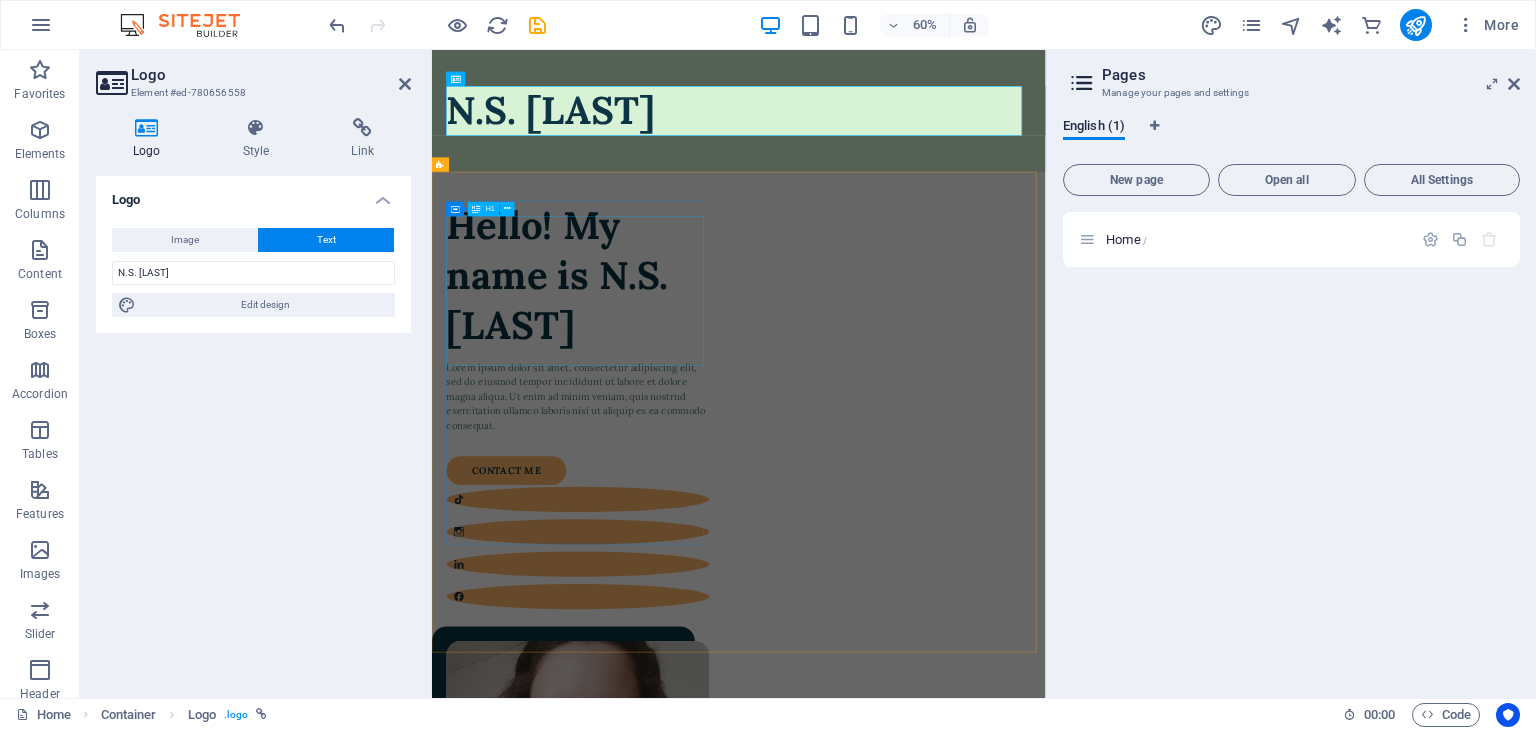 click on "Hello! My name is N.S. [LAST]" at bounding box center (675, 426) 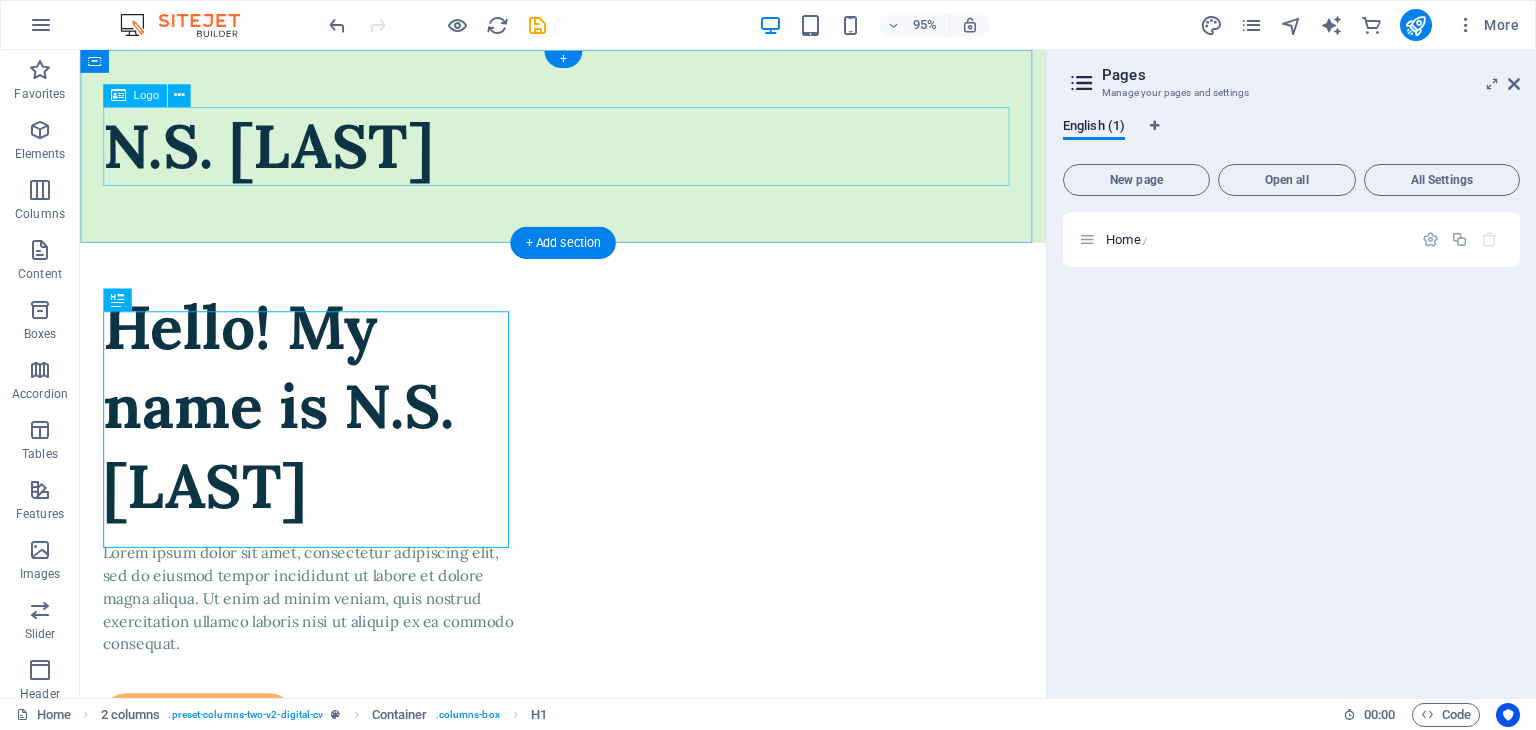 click on "N.S. [LAST]" at bounding box center (588, 151) 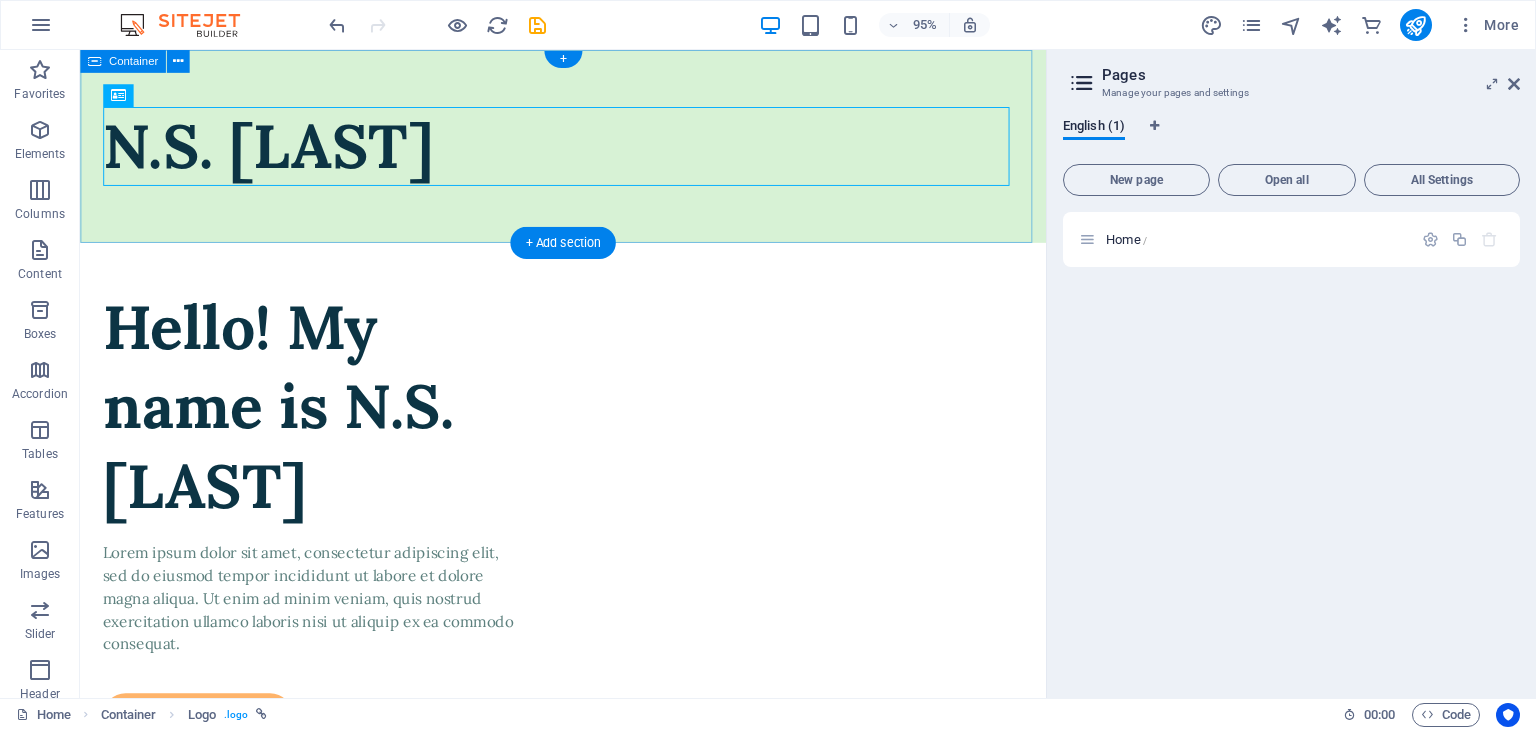 click on "N.S. [LAST]" at bounding box center (588, 151) 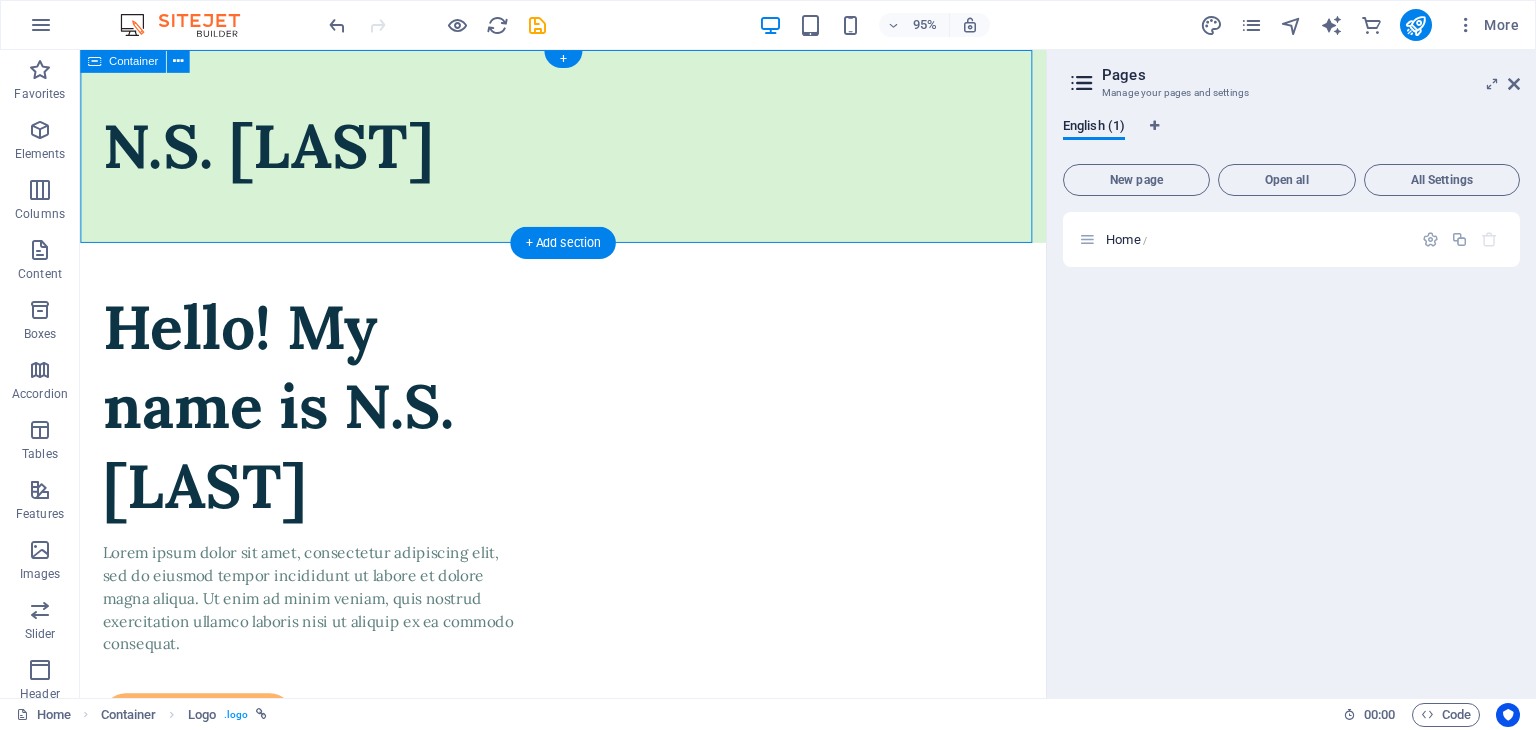click on "N.S. [LAST]" at bounding box center [588, 151] 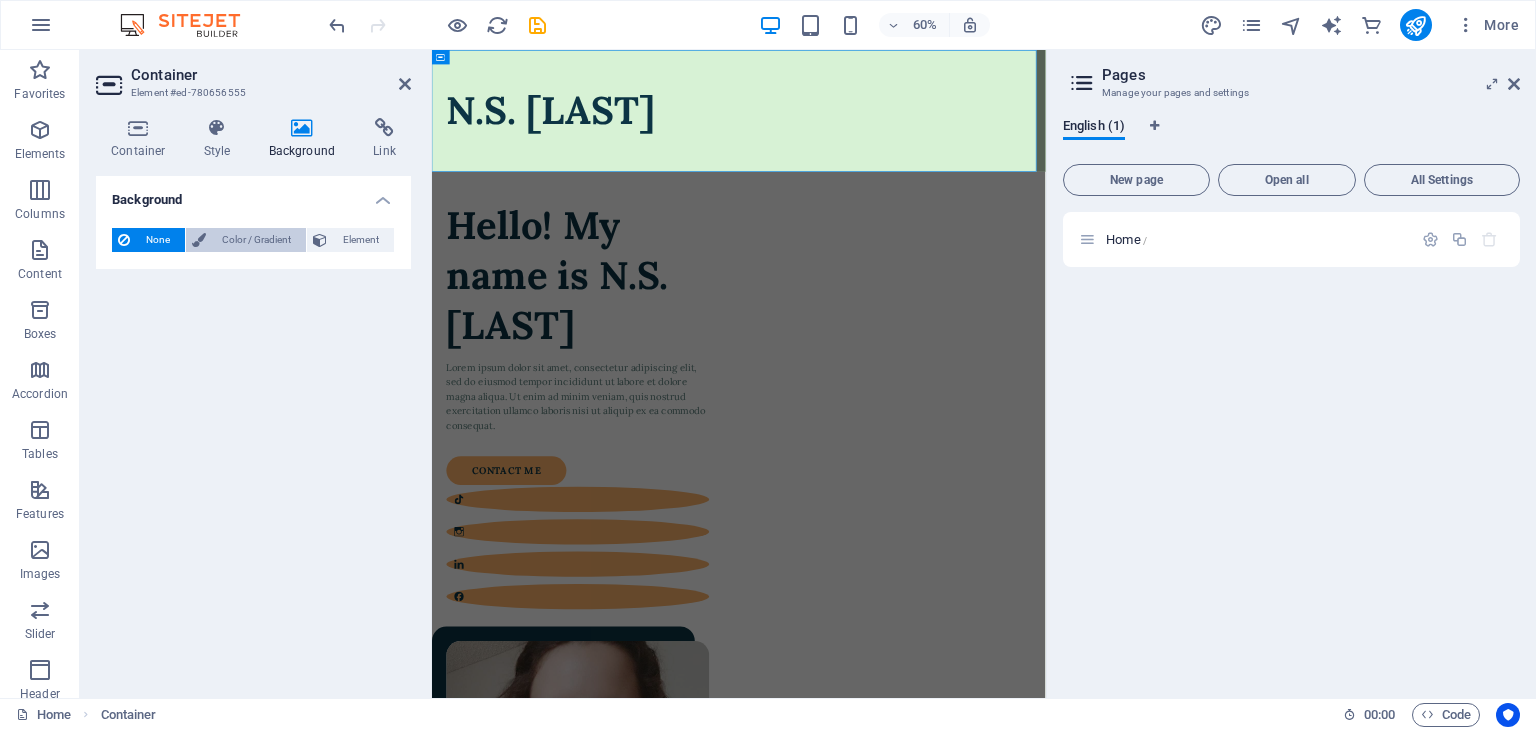 click on "Color / Gradient" at bounding box center (256, 240) 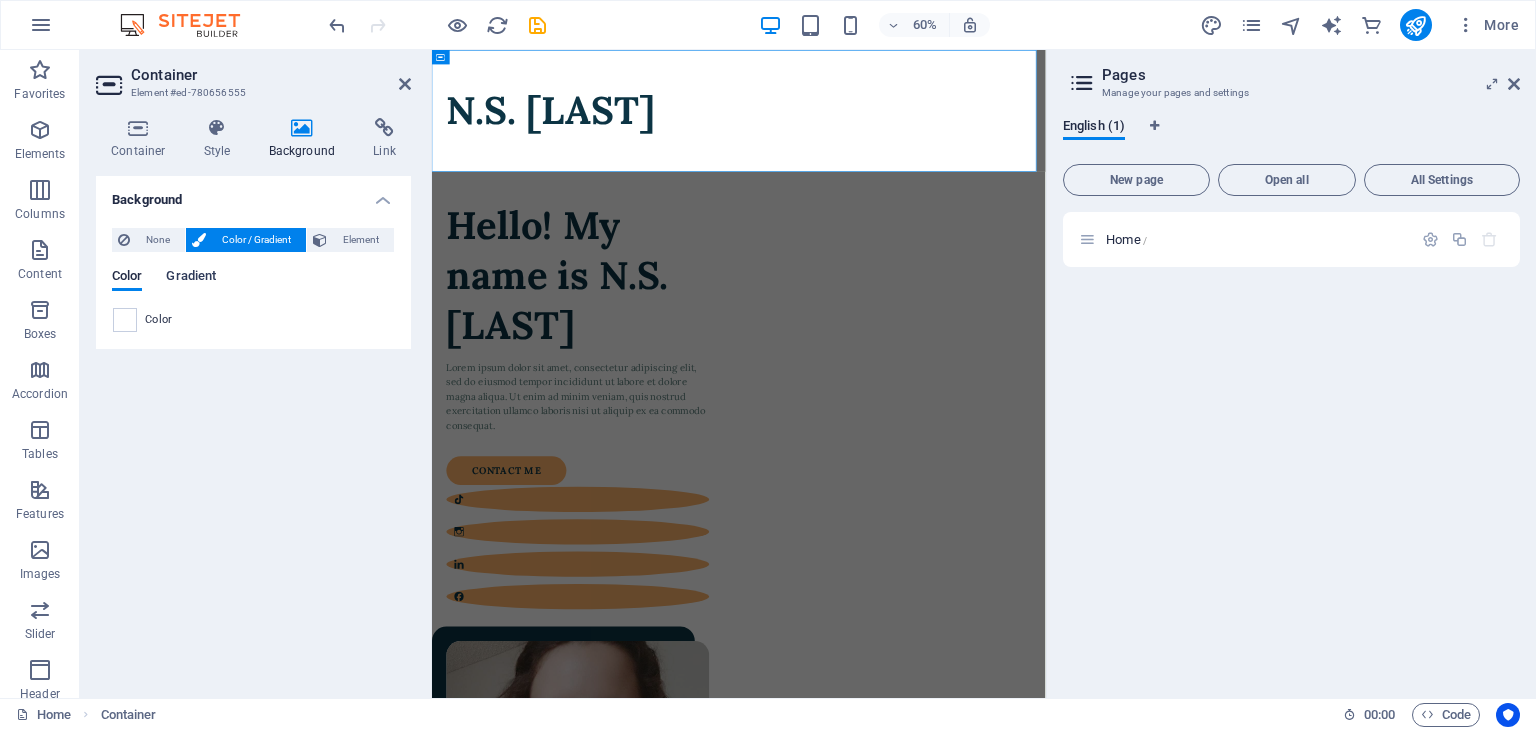 click on "Gradient" at bounding box center (191, 278) 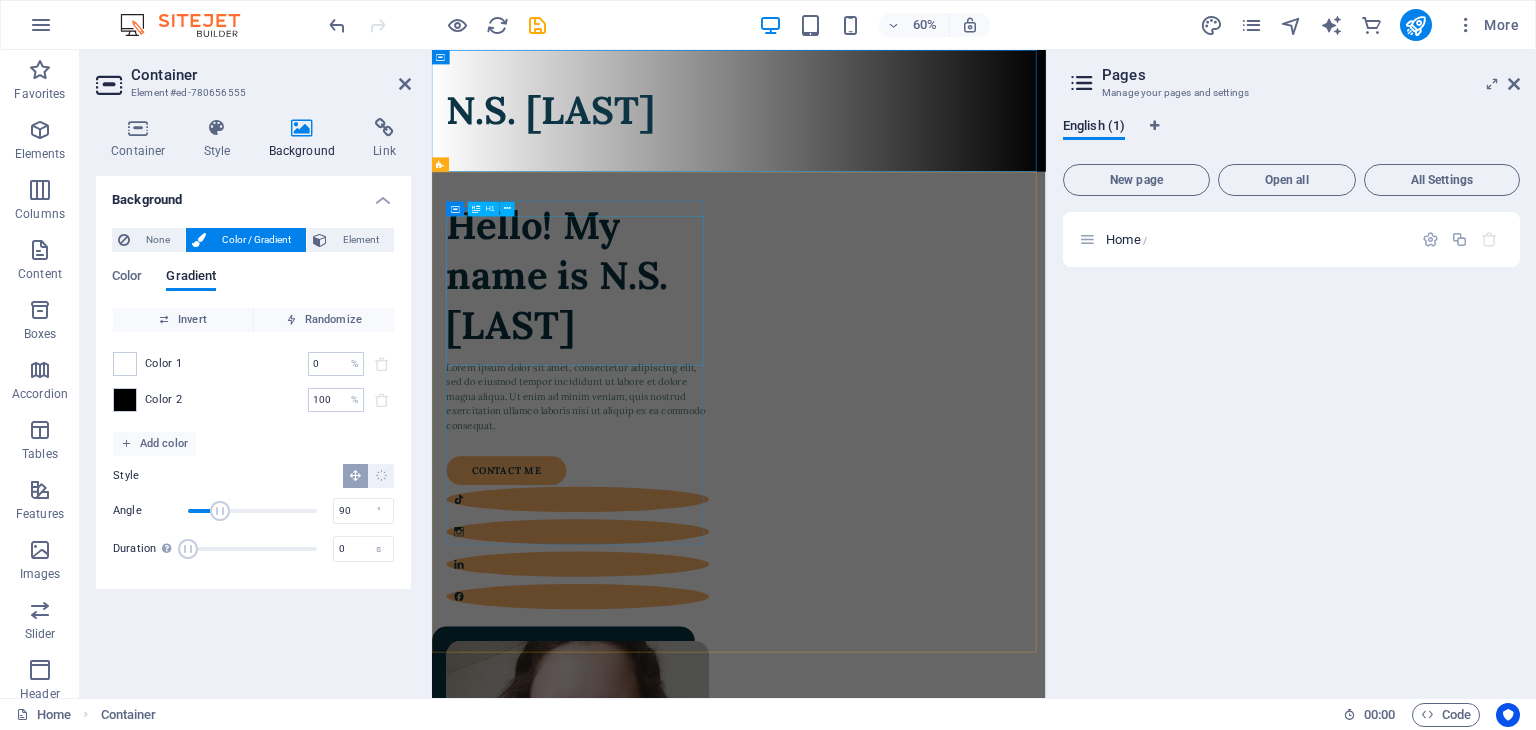 click on "Hello! My name is N.S. [LAST]" at bounding box center (675, 426) 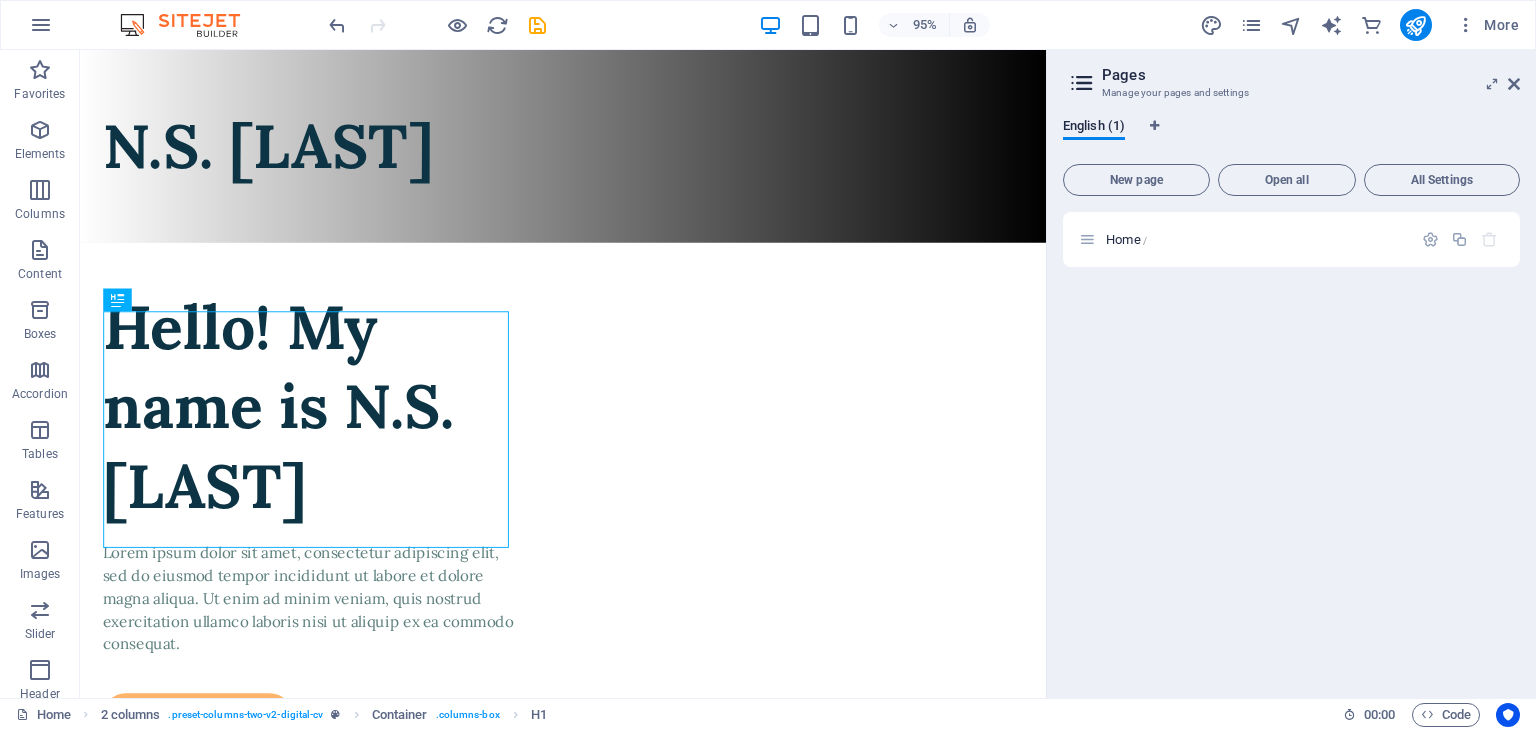 click on "Pages Manage your pages and settings English (1) New page Open all All Settings Home /" at bounding box center [1291, 374] 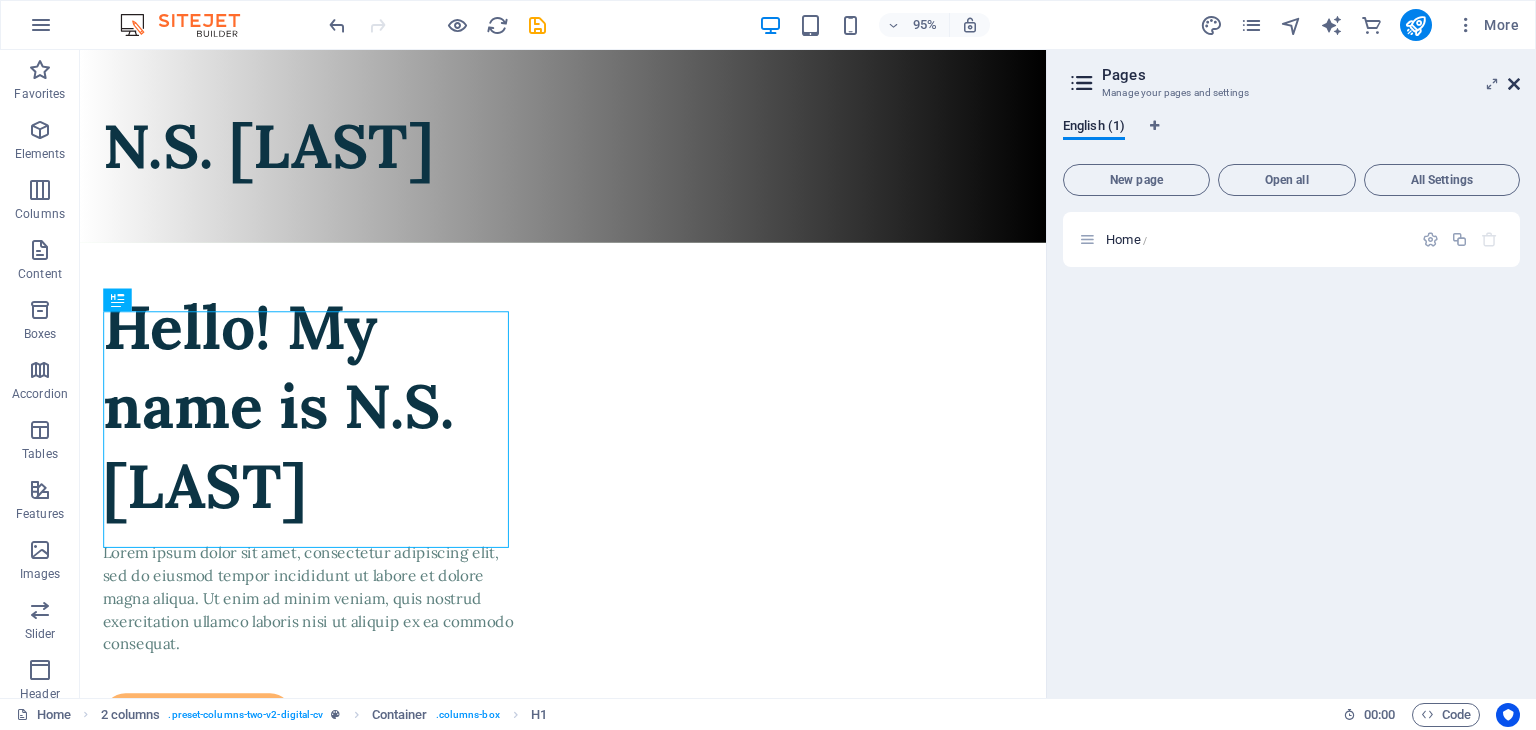 click at bounding box center (1514, 84) 